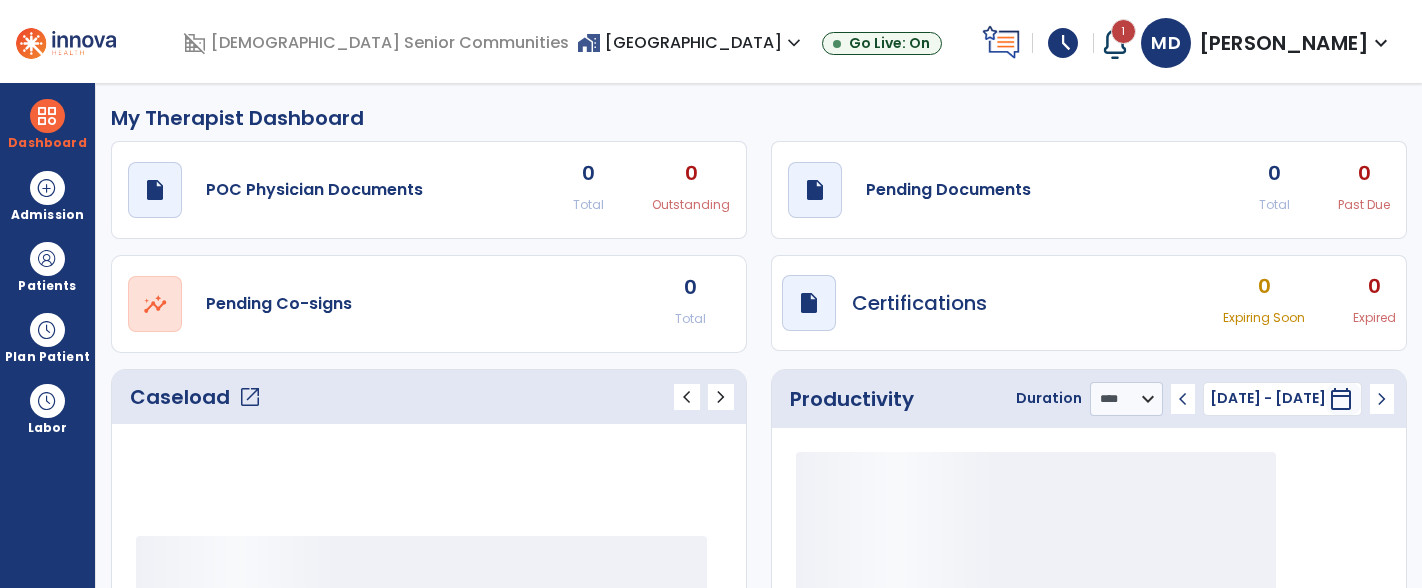 select on "****" 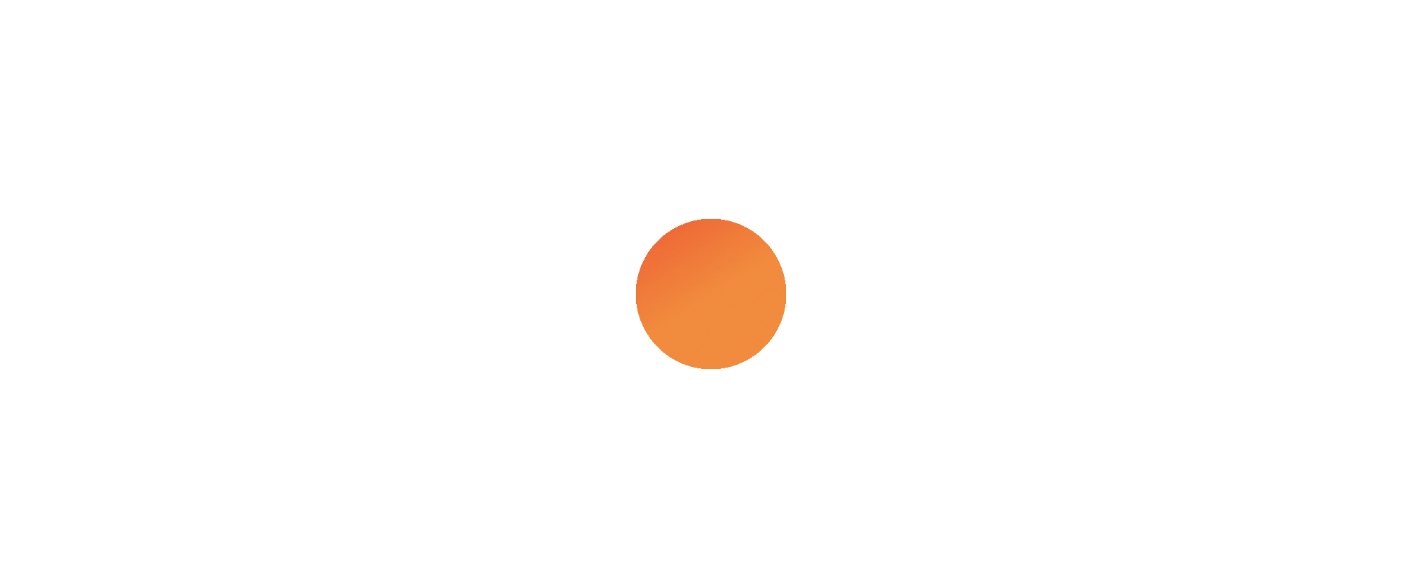 scroll, scrollTop: 0, scrollLeft: 0, axis: both 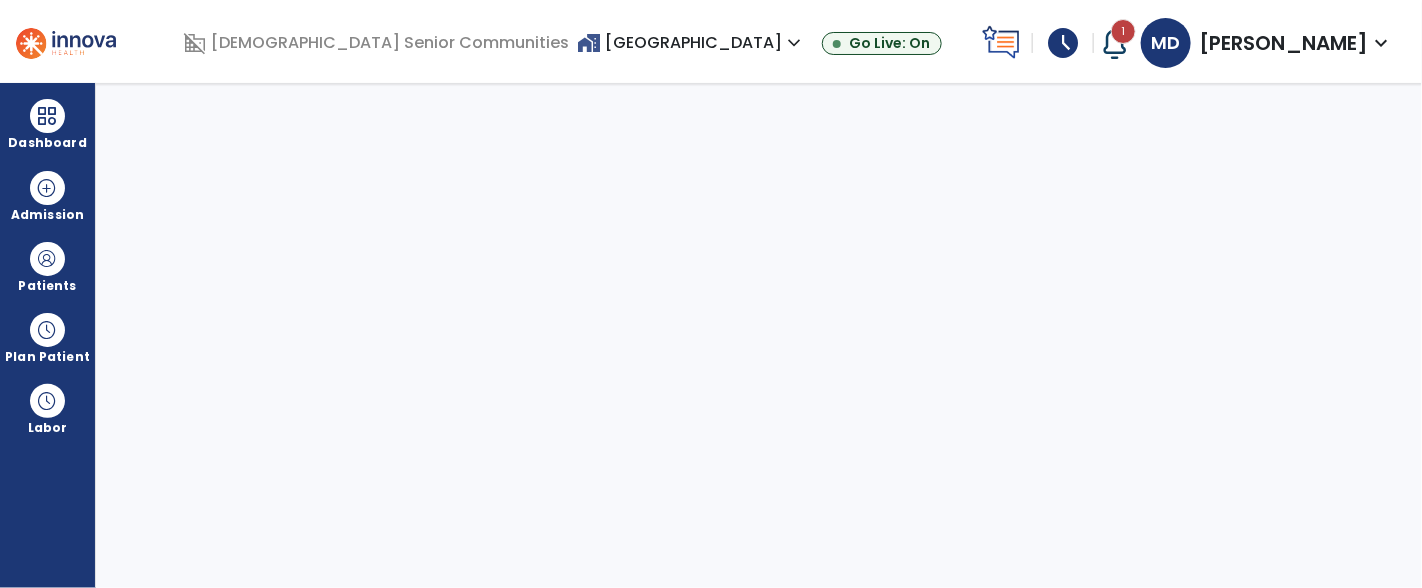 select on "****" 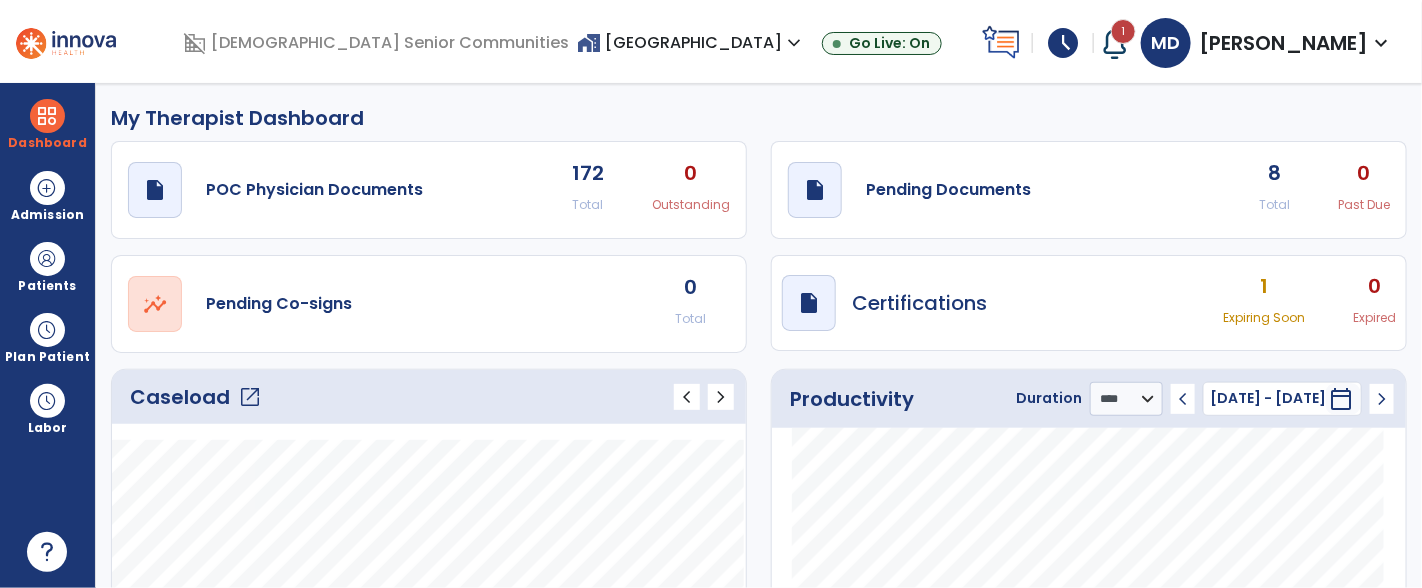 click on "Caseload   open_in_new" 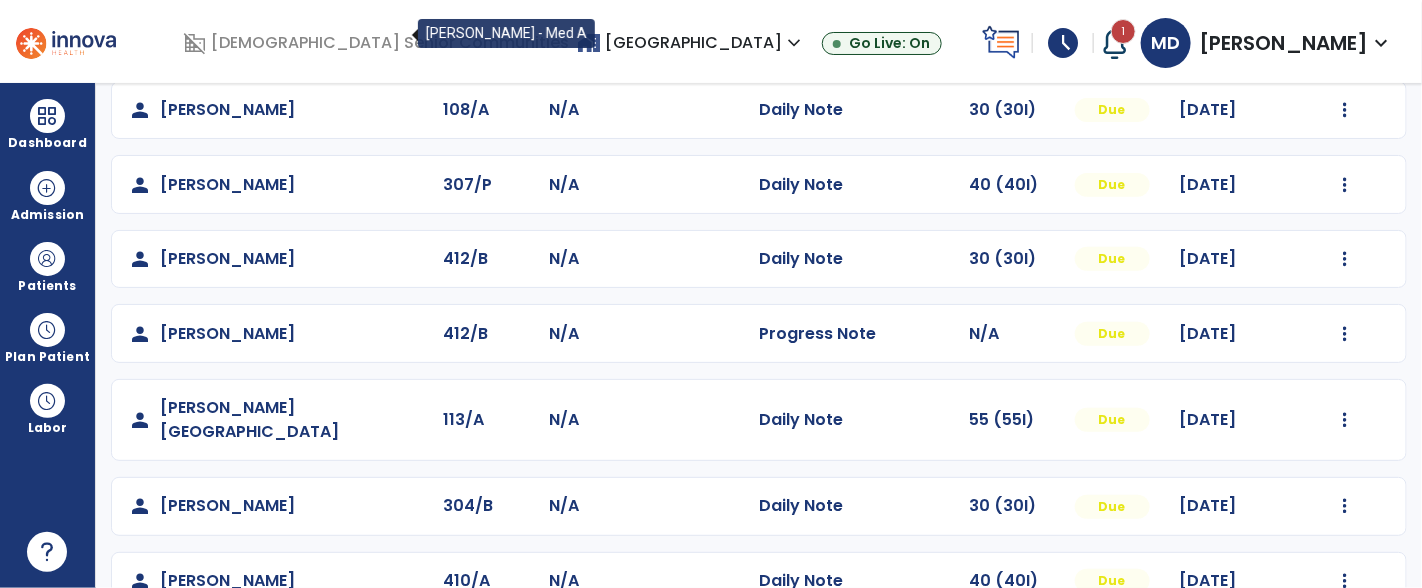scroll, scrollTop: 346, scrollLeft: 0, axis: vertical 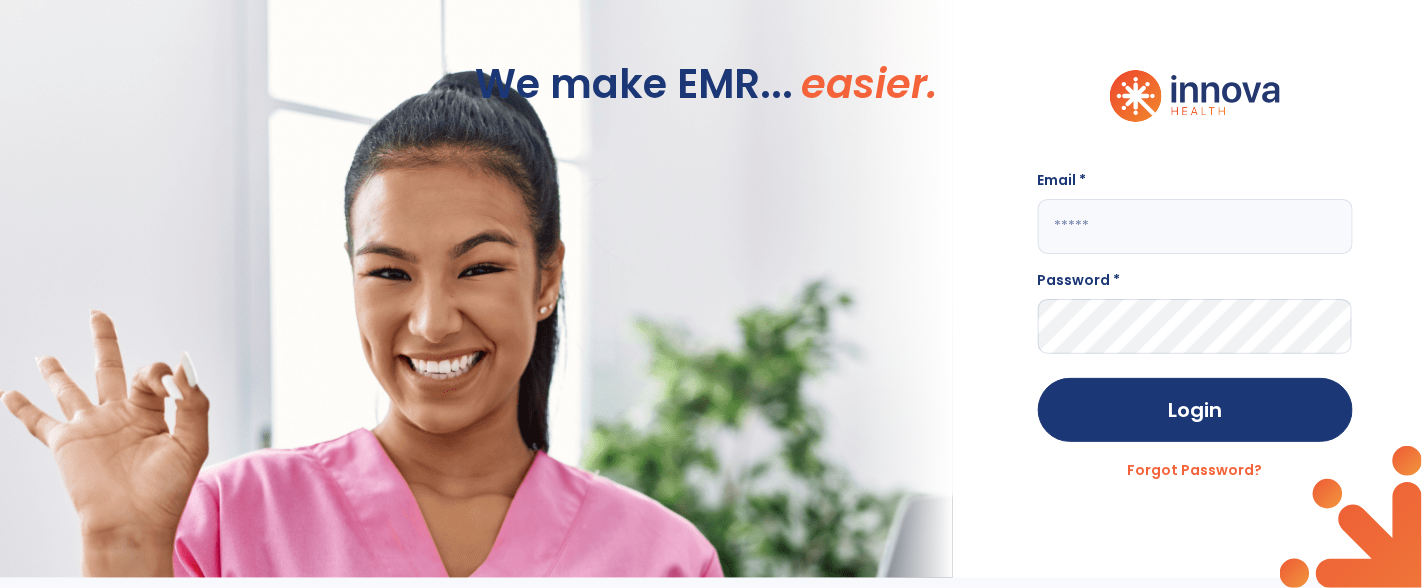 click 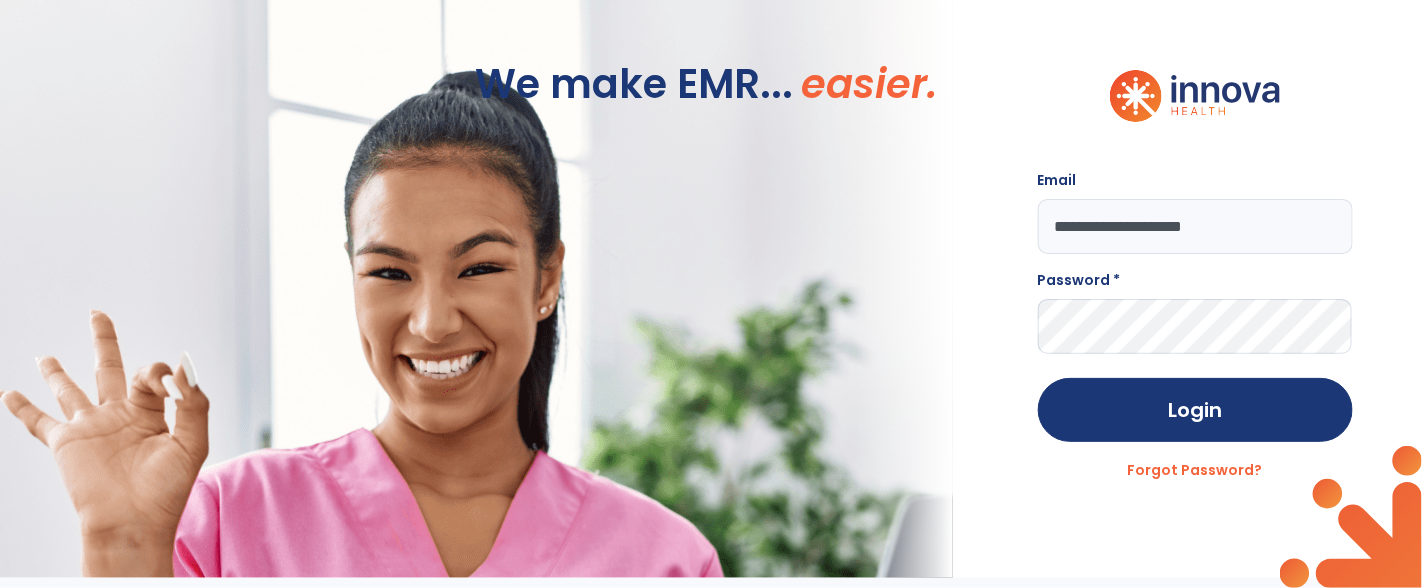 type on "**********" 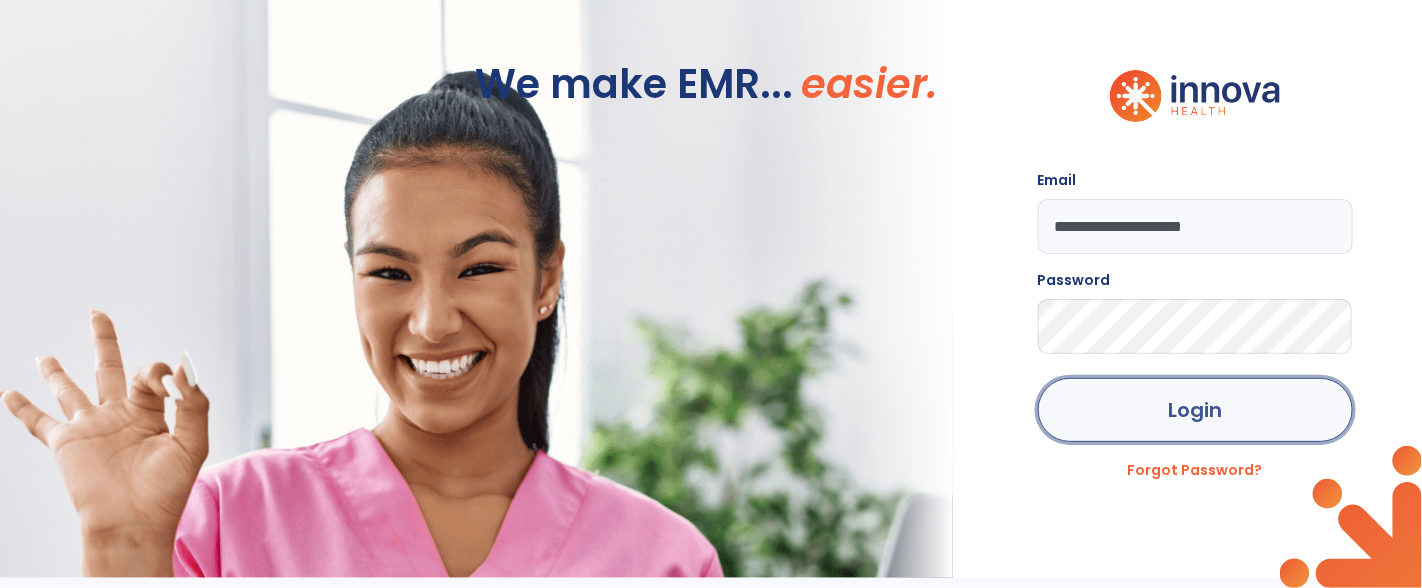 click on "Login" 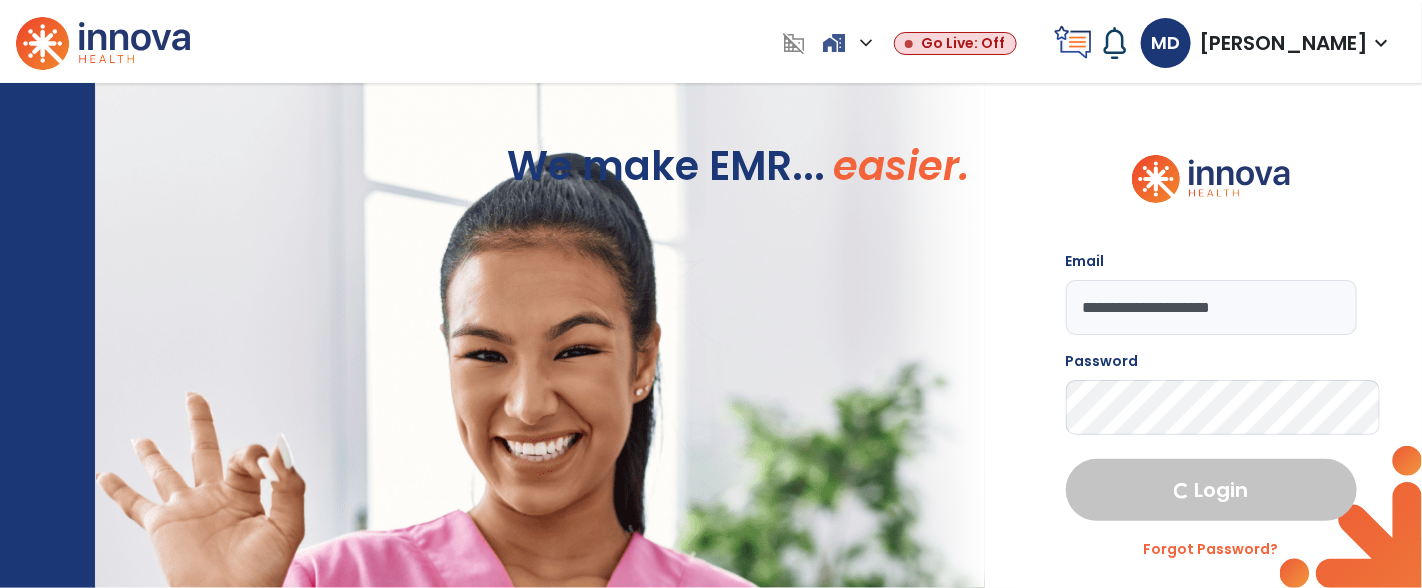 select on "****" 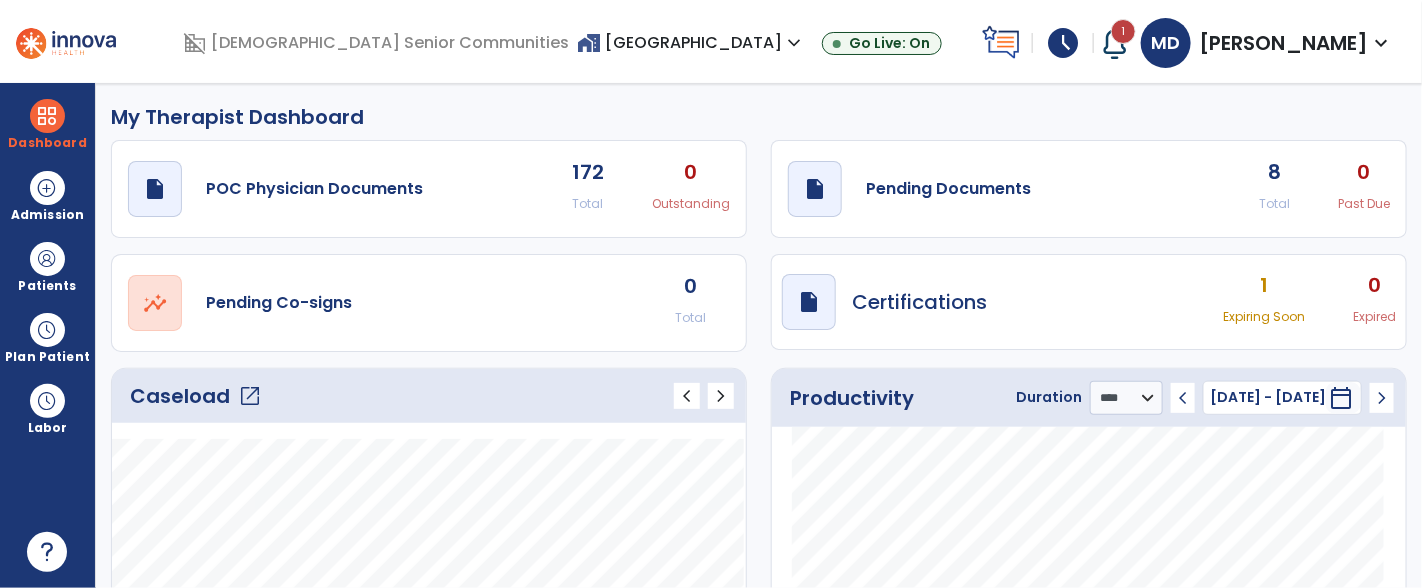 click on "Caseload   open_in_new" 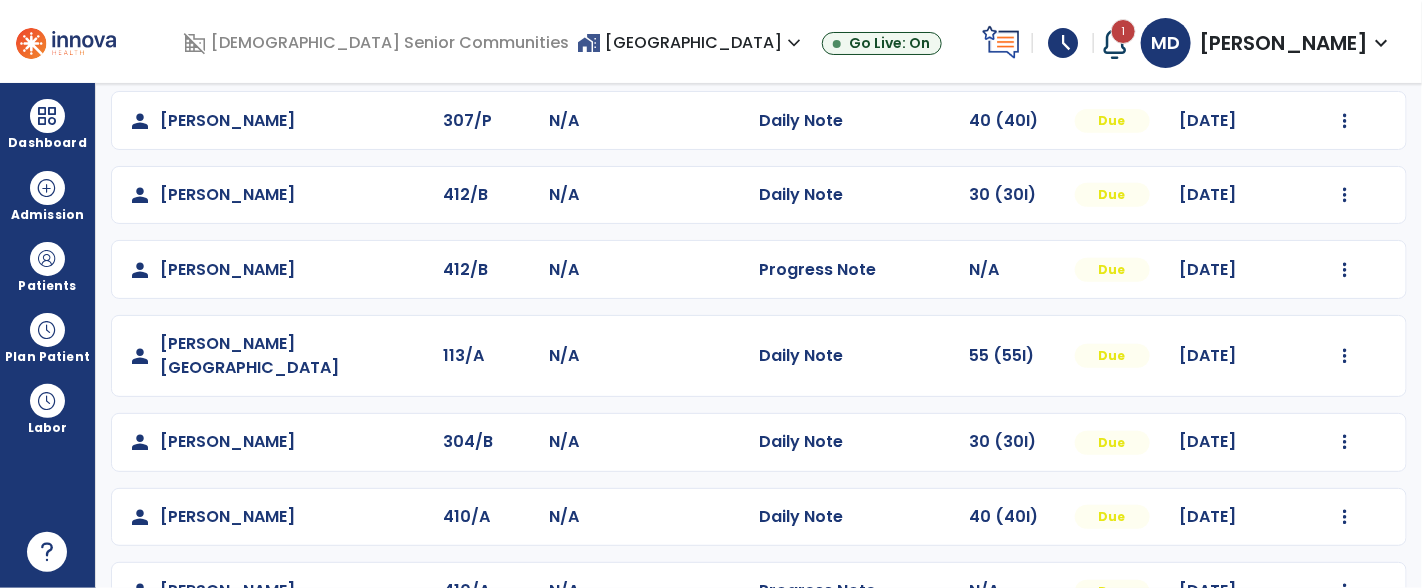 scroll, scrollTop: 346, scrollLeft: 0, axis: vertical 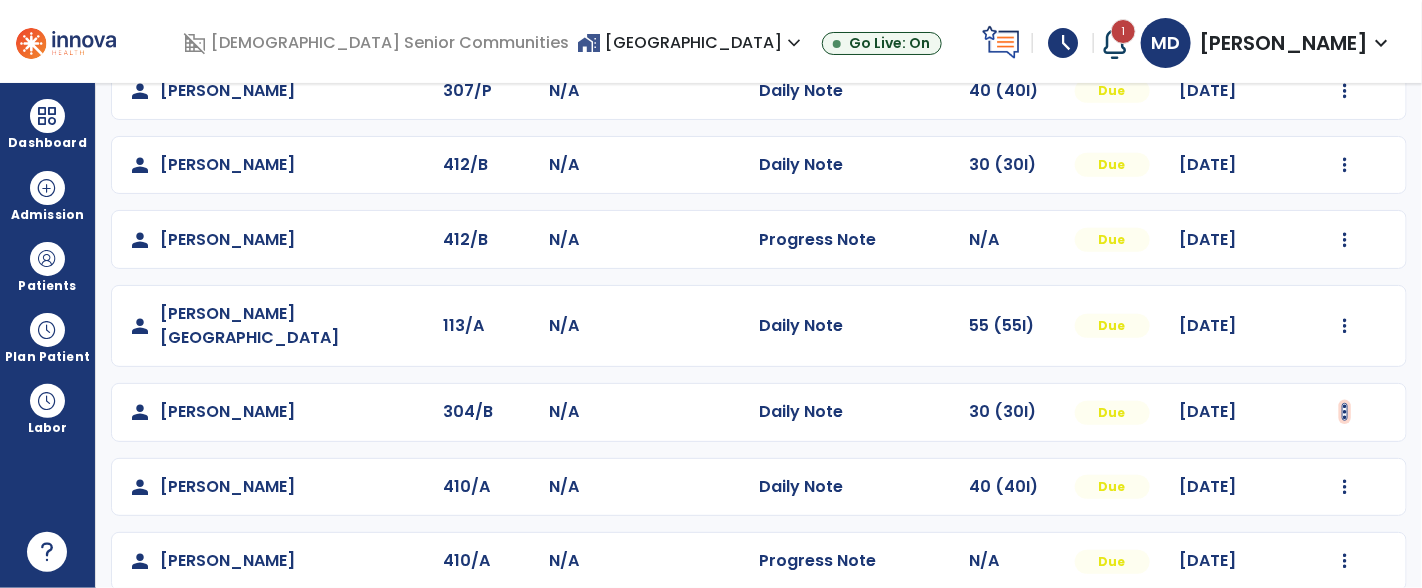 click at bounding box center (1345, 16) 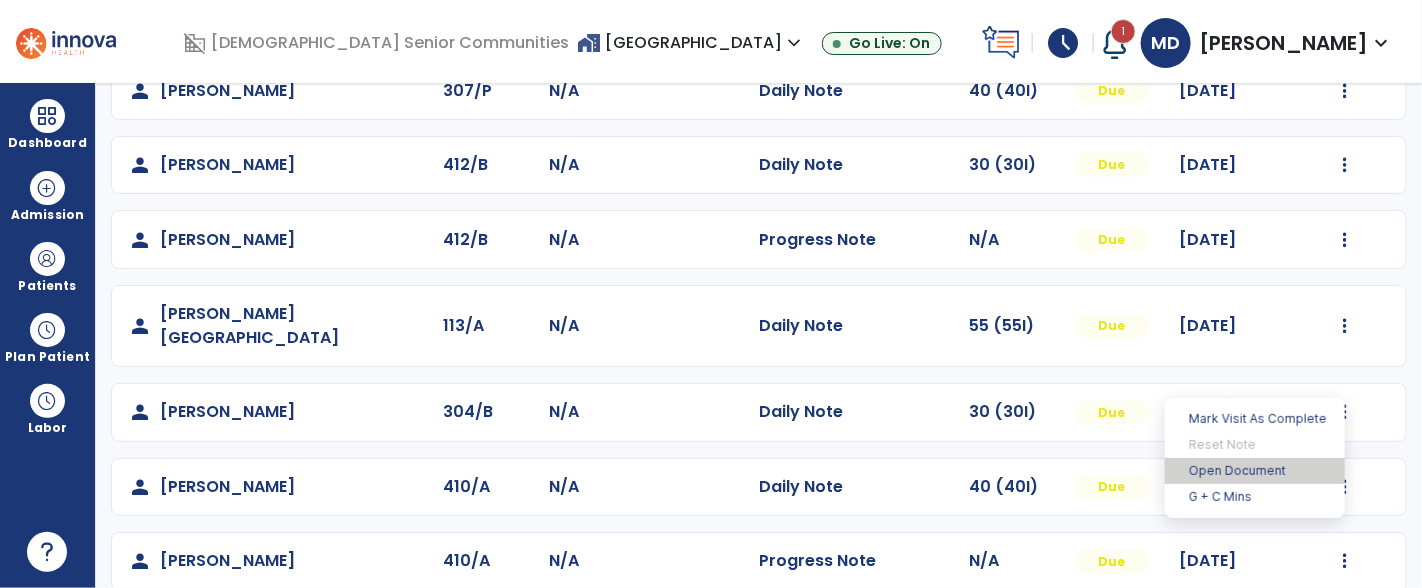 click on "Open Document" at bounding box center [1255, 471] 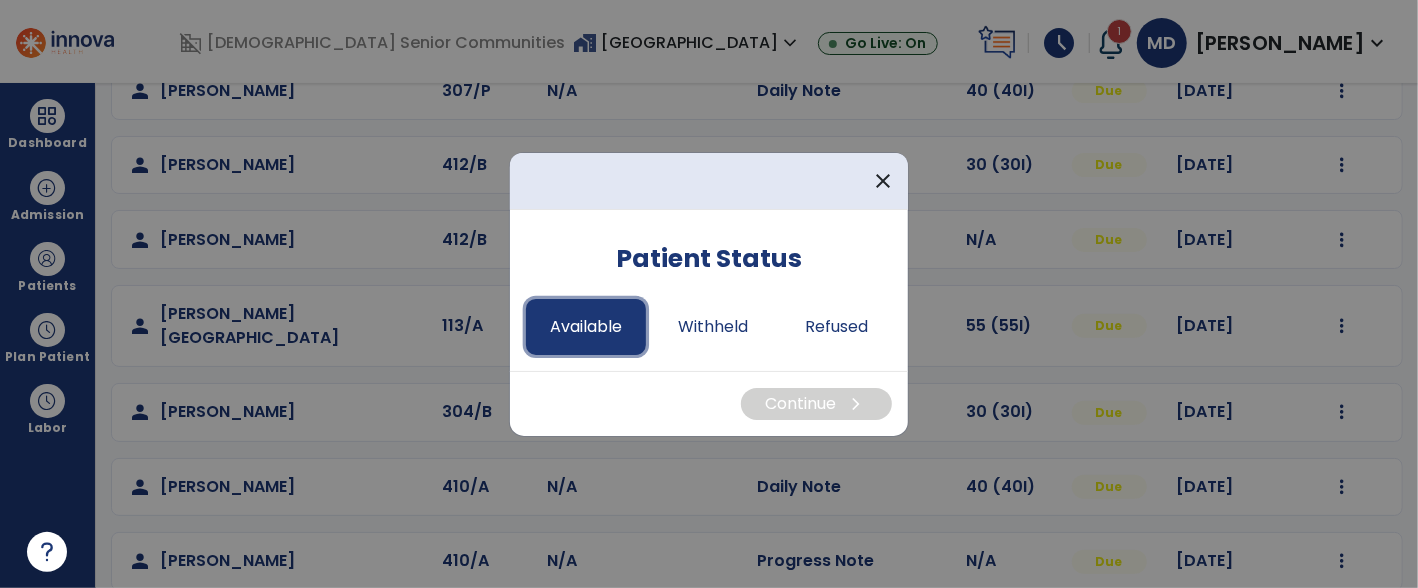click on "Available" at bounding box center (586, 327) 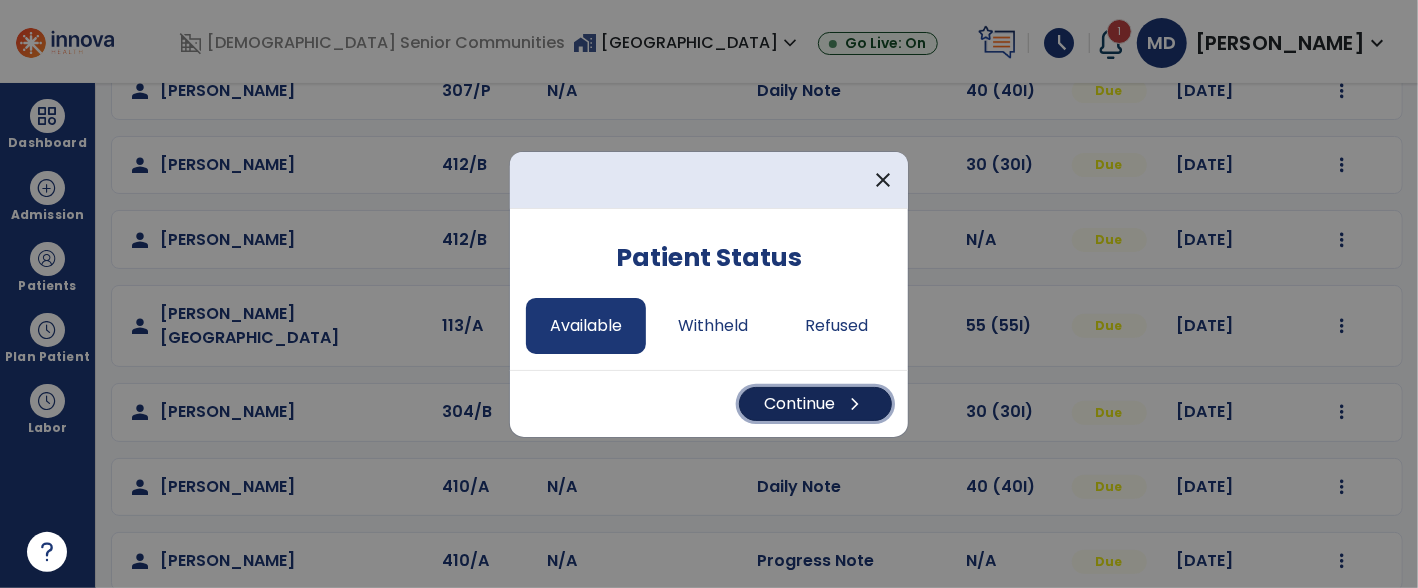 click on "Continue   chevron_right" at bounding box center (815, 404) 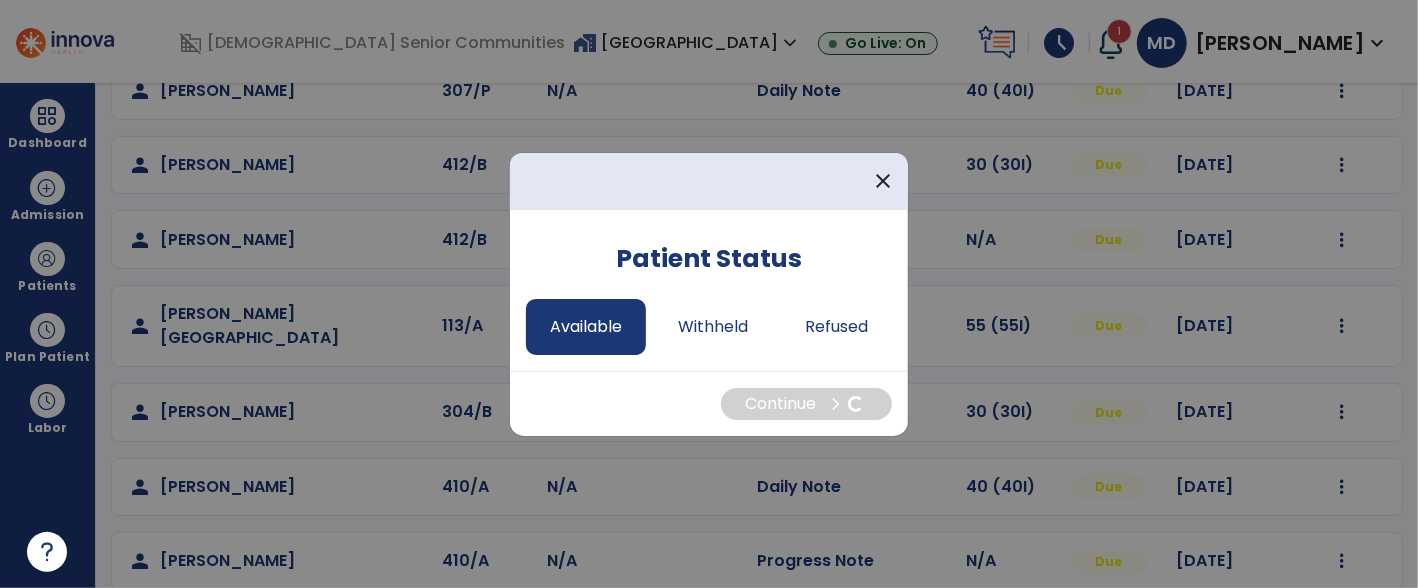 select on "*" 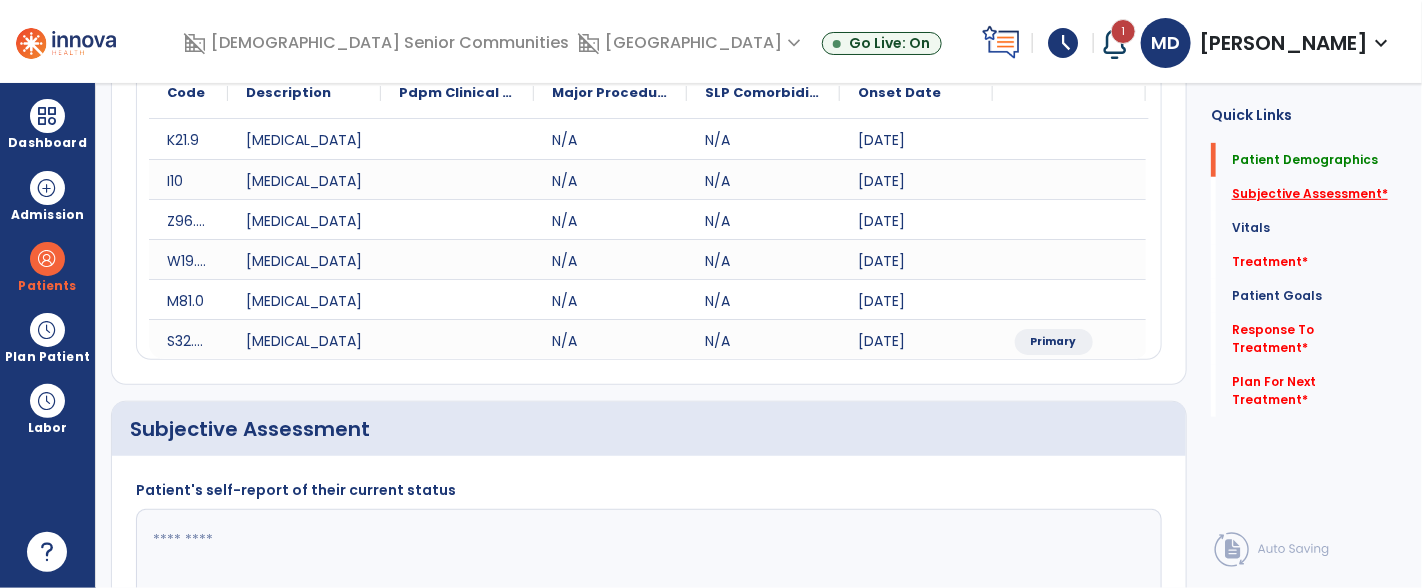 click on "Subjective Assessment   *" 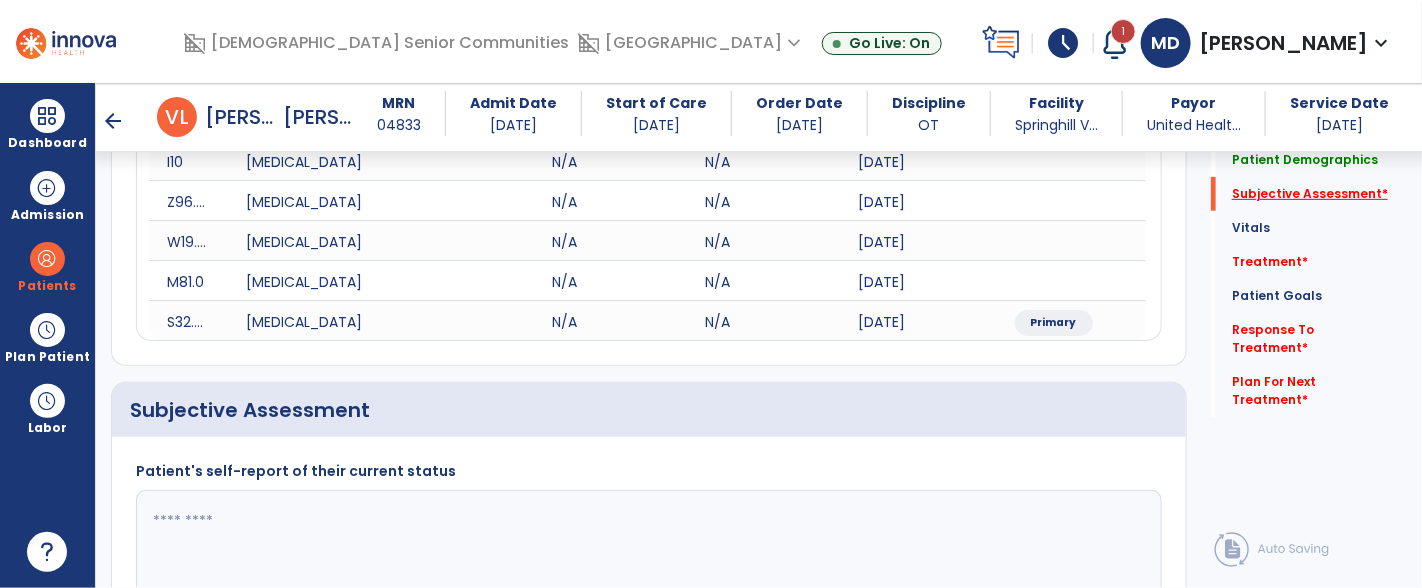 scroll, scrollTop: 552, scrollLeft: 0, axis: vertical 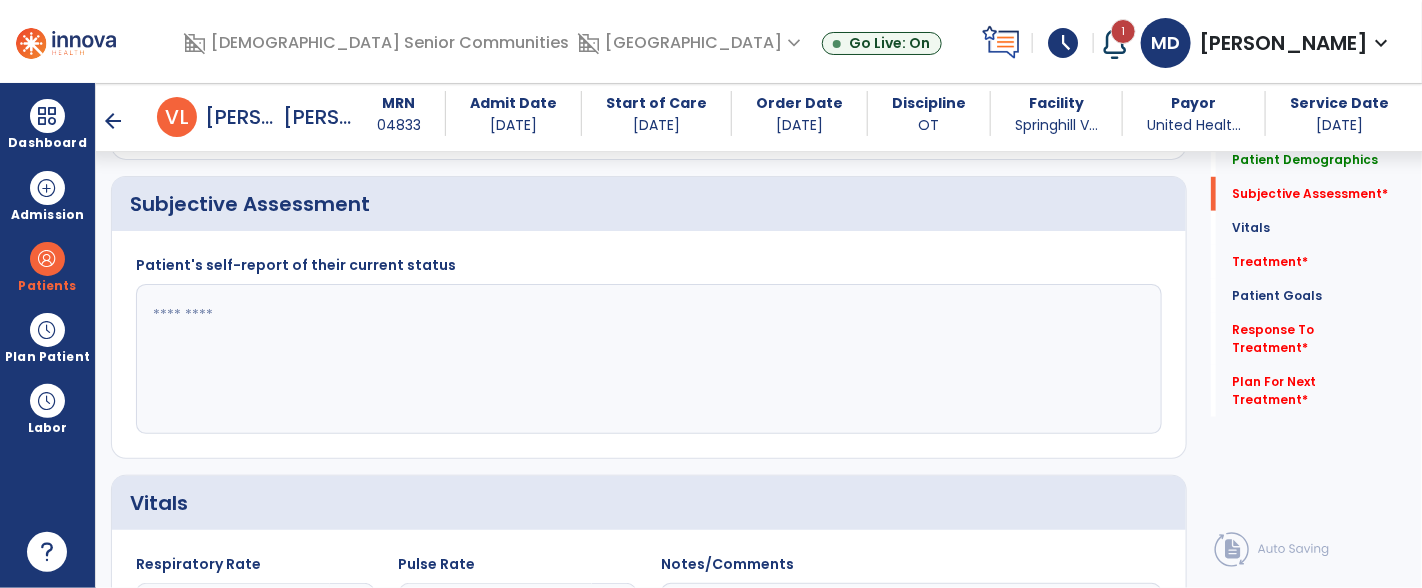 click 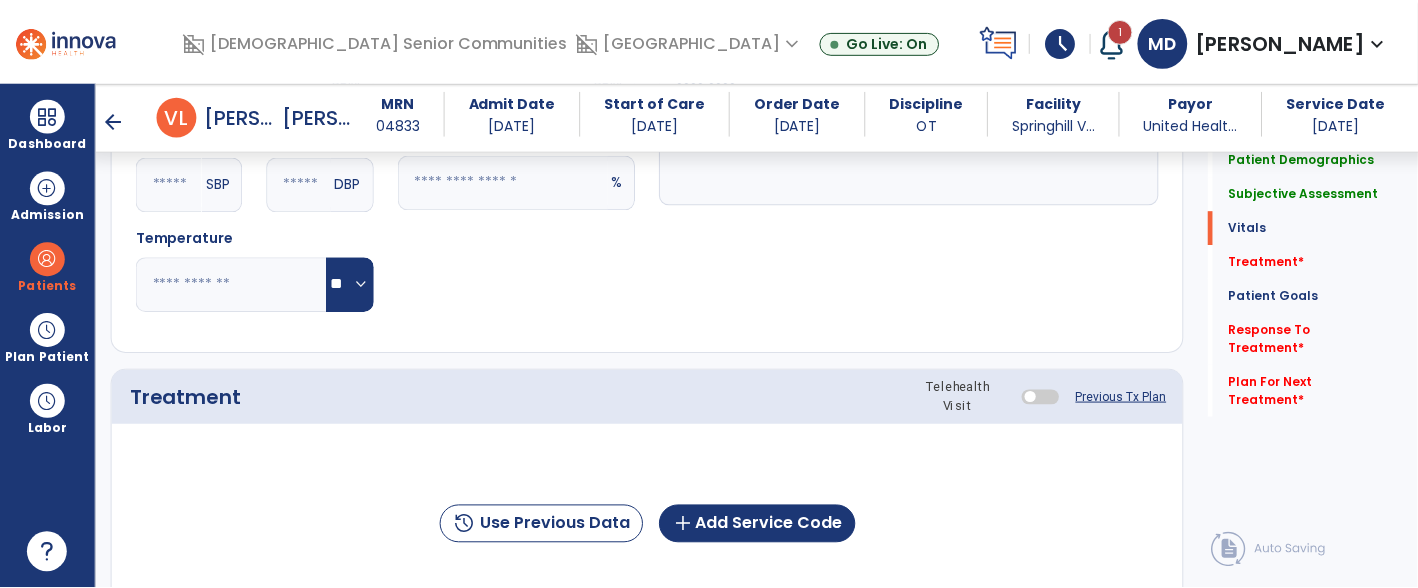 scroll, scrollTop: 1150, scrollLeft: 0, axis: vertical 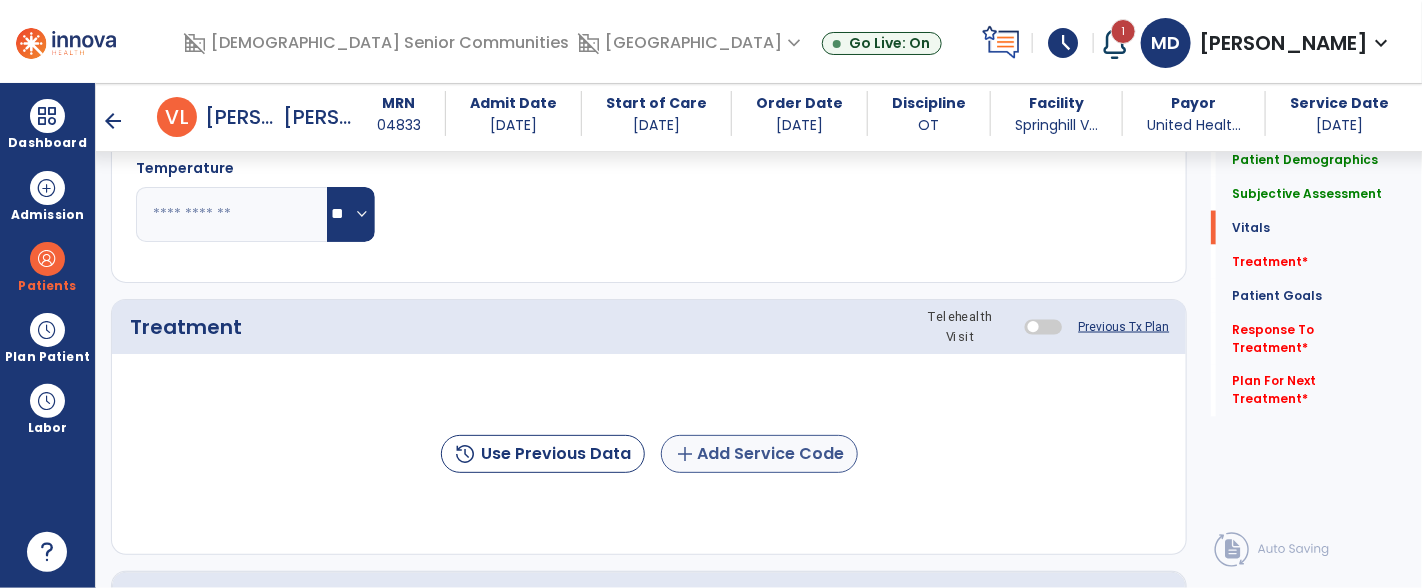 type on "**********" 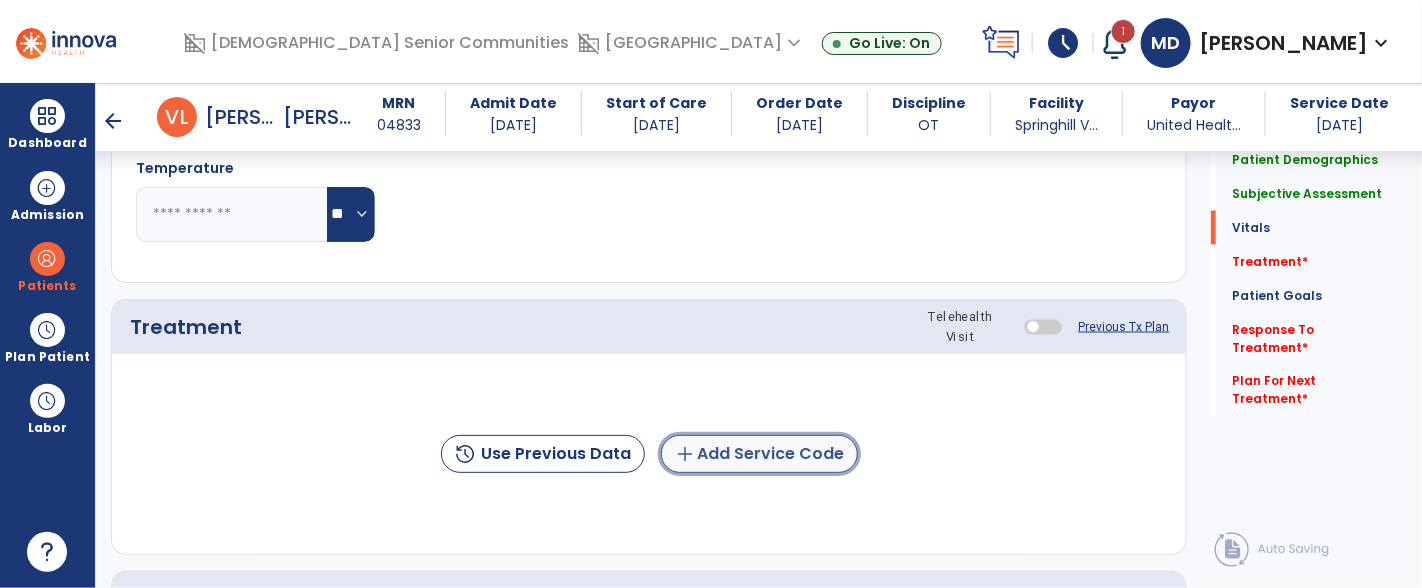 click on "add  Add Service Code" 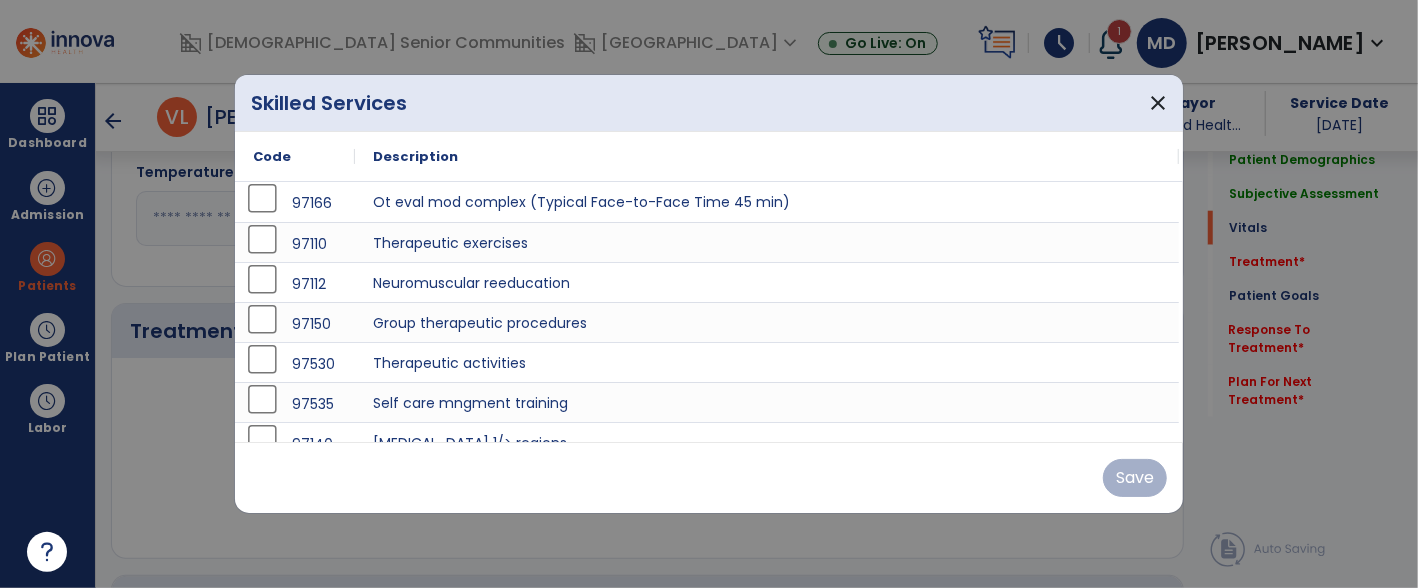 scroll, scrollTop: 1150, scrollLeft: 0, axis: vertical 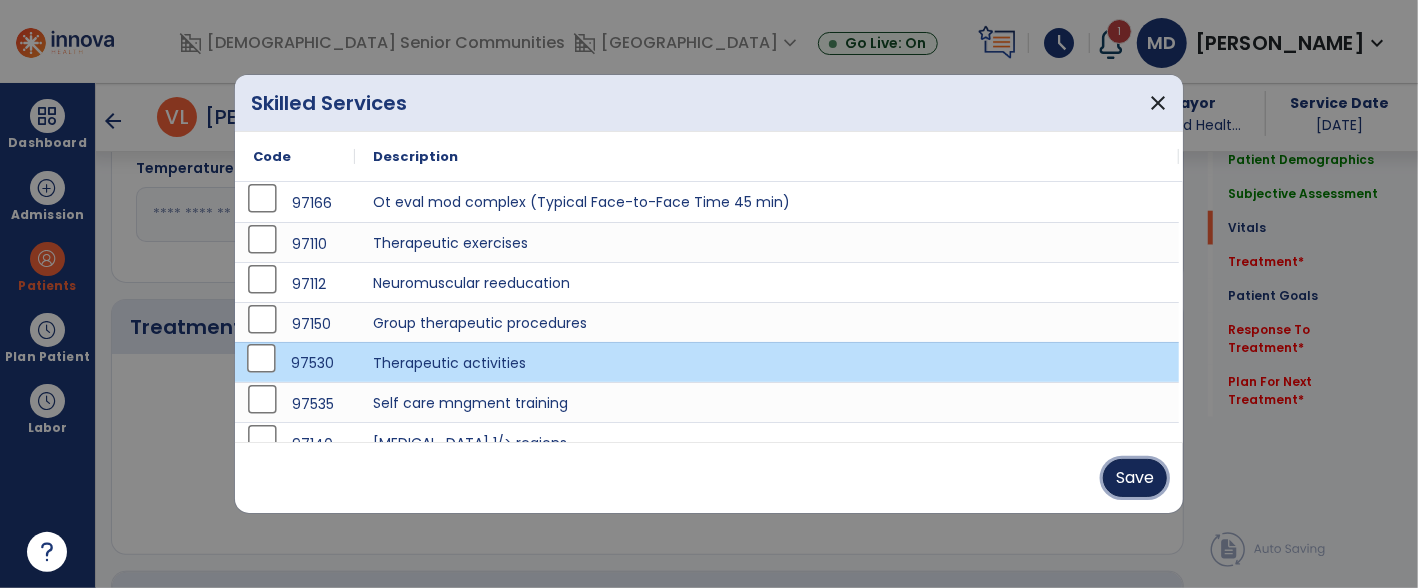 click on "Save" at bounding box center (1135, 478) 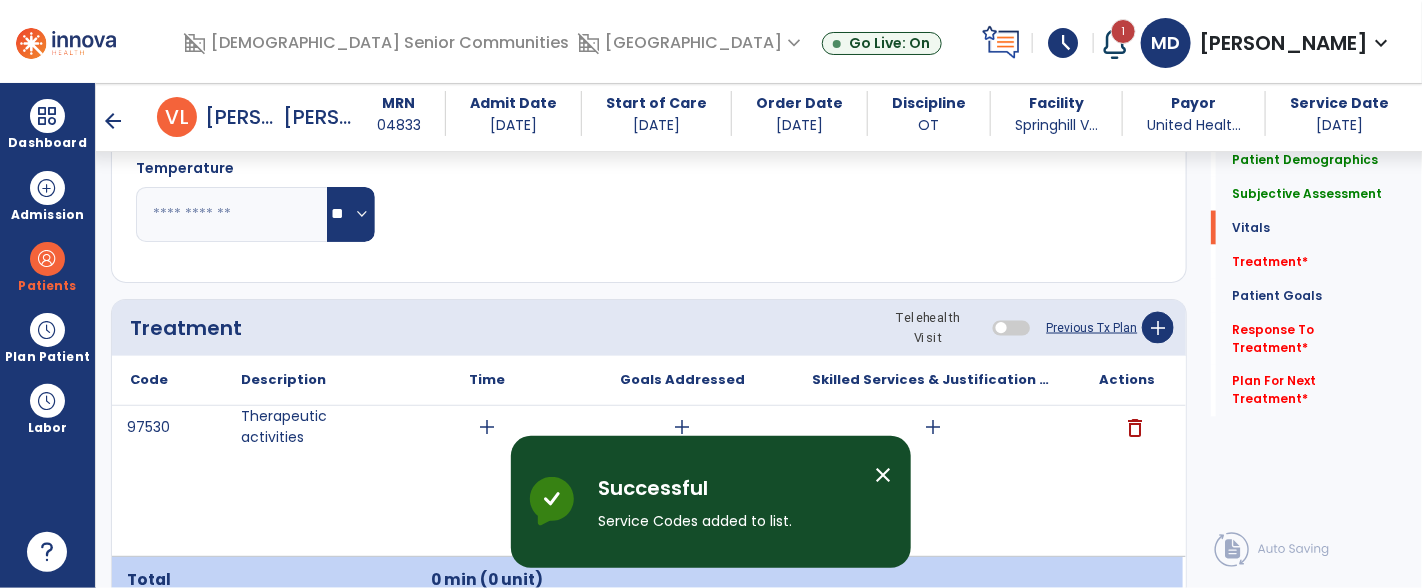 click on "add" at bounding box center (487, 427) 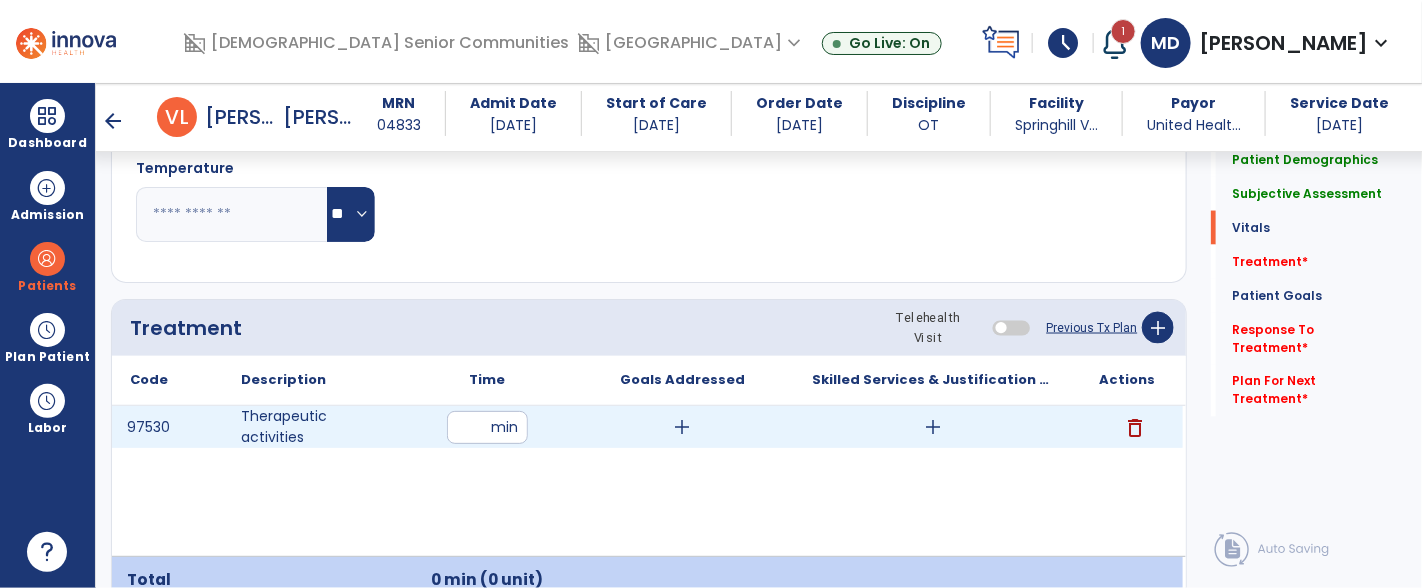 type on "**" 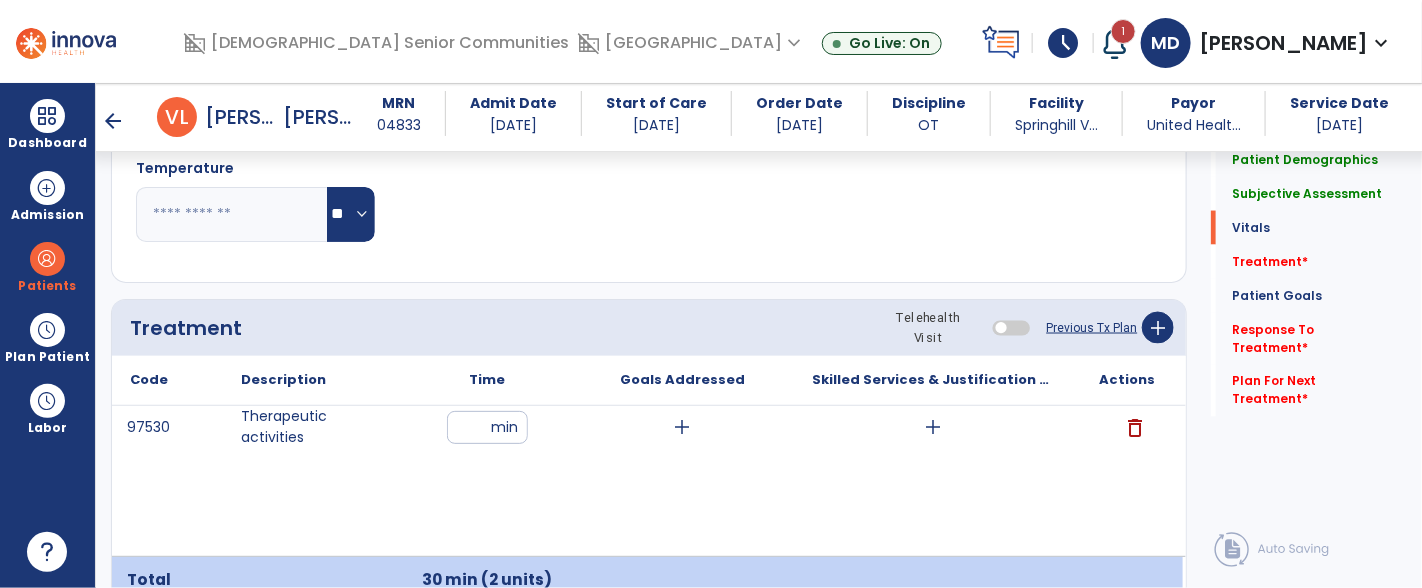 click on "add" at bounding box center (682, 427) 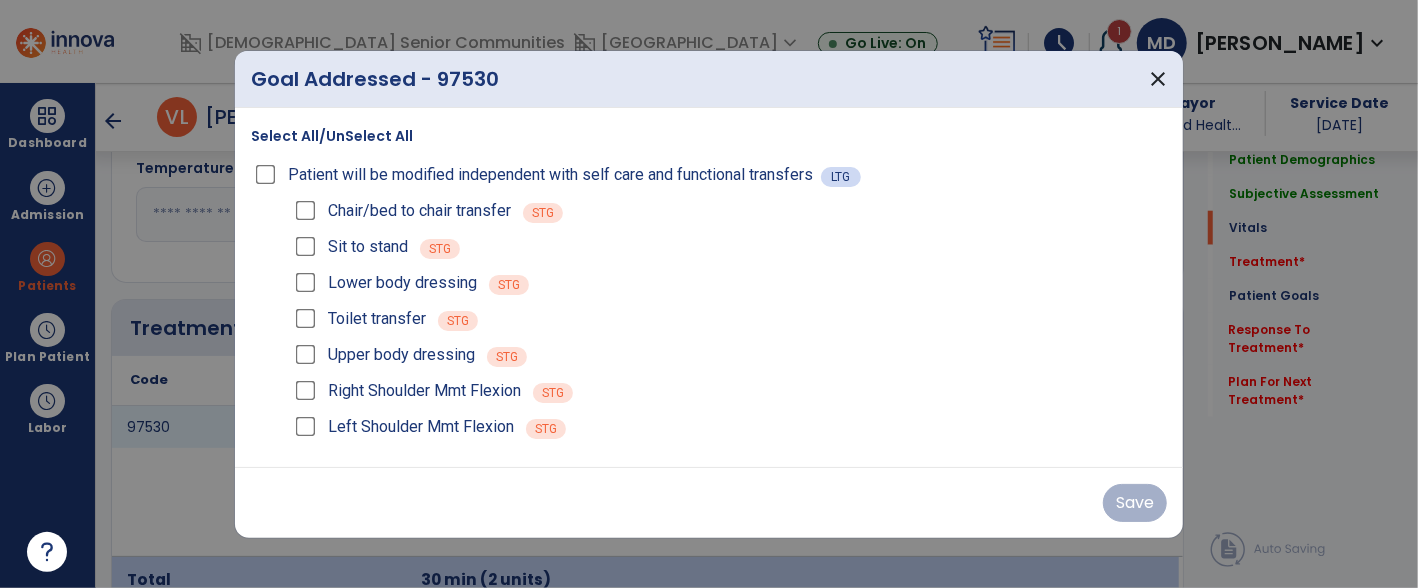 scroll, scrollTop: 1150, scrollLeft: 0, axis: vertical 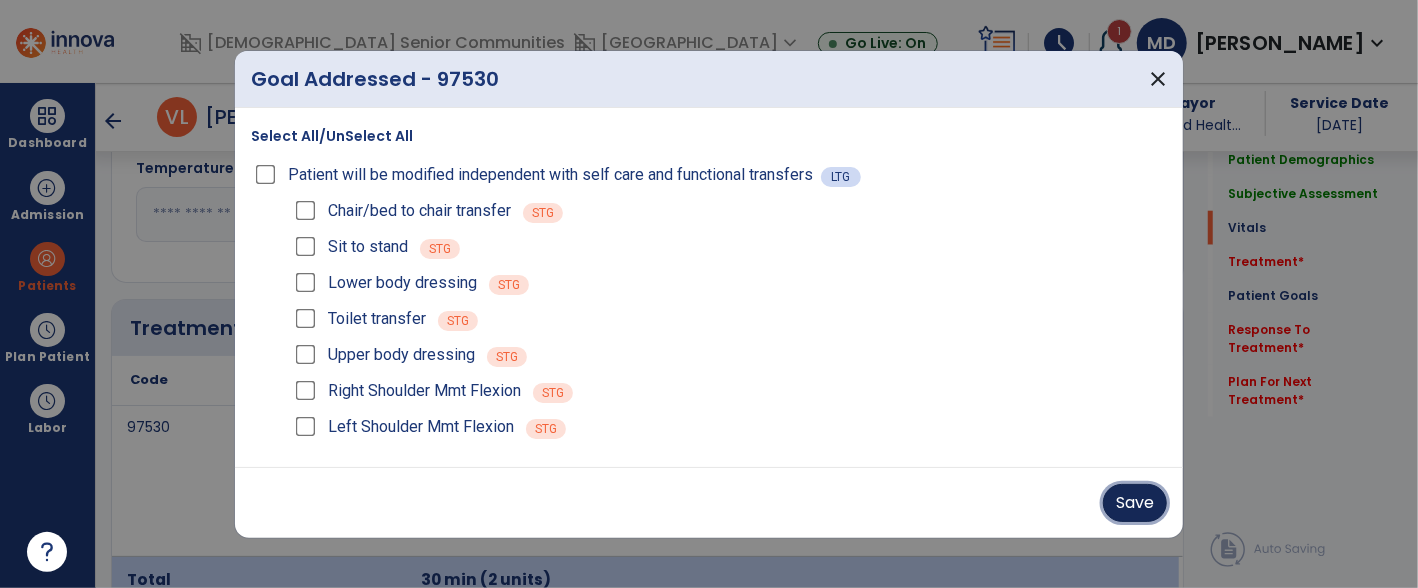 click on "Save" at bounding box center (1135, 503) 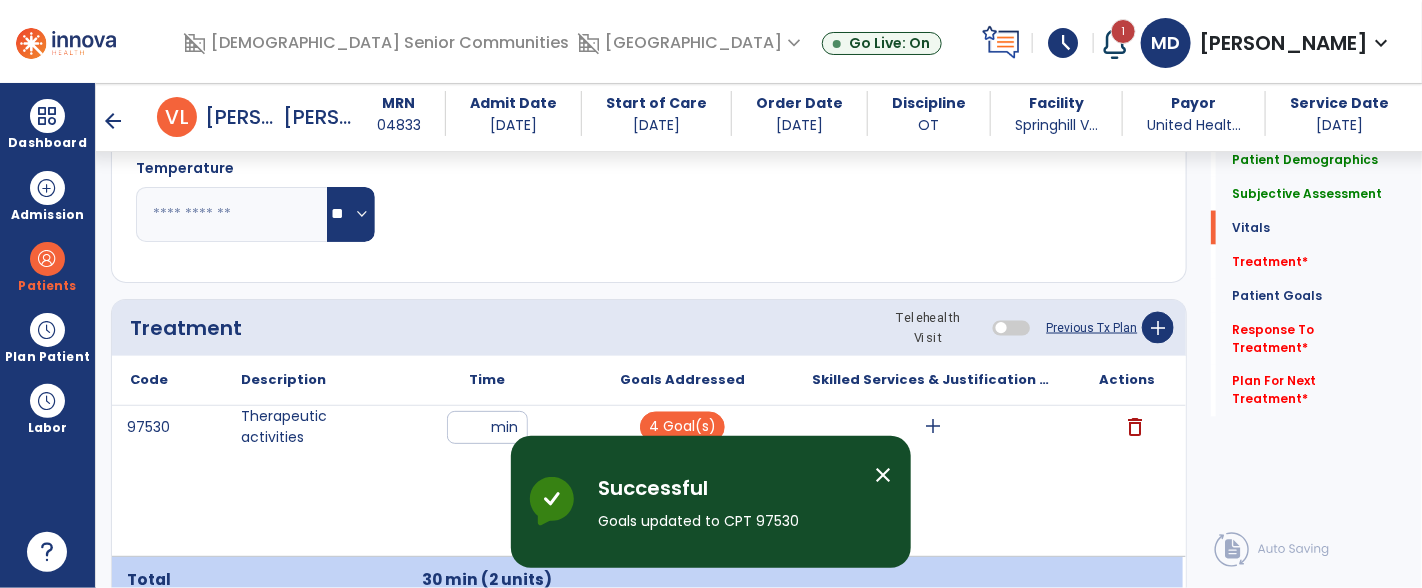 click on "add" at bounding box center [933, 427] 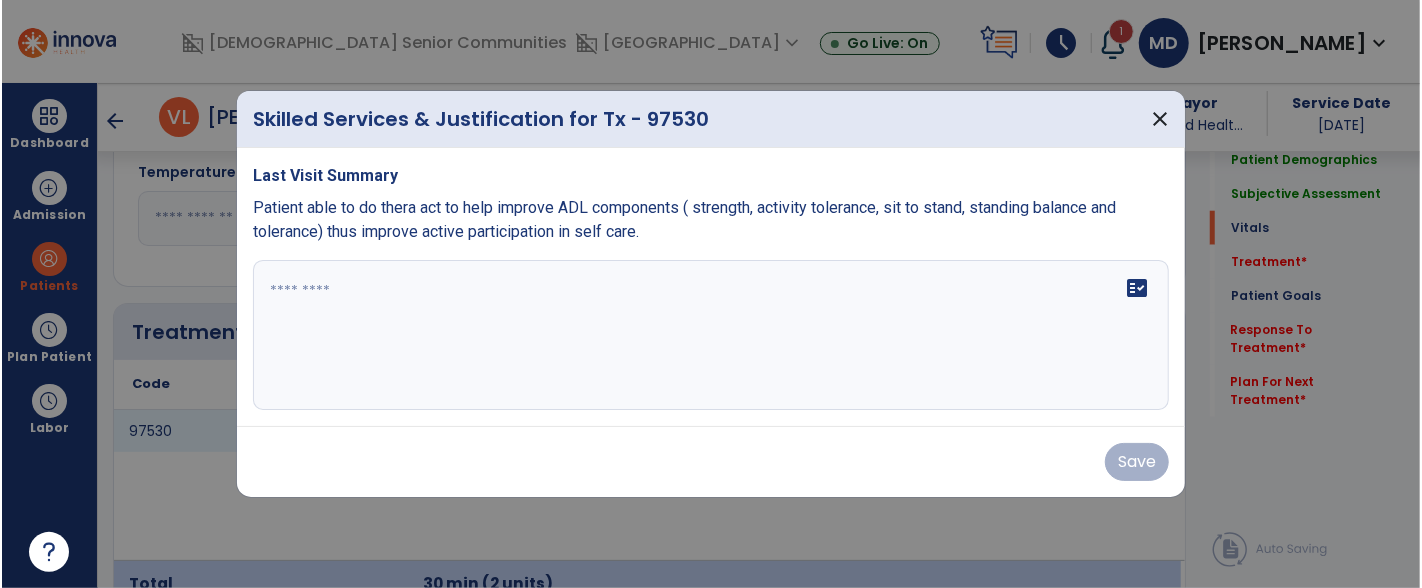 scroll, scrollTop: 1150, scrollLeft: 0, axis: vertical 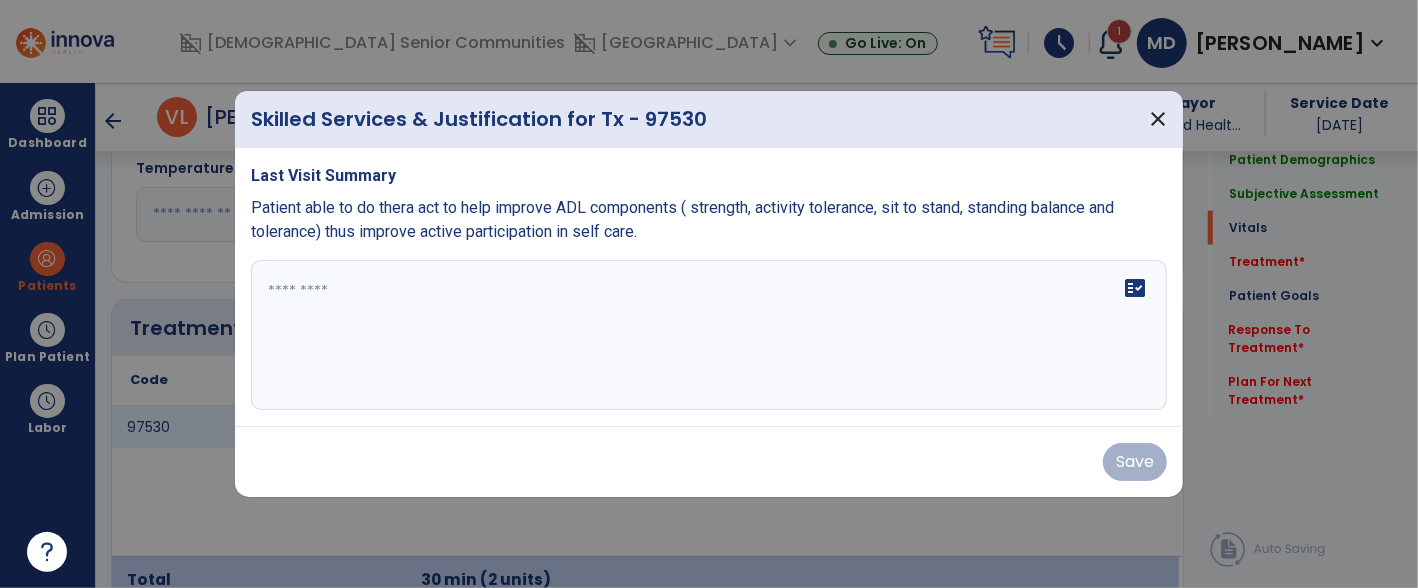 click at bounding box center [709, 335] 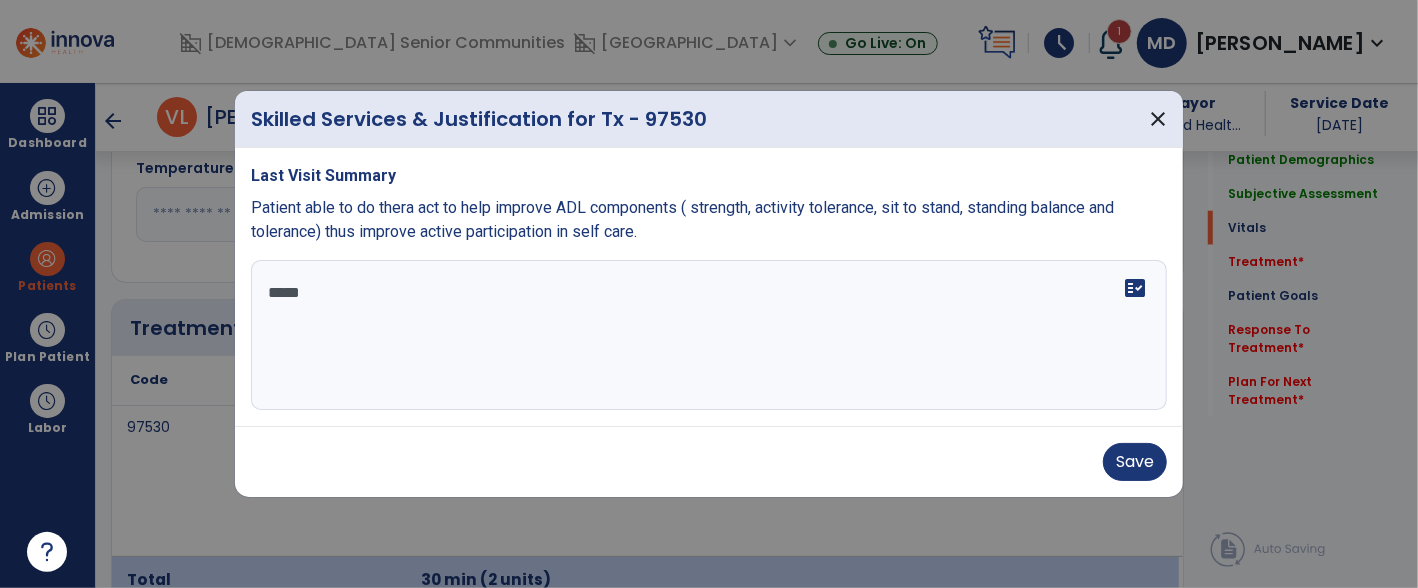 type on "******" 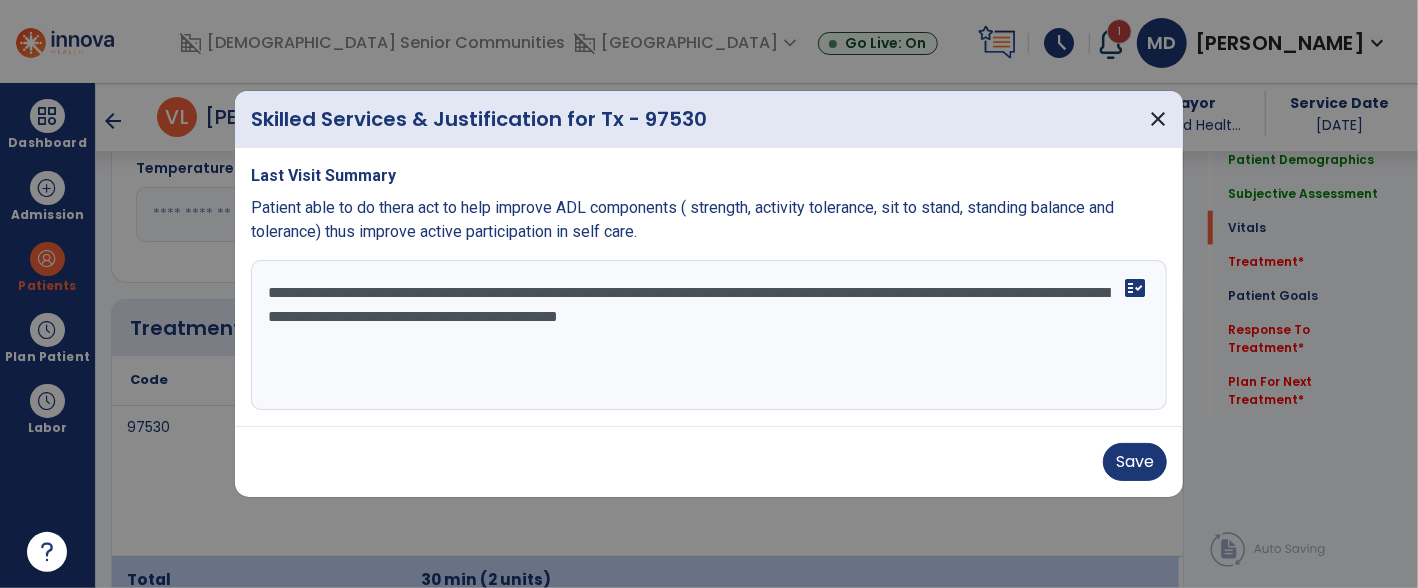 click on "**********" at bounding box center [709, 335] 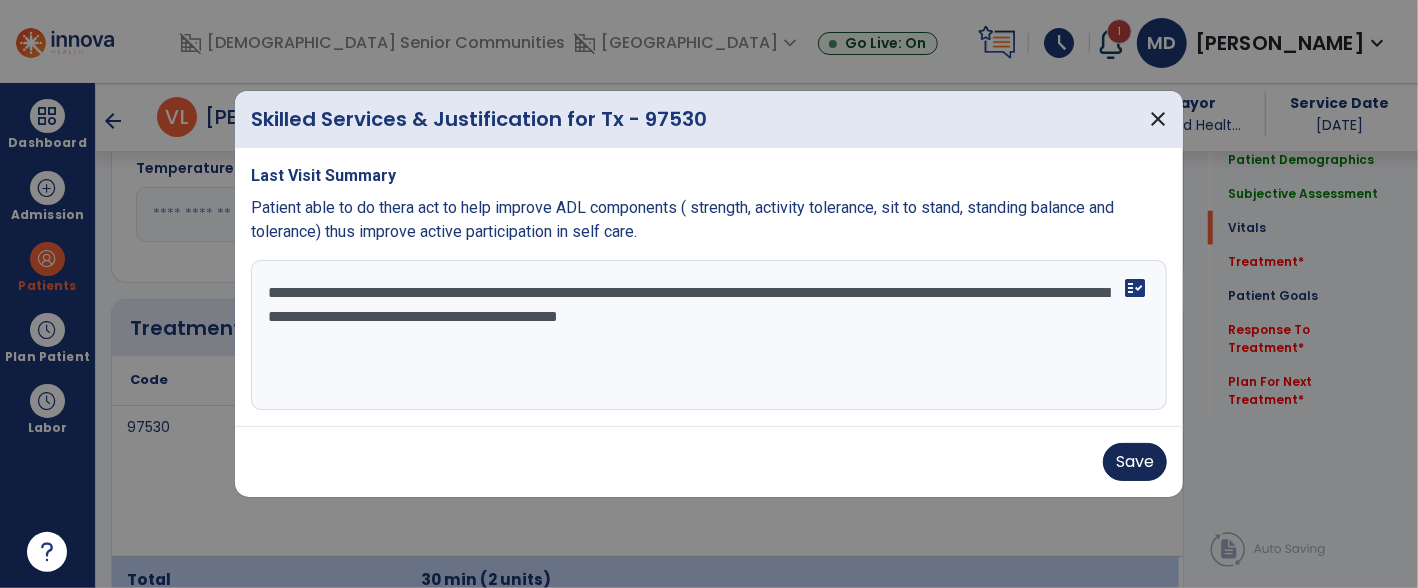 type on "**********" 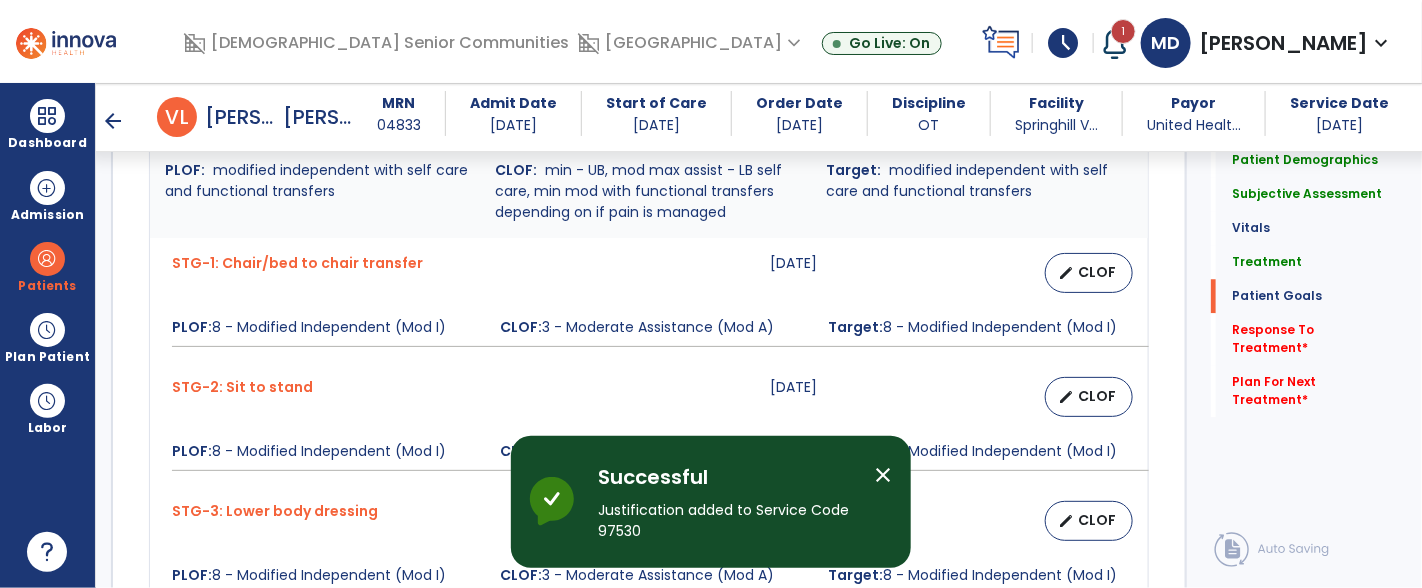 click on "close" at bounding box center [883, 475] 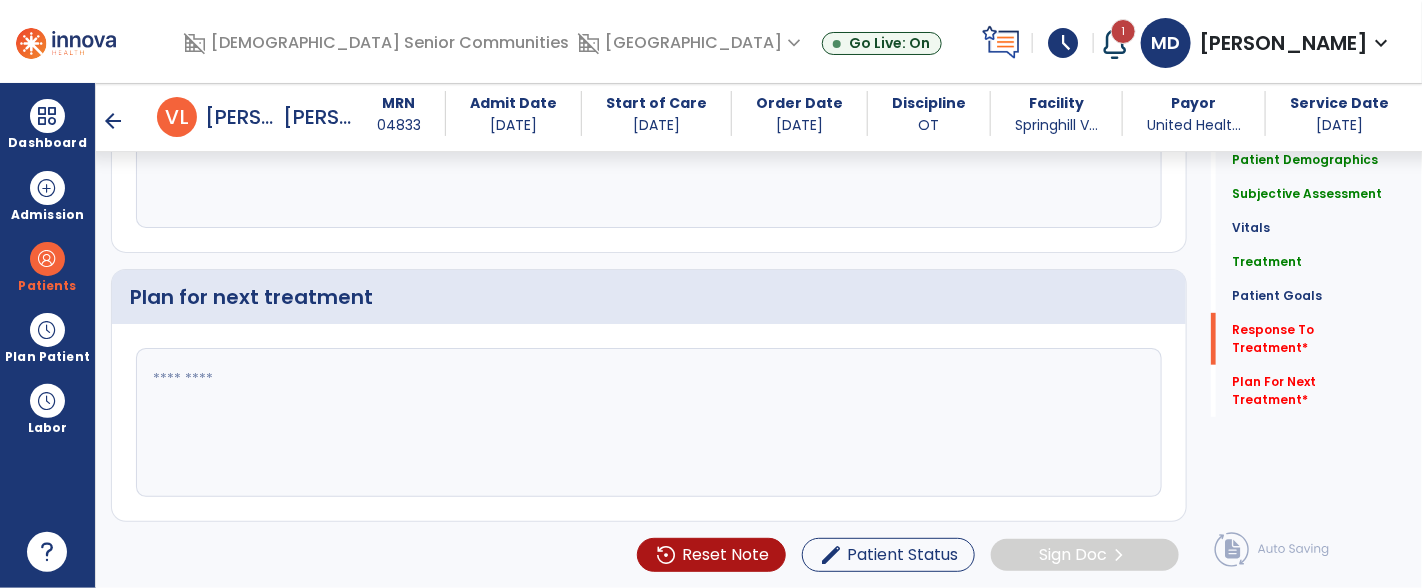 scroll, scrollTop: 2918, scrollLeft: 0, axis: vertical 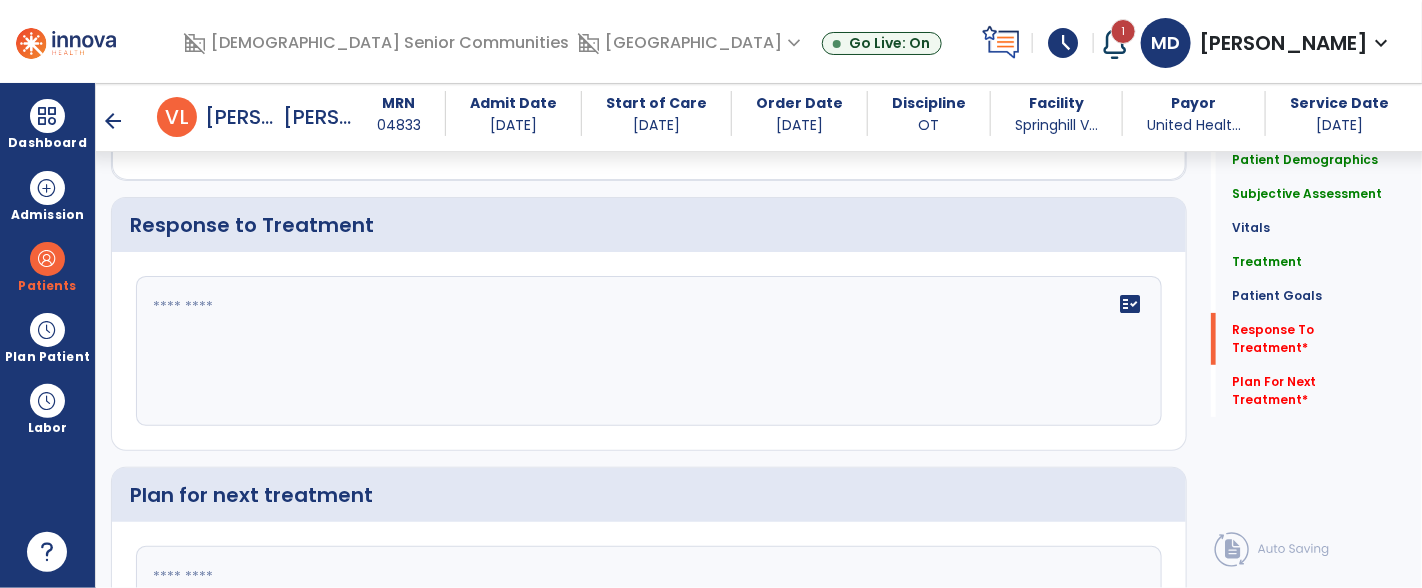click 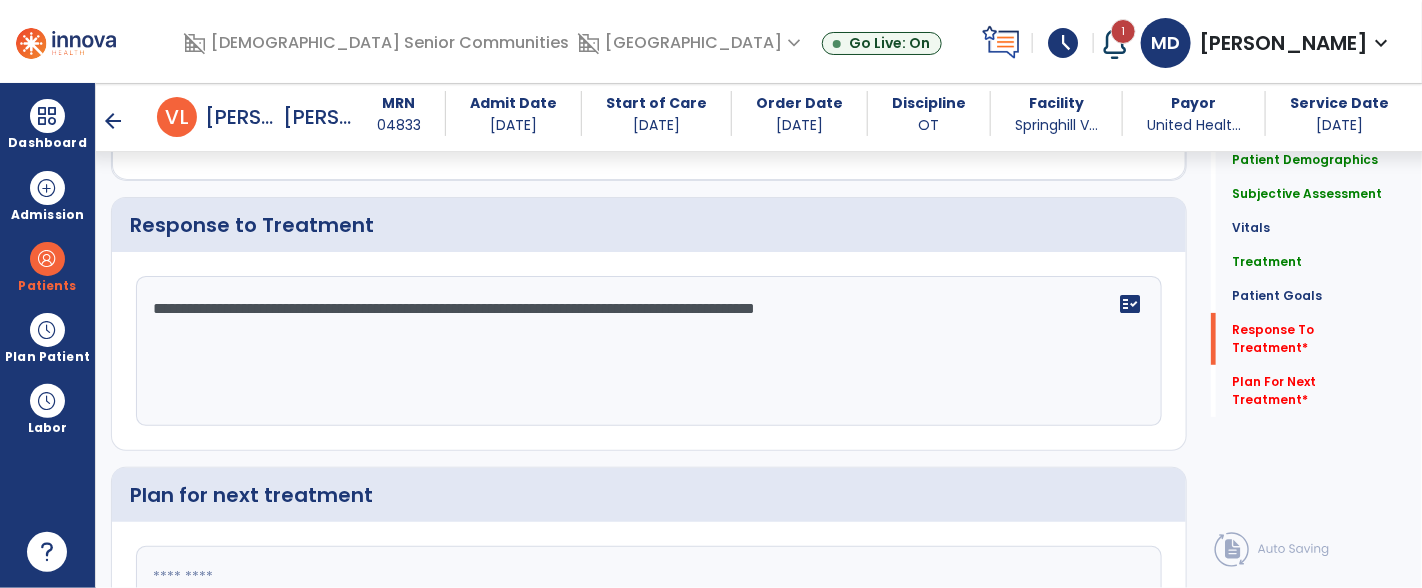 click on "**********" 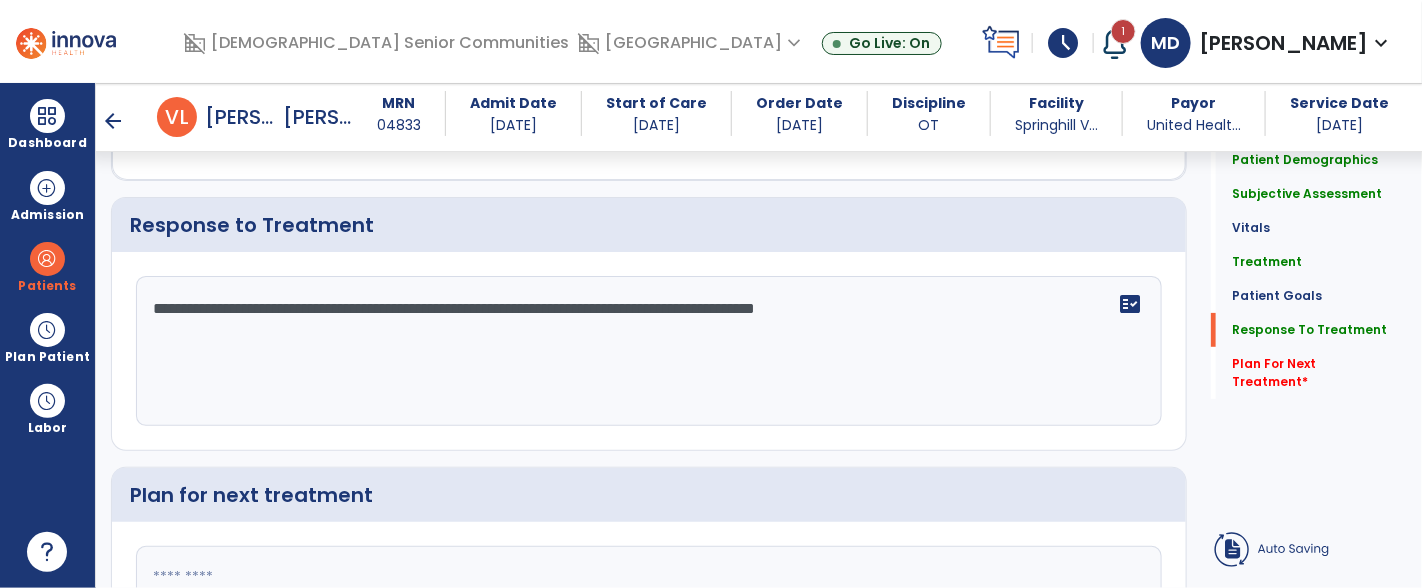click on "**********" 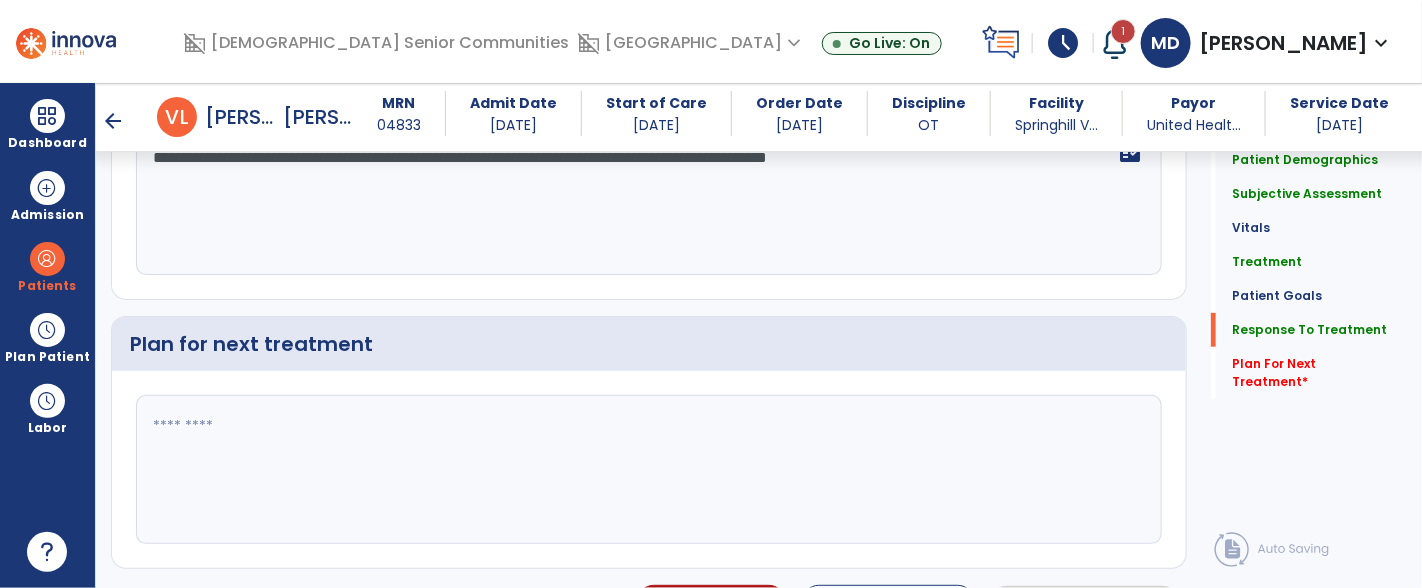 scroll, scrollTop: 3116, scrollLeft: 0, axis: vertical 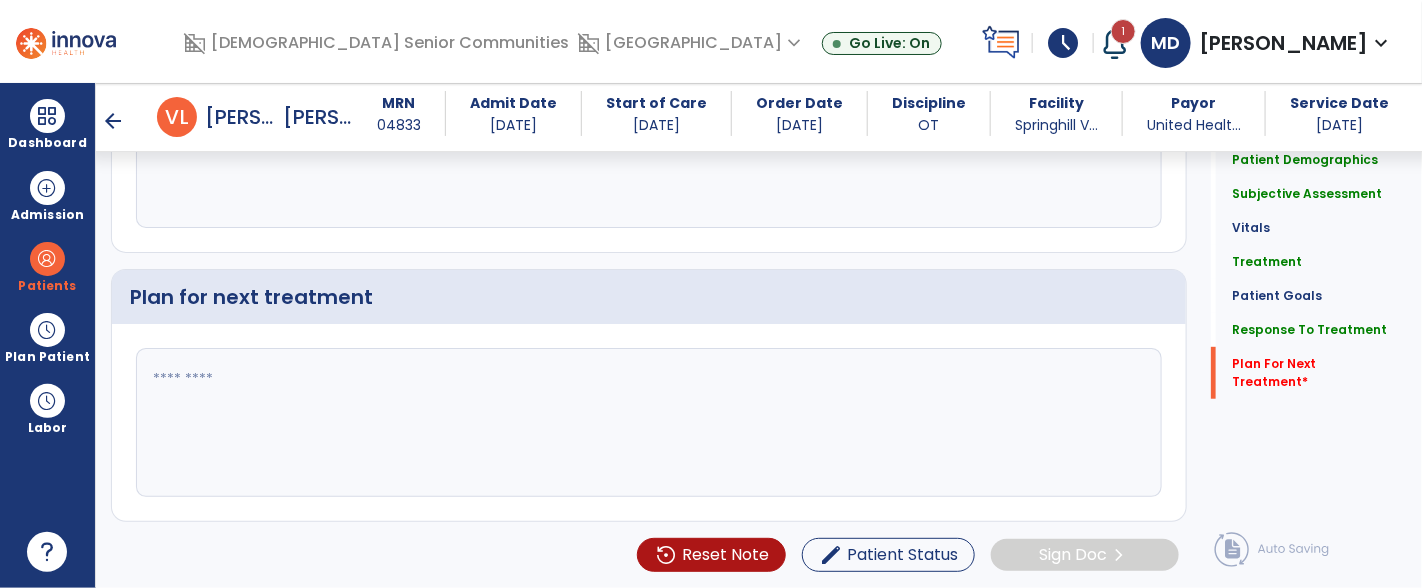 type on "**********" 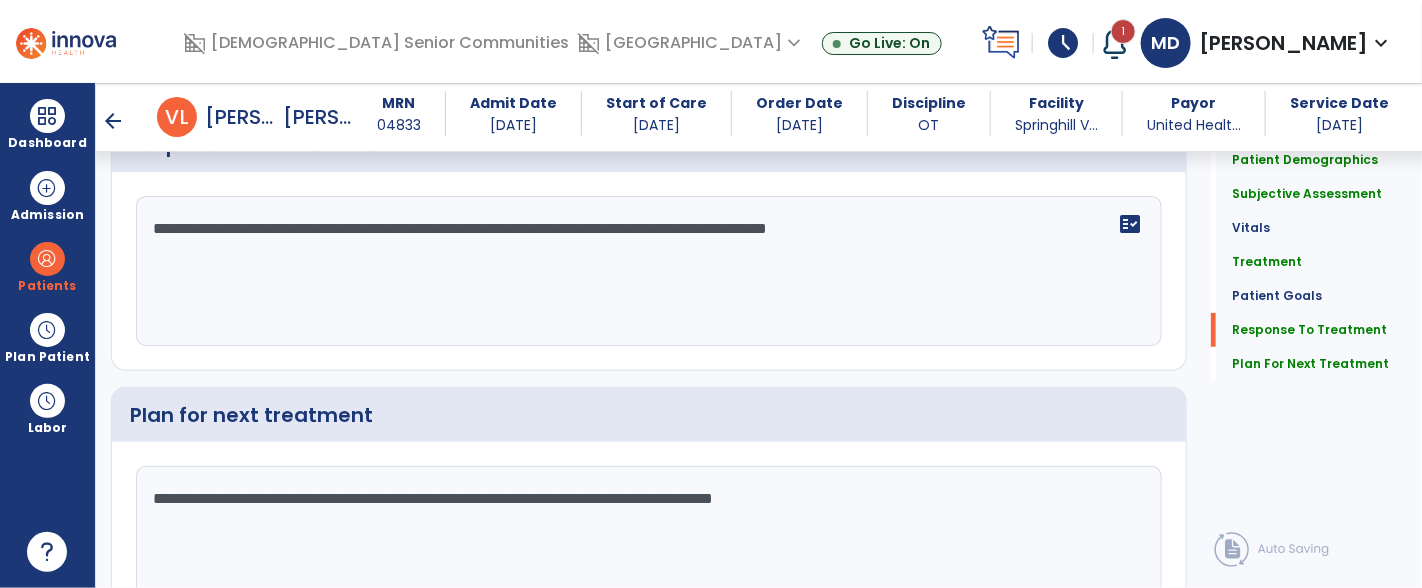 scroll, scrollTop: 2931, scrollLeft: 0, axis: vertical 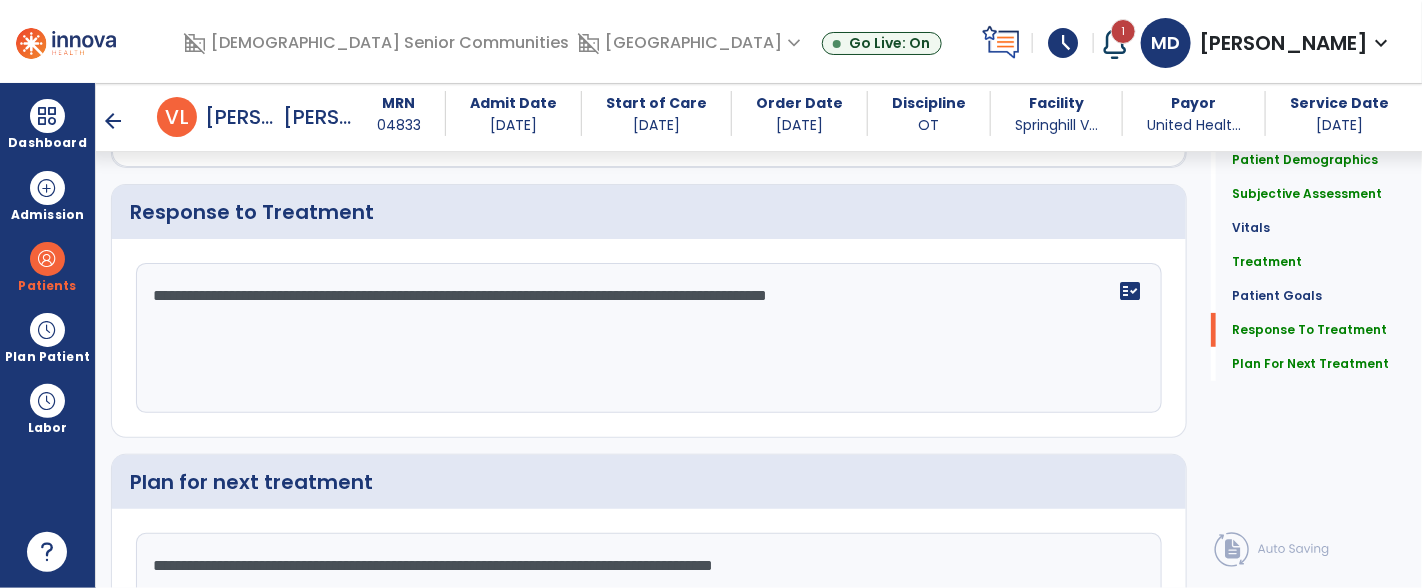 type on "**********" 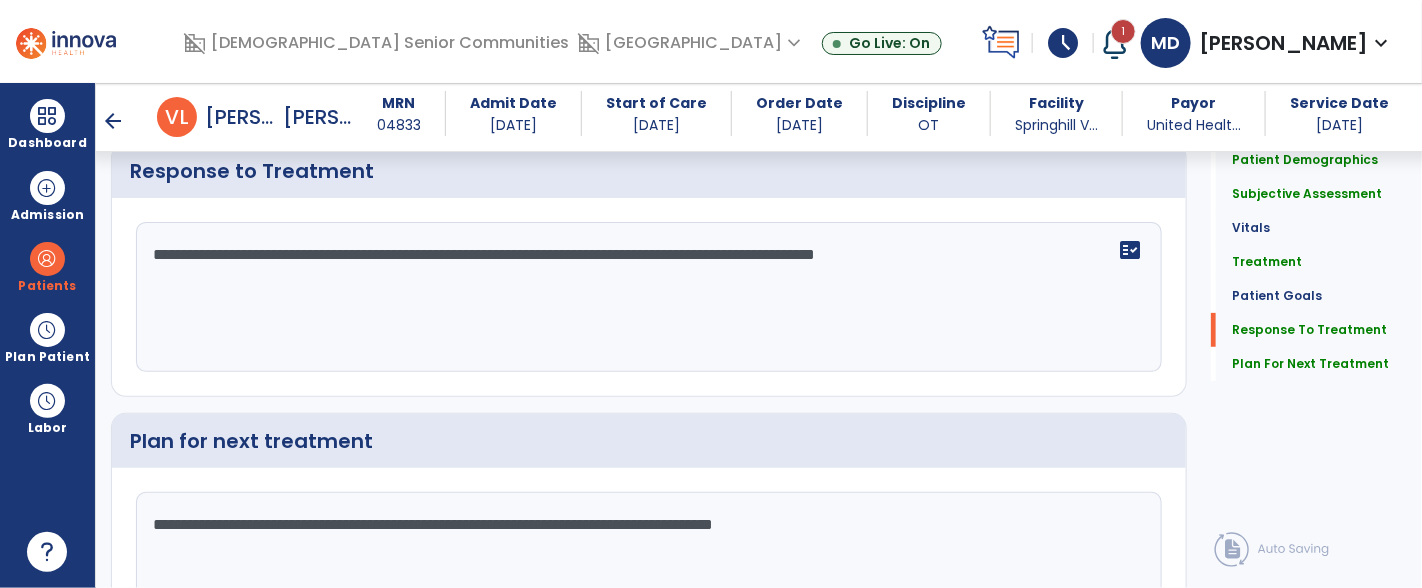 scroll, scrollTop: 2983, scrollLeft: 0, axis: vertical 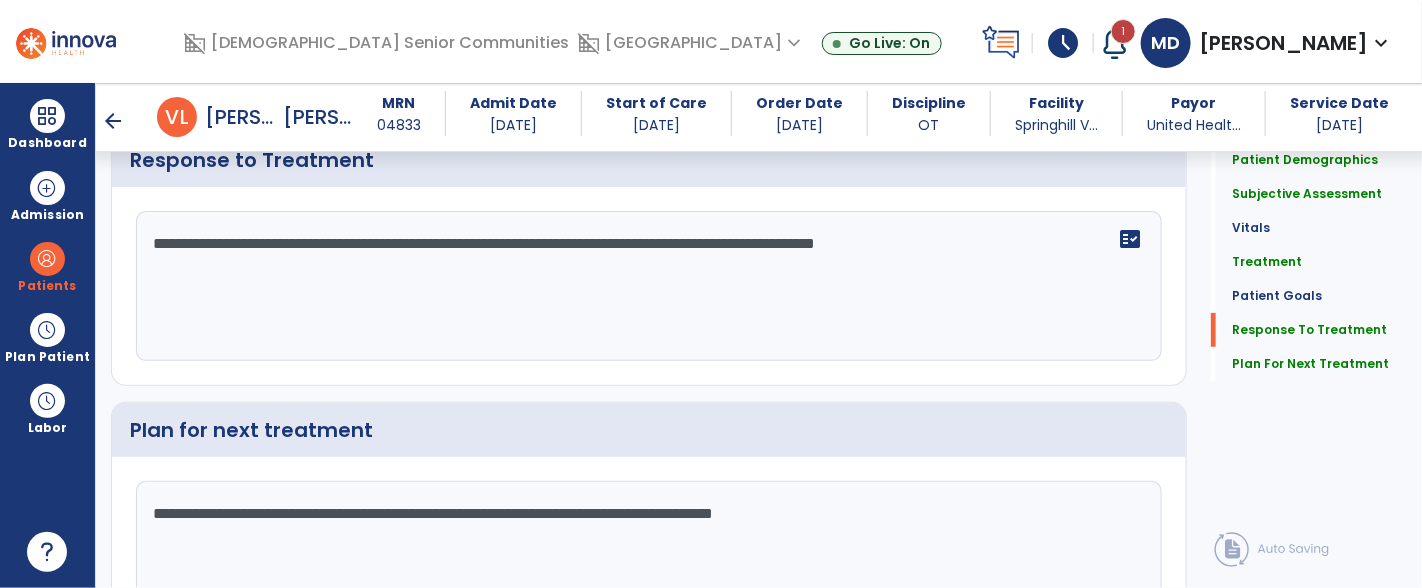 type on "**********" 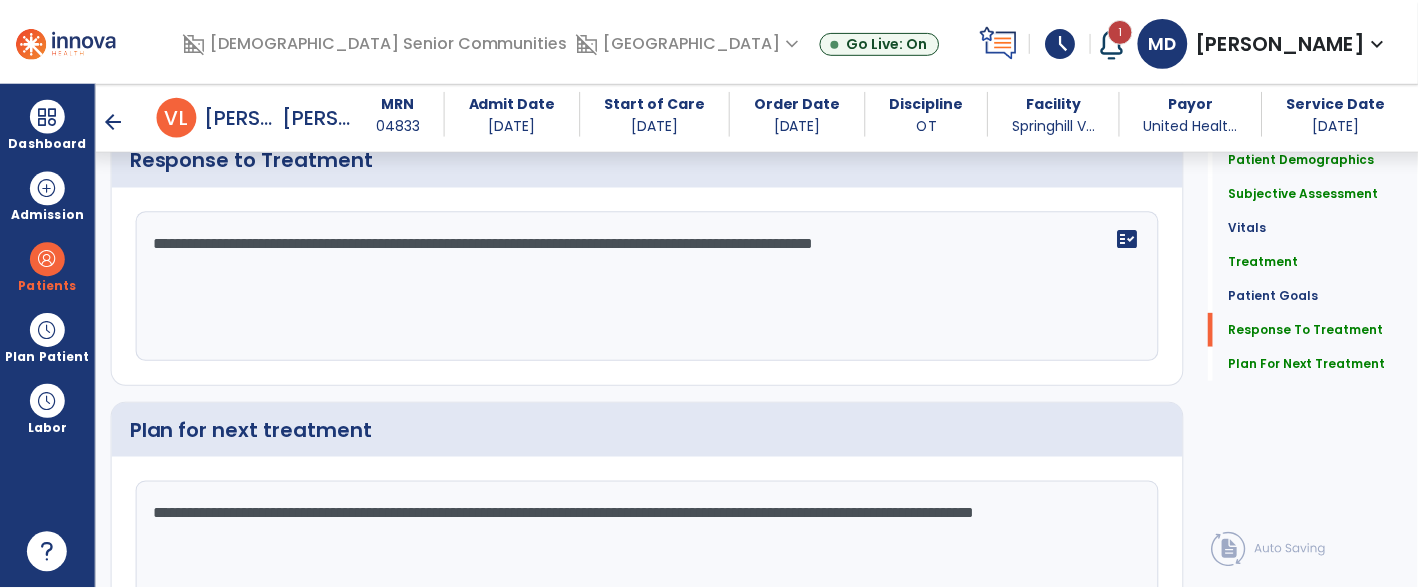 scroll, scrollTop: 3116, scrollLeft: 0, axis: vertical 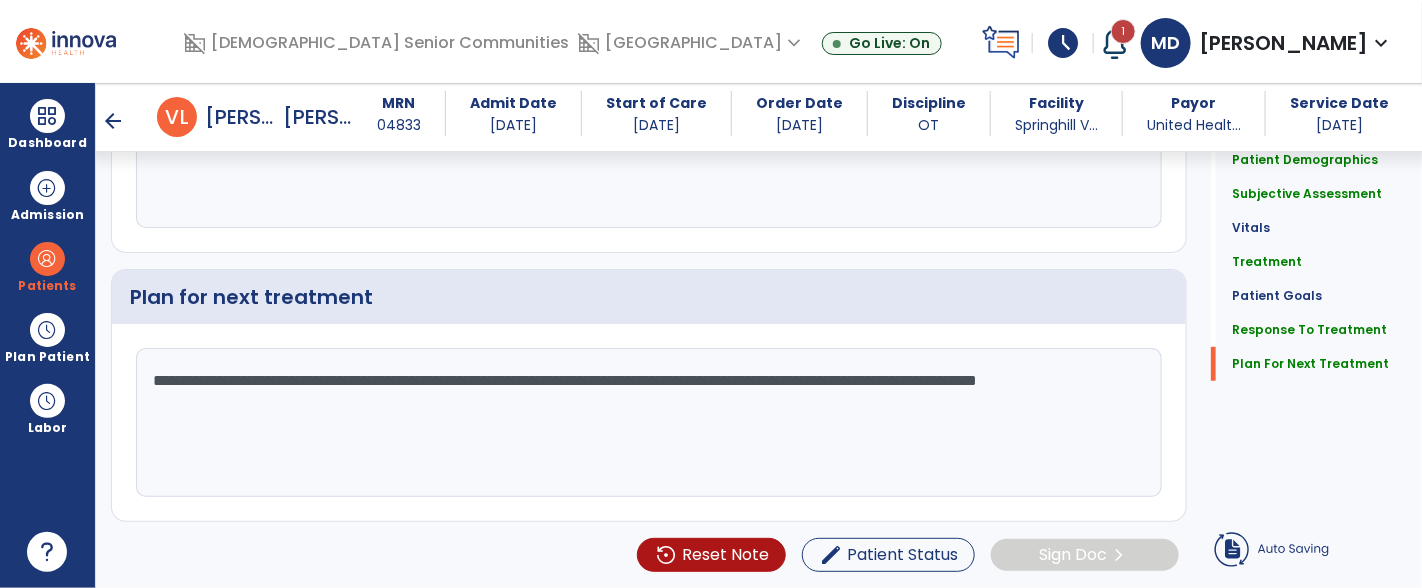 type on "**********" 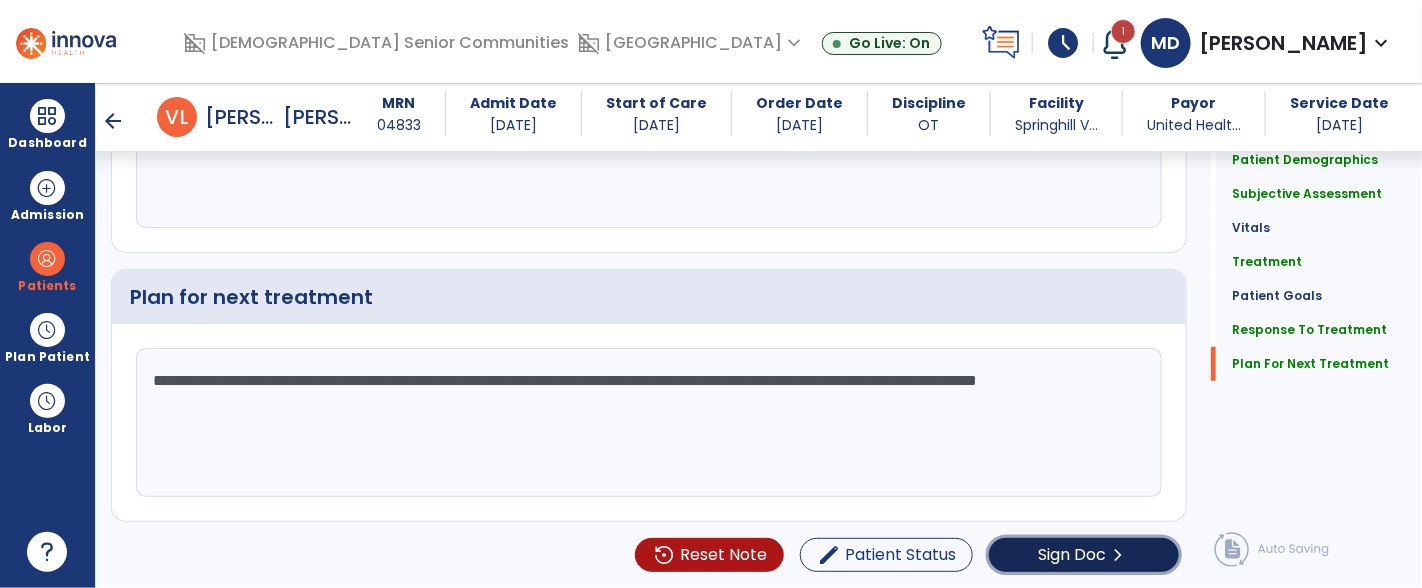 click on "Sign Doc" 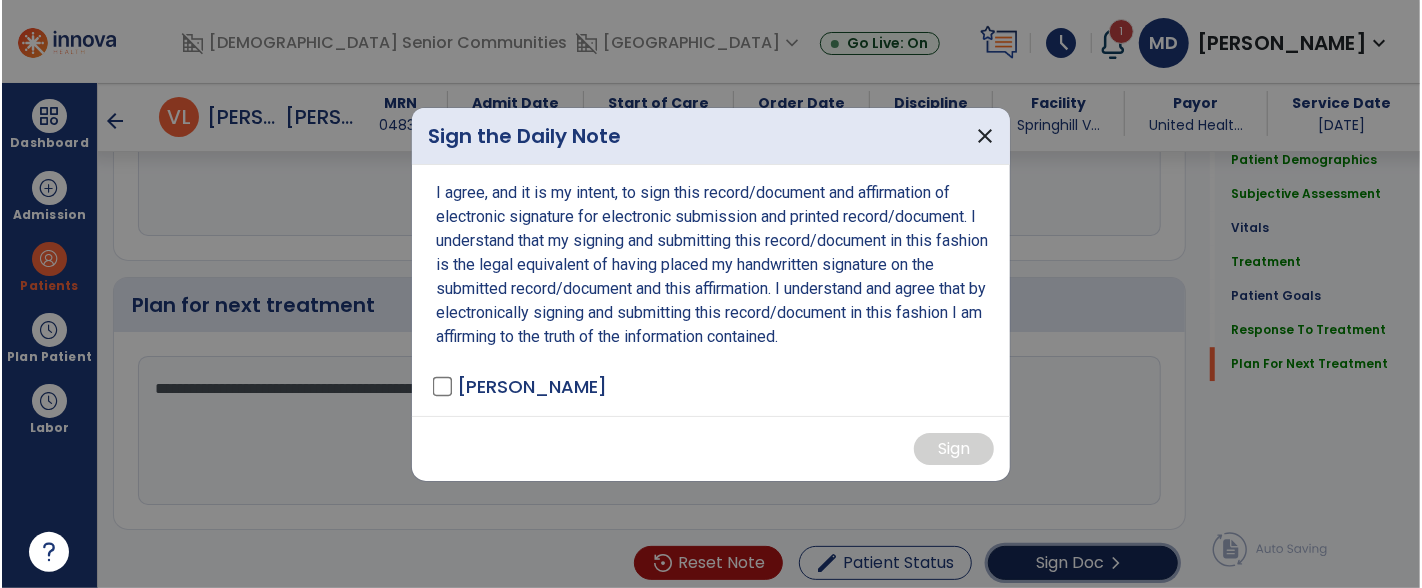 scroll, scrollTop: 3116, scrollLeft: 0, axis: vertical 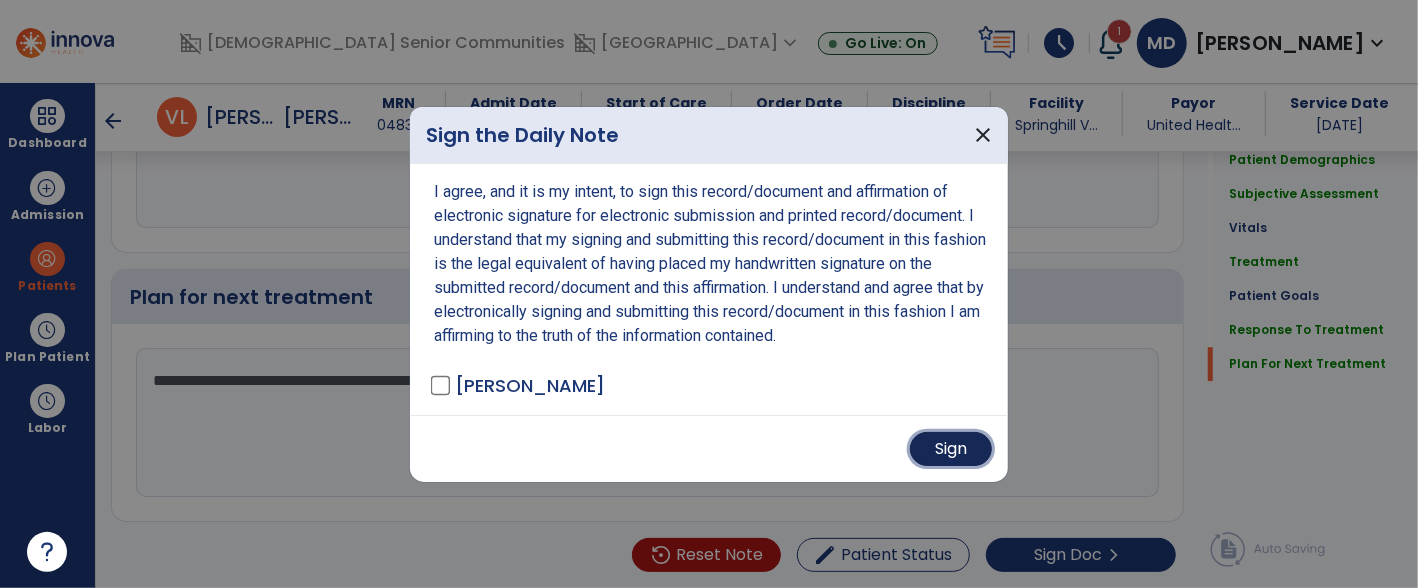 click on "Sign" at bounding box center (951, 449) 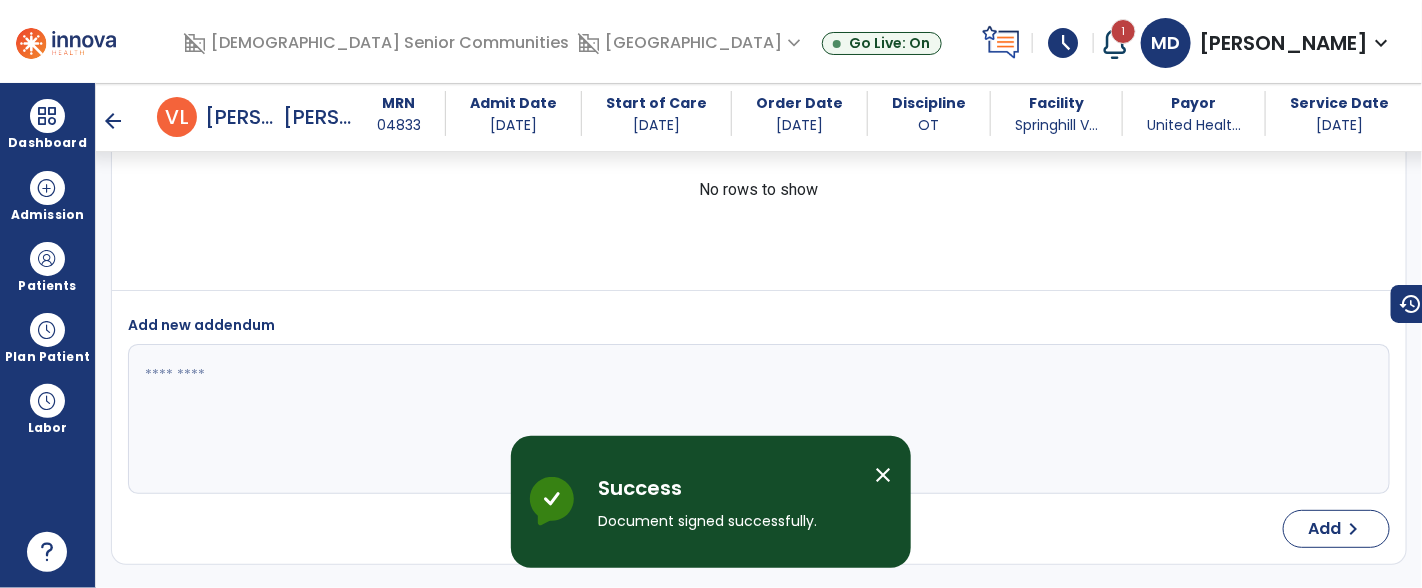 scroll, scrollTop: 4568, scrollLeft: 0, axis: vertical 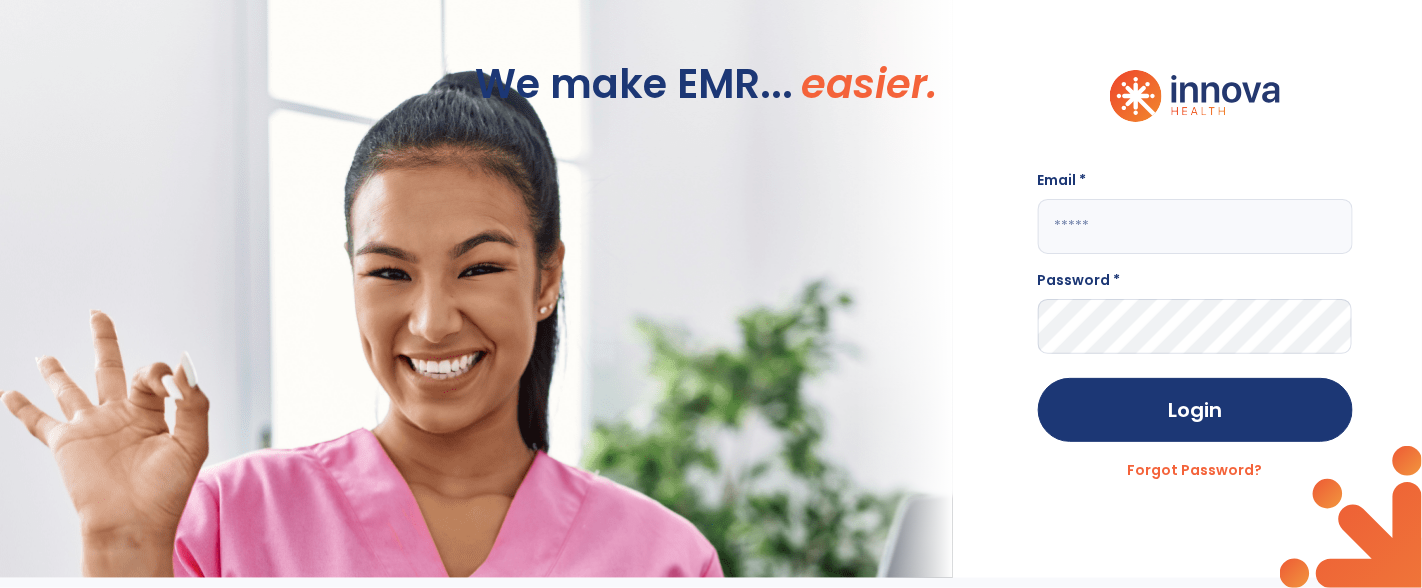 click 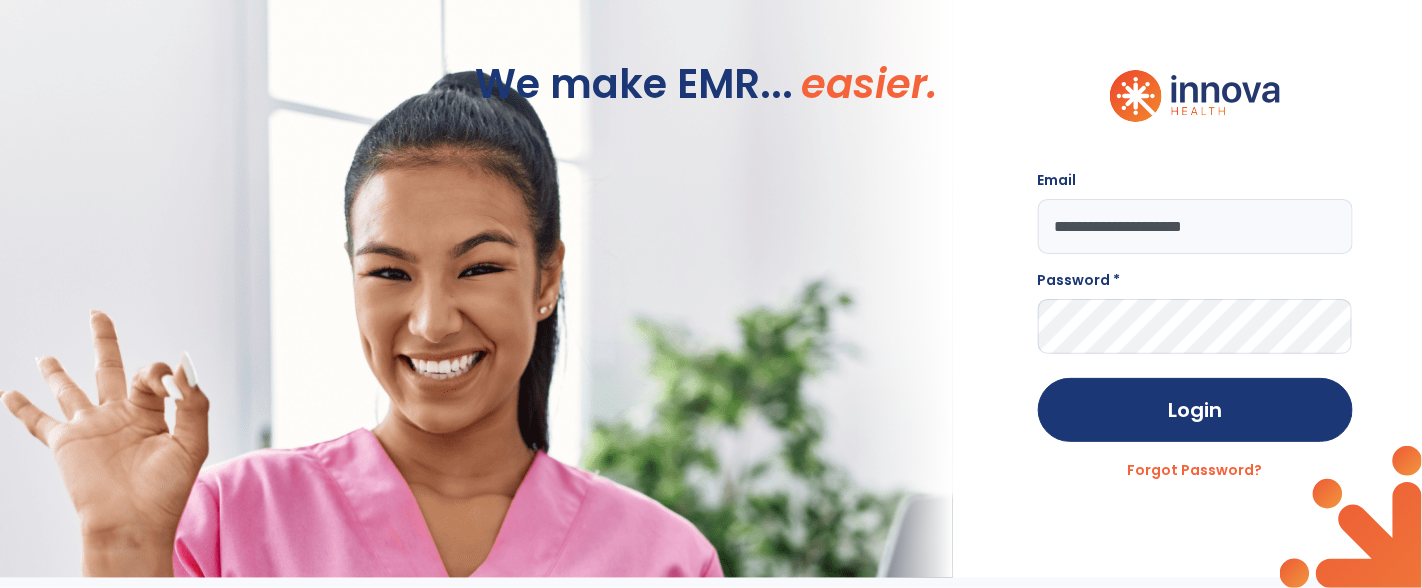 type on "**********" 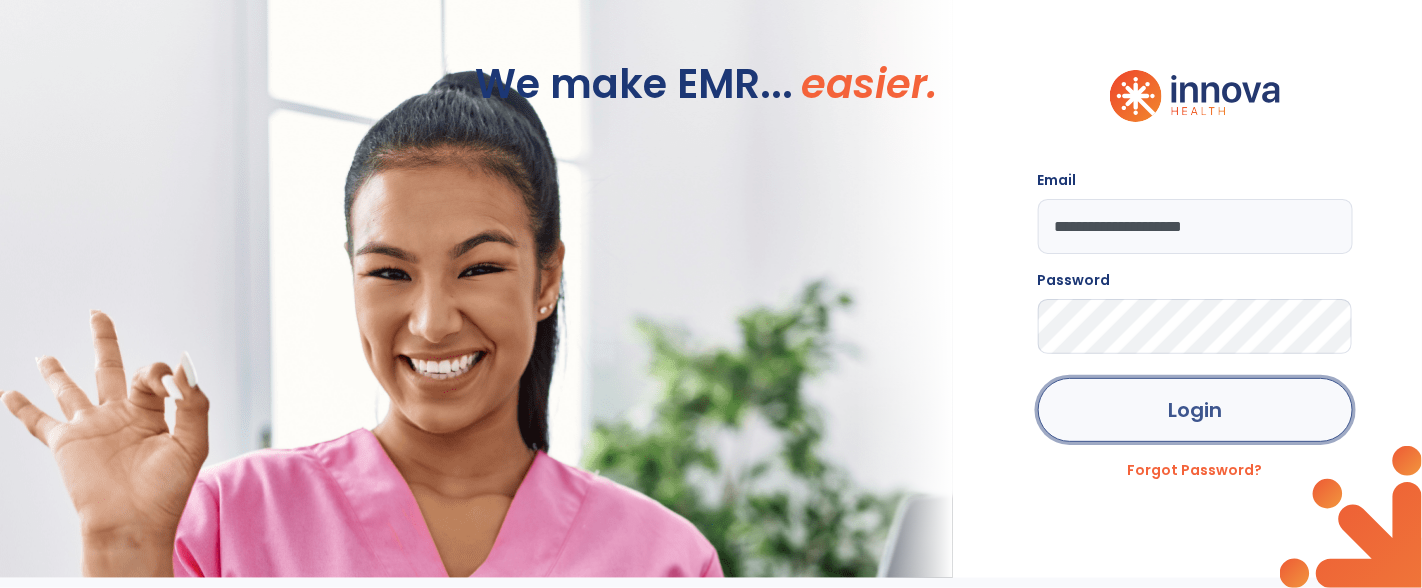 click on "Login" 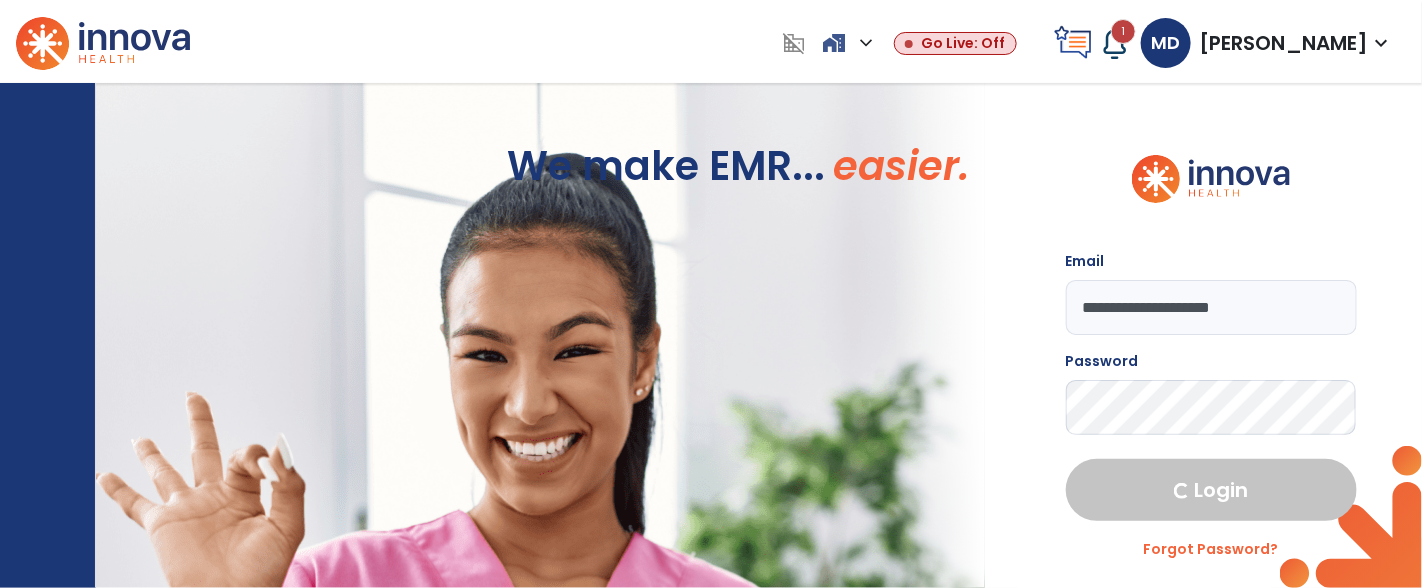 select on "****" 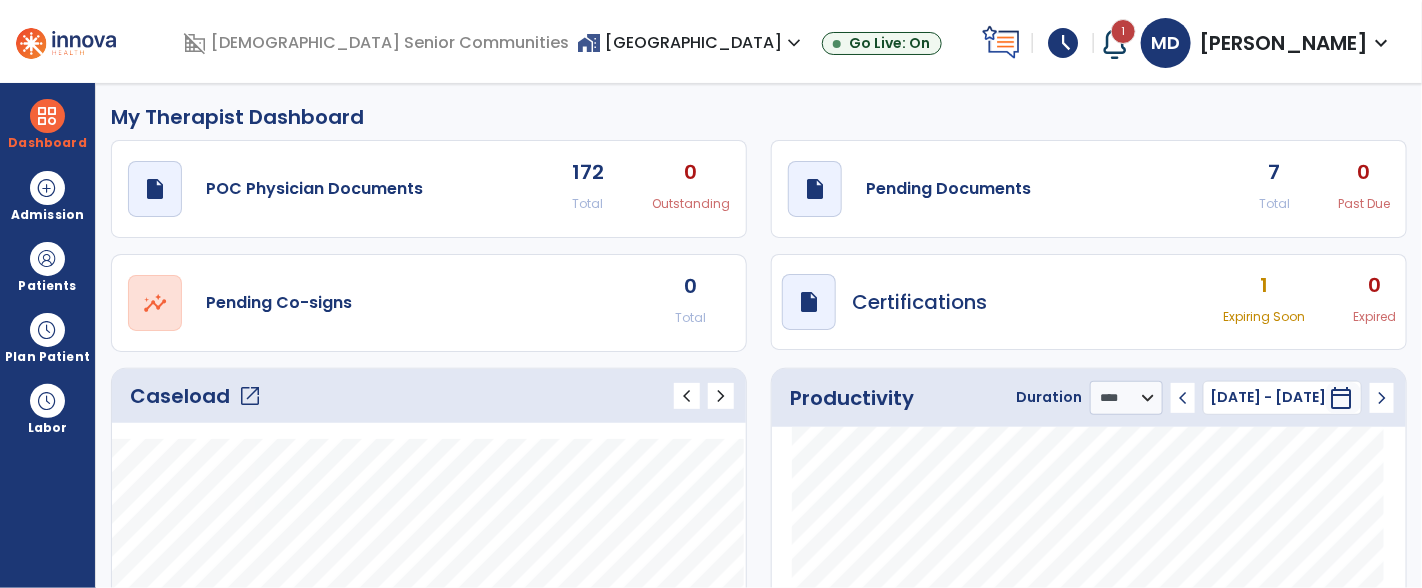 click on "open_in_new" 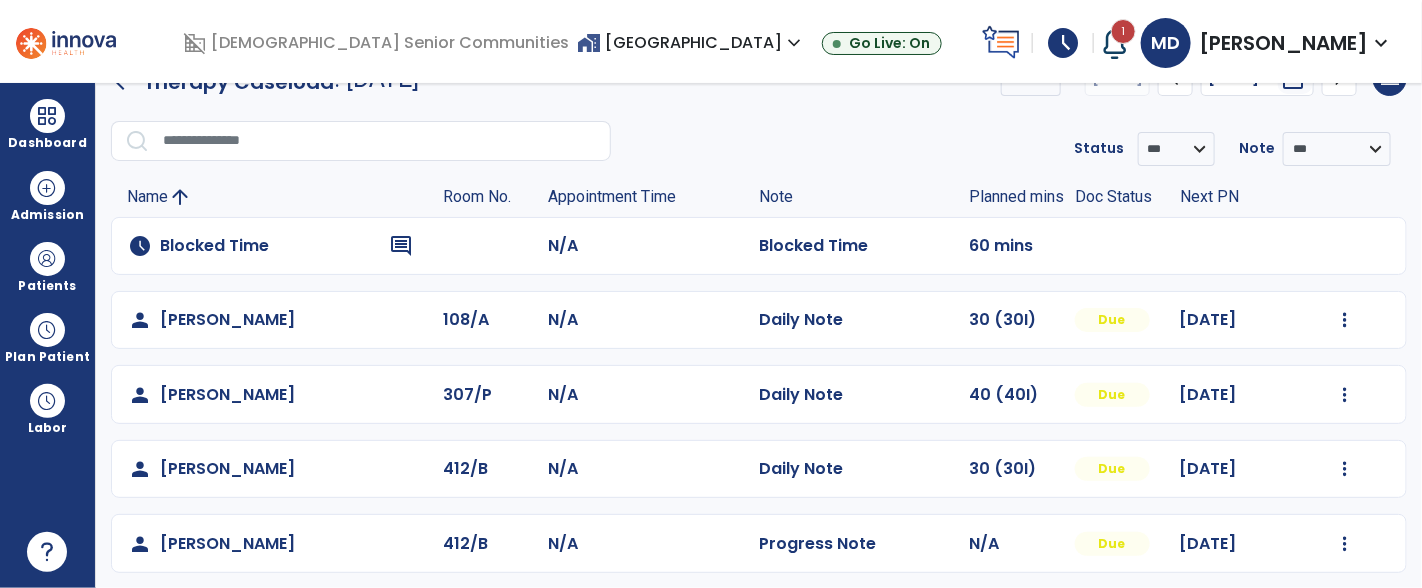 scroll, scrollTop: 41, scrollLeft: 0, axis: vertical 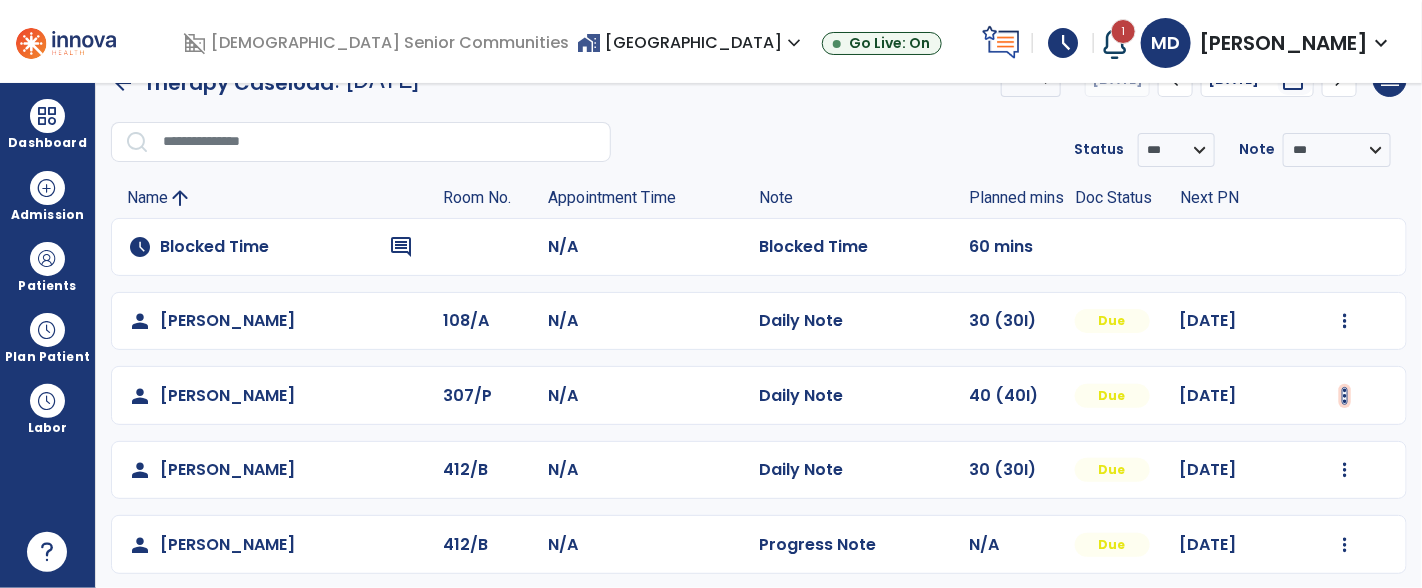 click at bounding box center [1345, 321] 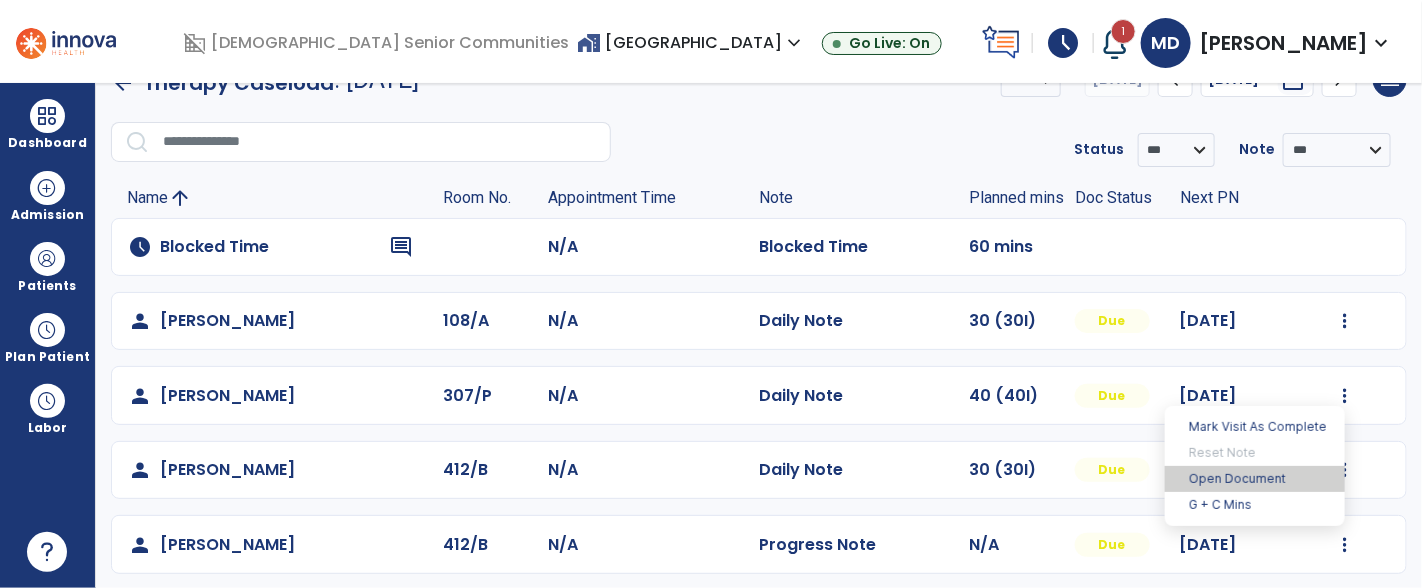 click on "Open Document" at bounding box center [1255, 479] 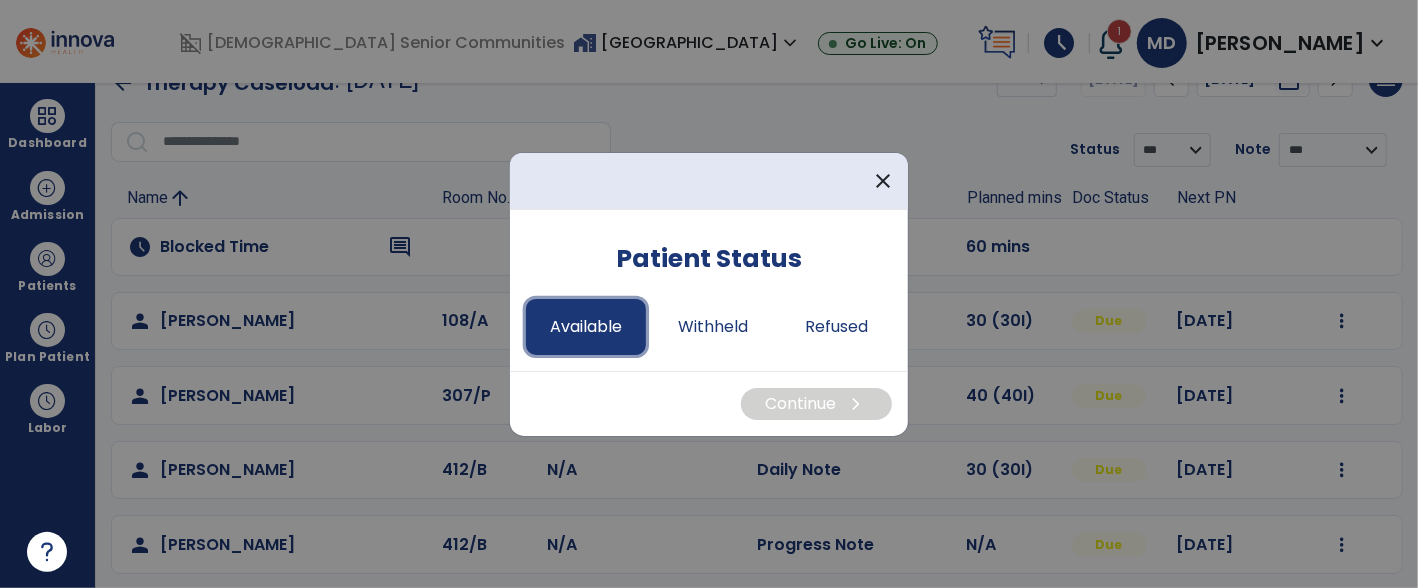 click on "Available" at bounding box center (586, 327) 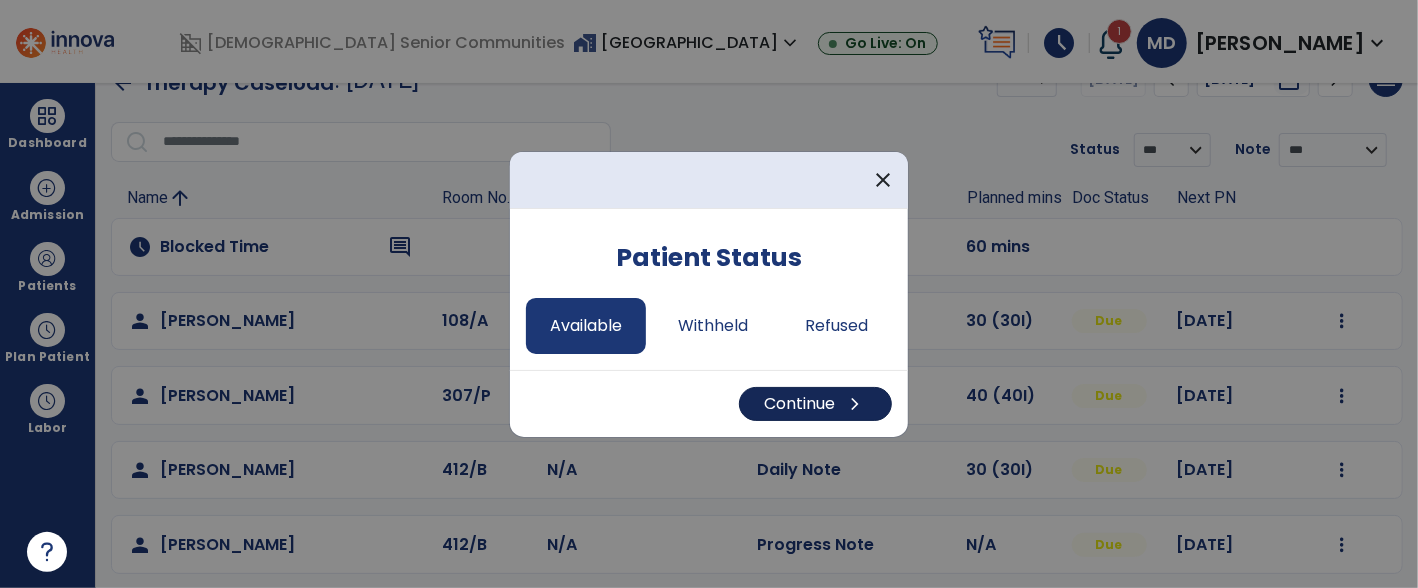 click on "Continue   chevron_right" at bounding box center (815, 404) 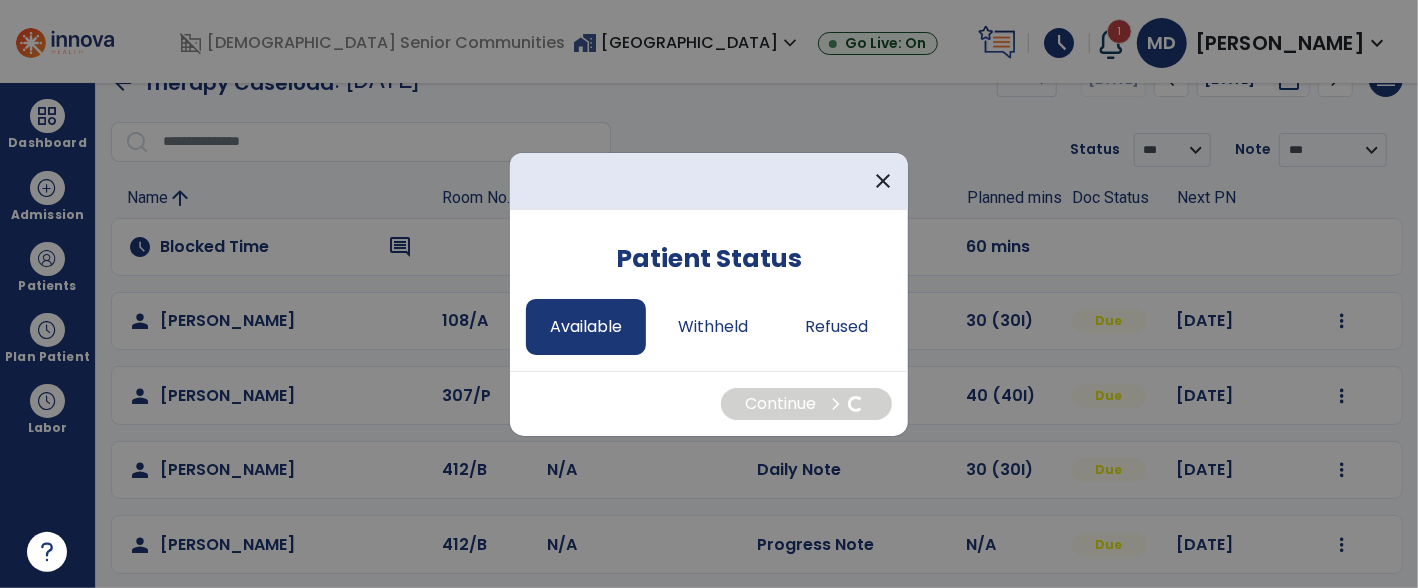 select on "*" 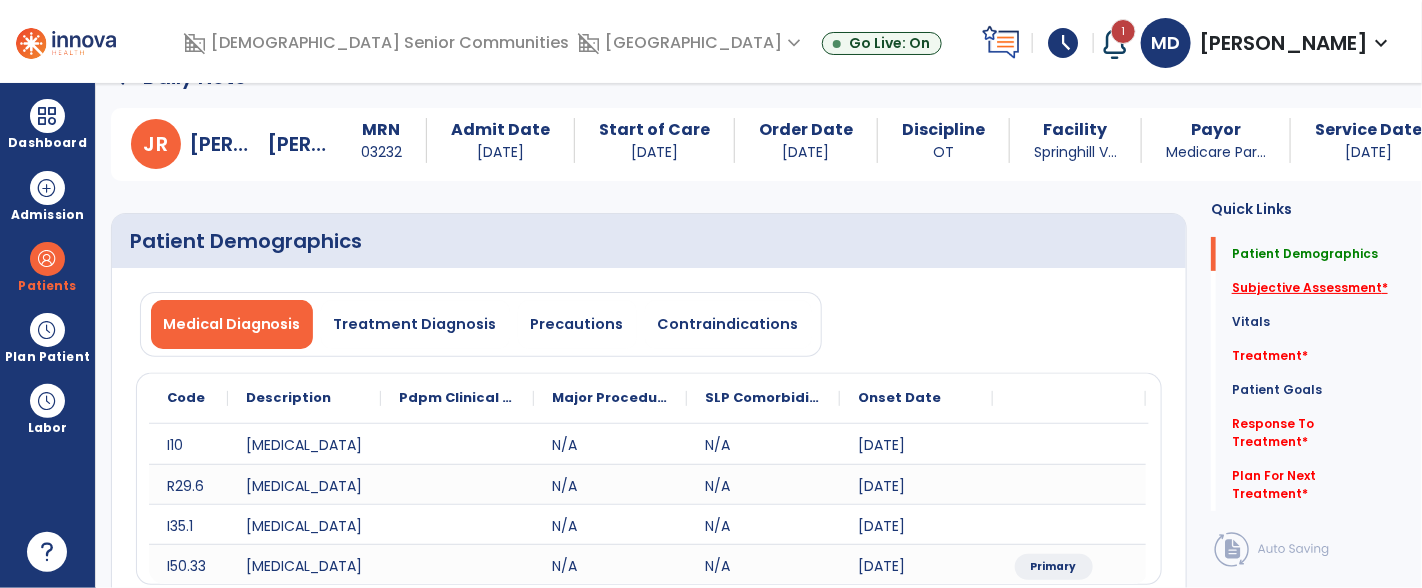 click on "Subjective Assessment   *" 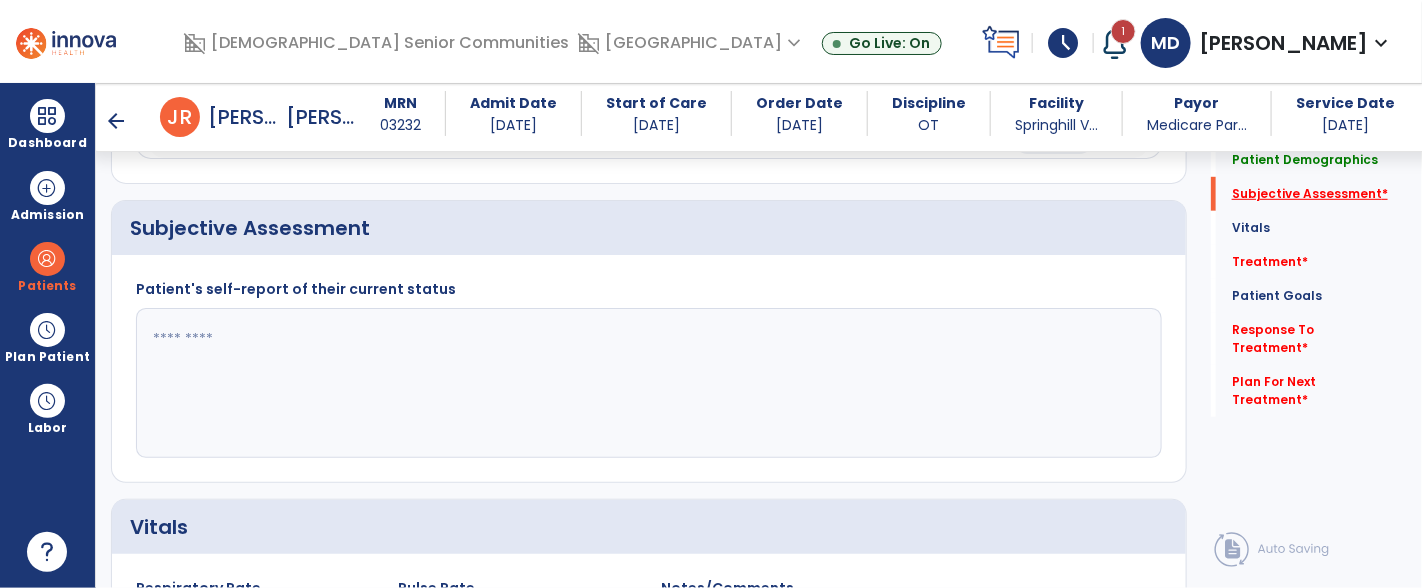 scroll, scrollTop: 472, scrollLeft: 0, axis: vertical 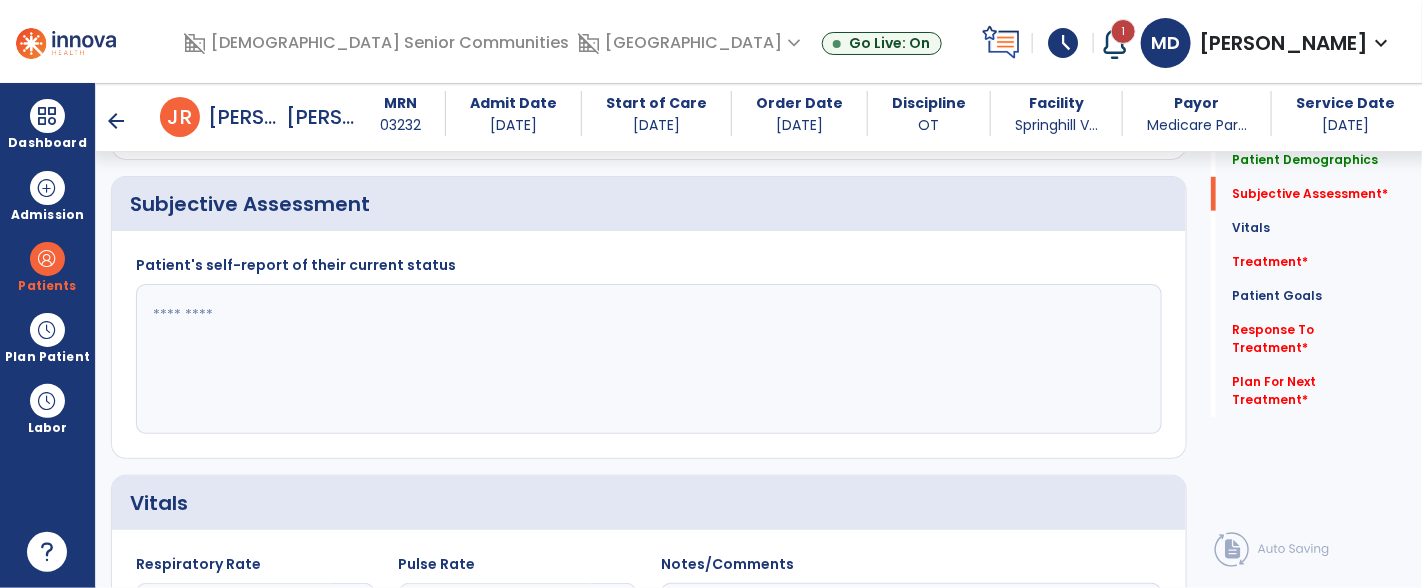 click 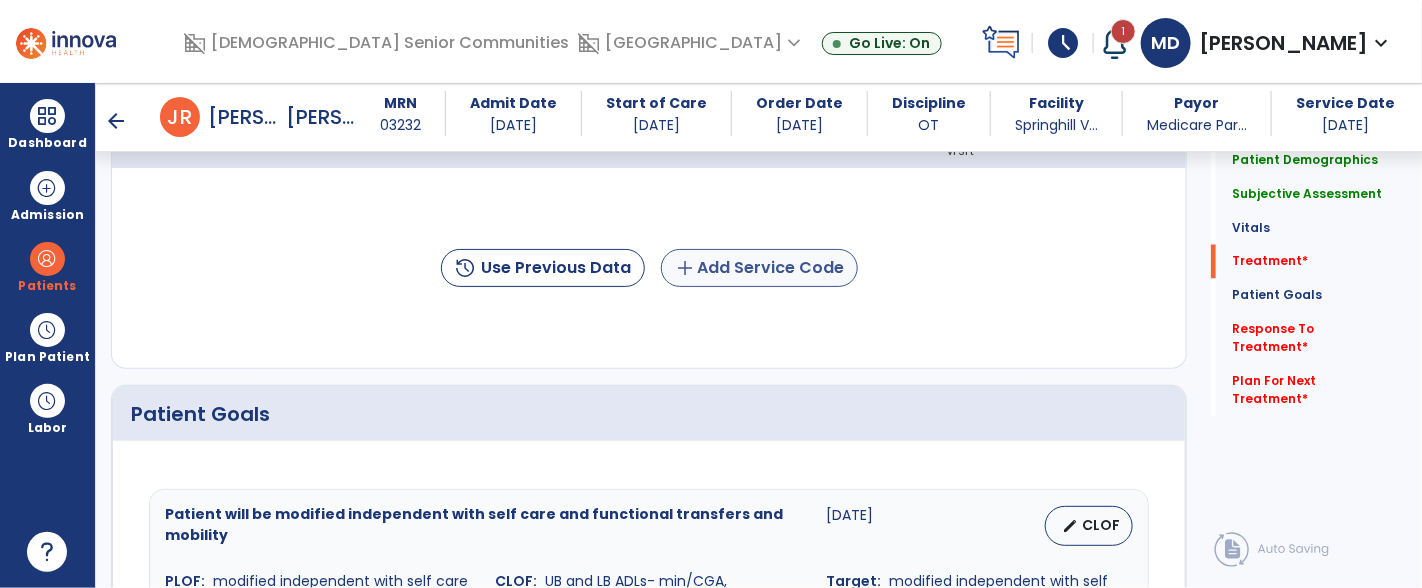 type on "**********" 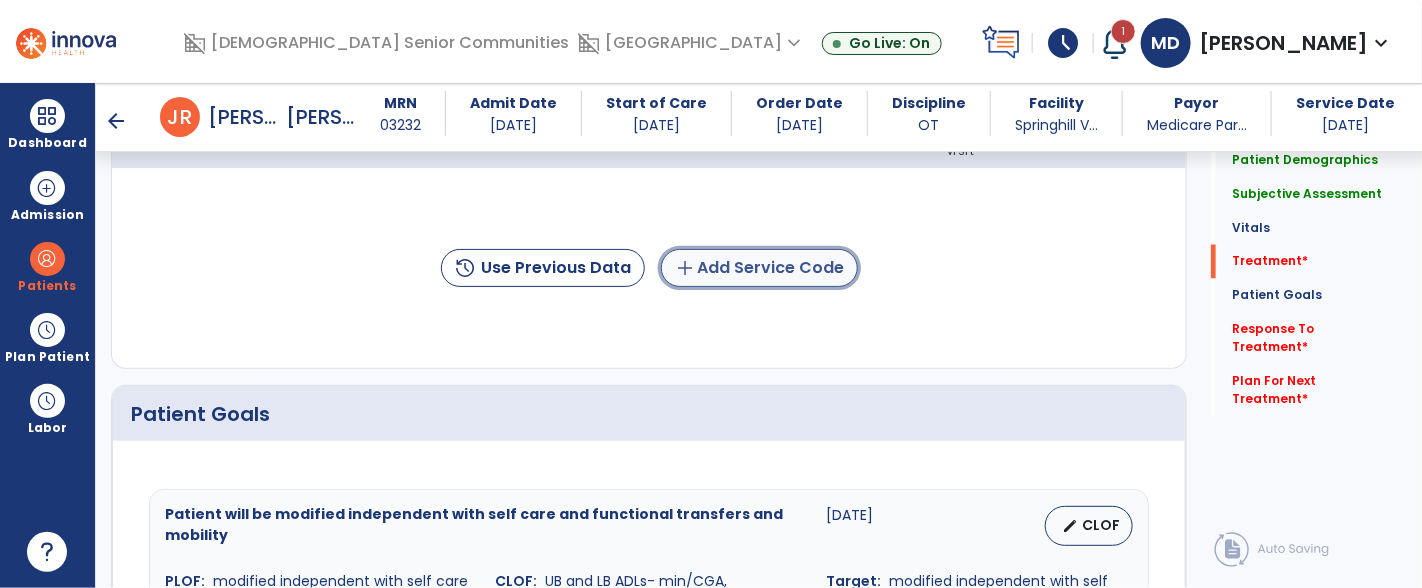 click on "add  Add Service Code" 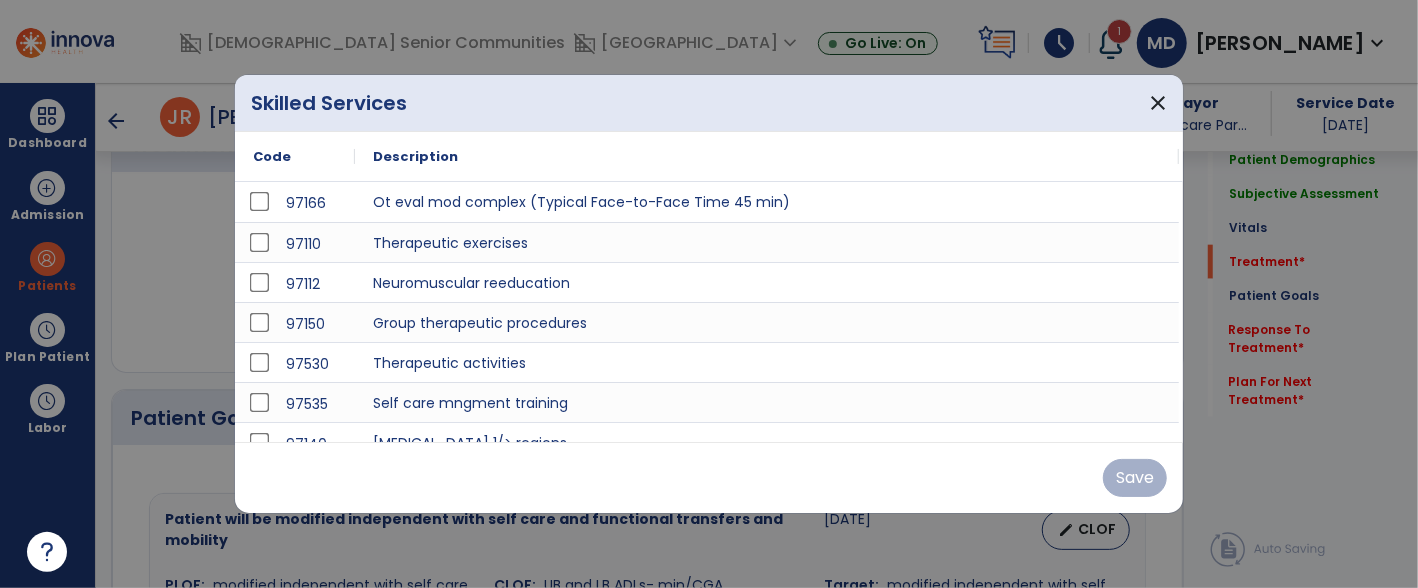 scroll, scrollTop: 1256, scrollLeft: 0, axis: vertical 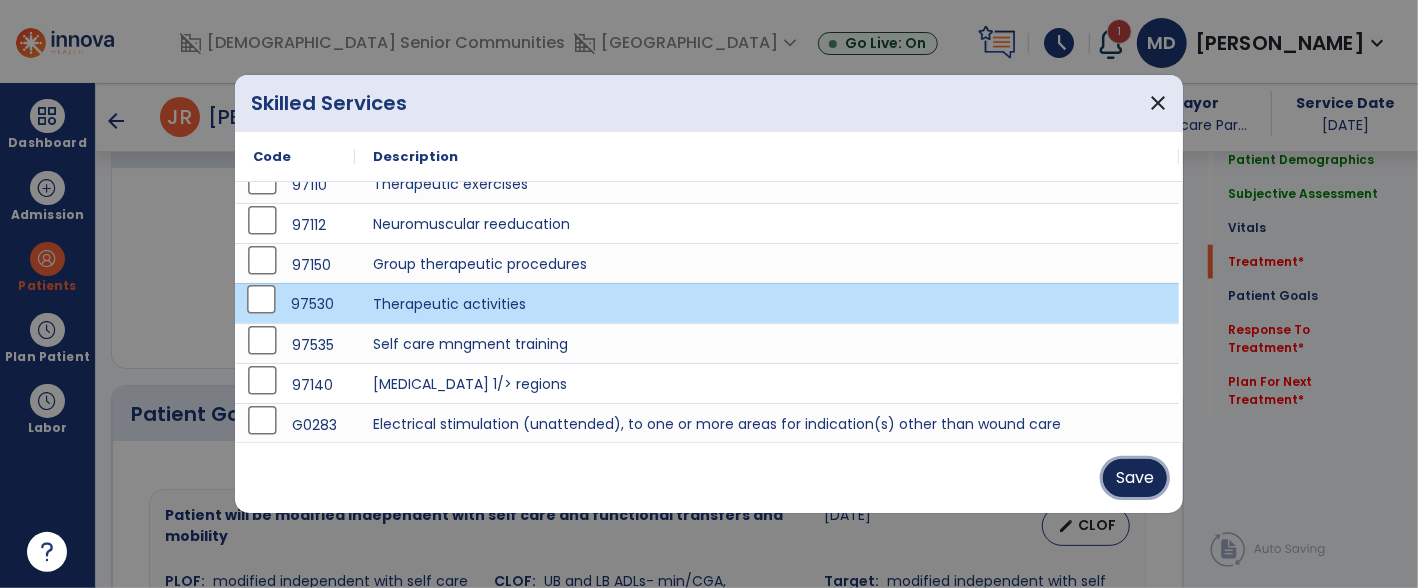 click on "Save" at bounding box center (1135, 478) 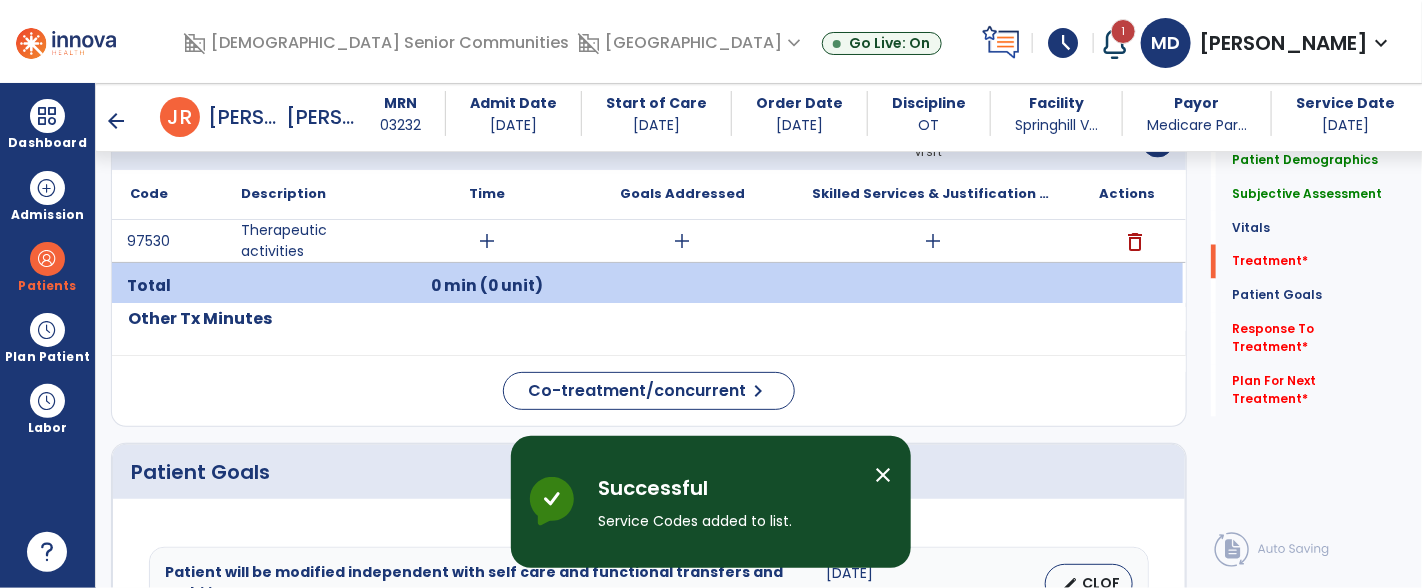 click on "add" at bounding box center (487, 241) 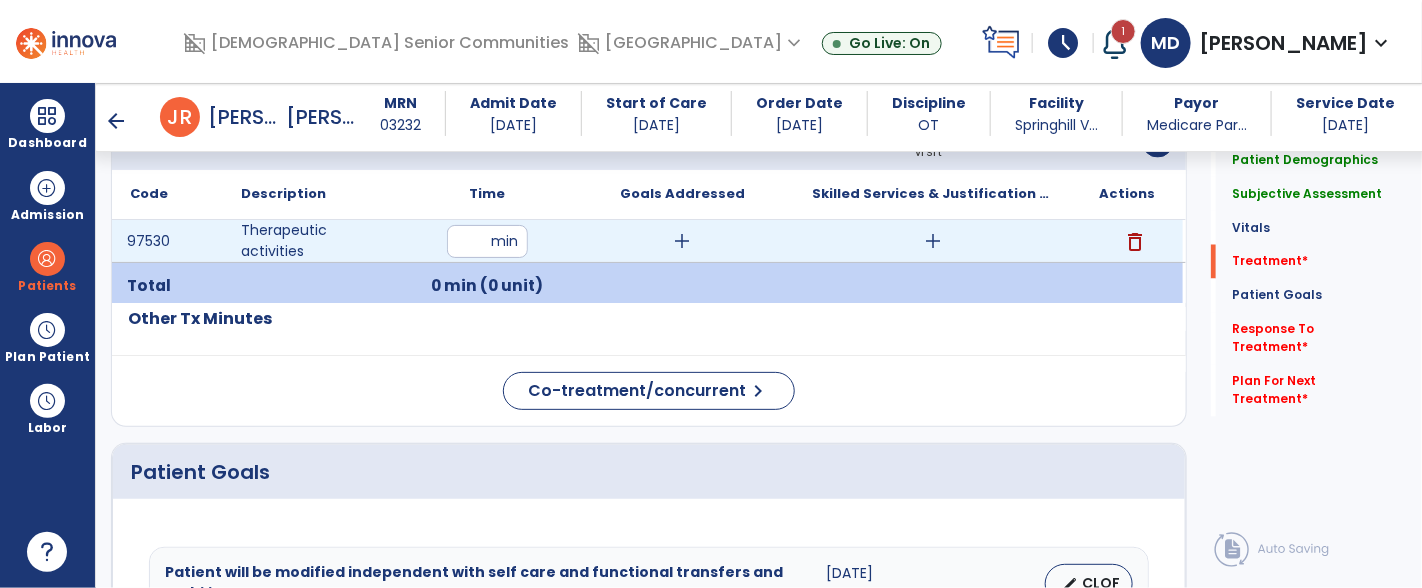 type on "**" 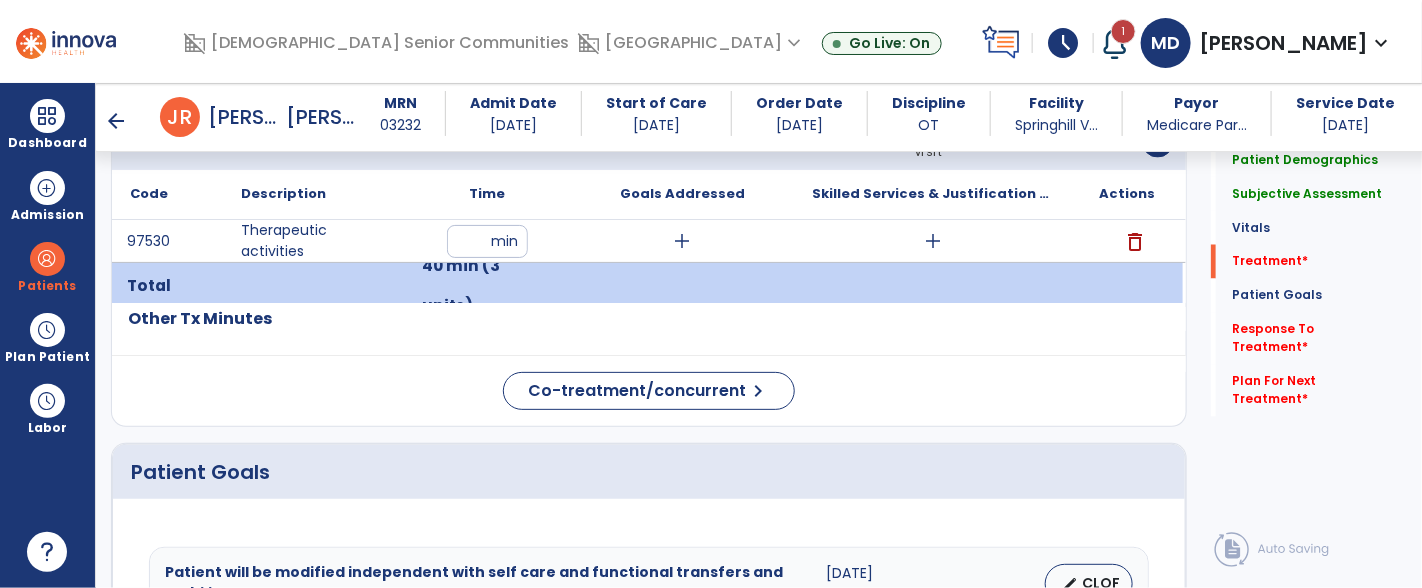click on "add" at bounding box center [682, 241] 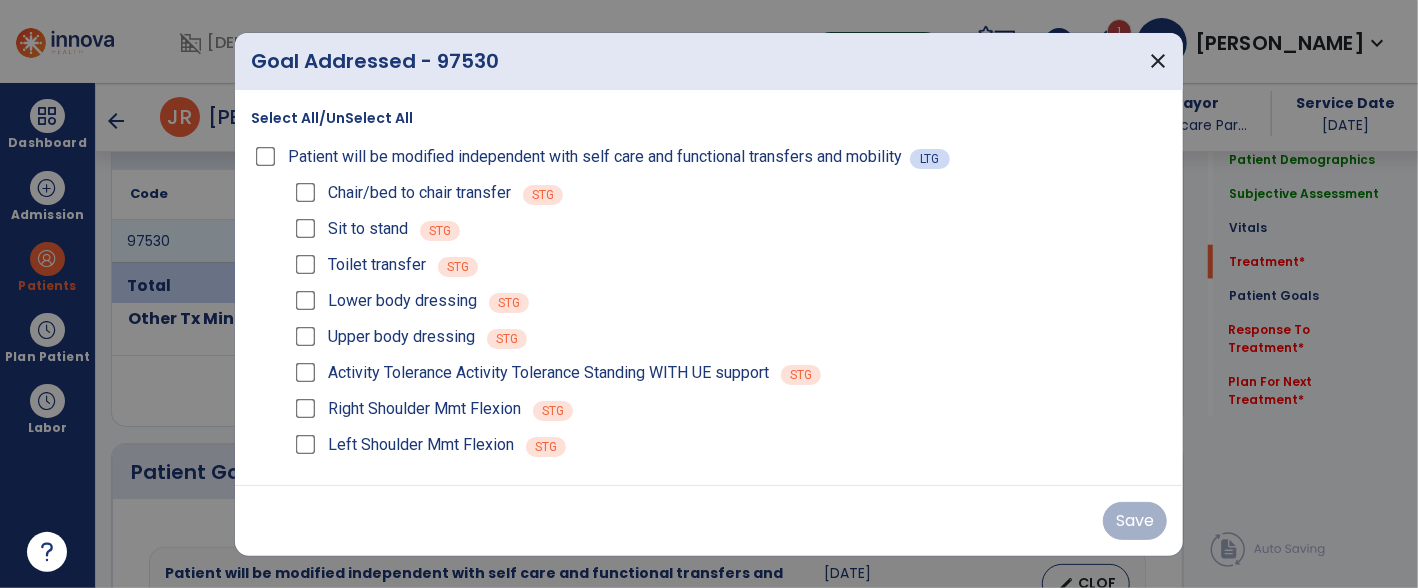 scroll, scrollTop: 1256, scrollLeft: 0, axis: vertical 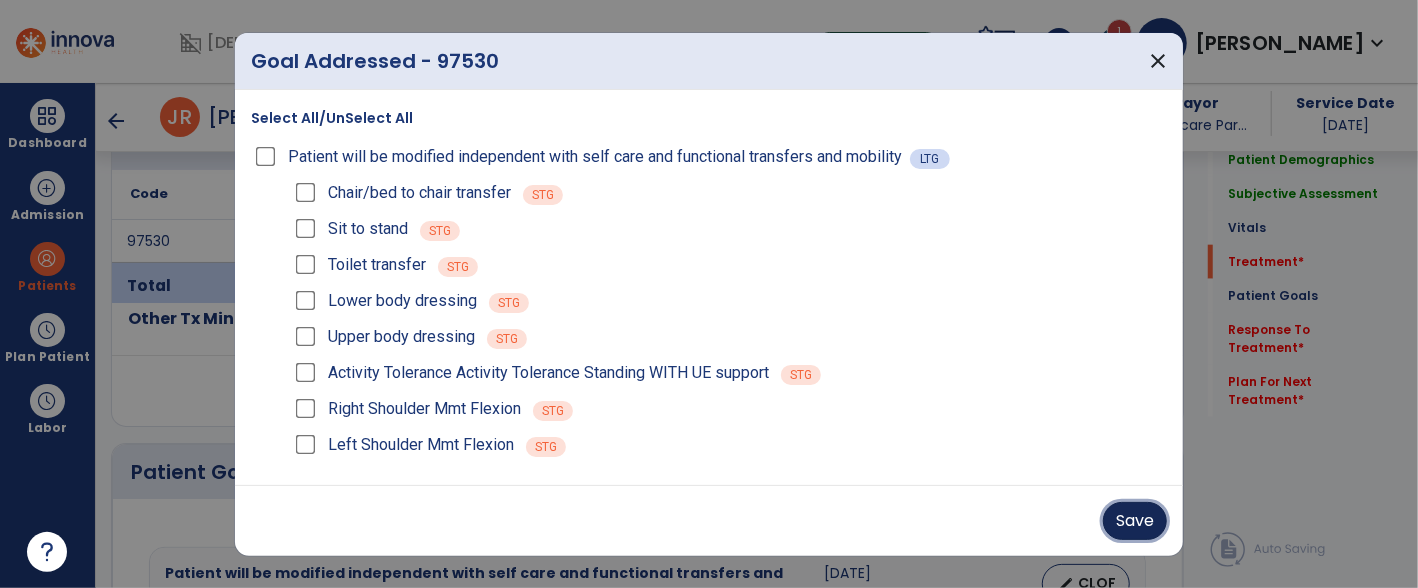 click on "Save" at bounding box center (1135, 521) 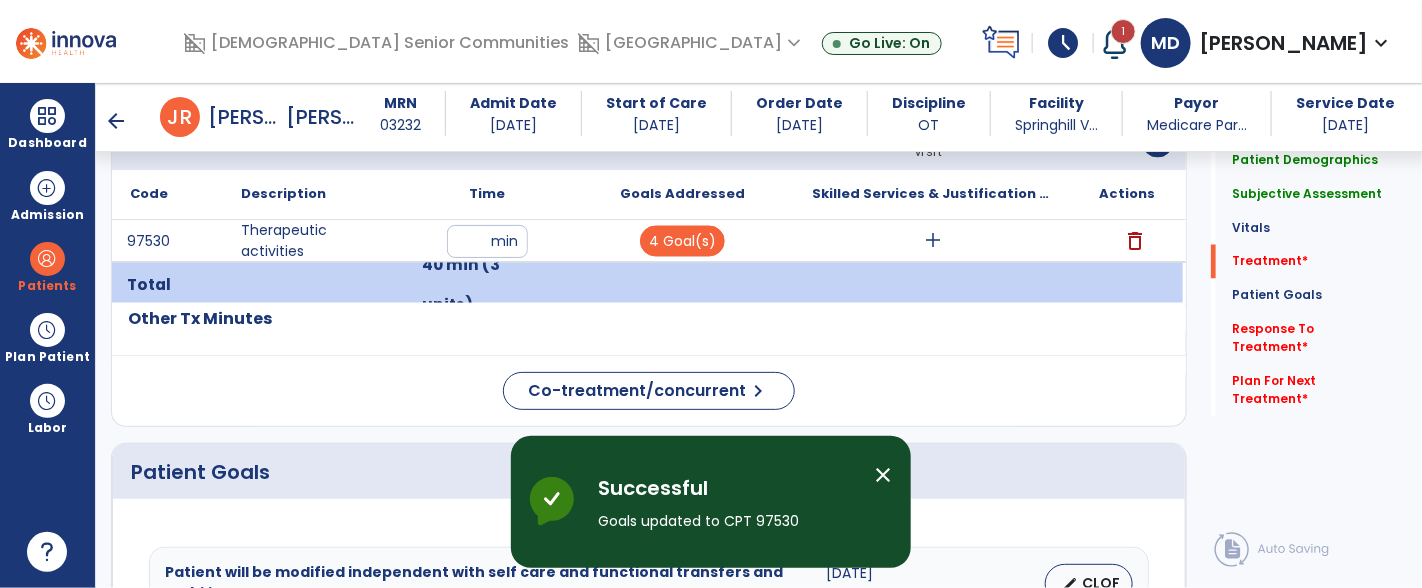 click on "add" at bounding box center [933, 241] 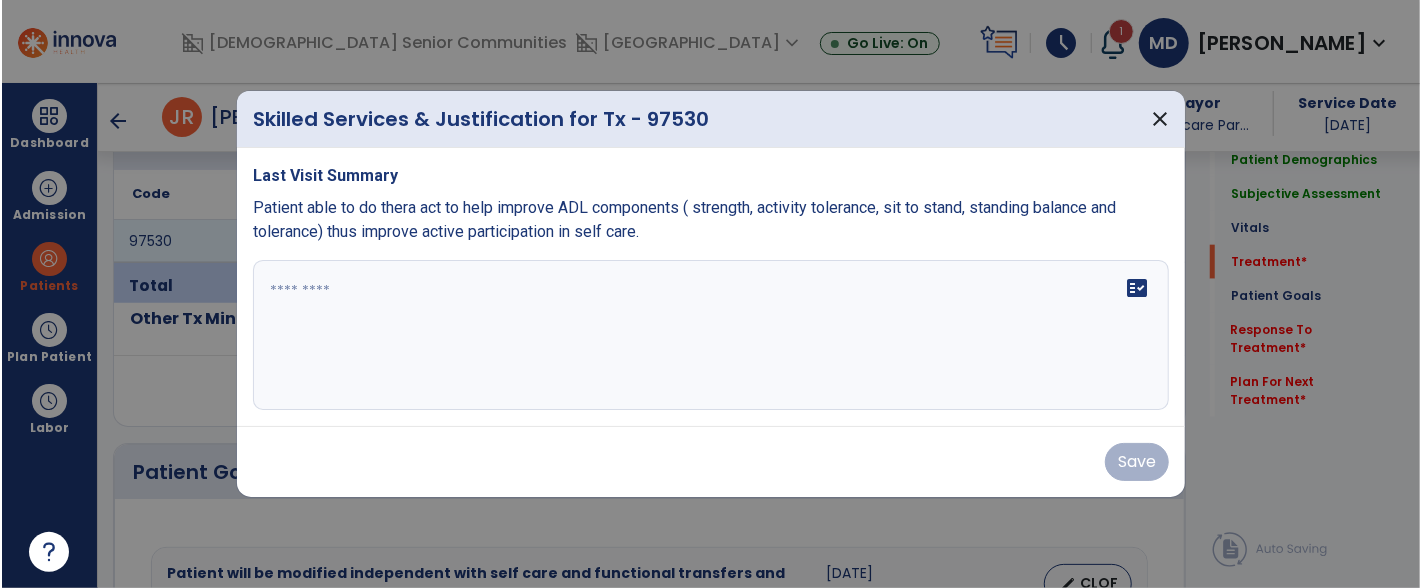 scroll, scrollTop: 1256, scrollLeft: 0, axis: vertical 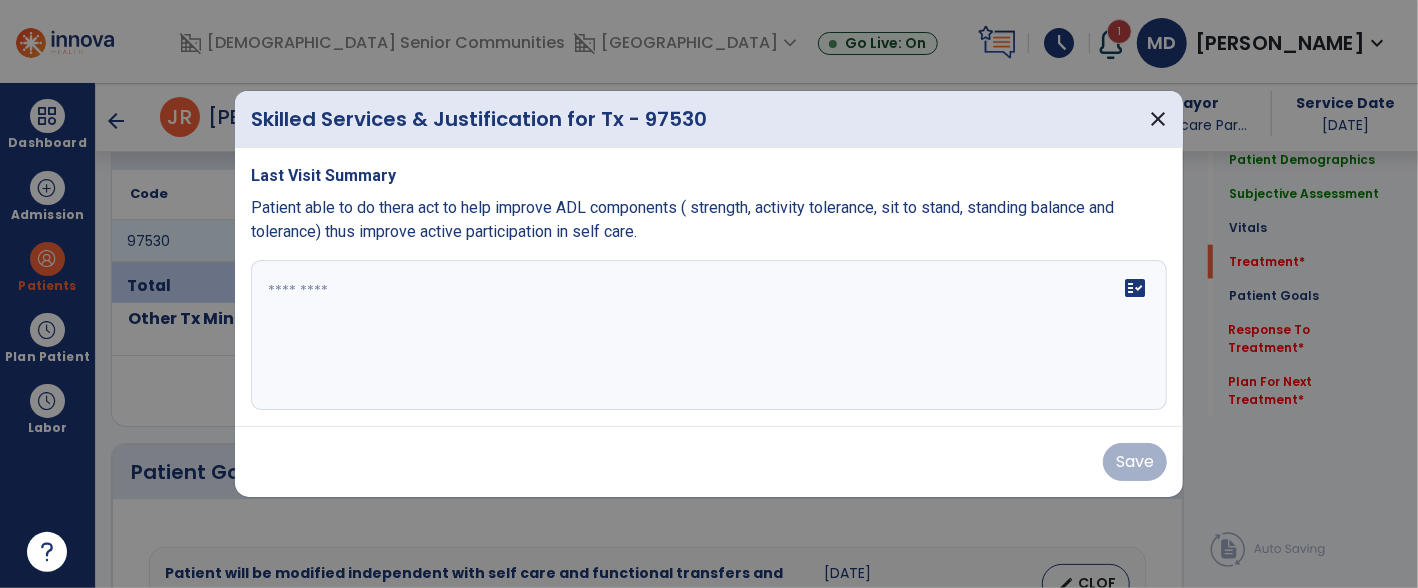 click at bounding box center [709, 335] 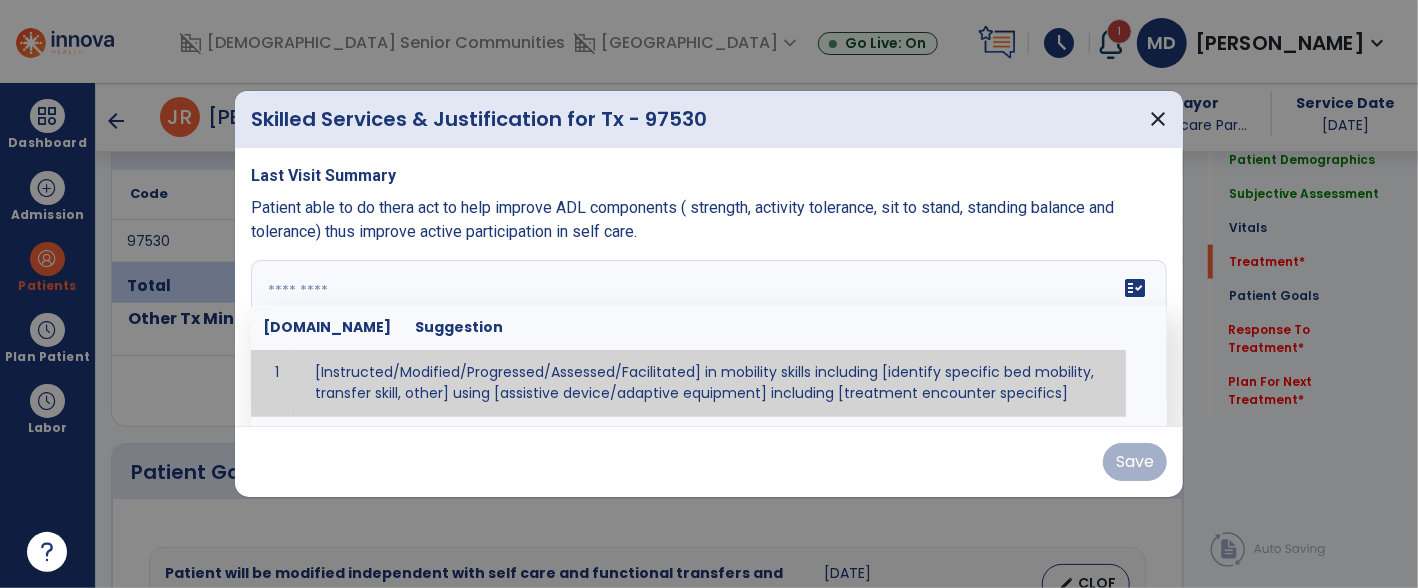 click at bounding box center (707, 335) 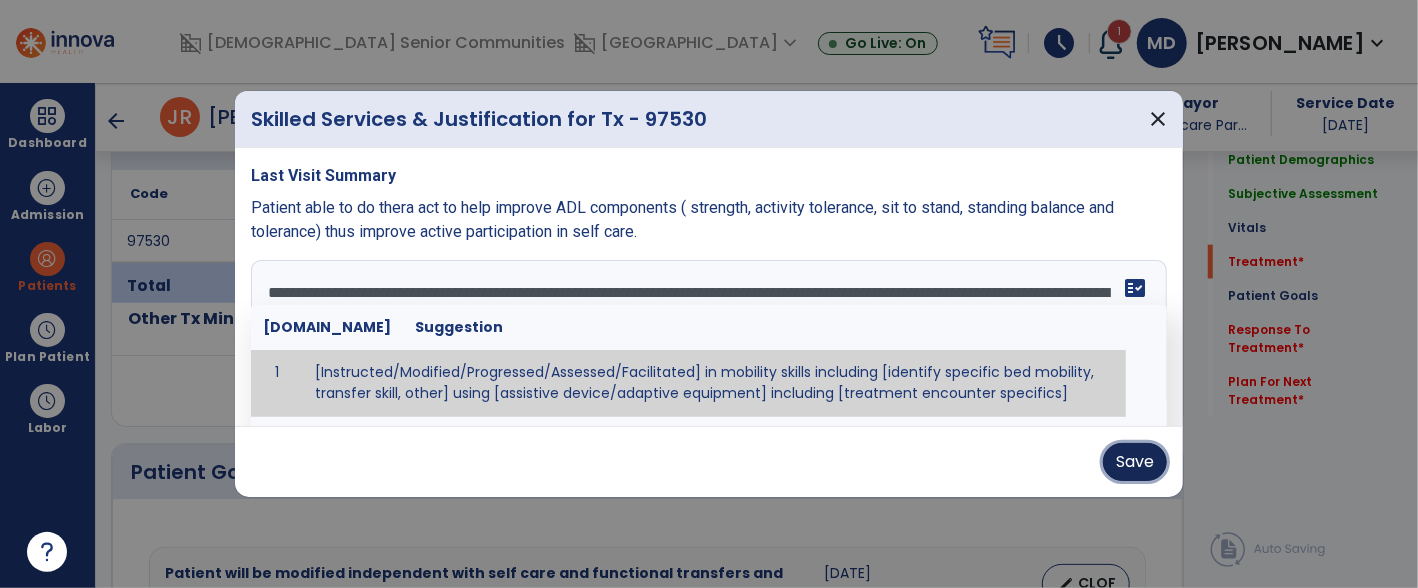 click on "Save" at bounding box center (1135, 462) 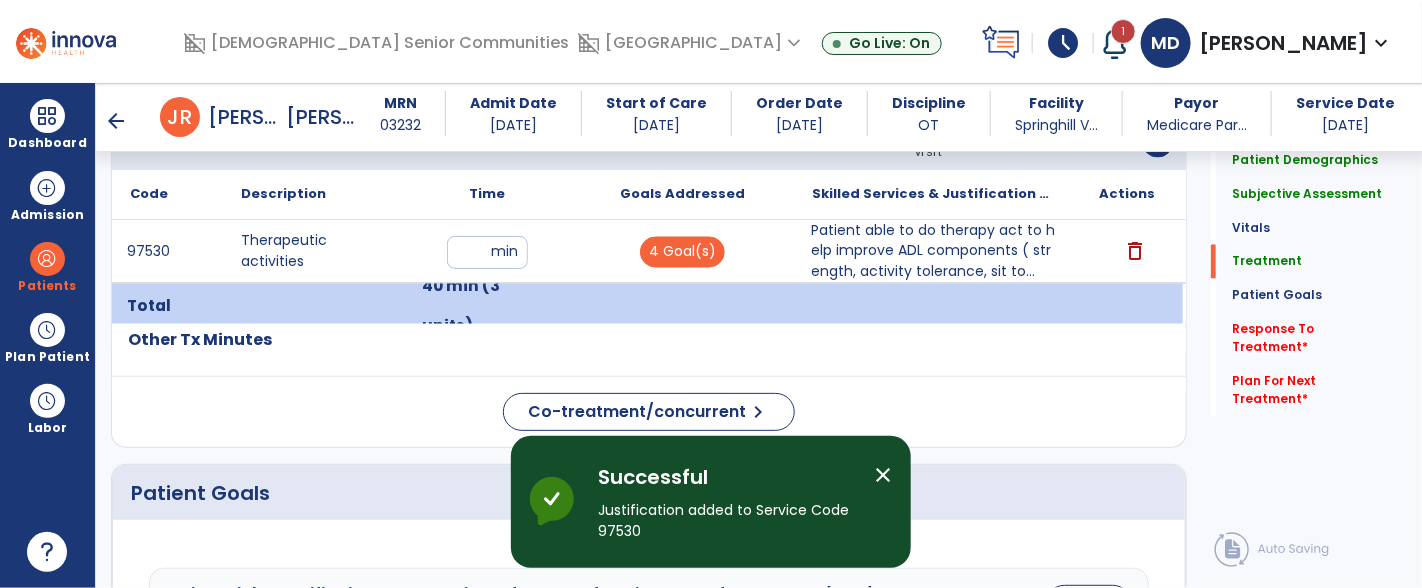 click on "close" at bounding box center [883, 475] 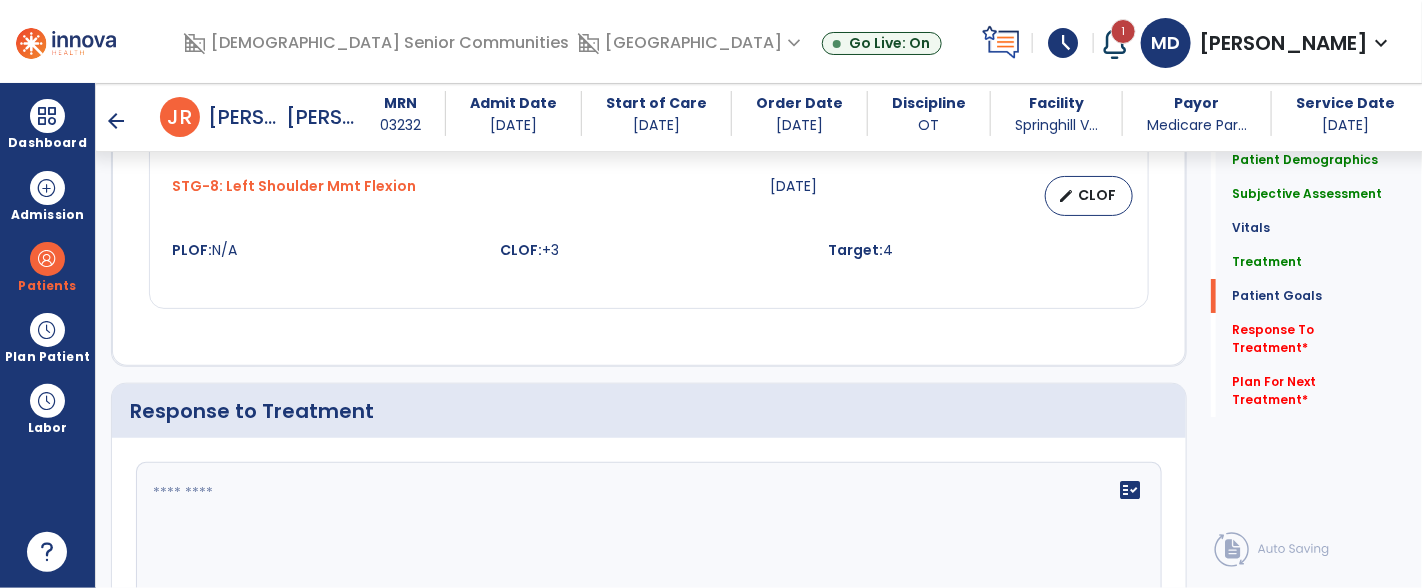 scroll, scrollTop: 2699, scrollLeft: 0, axis: vertical 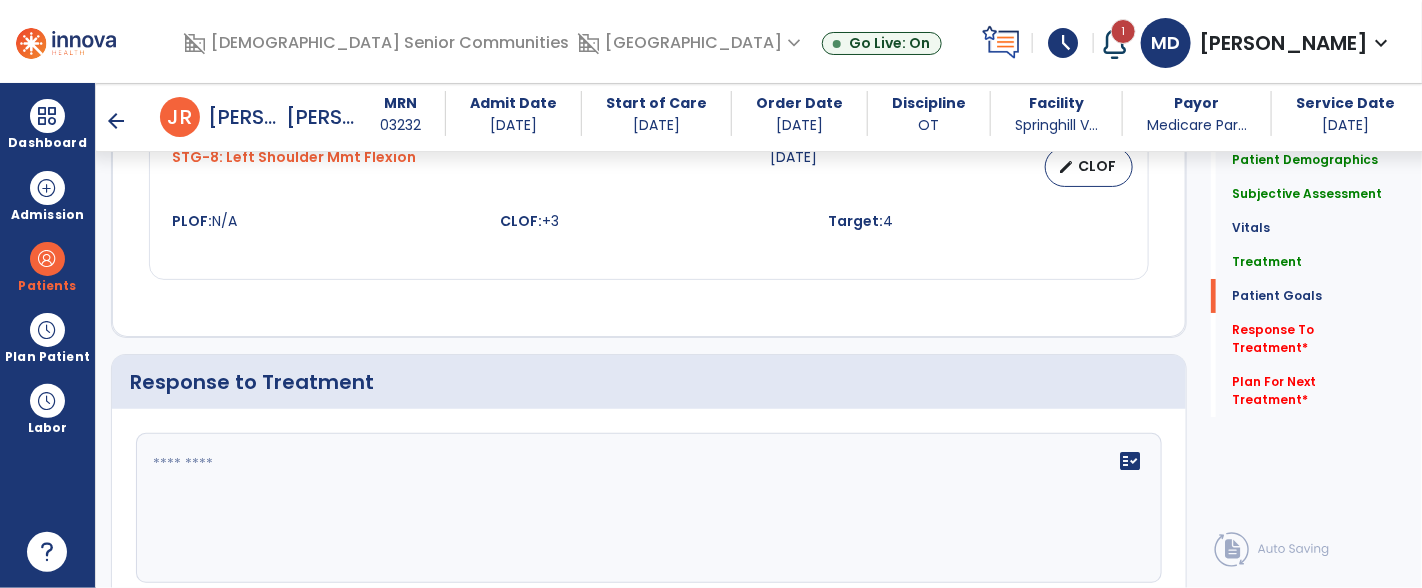 click 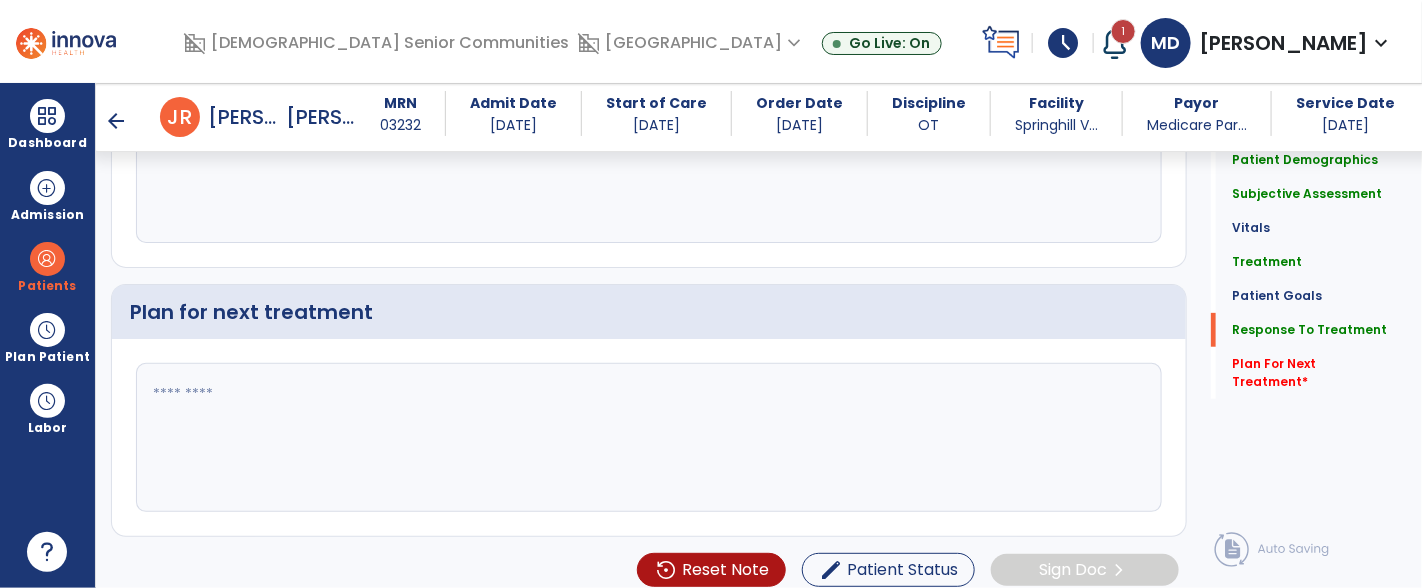 scroll, scrollTop: 3052, scrollLeft: 0, axis: vertical 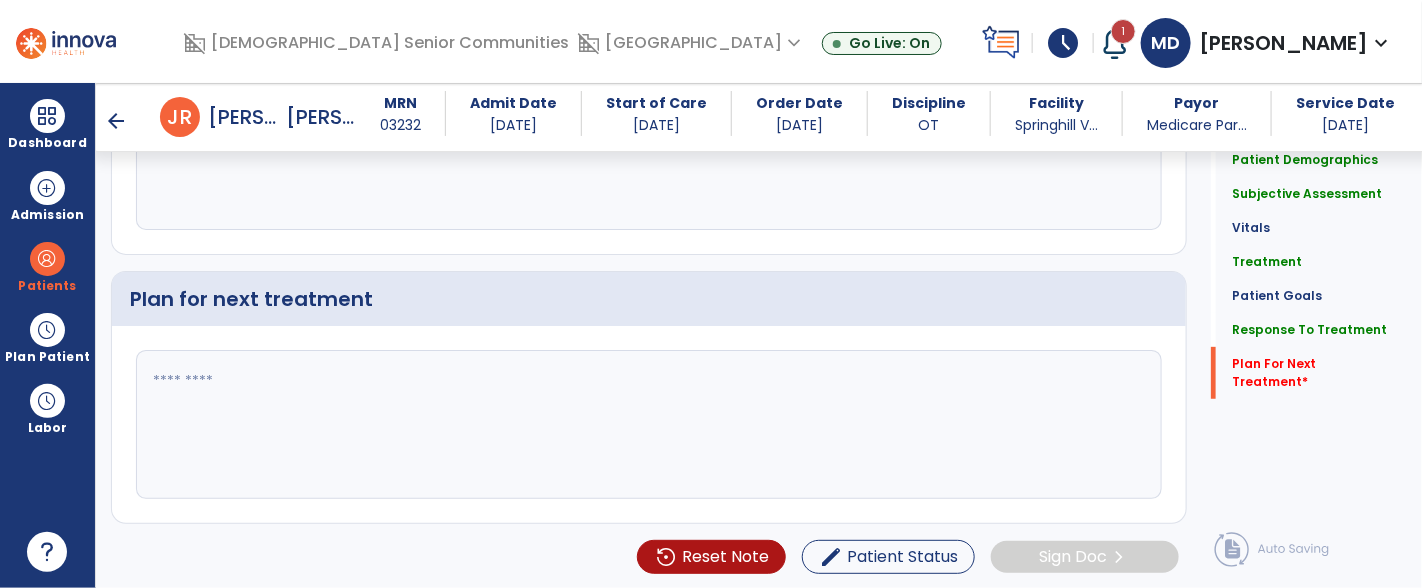 type on "**********" 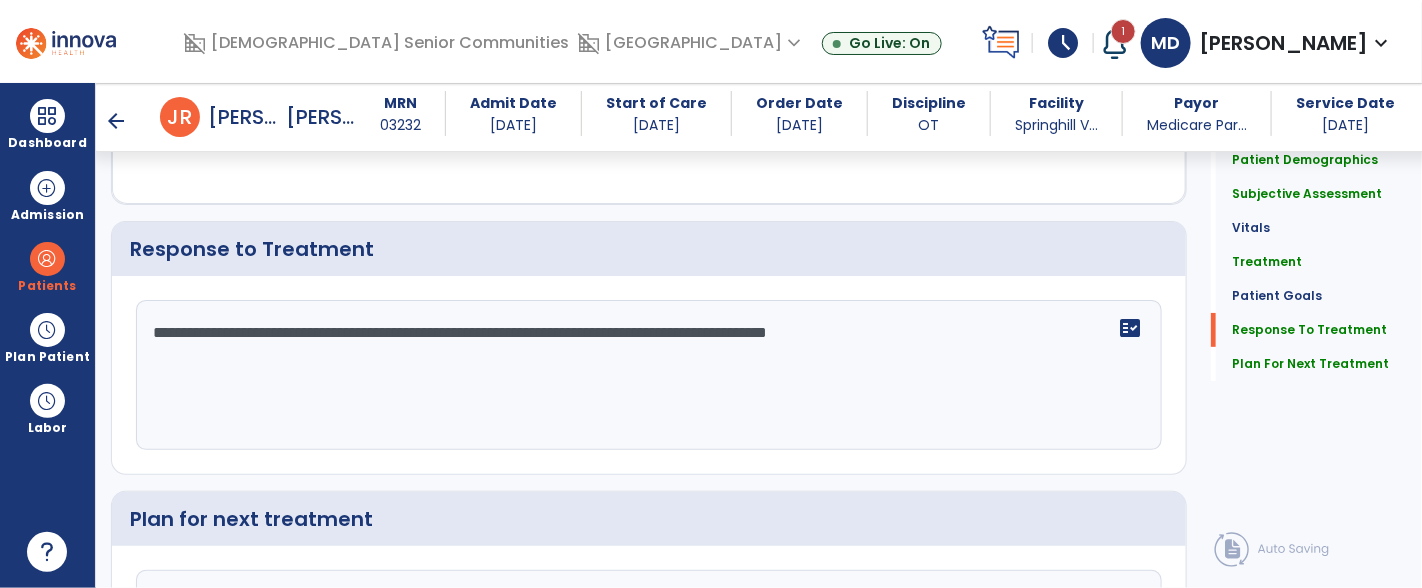 scroll, scrollTop: 2823, scrollLeft: 0, axis: vertical 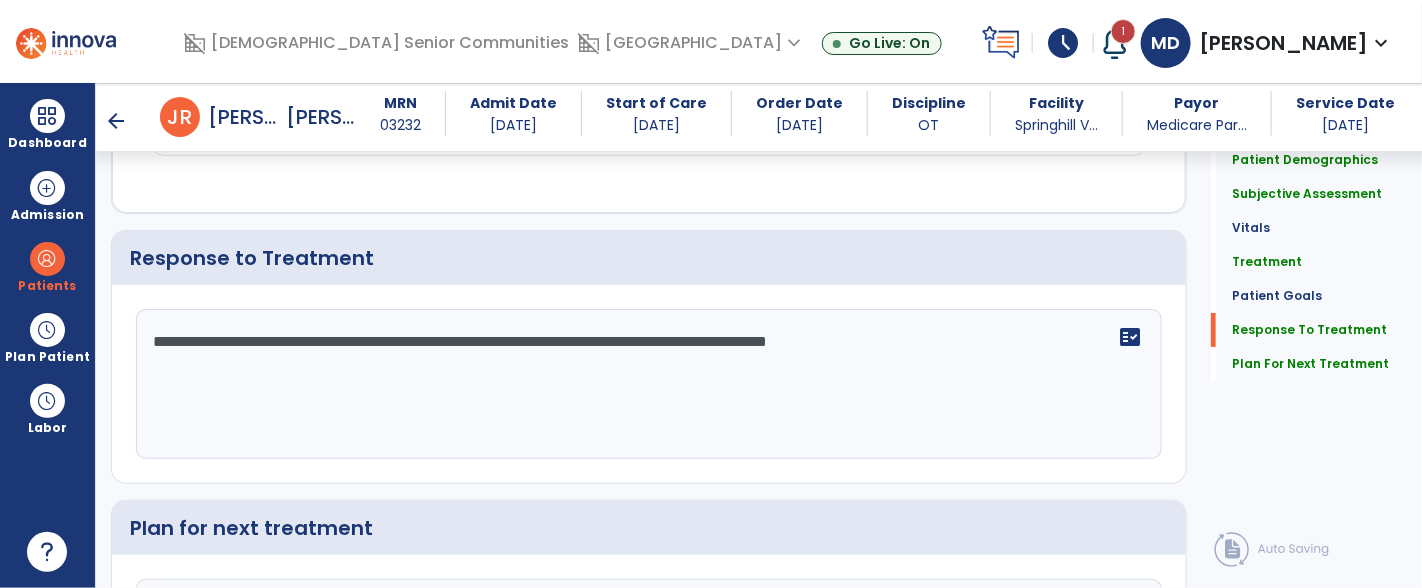 type on "**********" 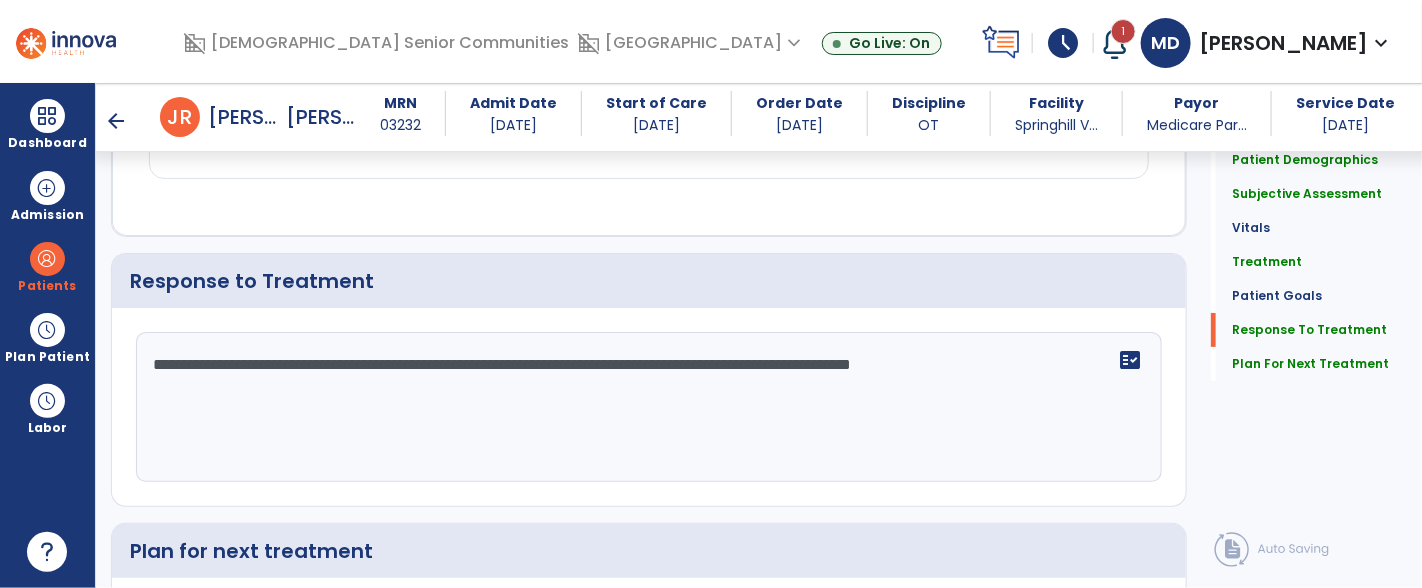 scroll, scrollTop: 2823, scrollLeft: 0, axis: vertical 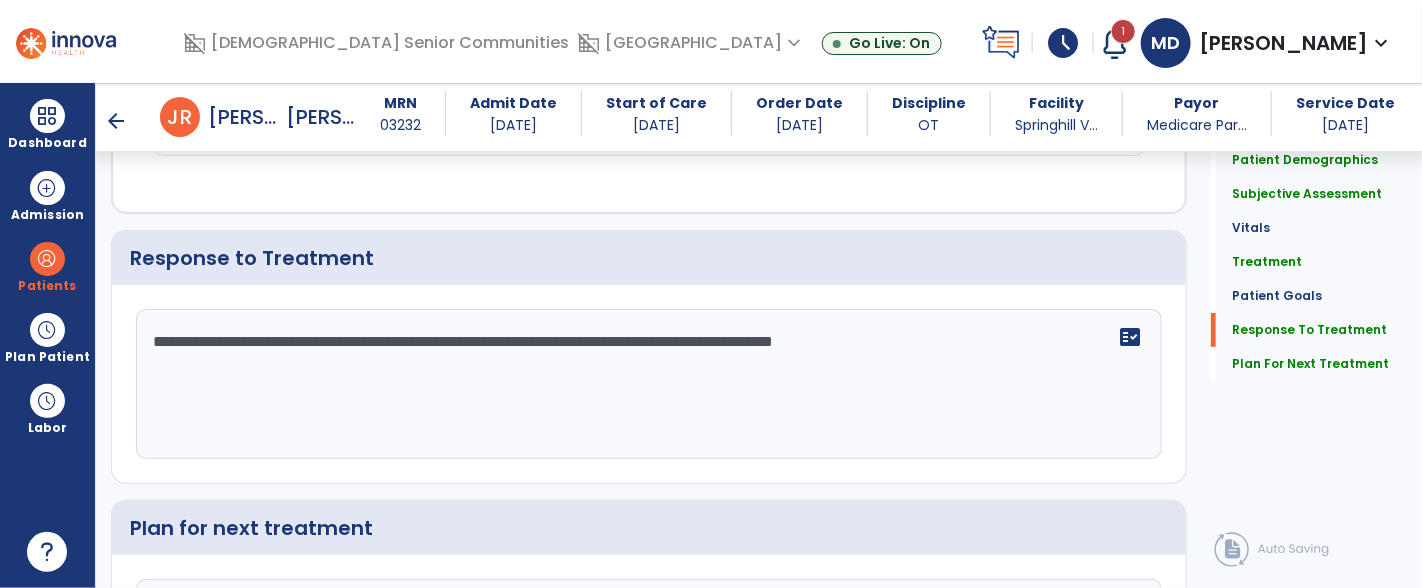type on "**********" 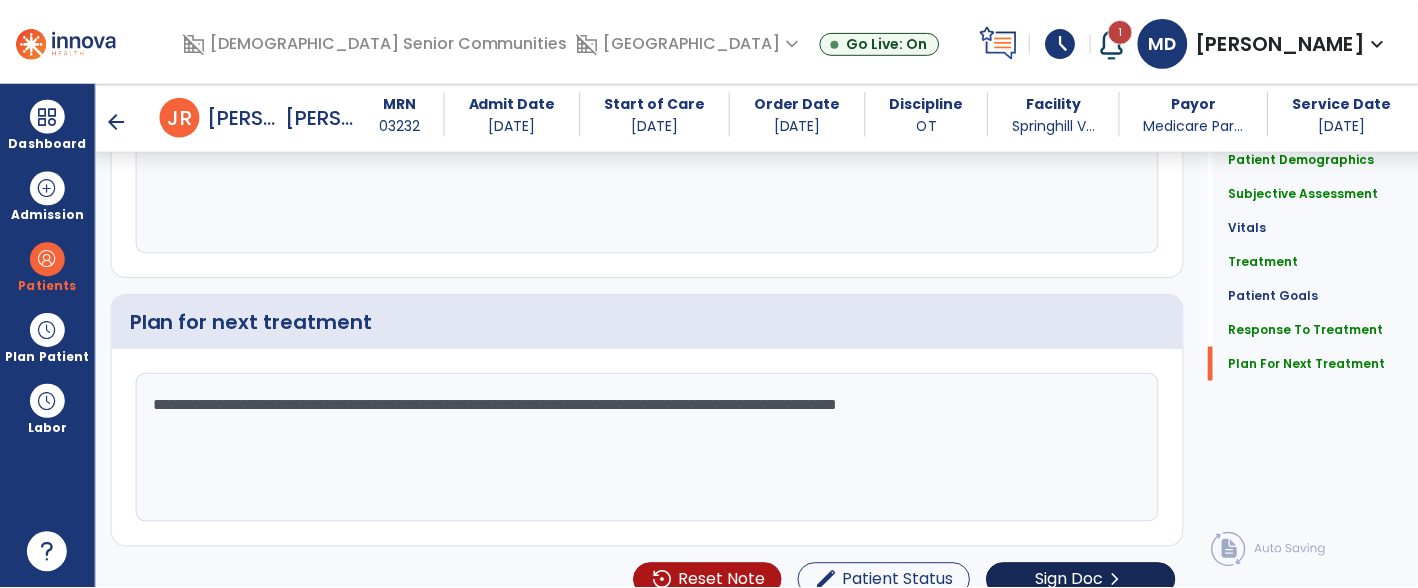 scroll, scrollTop: 3052, scrollLeft: 0, axis: vertical 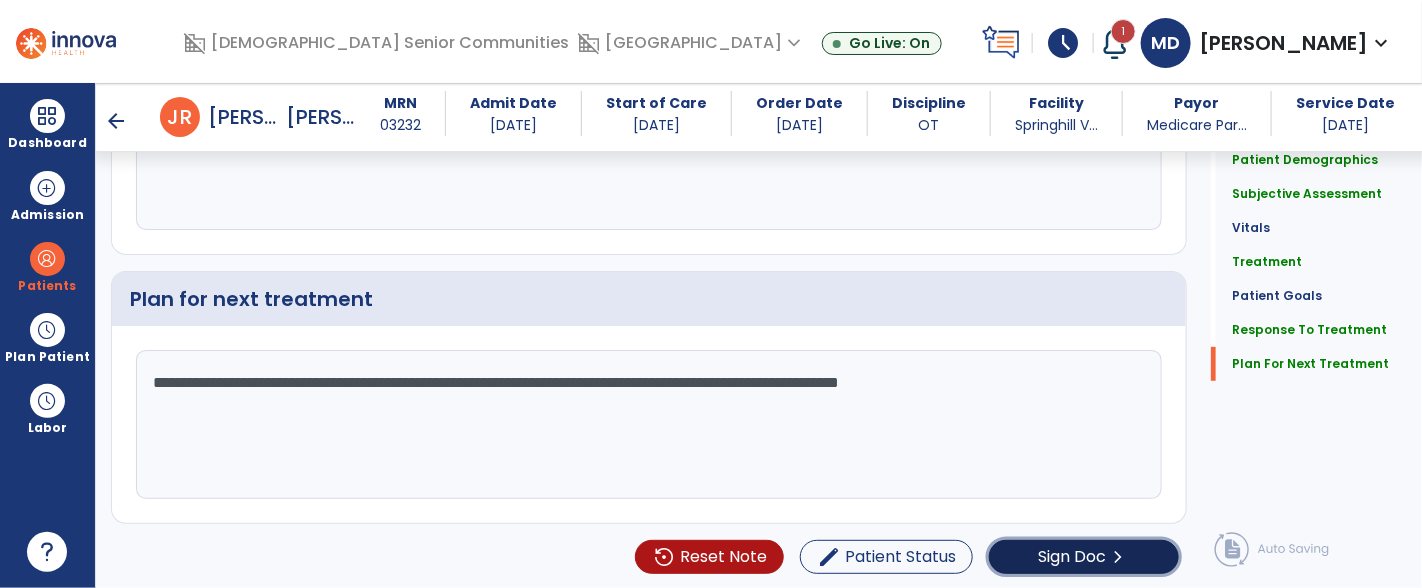 click on "Sign Doc" 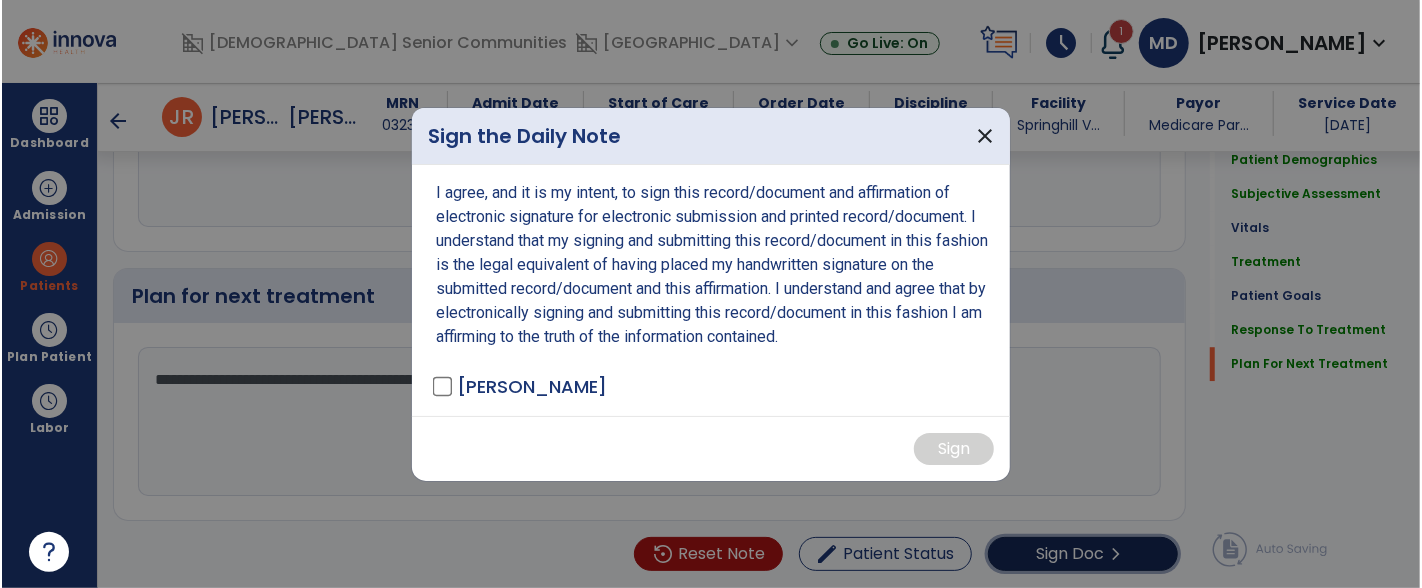 scroll, scrollTop: 3054, scrollLeft: 0, axis: vertical 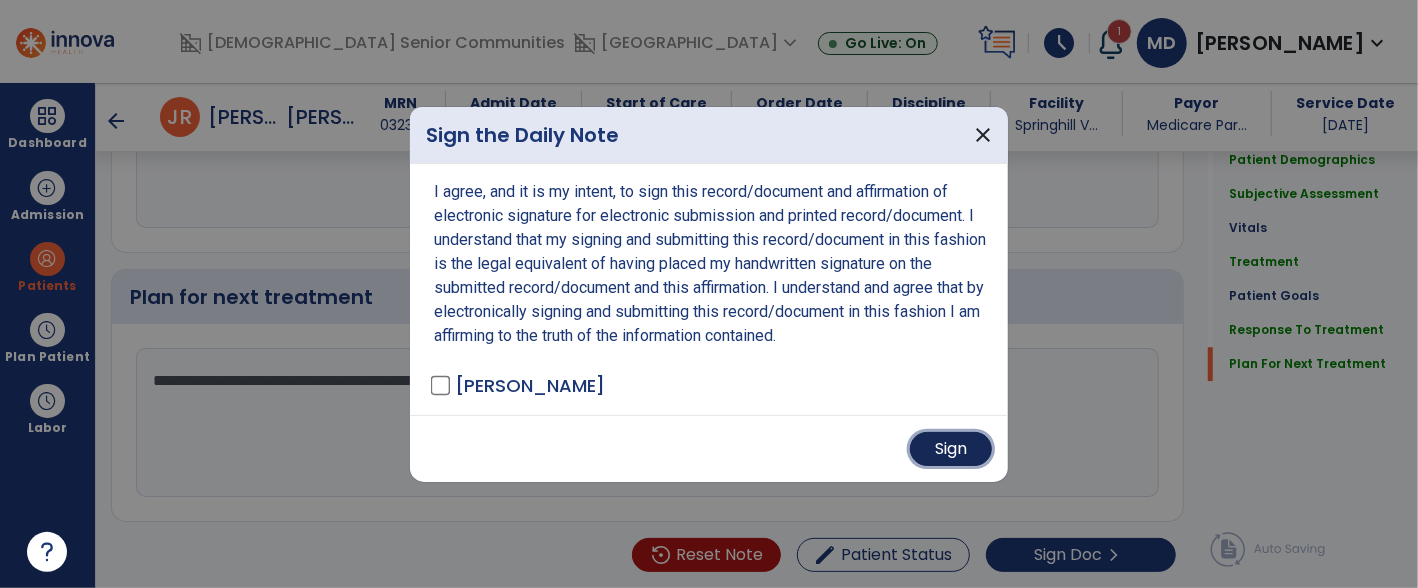 click on "Sign" at bounding box center (951, 449) 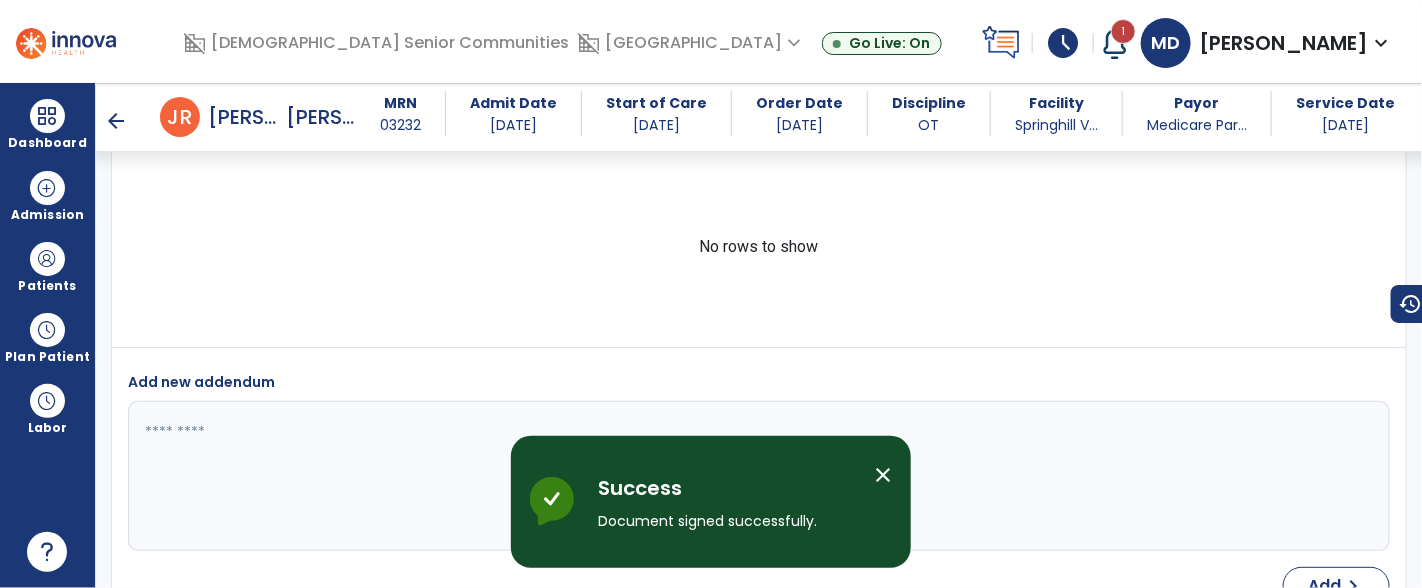 scroll, scrollTop: 4660, scrollLeft: 0, axis: vertical 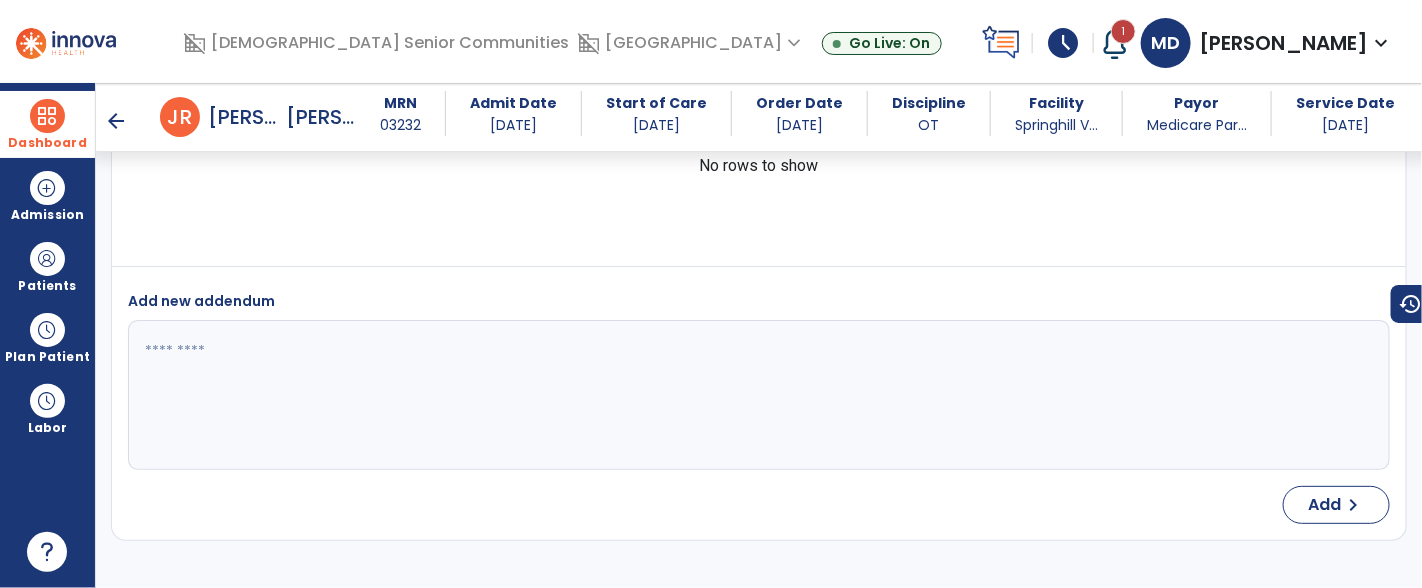 click at bounding box center (47, 116) 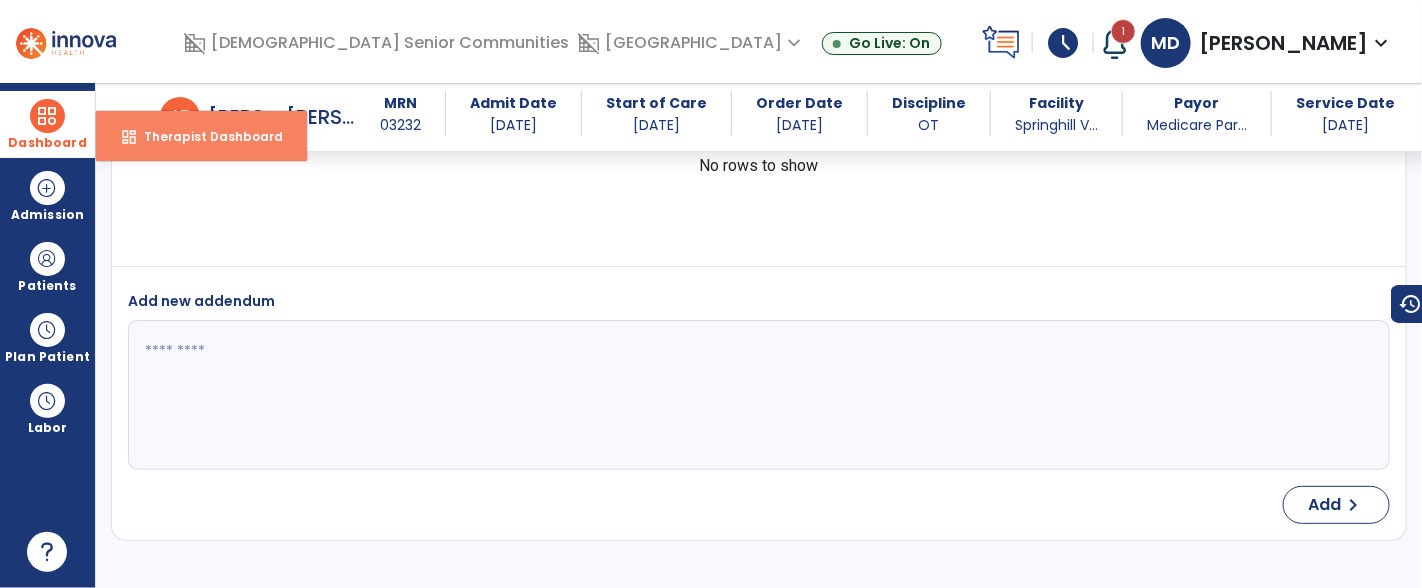 click on "Therapist Dashboard" at bounding box center (205, 136) 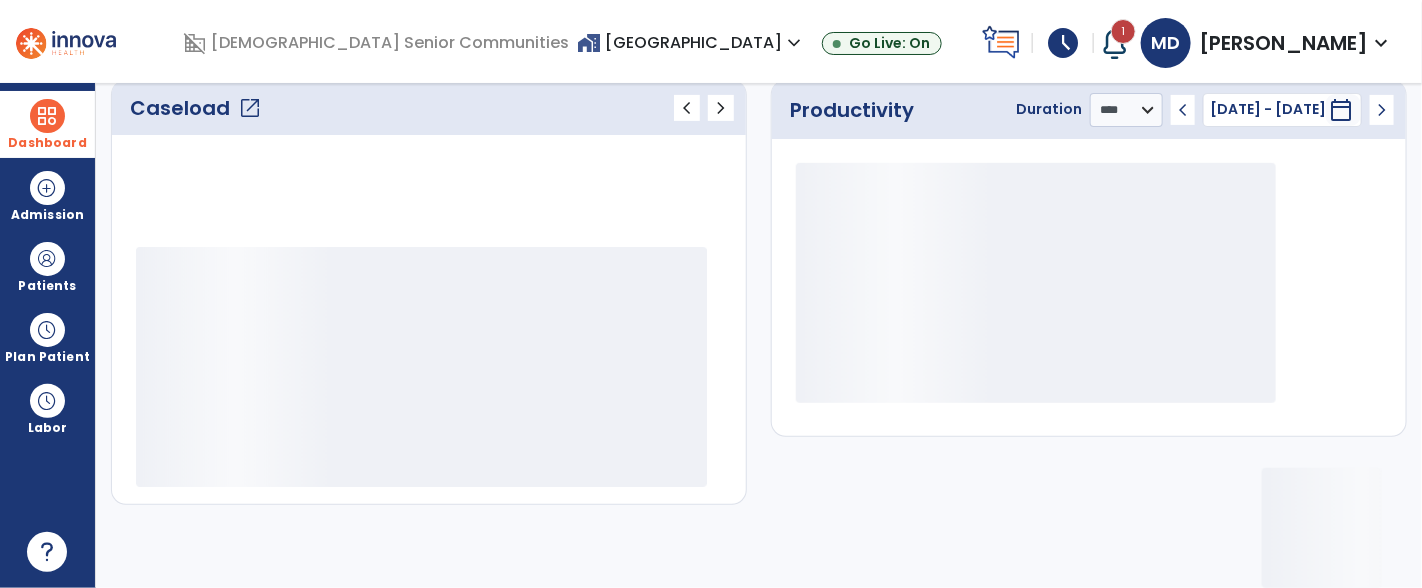 scroll, scrollTop: 289, scrollLeft: 0, axis: vertical 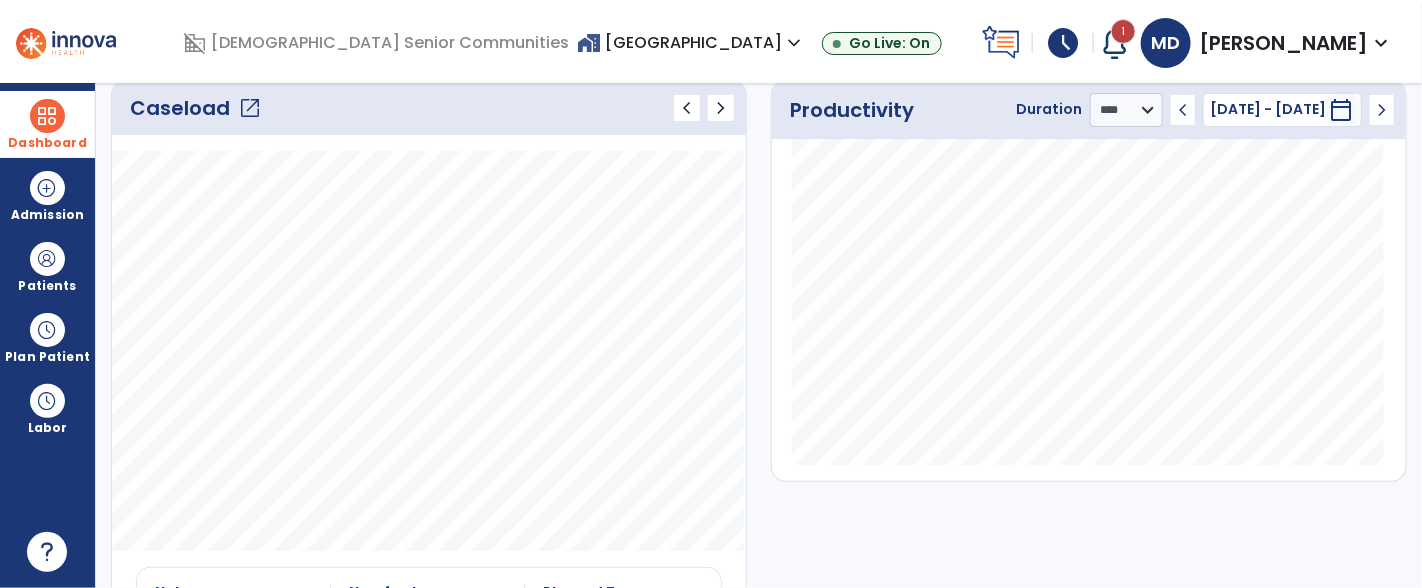 click on "Caseload   open_in_new" 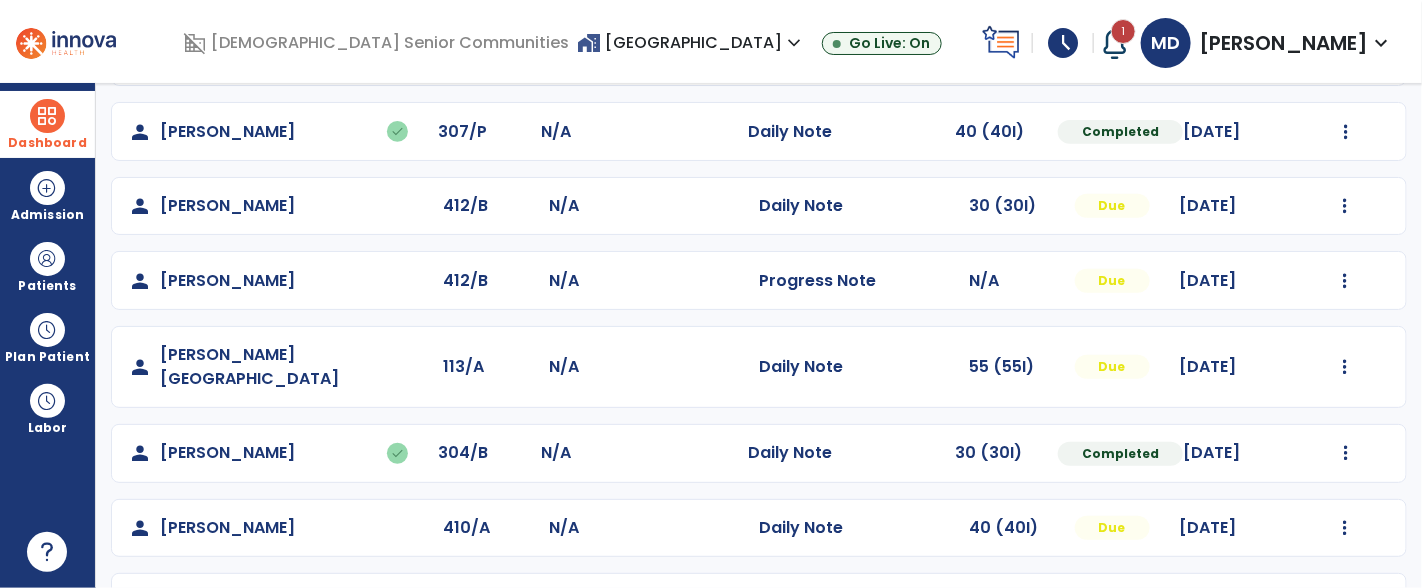scroll, scrollTop: 346, scrollLeft: 0, axis: vertical 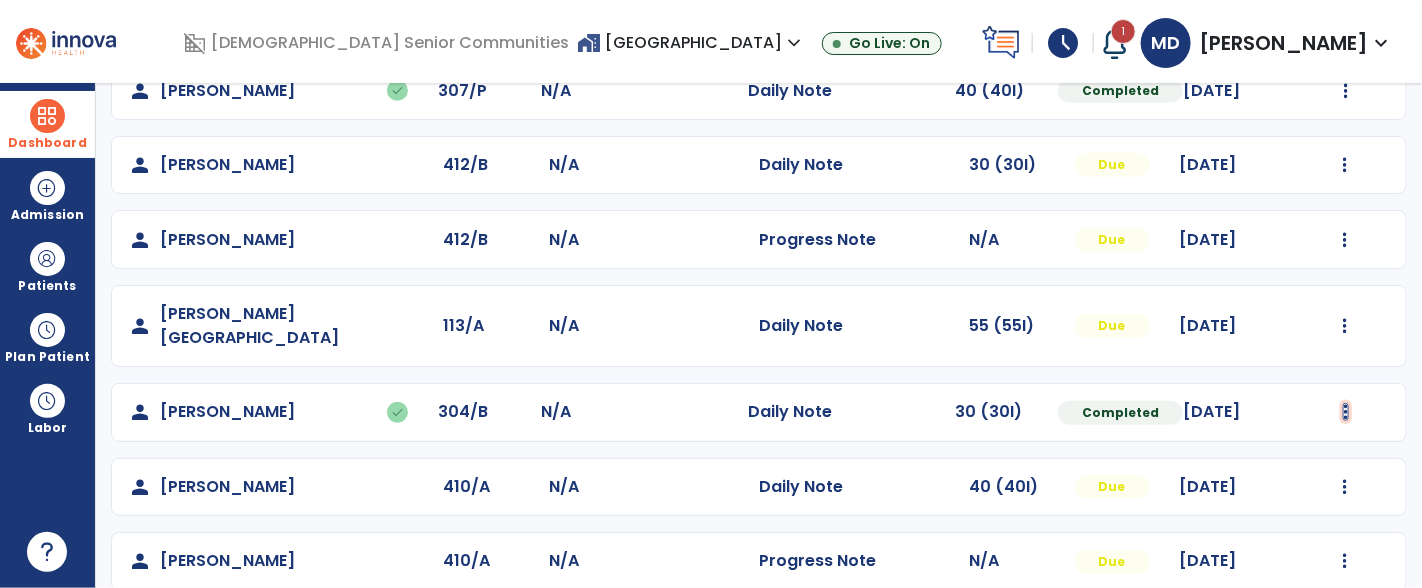 click at bounding box center [1345, 16] 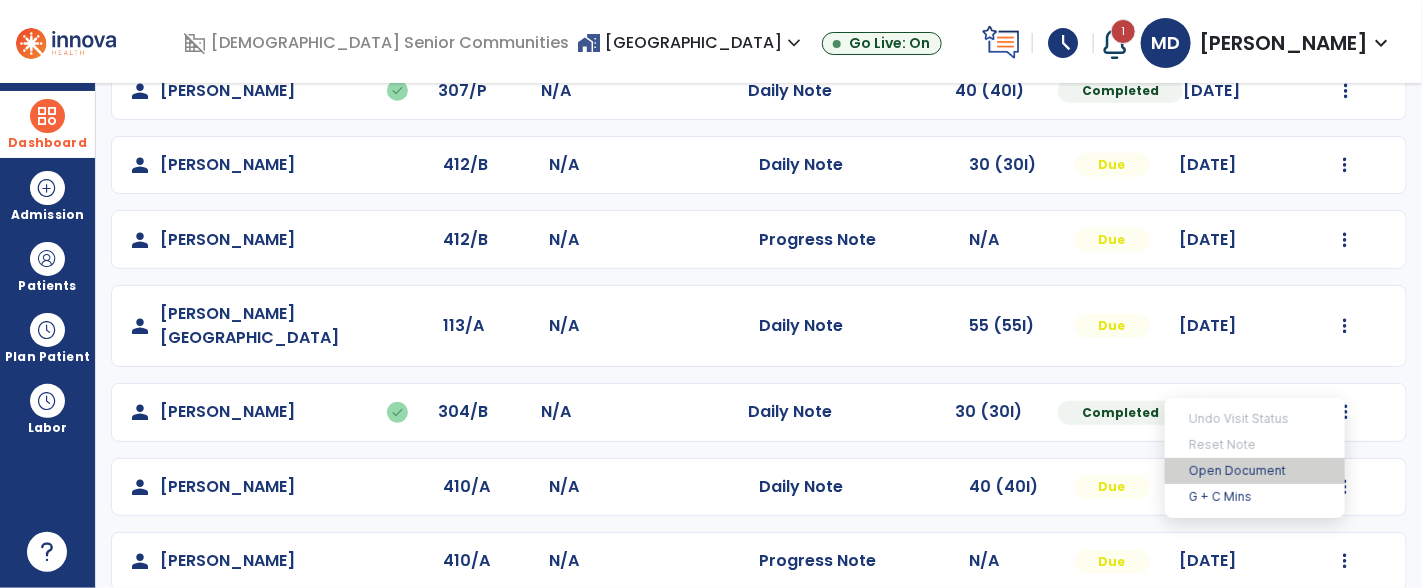 click on "Open Document" at bounding box center [1255, 471] 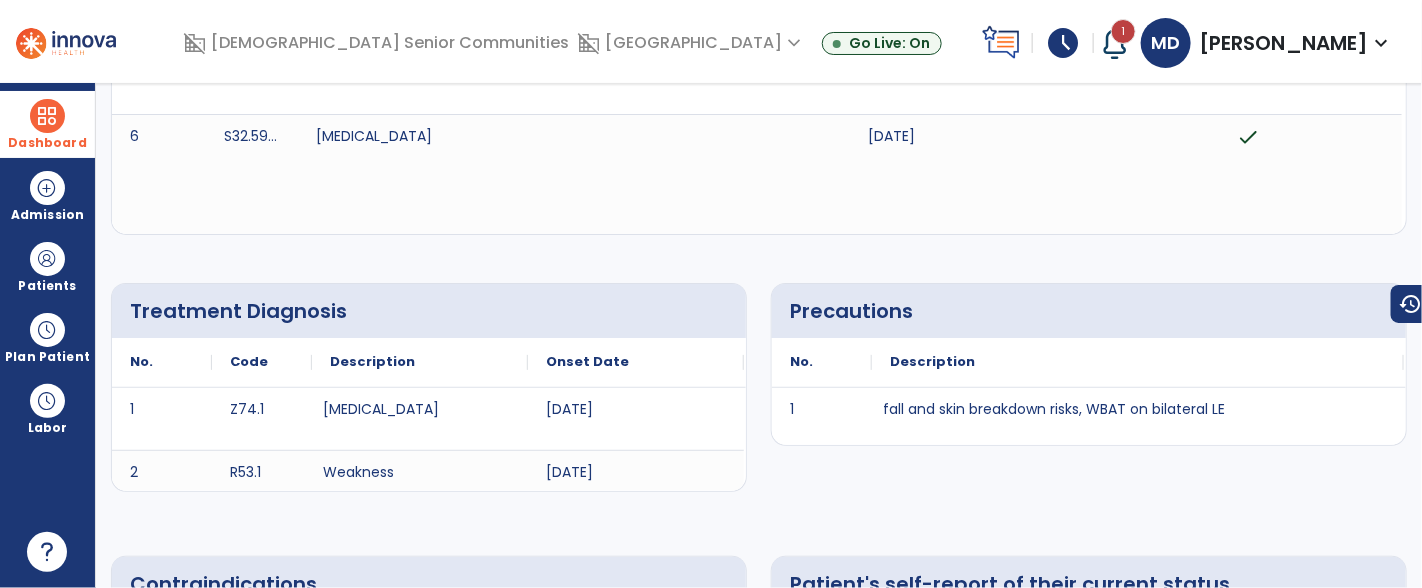 scroll, scrollTop: 0, scrollLeft: 0, axis: both 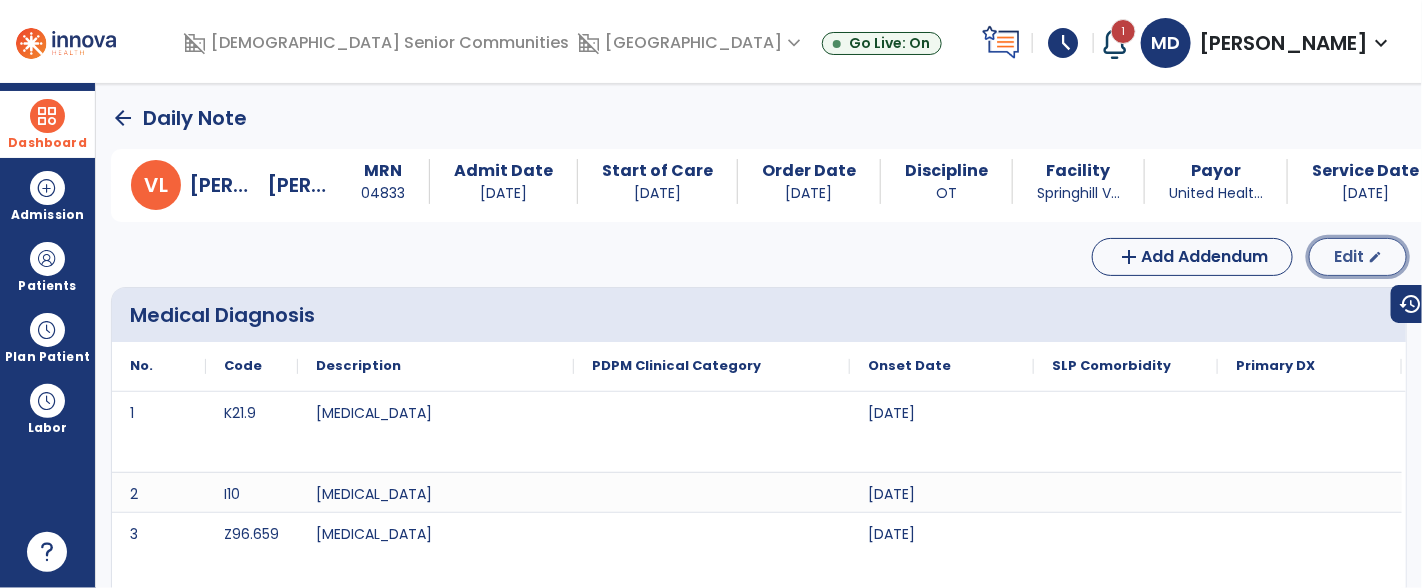 click on "Edit" 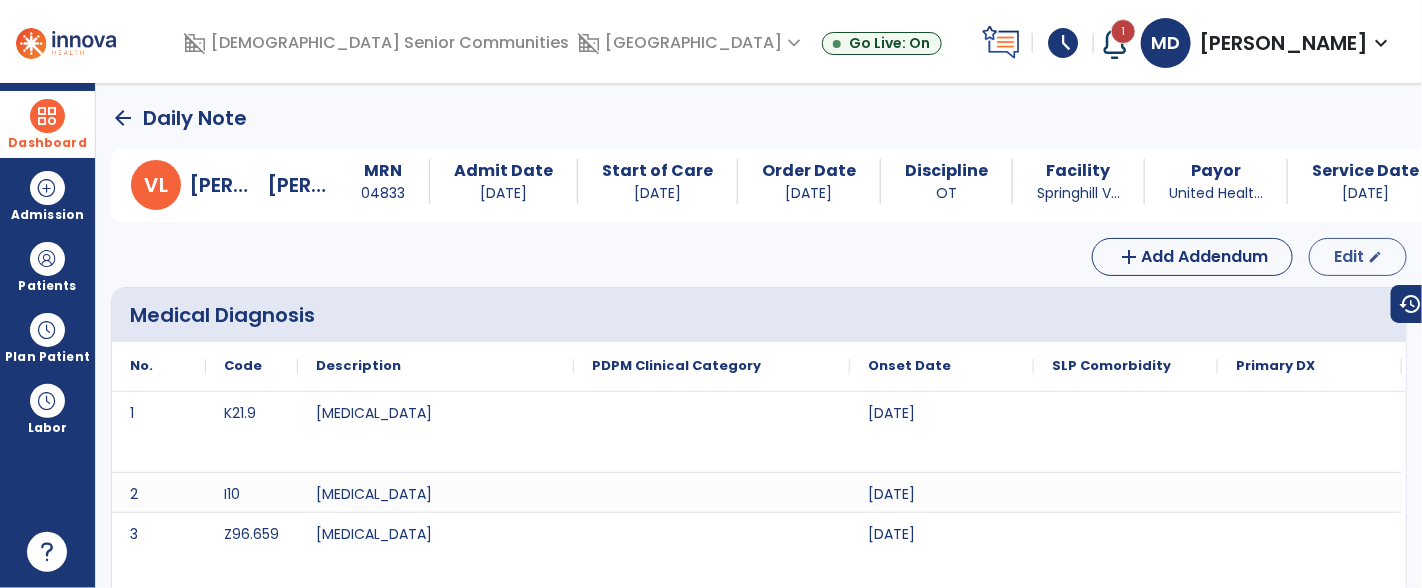 select on "*" 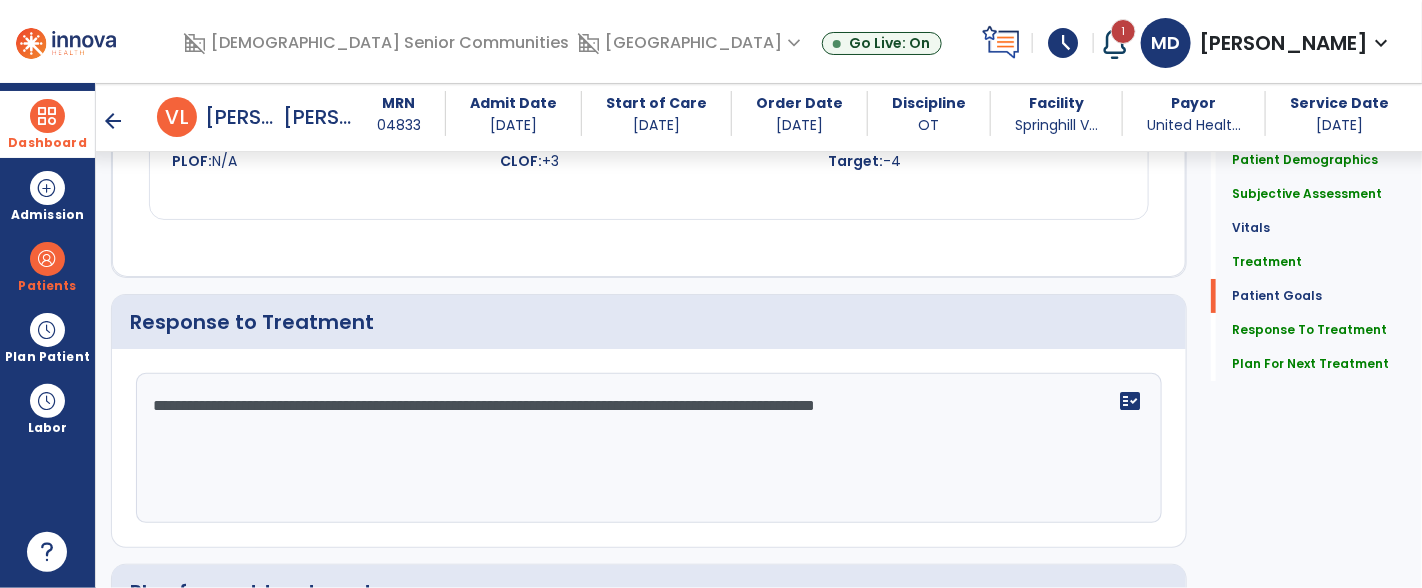 scroll, scrollTop: 2755, scrollLeft: 0, axis: vertical 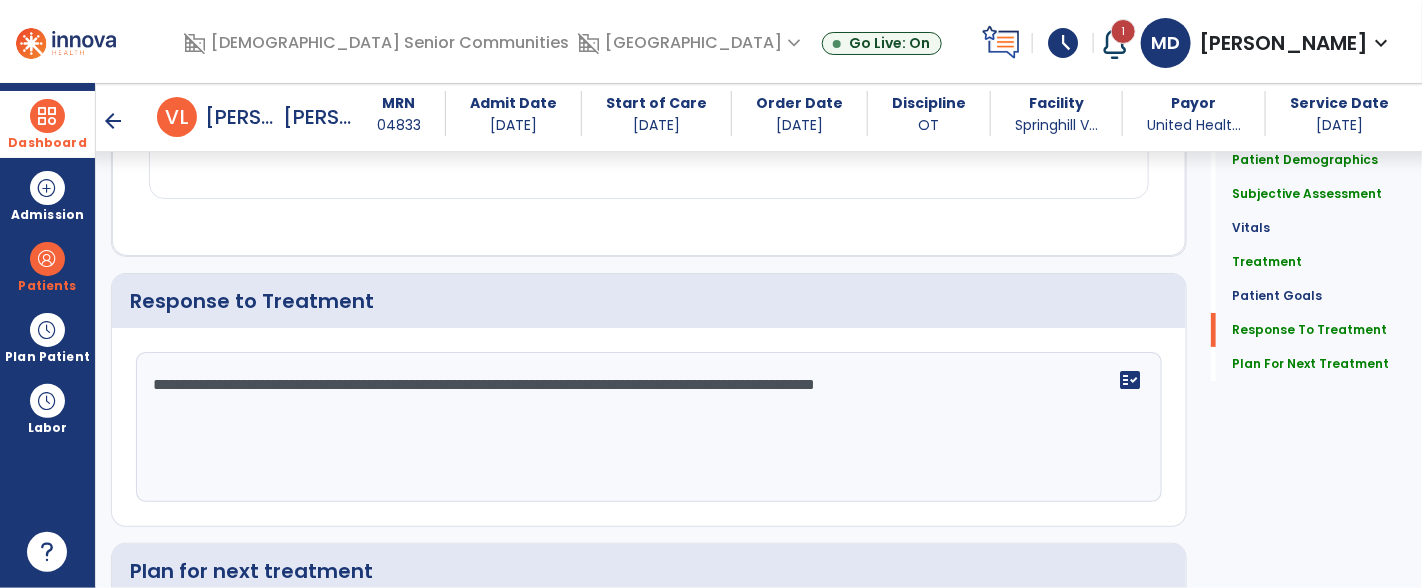 click on "**********" 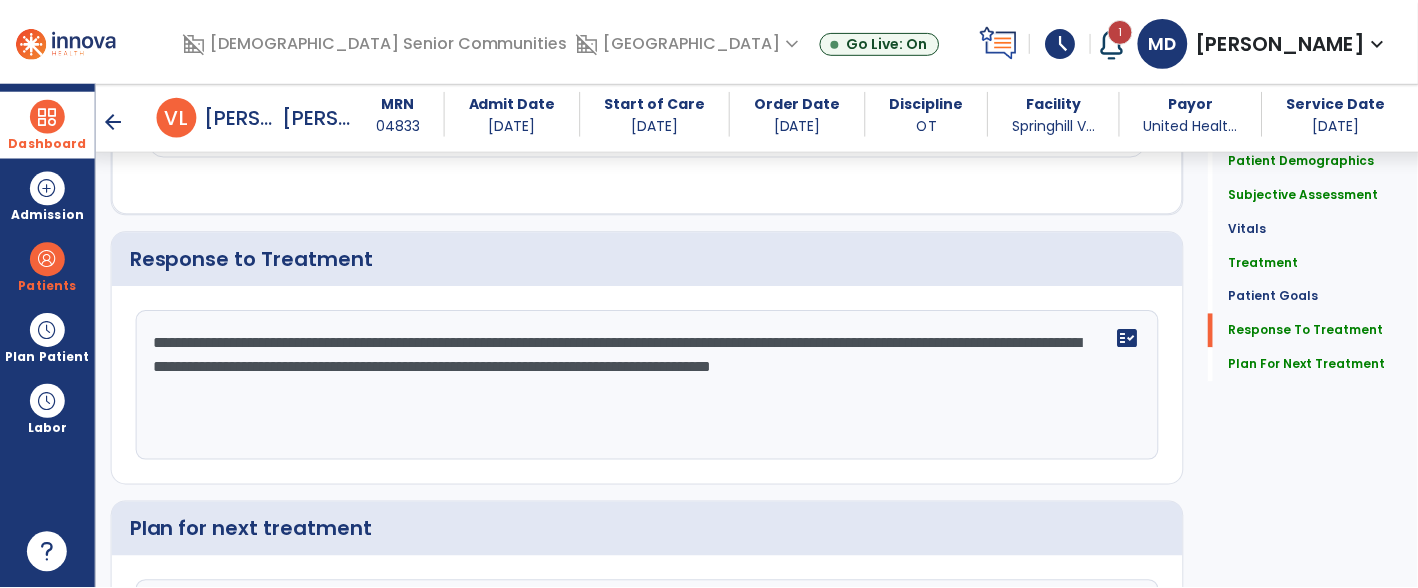 scroll, scrollTop: 3029, scrollLeft: 0, axis: vertical 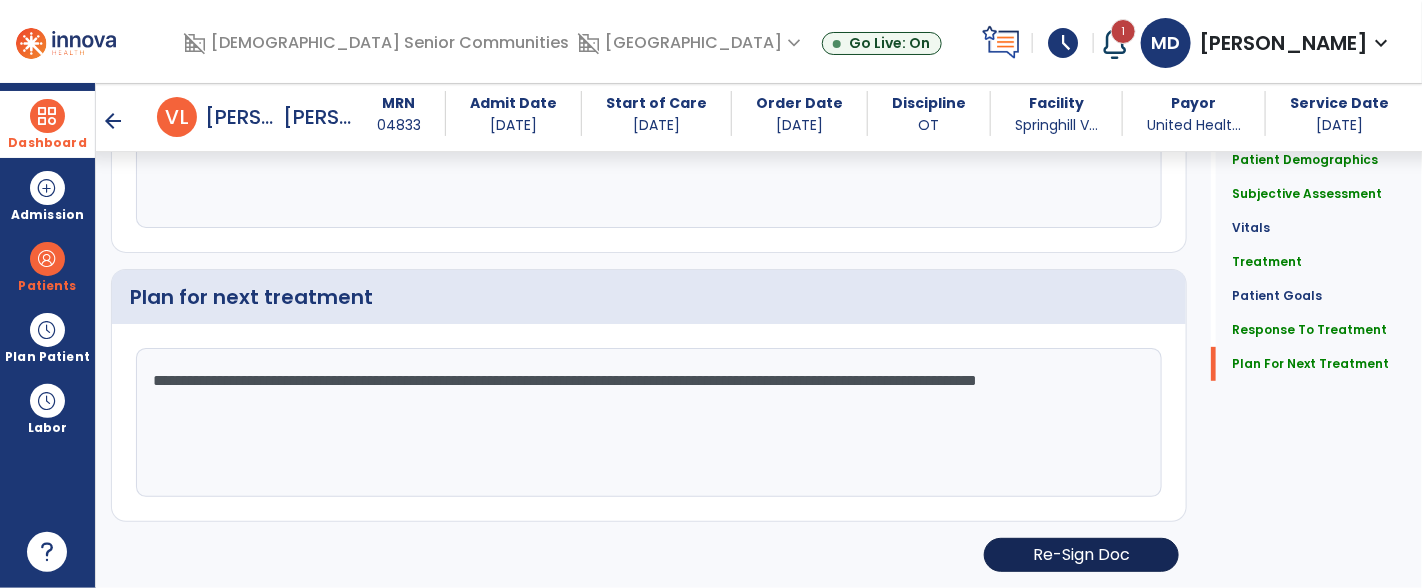 type on "**********" 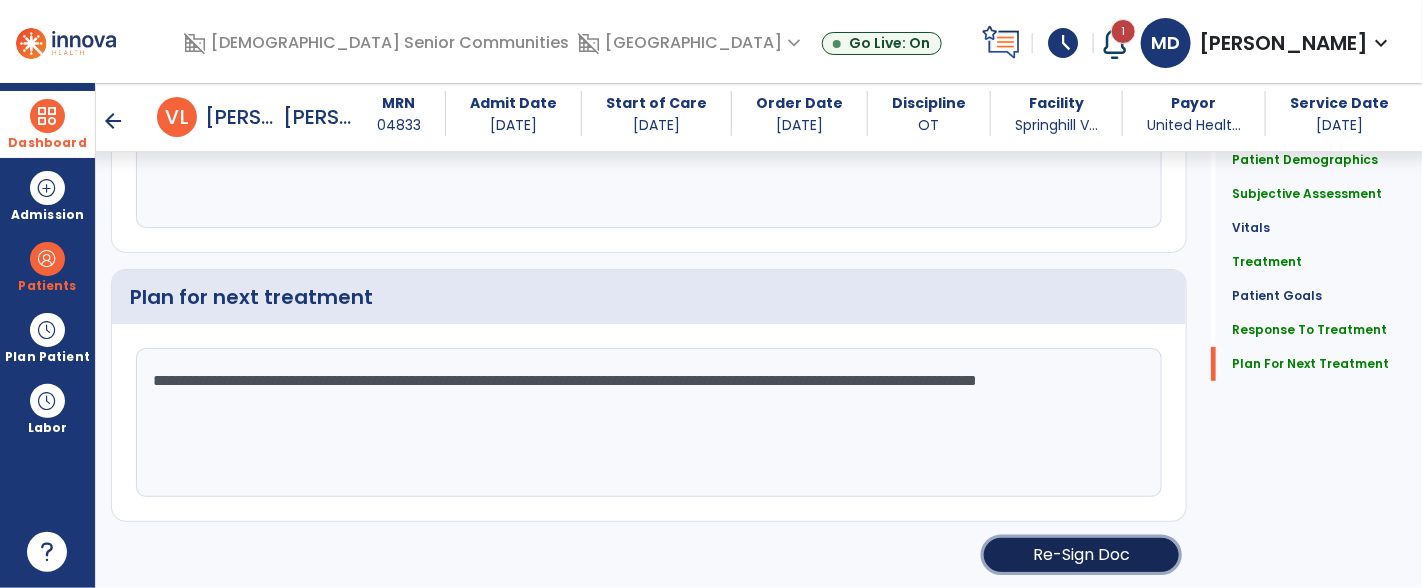 click on "Re-Sign Doc" 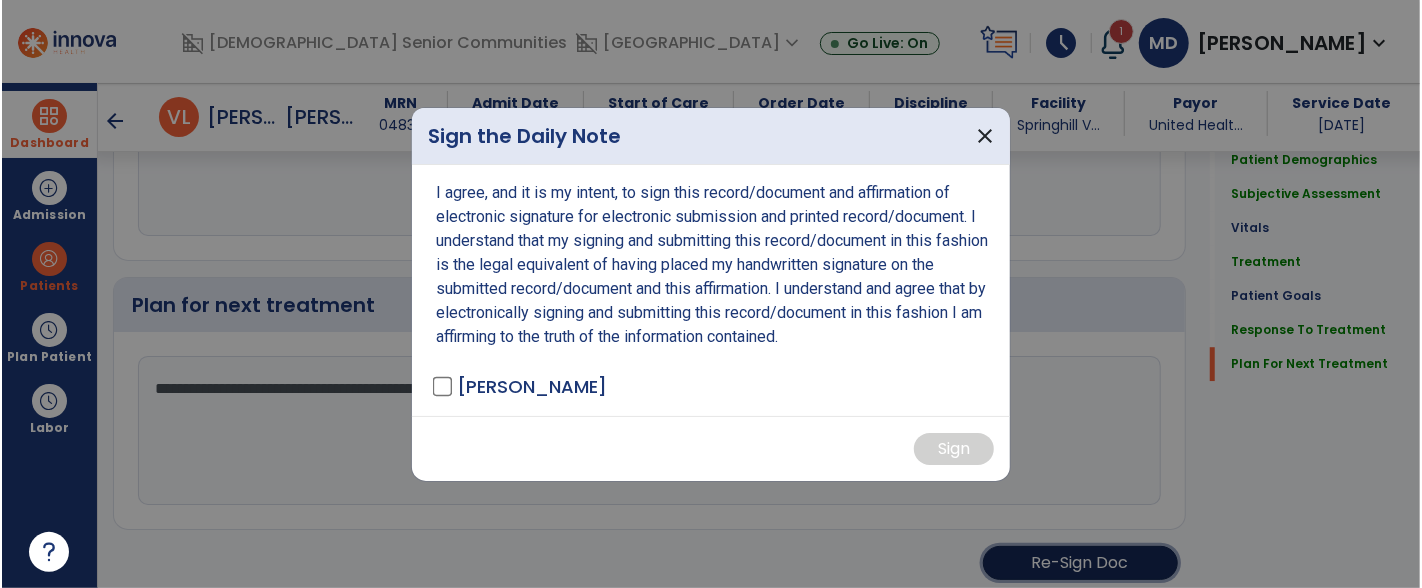 scroll, scrollTop: 3029, scrollLeft: 0, axis: vertical 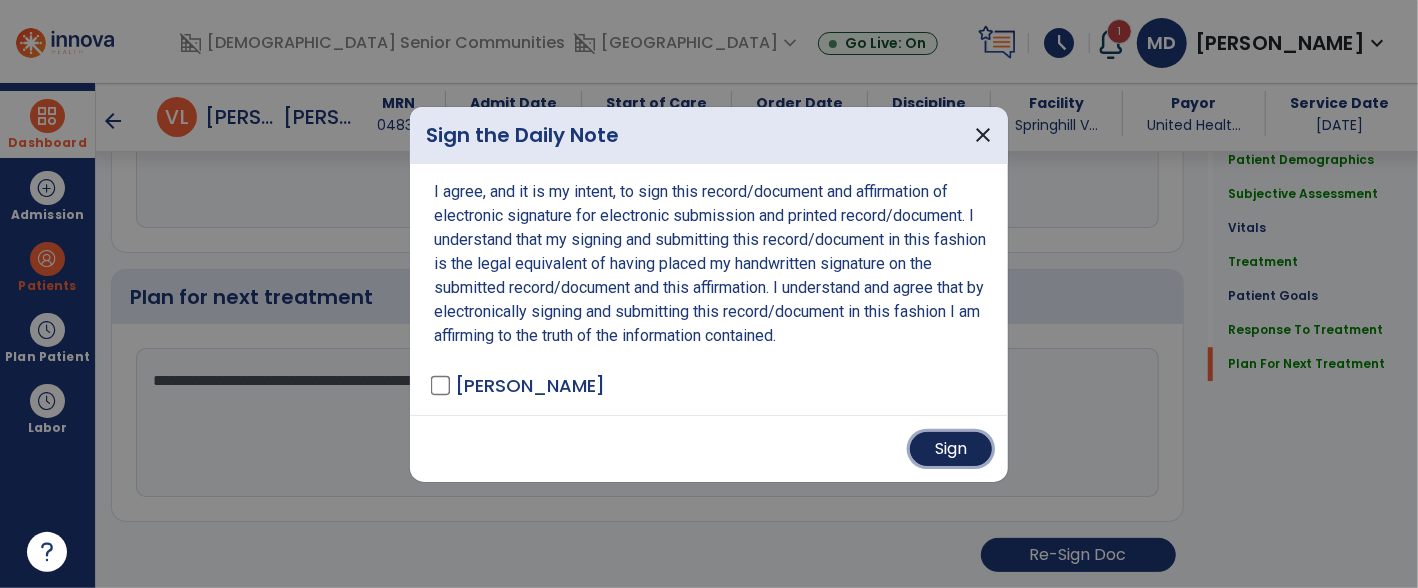 click on "Sign" at bounding box center [951, 449] 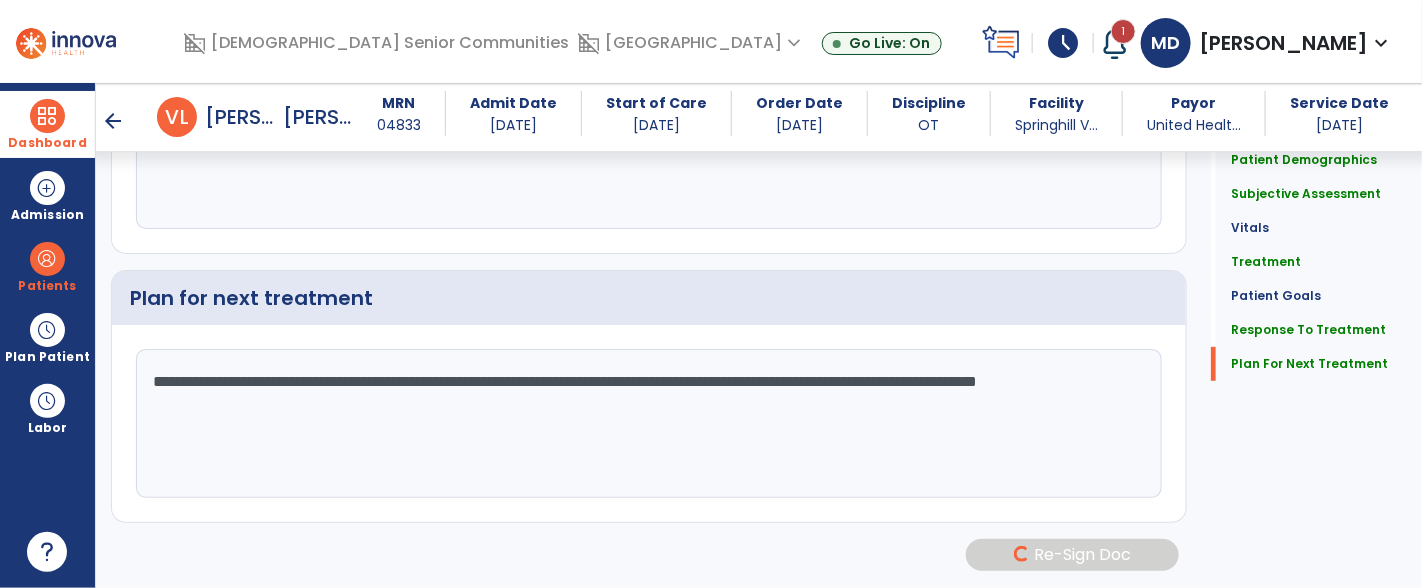 scroll, scrollTop: 3028, scrollLeft: 0, axis: vertical 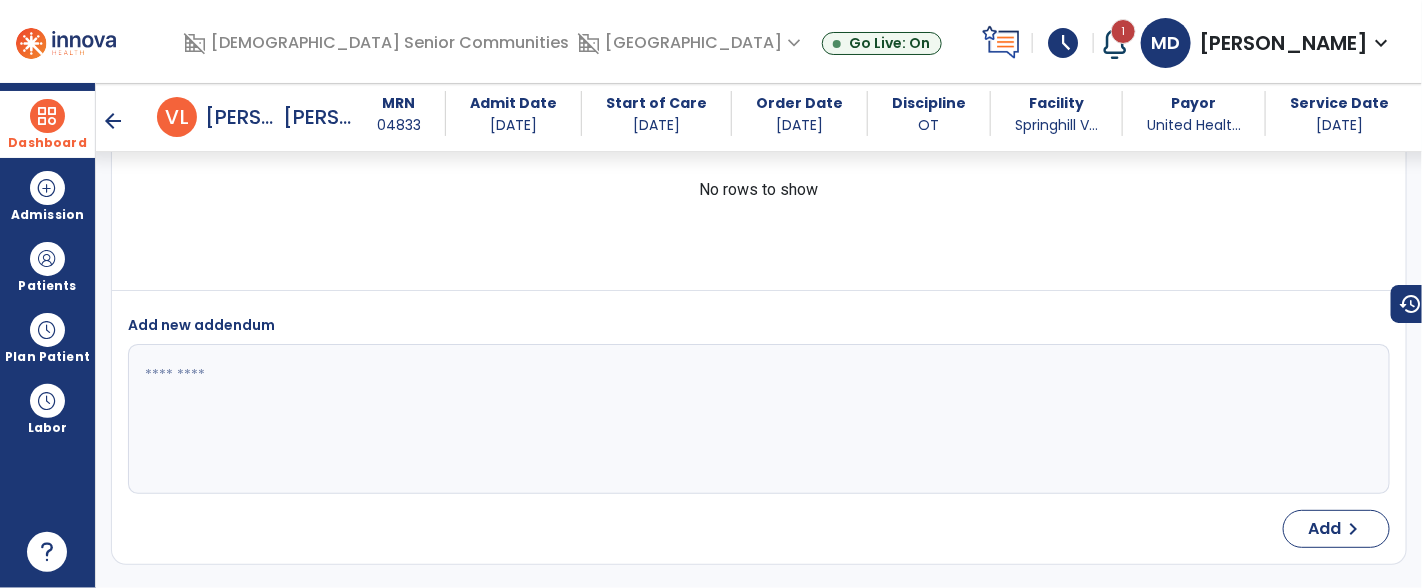 click on "arrow_back" at bounding box center (113, 121) 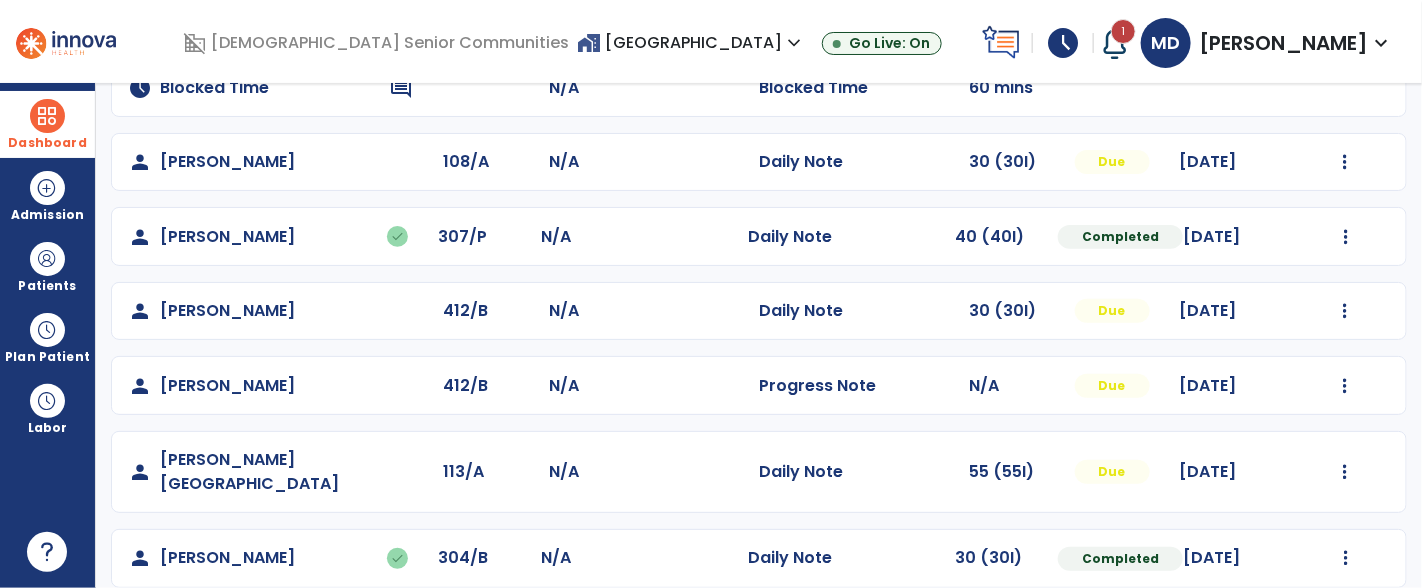 scroll, scrollTop: 191, scrollLeft: 0, axis: vertical 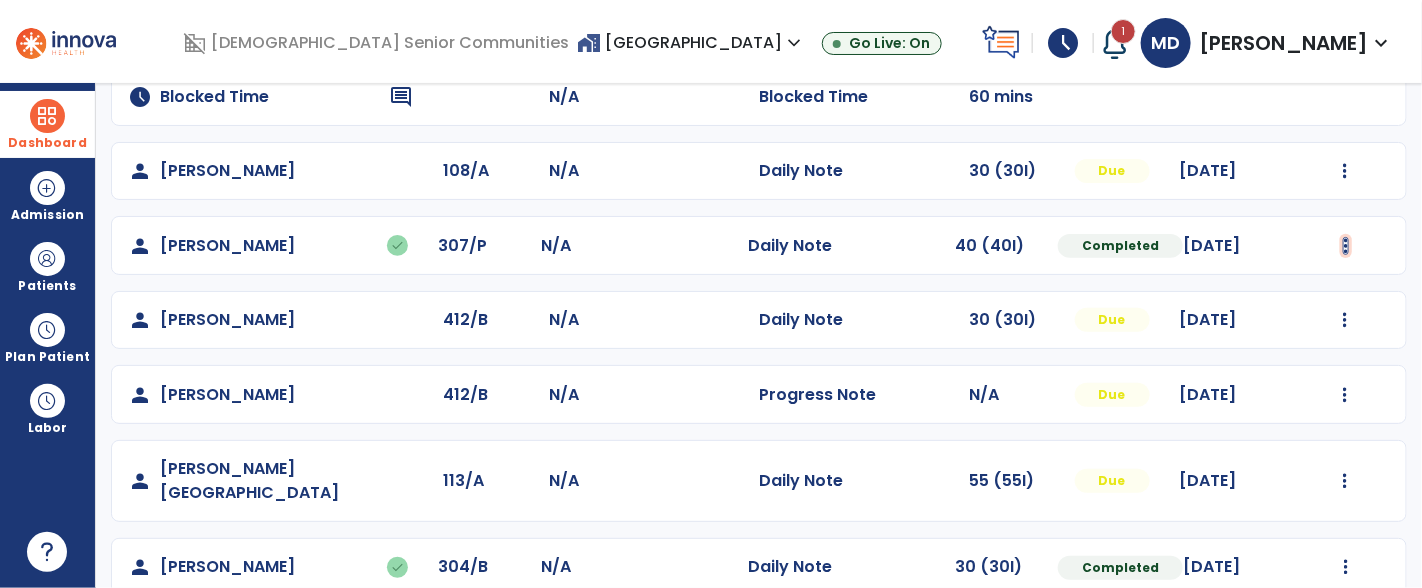 click at bounding box center [1345, 171] 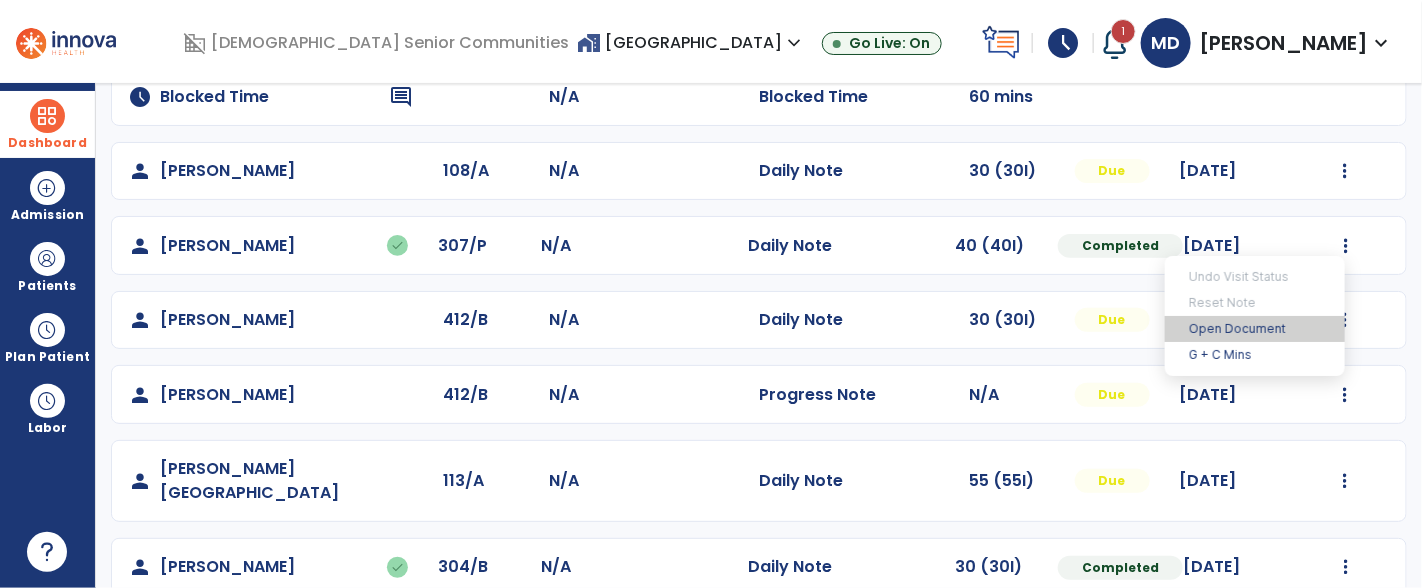 click on "Open Document" at bounding box center (1255, 329) 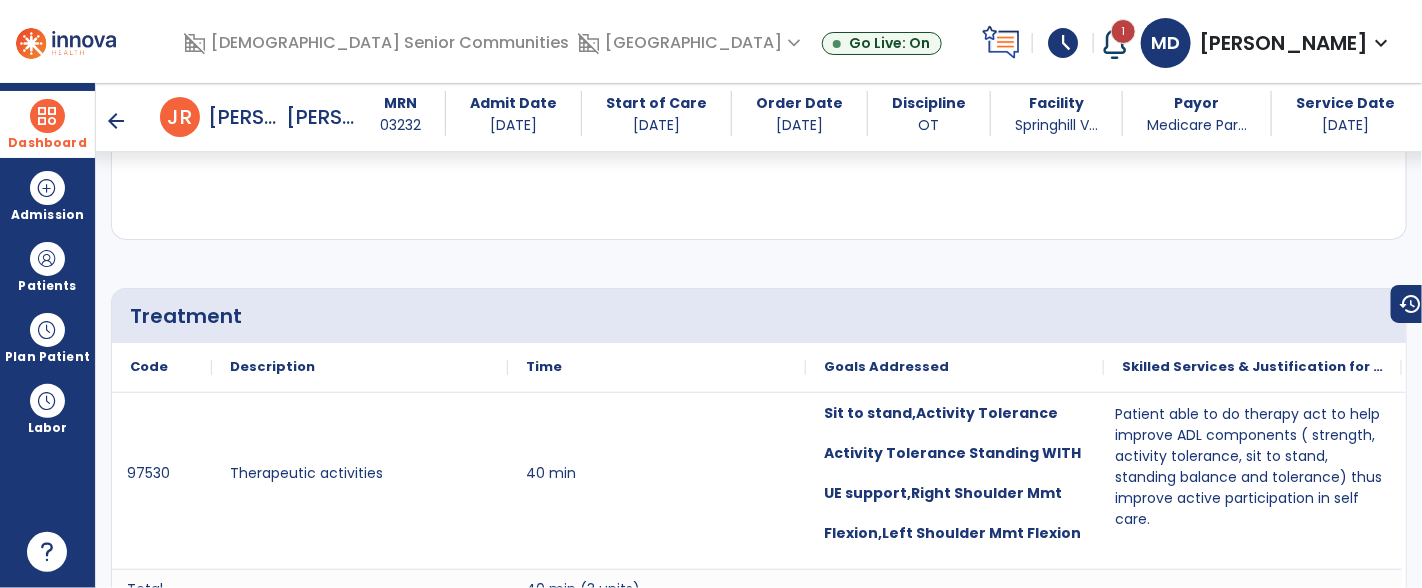 scroll, scrollTop: 0, scrollLeft: 0, axis: both 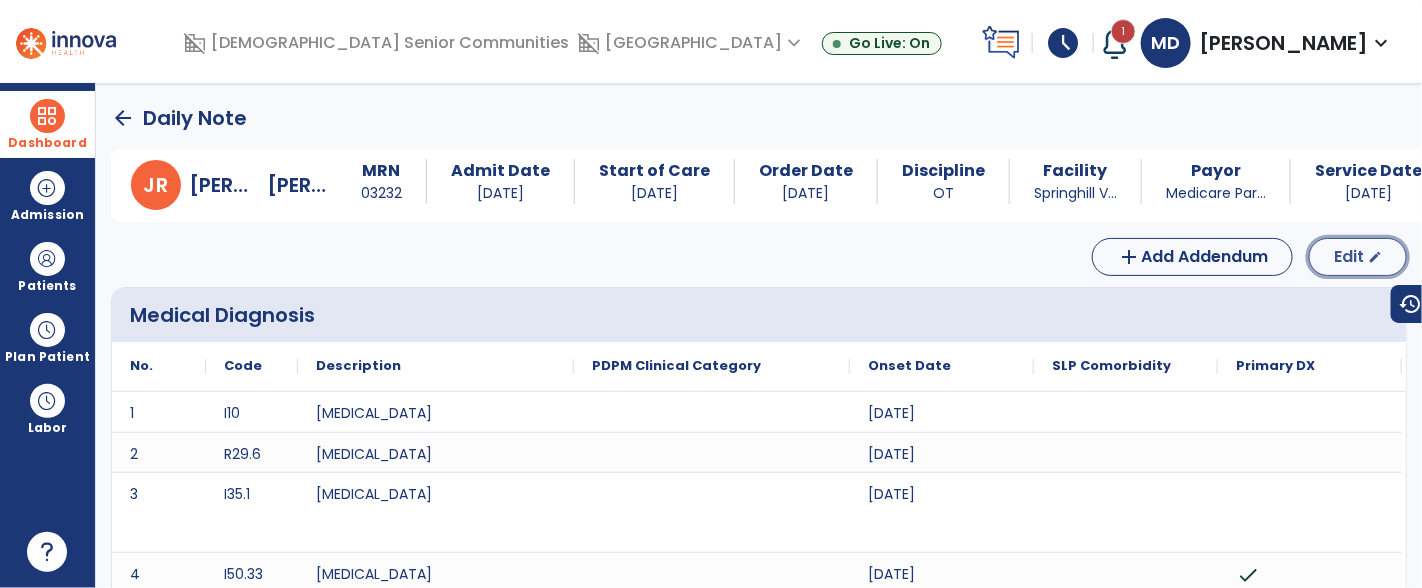 click on "edit" 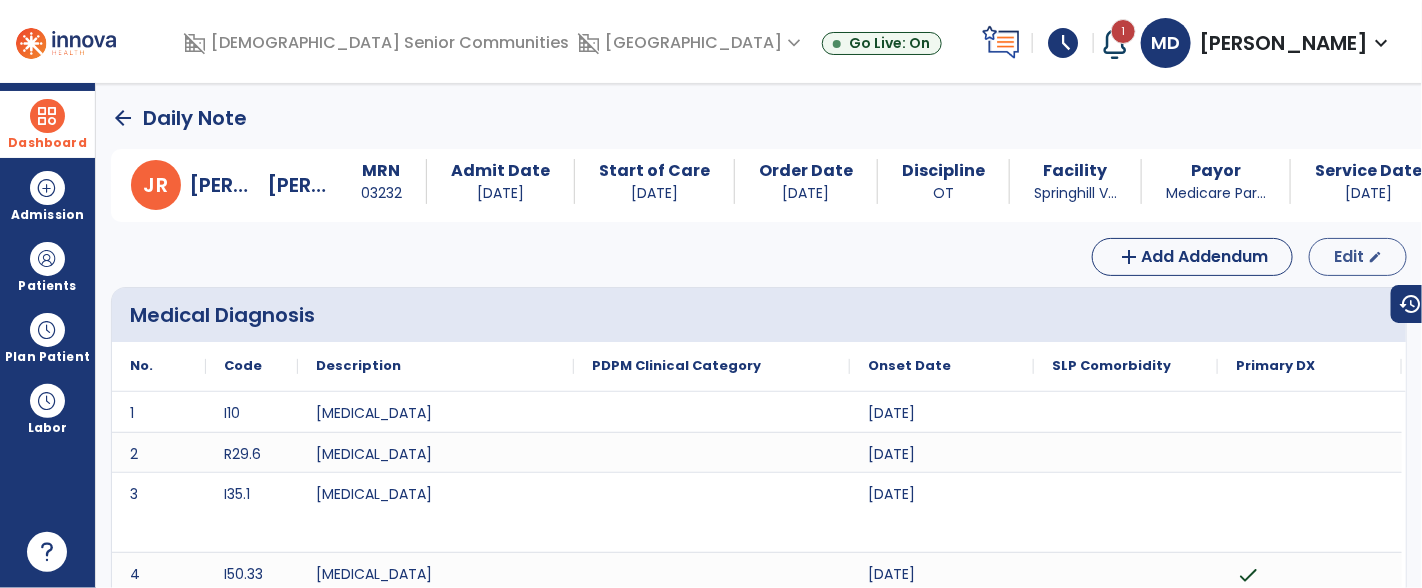 select on "*" 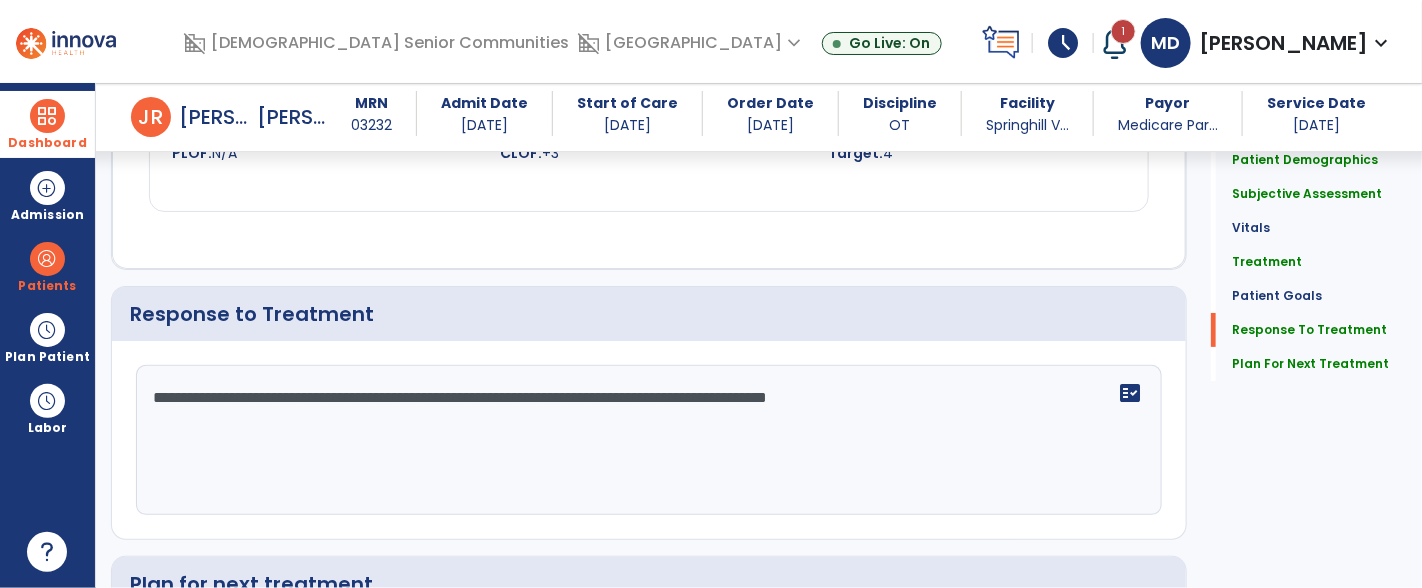 scroll, scrollTop: 2824, scrollLeft: 0, axis: vertical 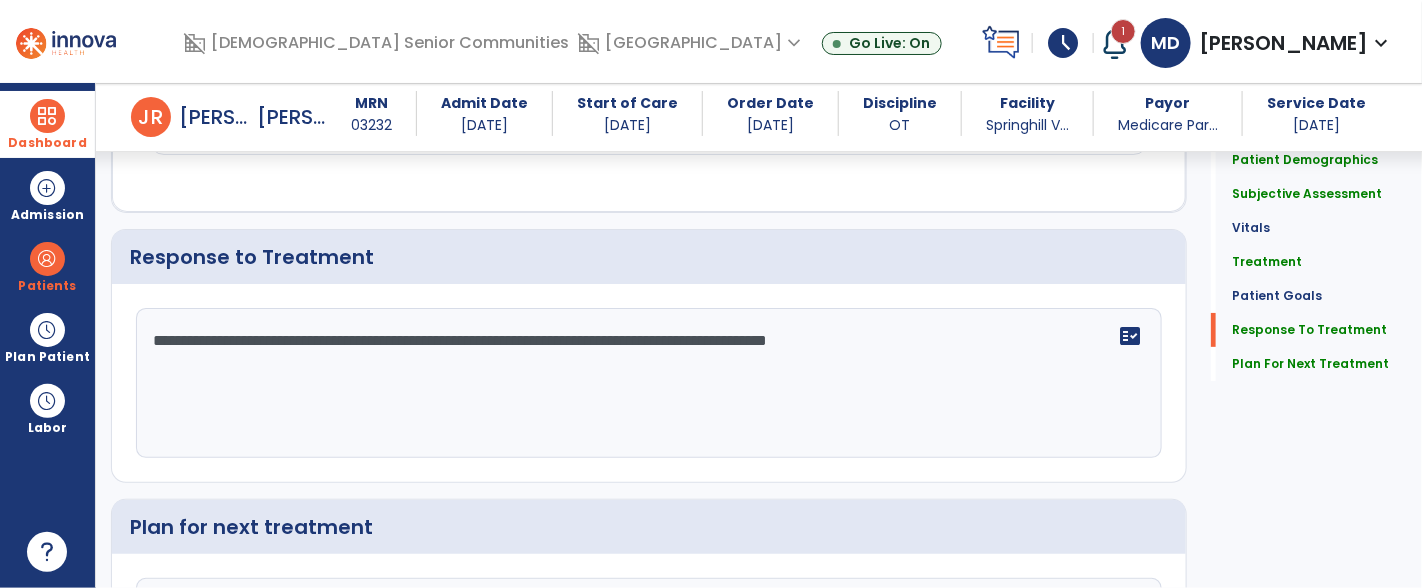 click on "**********" 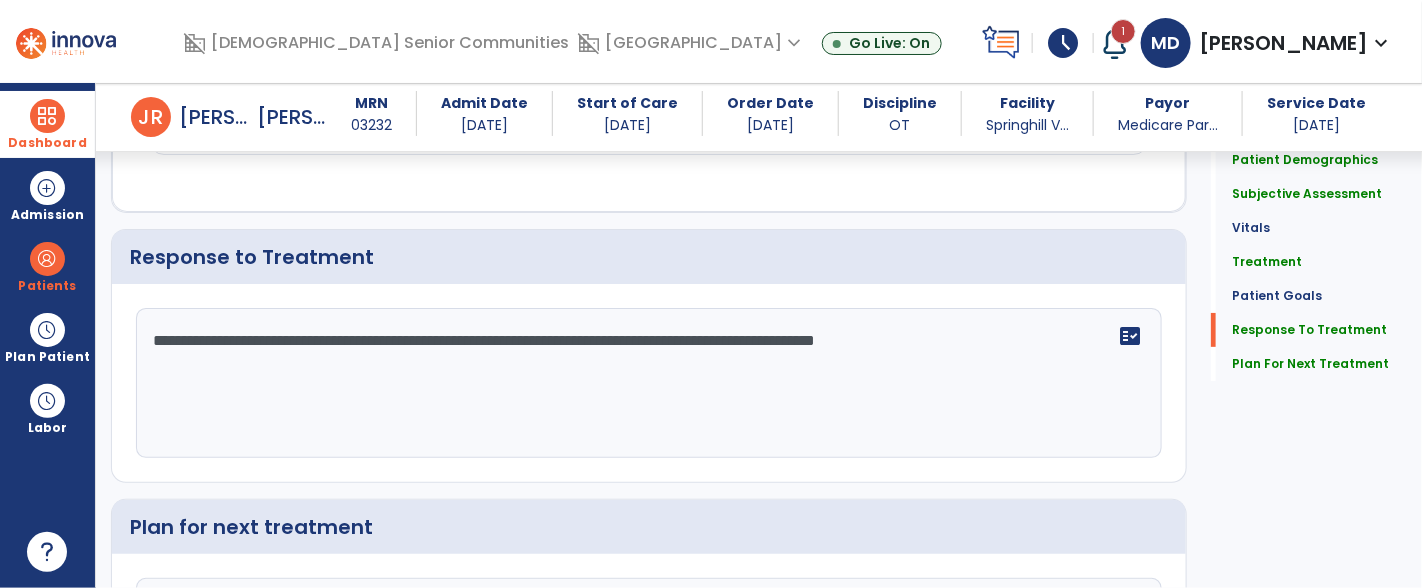 scroll, scrollTop: 2824, scrollLeft: 0, axis: vertical 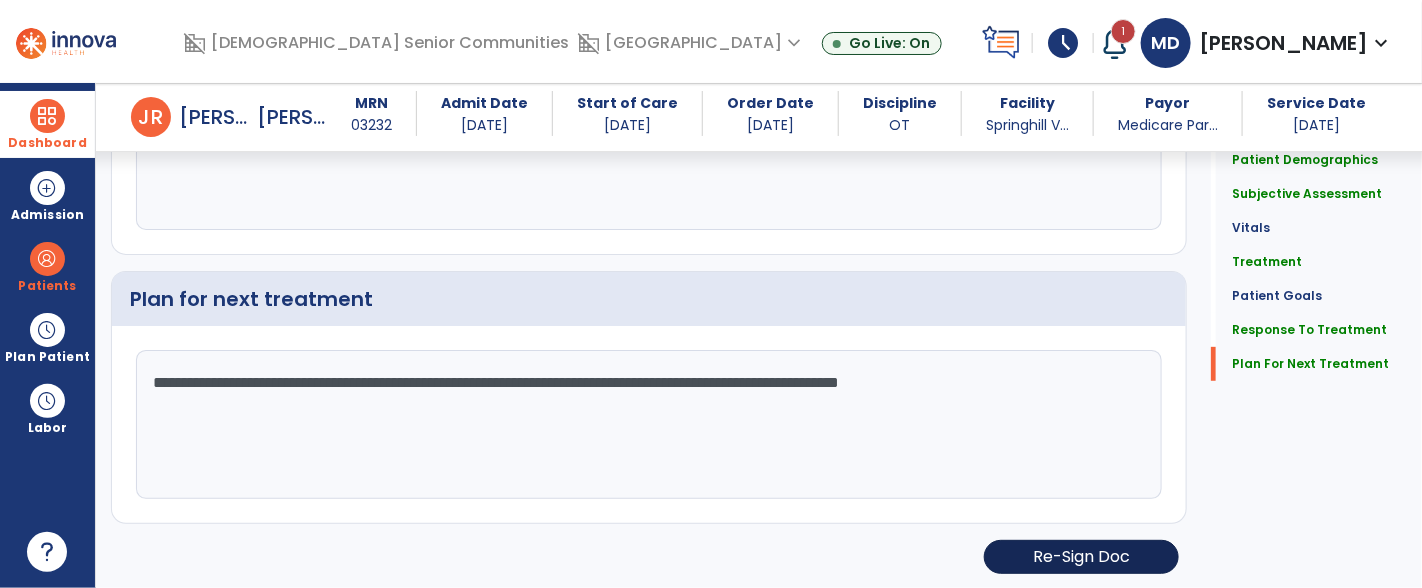 type on "**********" 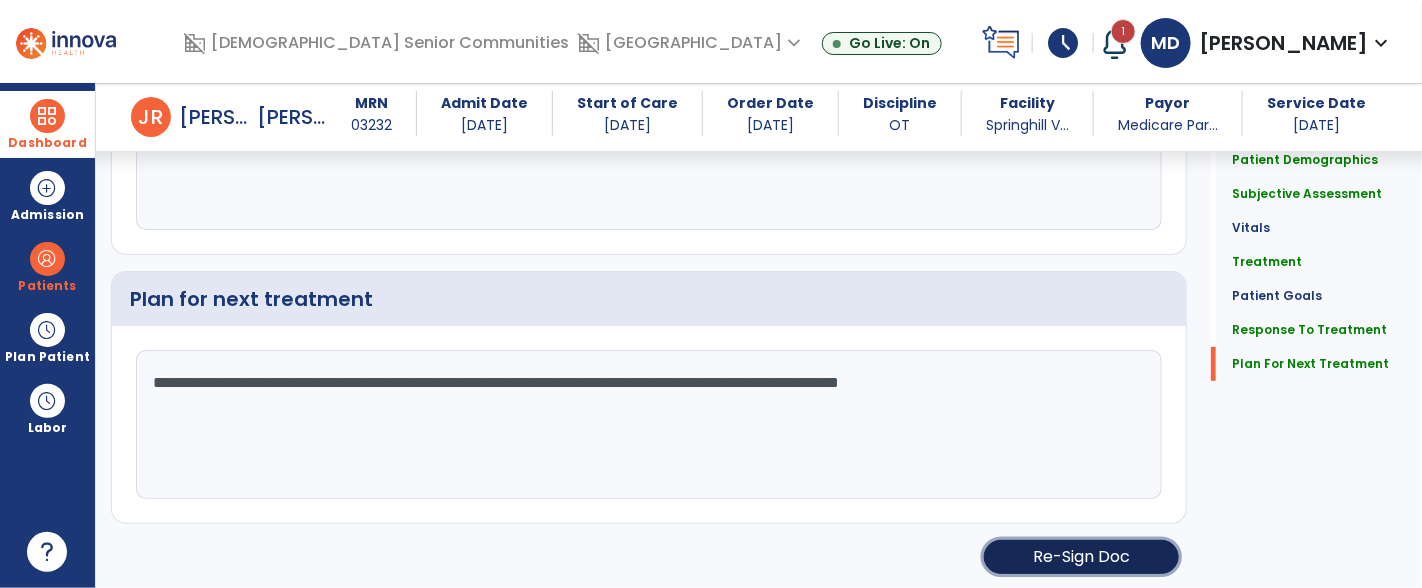 click on "Re-Sign Doc" 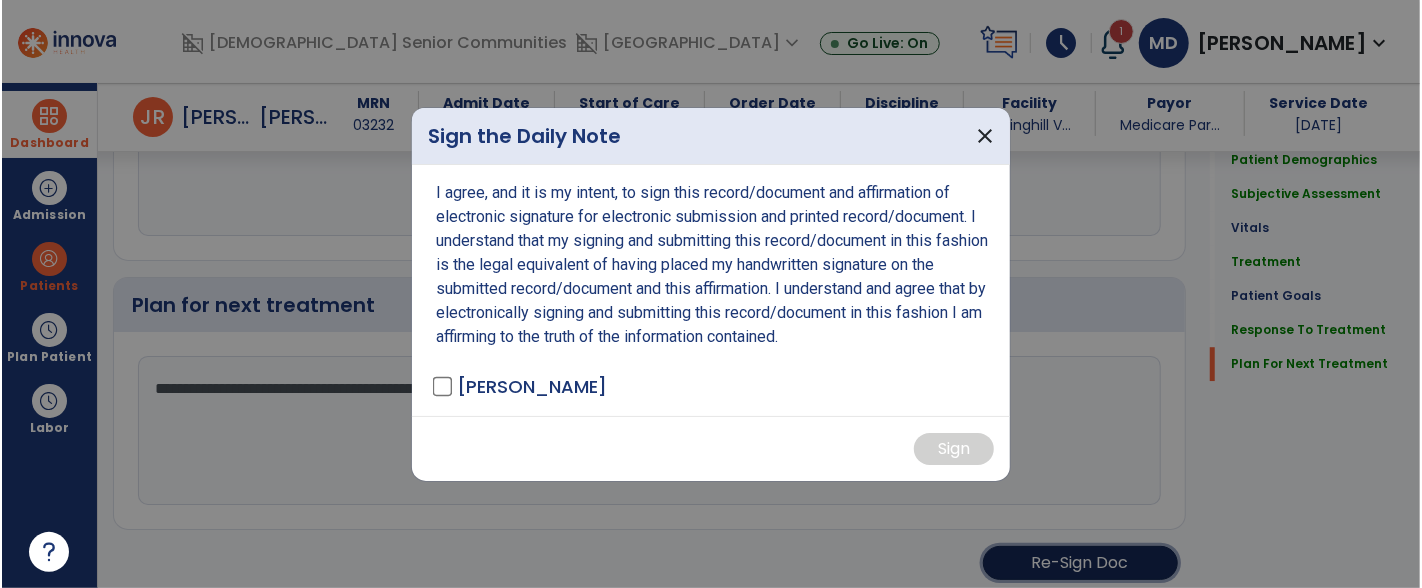 scroll, scrollTop: 3054, scrollLeft: 0, axis: vertical 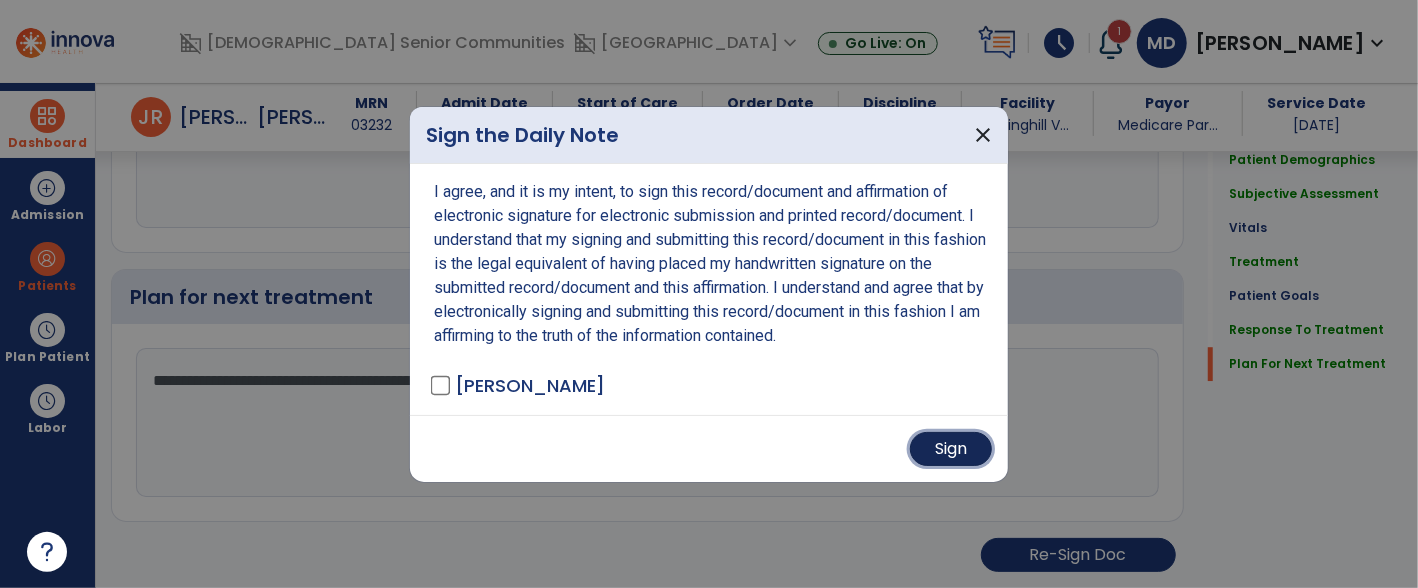 click on "Sign" at bounding box center [951, 449] 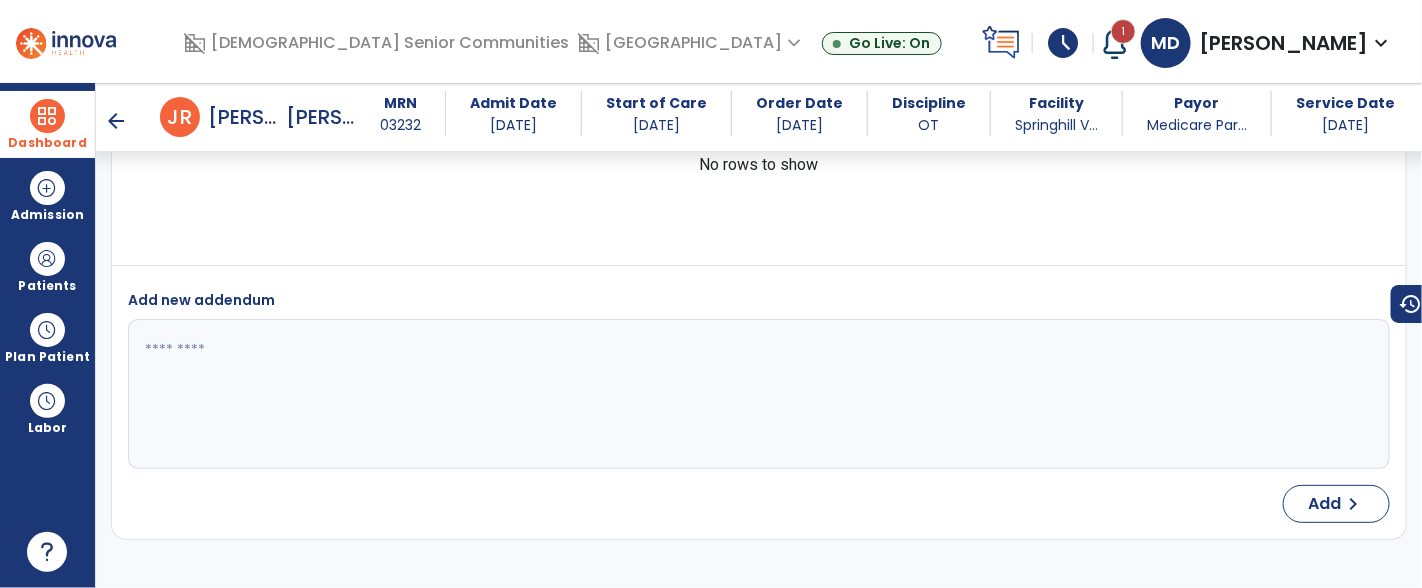scroll, scrollTop: 4660, scrollLeft: 0, axis: vertical 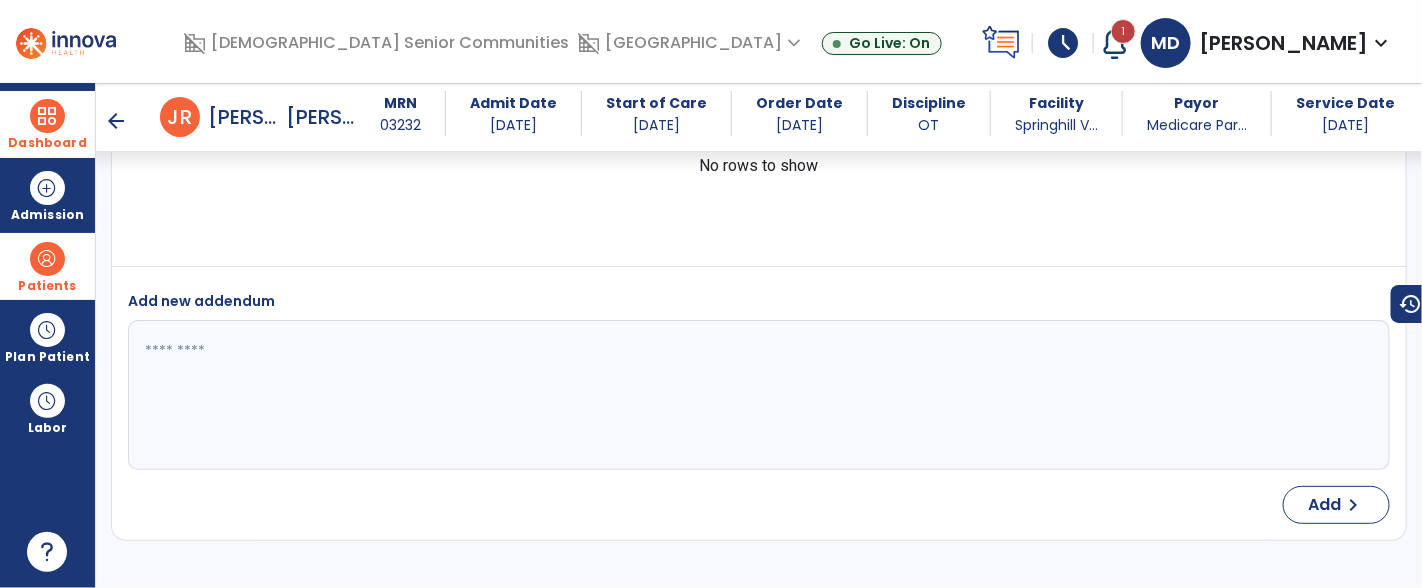 click at bounding box center (47, 259) 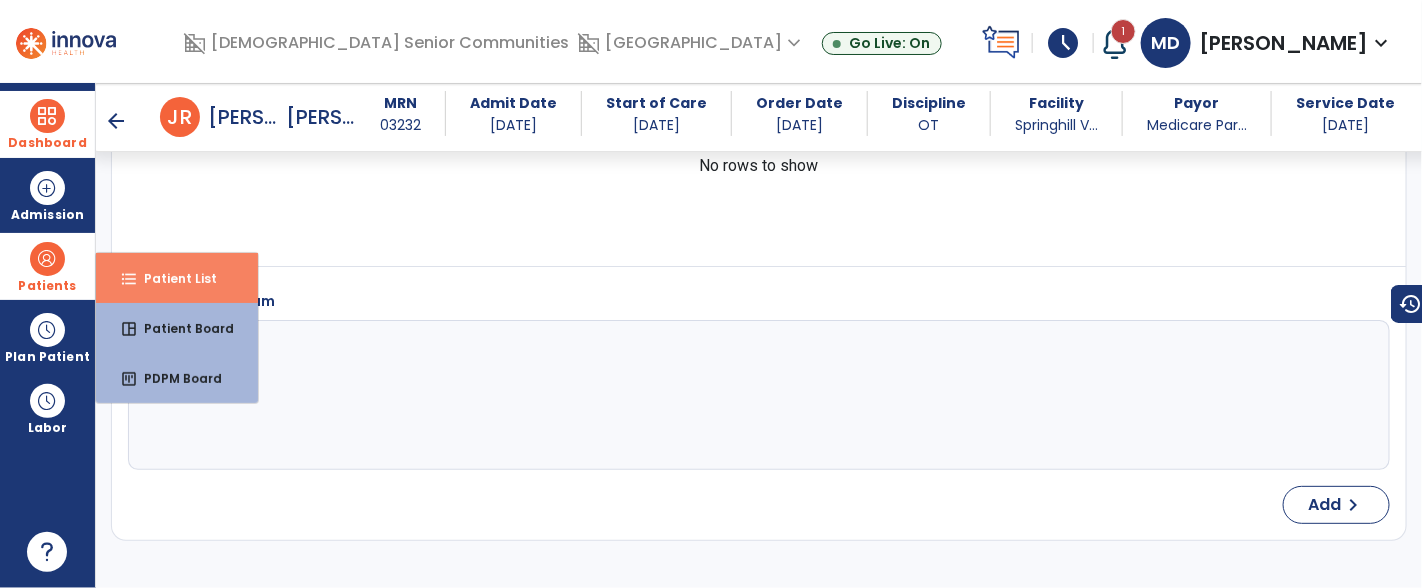 click on "Patient List" at bounding box center [172, 278] 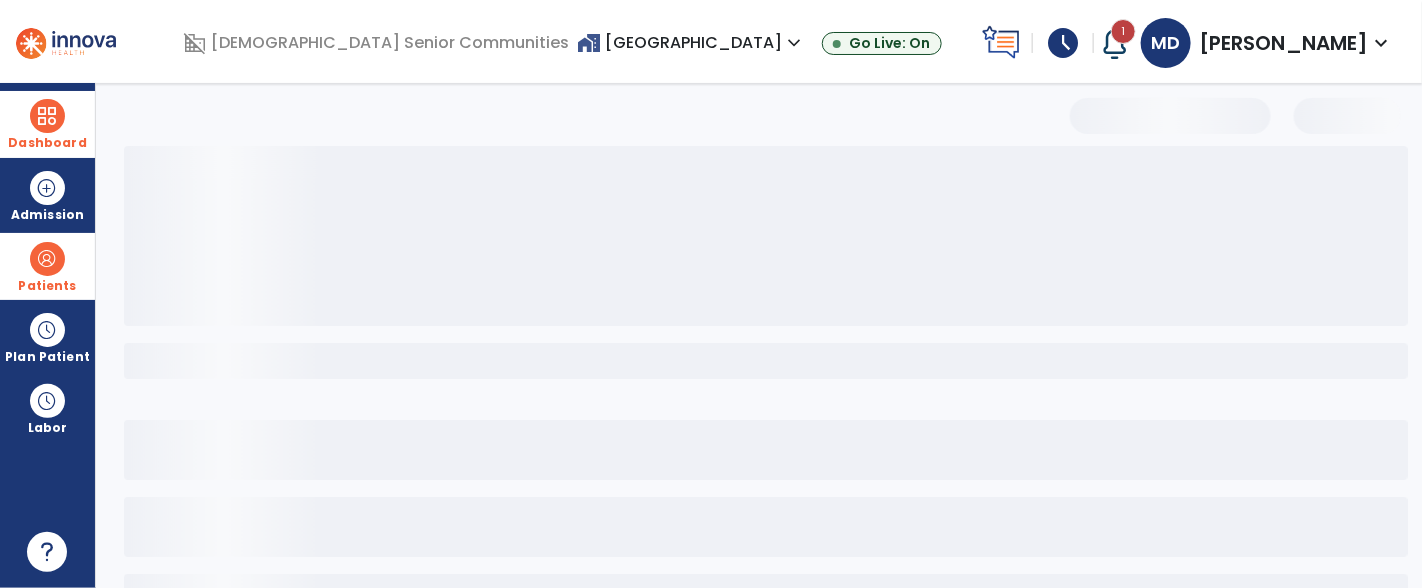 scroll, scrollTop: 0, scrollLeft: 0, axis: both 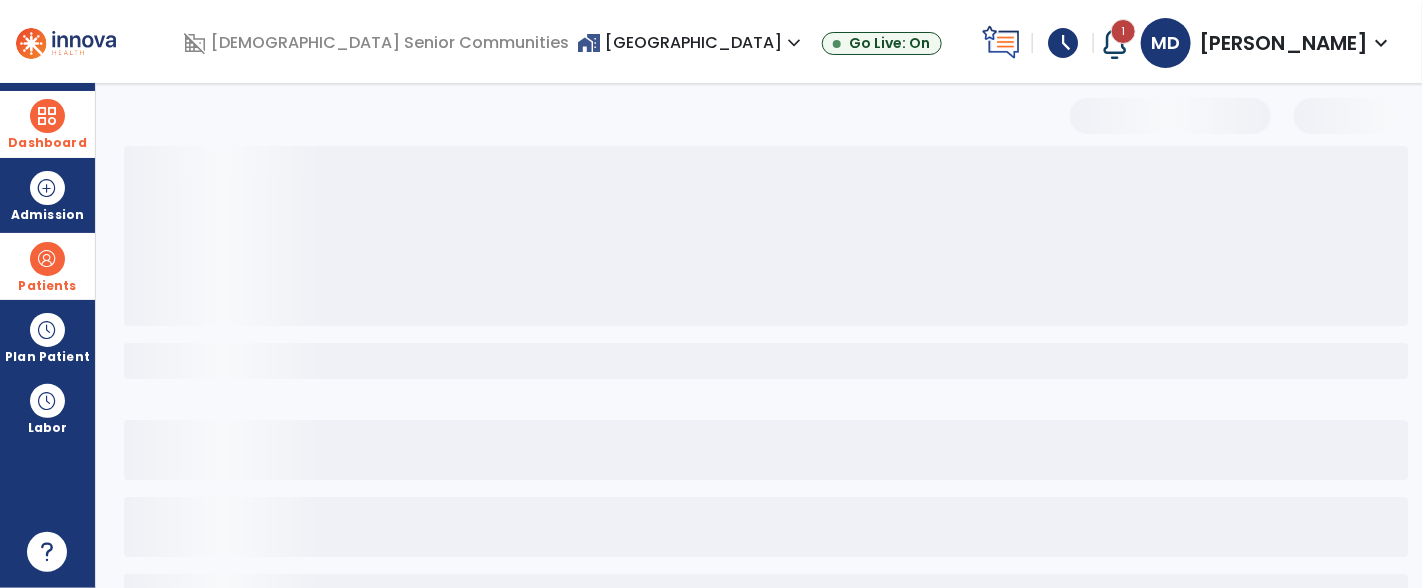 select on "***" 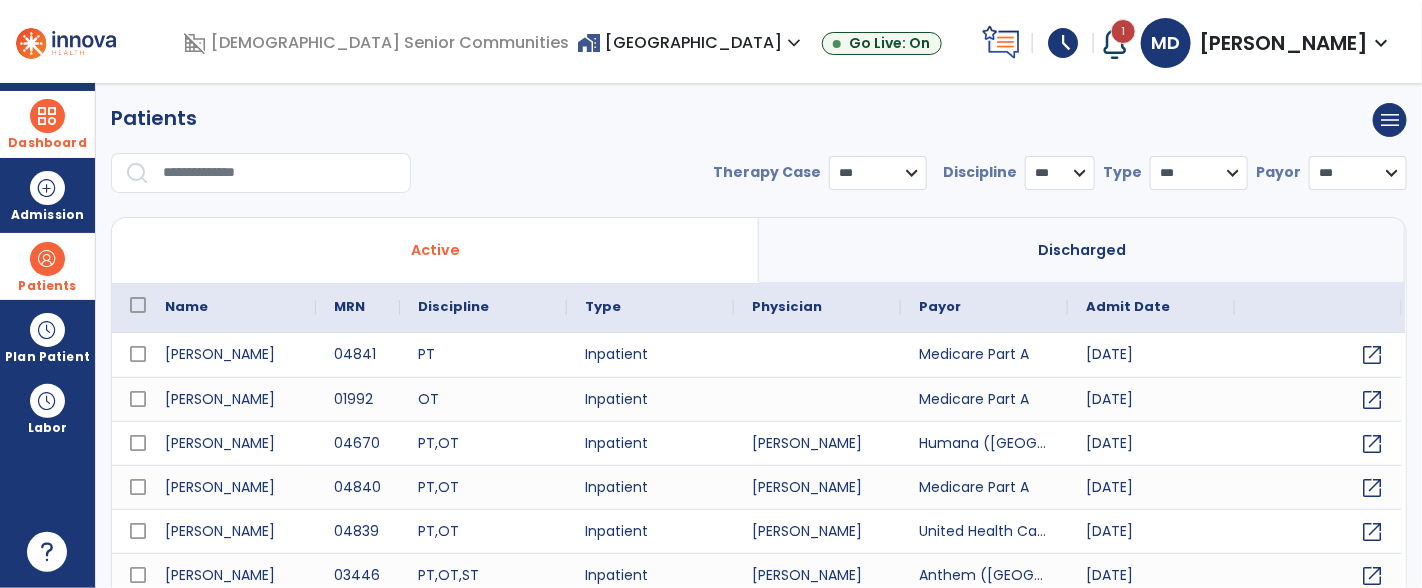 click at bounding box center [280, 173] 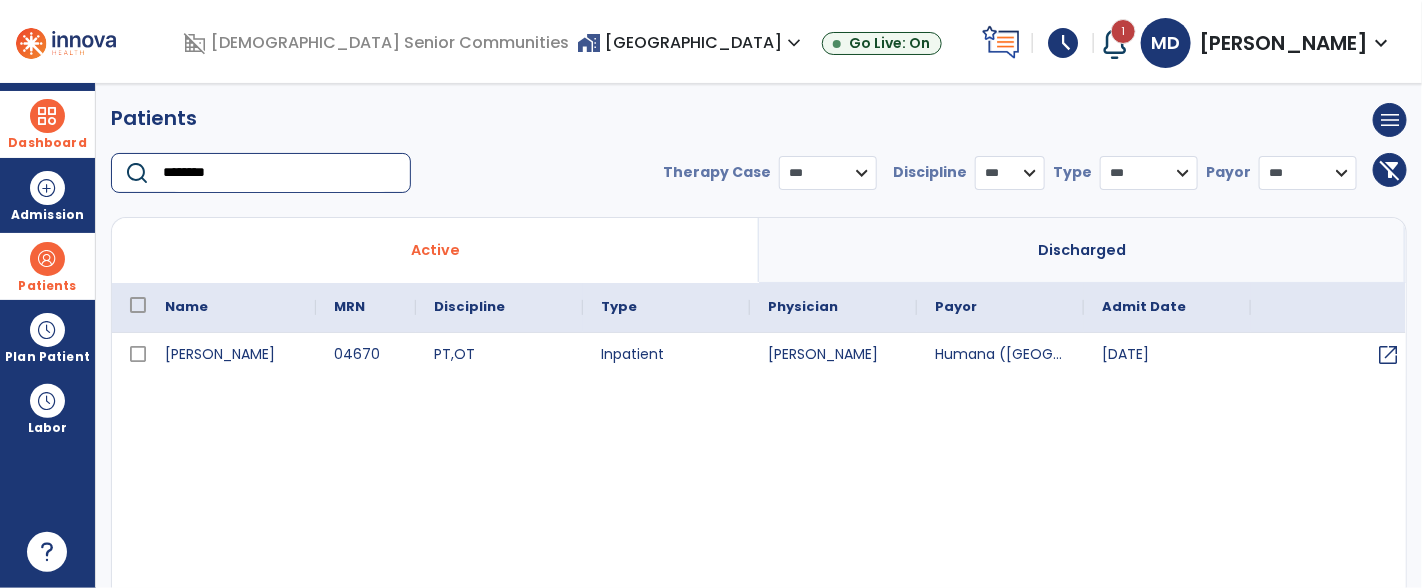 type on "********" 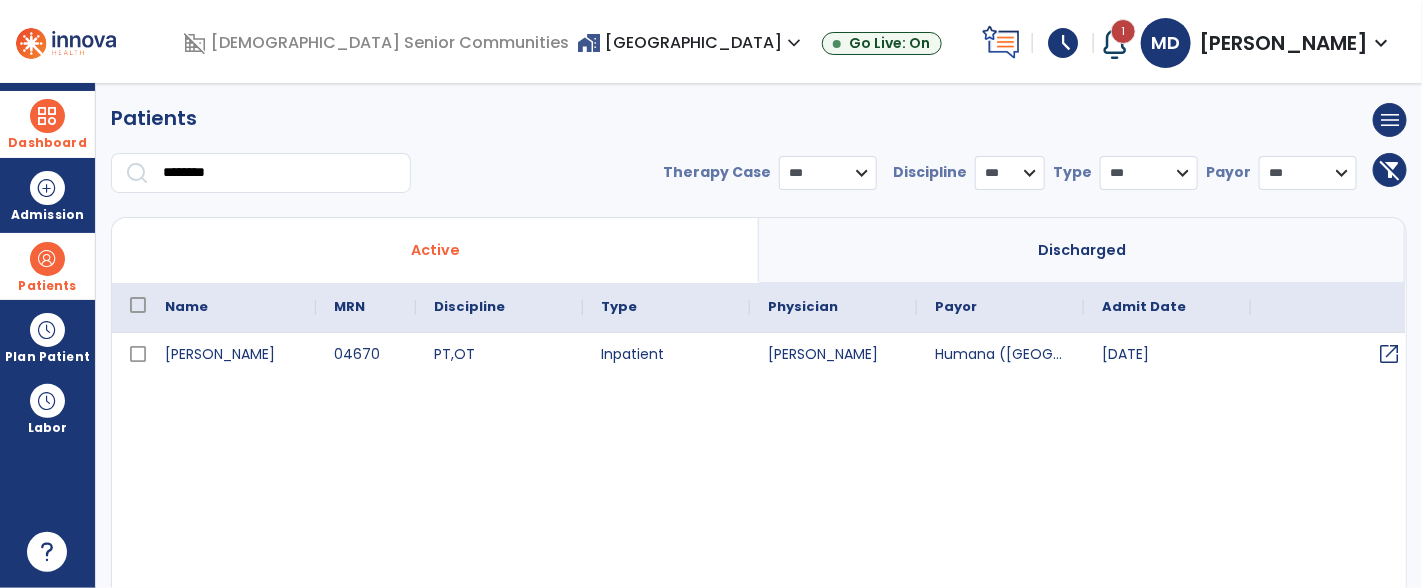 click on "open_in_new" at bounding box center [1389, 354] 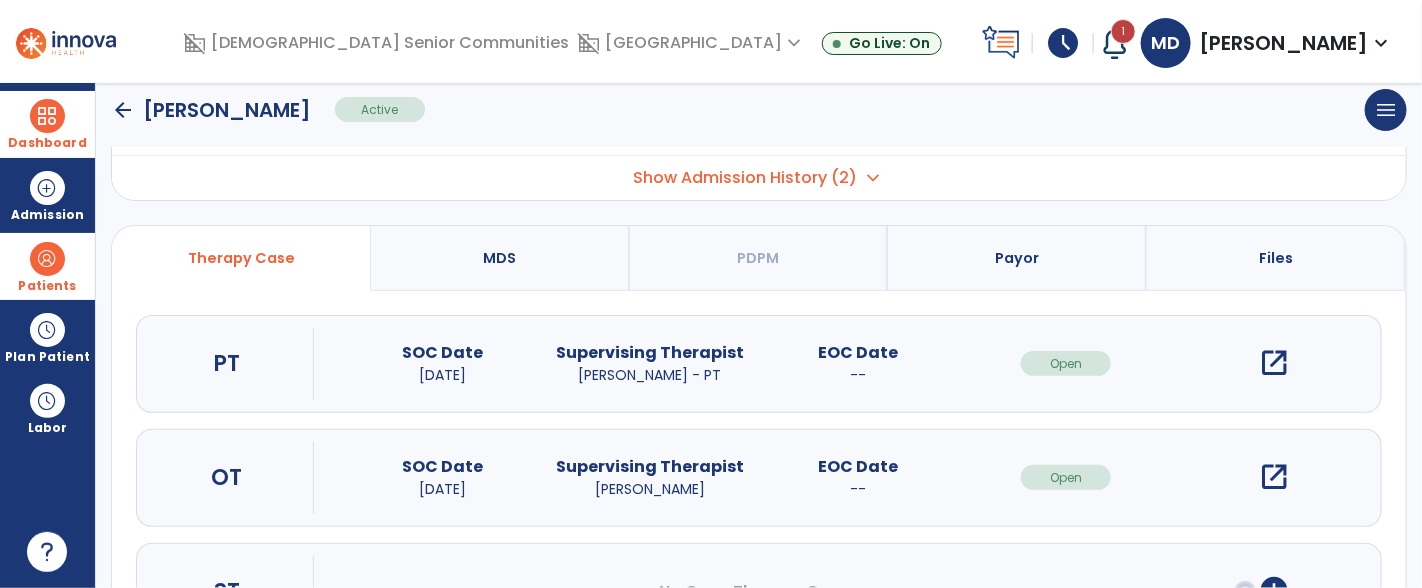 scroll, scrollTop: 217, scrollLeft: 0, axis: vertical 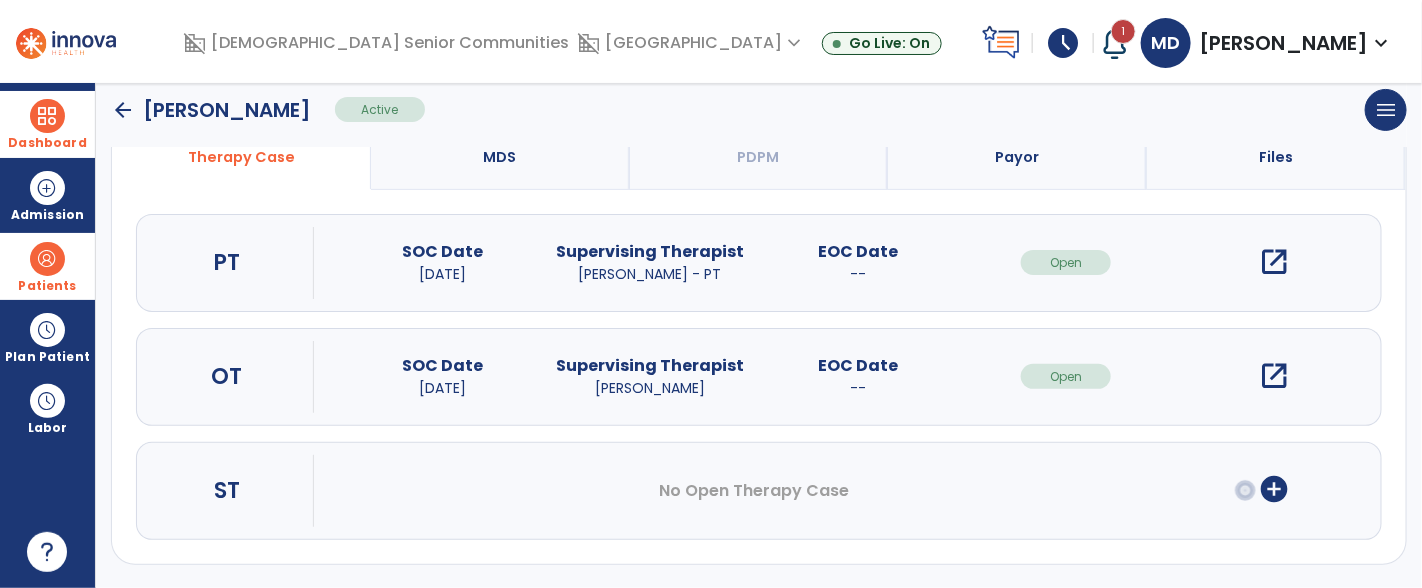 click on "open_in_new" at bounding box center (1274, 376) 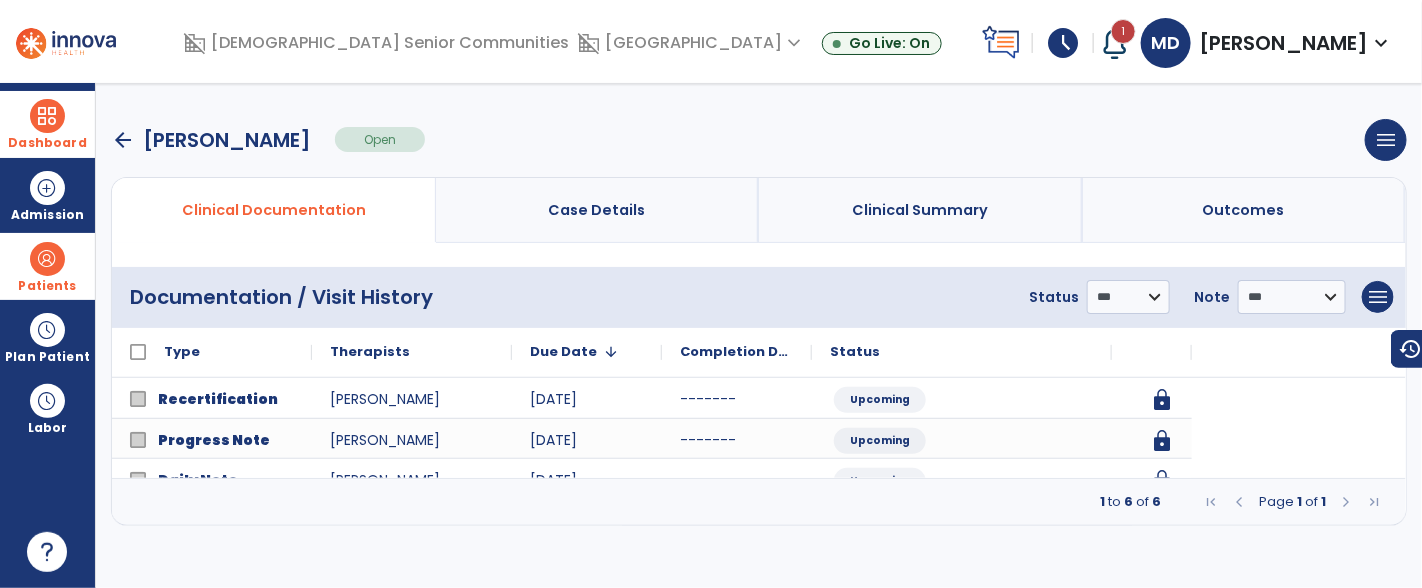 scroll, scrollTop: 0, scrollLeft: 0, axis: both 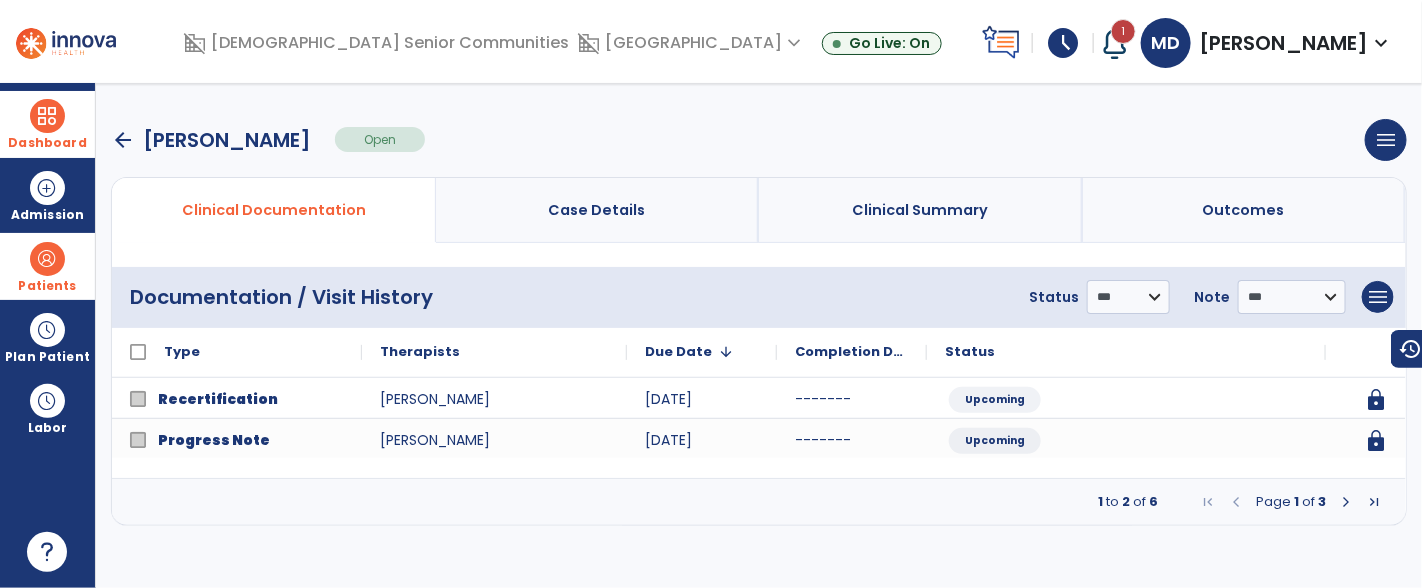 click at bounding box center [1346, 502] 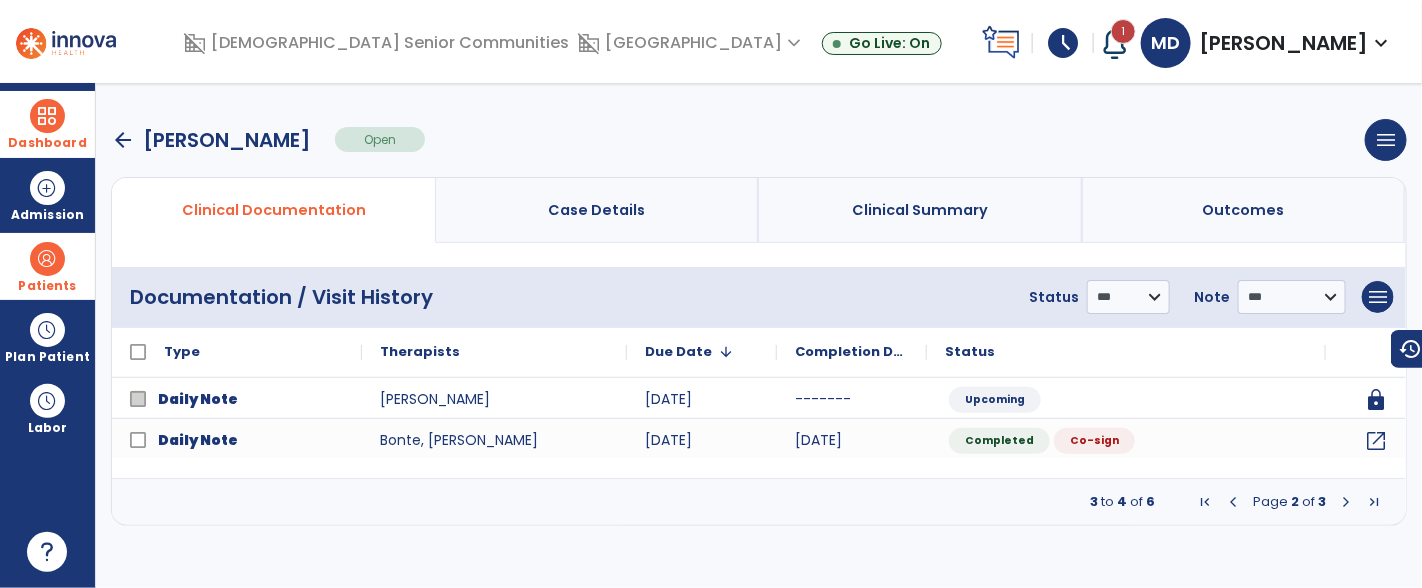 click at bounding box center [1346, 502] 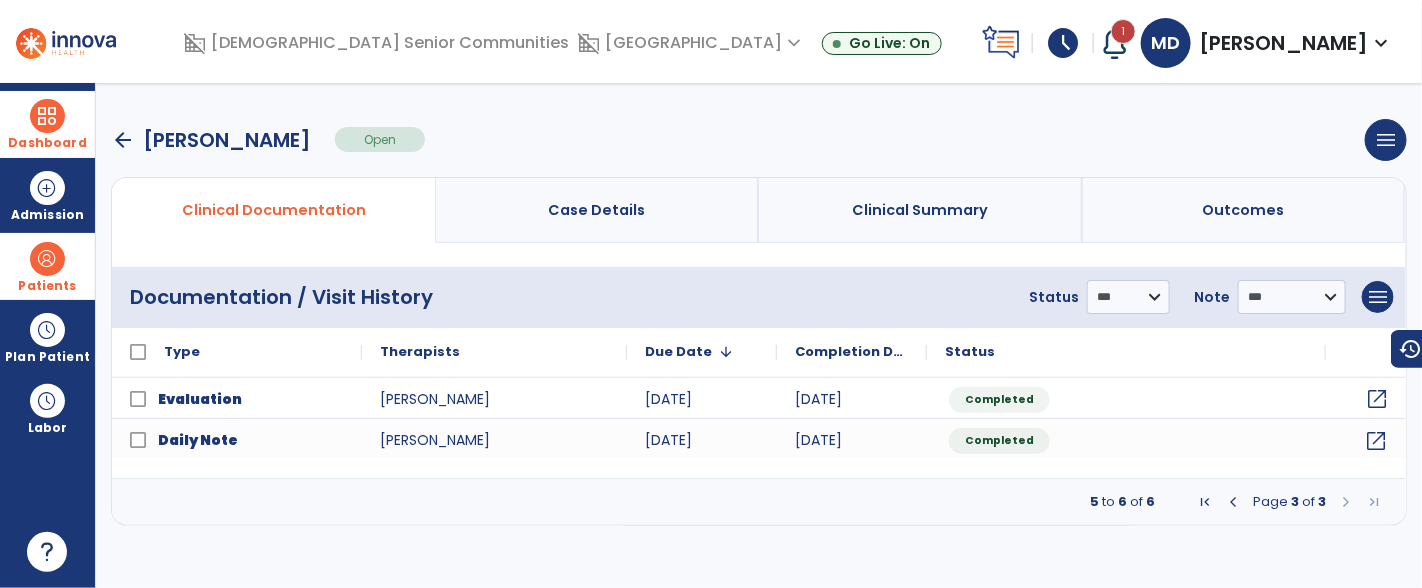 click on "open_in_new" 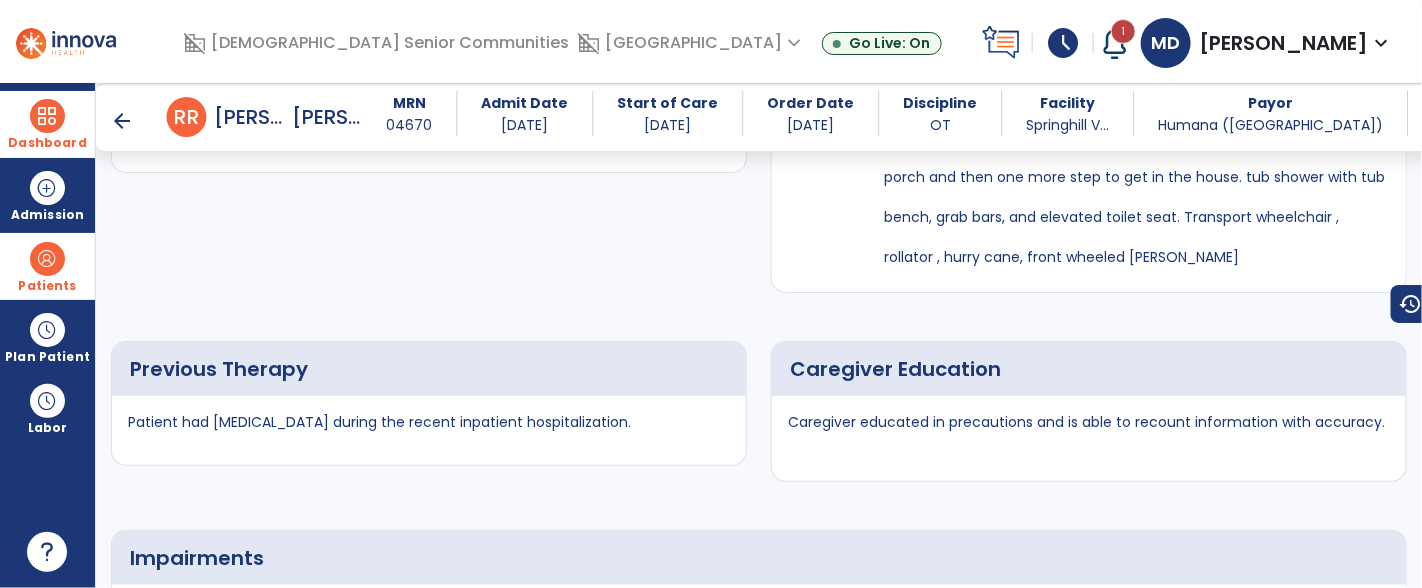 scroll, scrollTop: 2235, scrollLeft: 0, axis: vertical 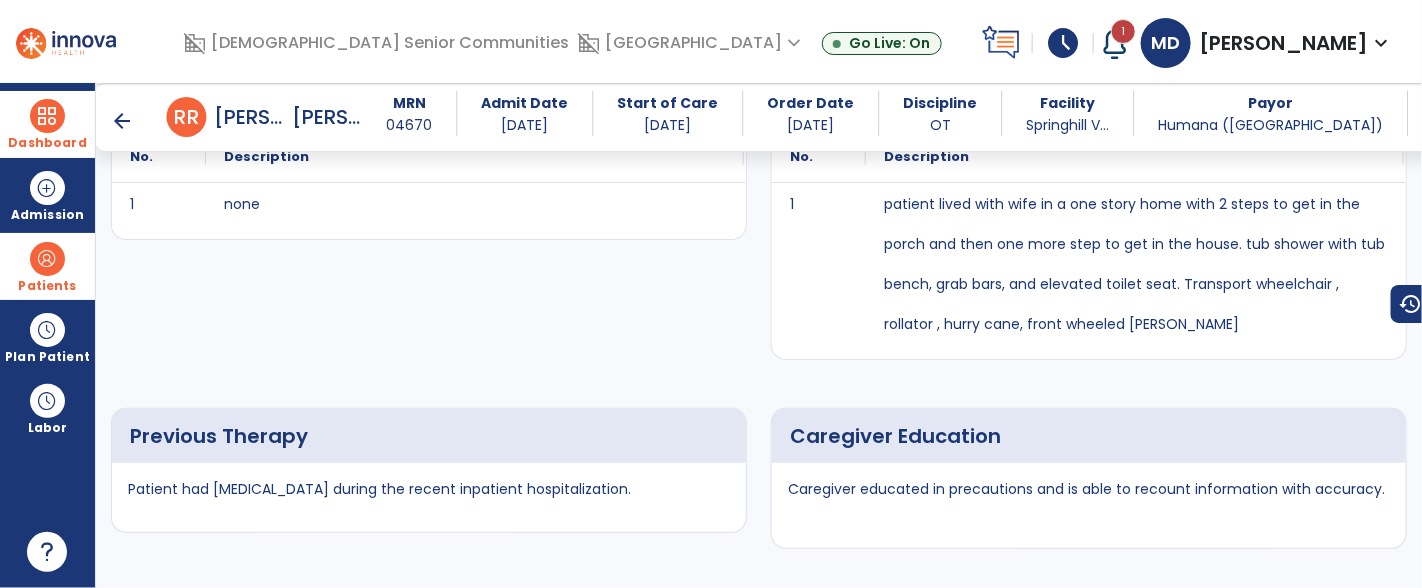 click on "arrow_back" at bounding box center (123, 121) 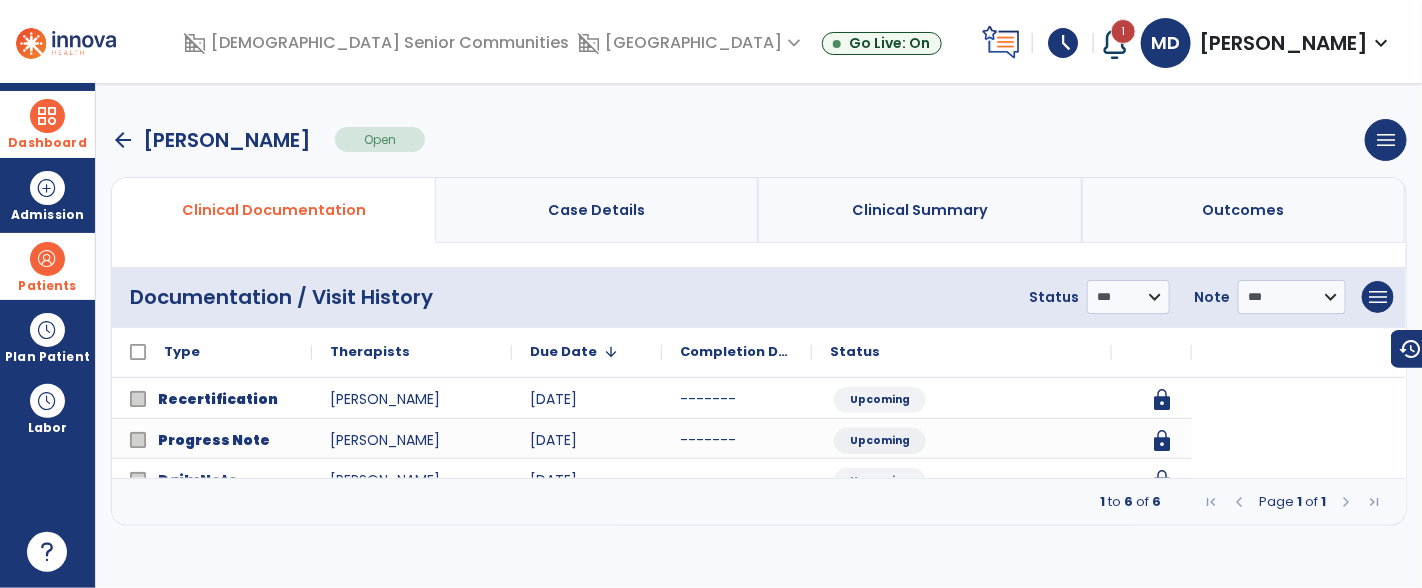 scroll, scrollTop: 0, scrollLeft: 0, axis: both 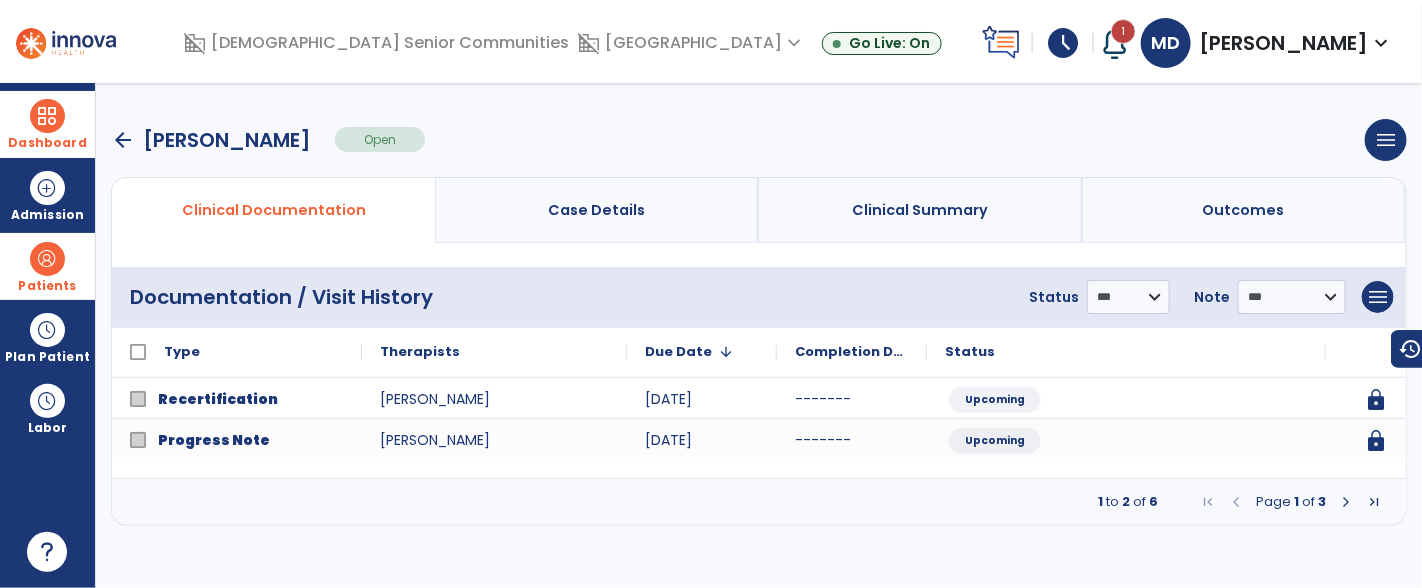click at bounding box center [47, 116] 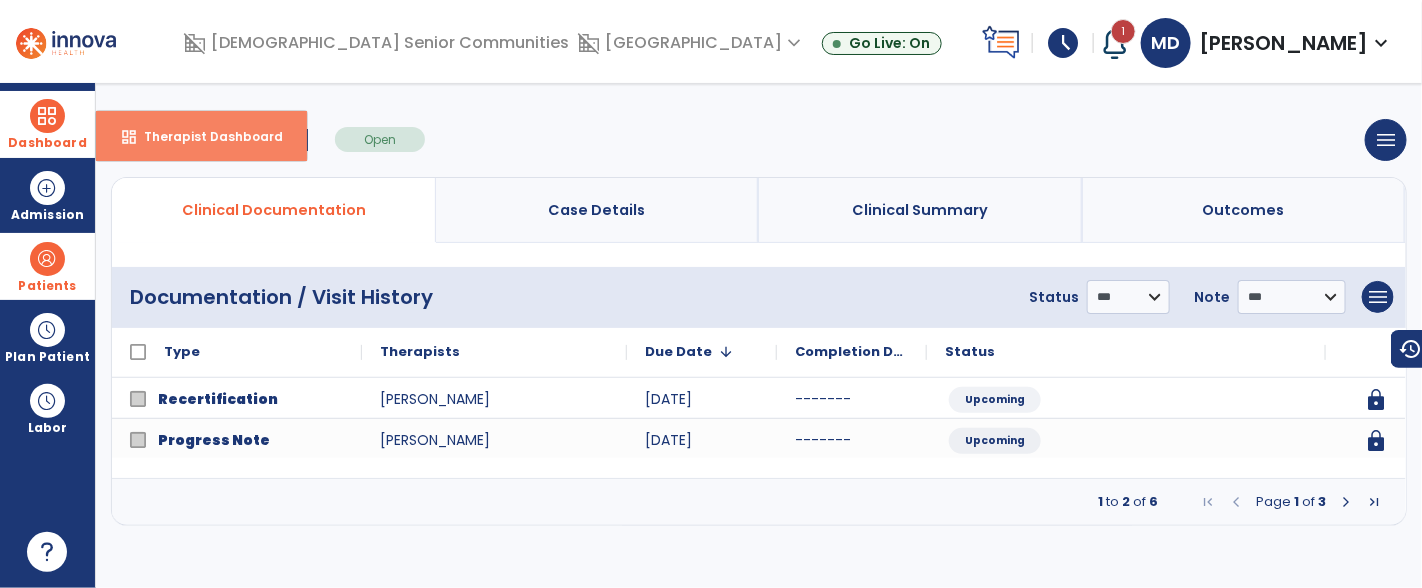 click on "Therapist Dashboard" at bounding box center (205, 136) 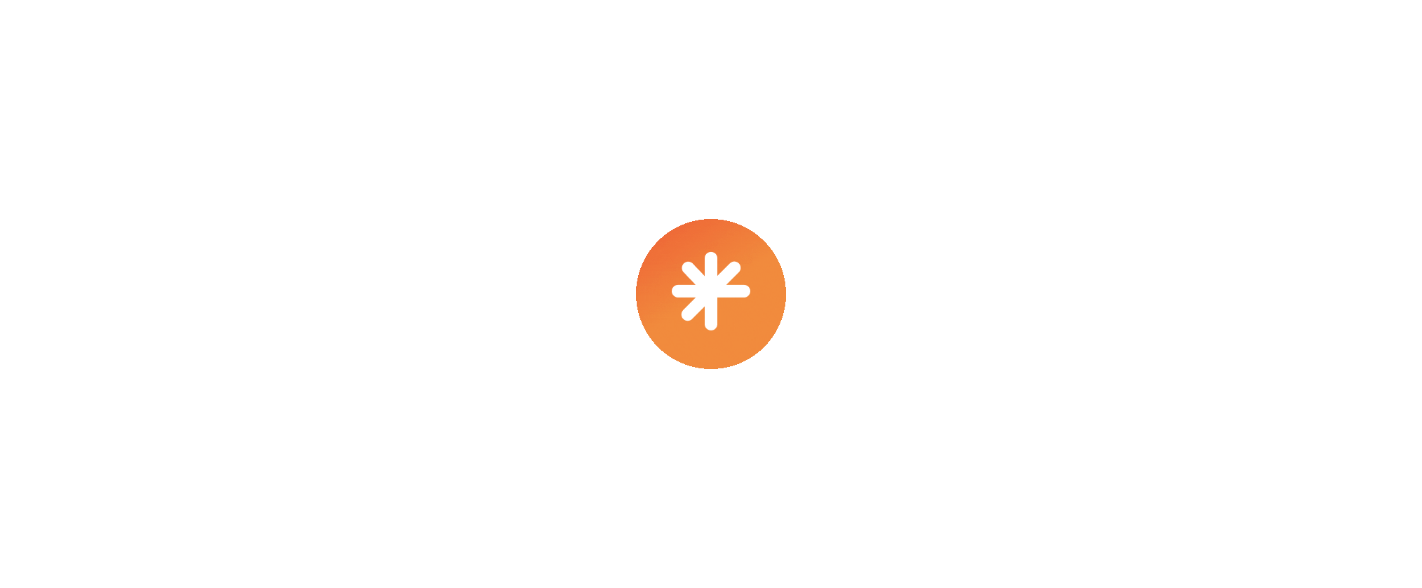 scroll, scrollTop: 0, scrollLeft: 0, axis: both 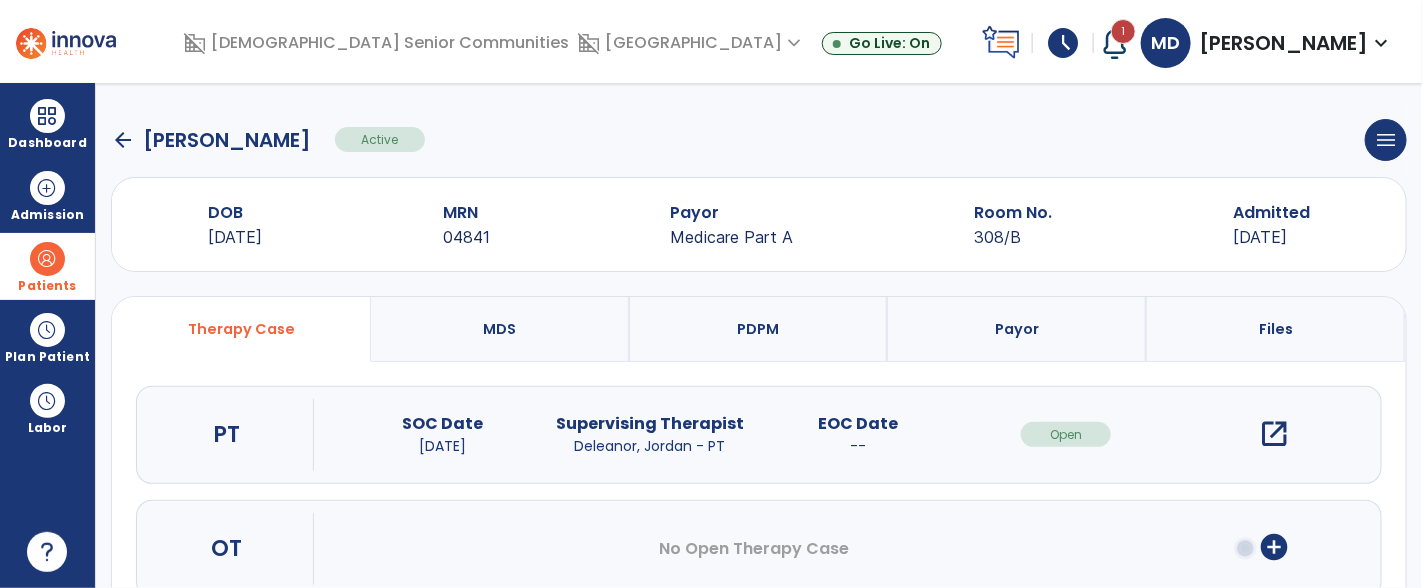 click at bounding box center [47, 259] 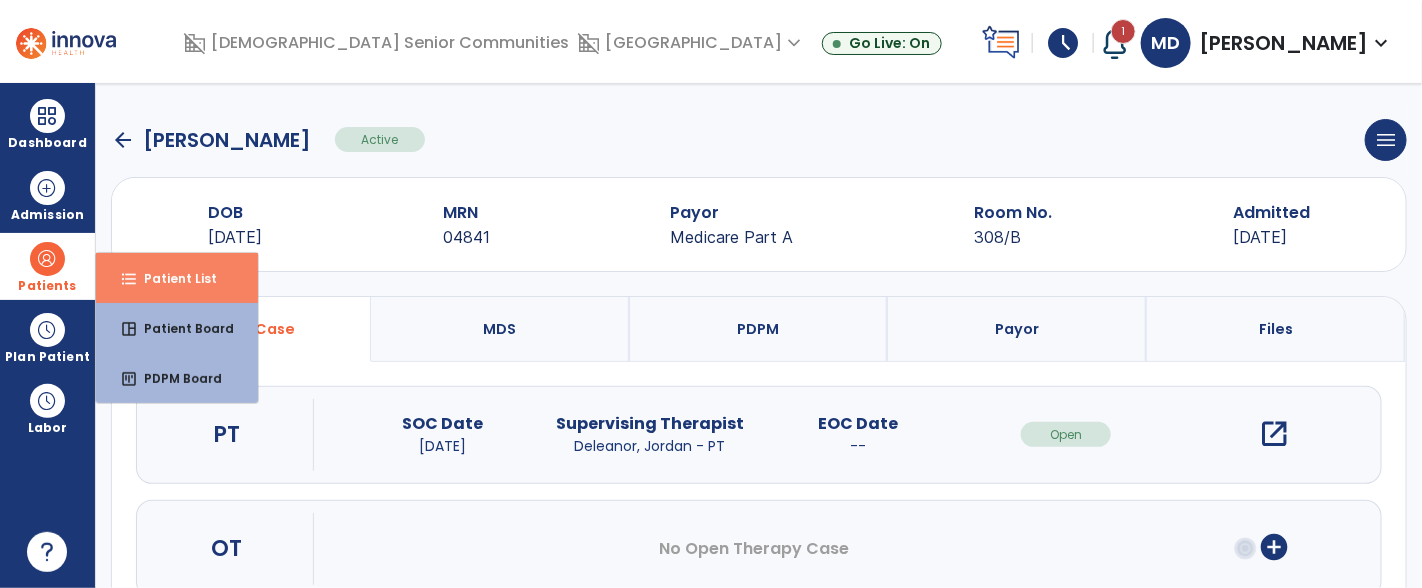 click on "format_list_bulleted  Patient List" at bounding box center [177, 278] 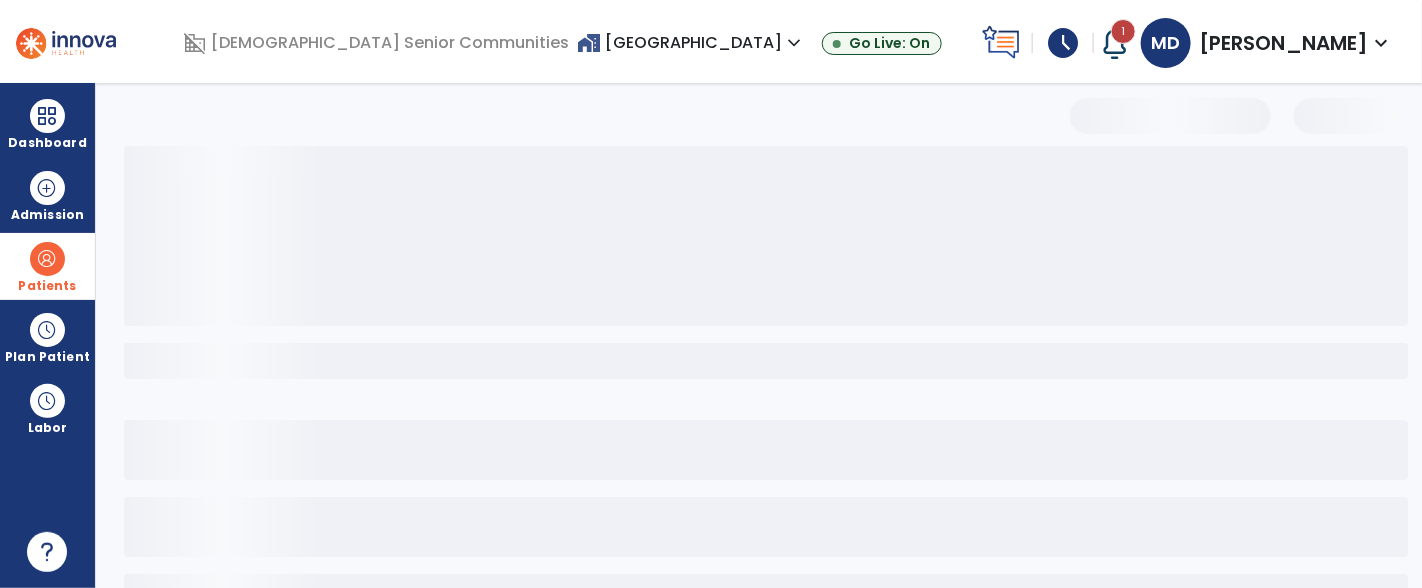 select on "***" 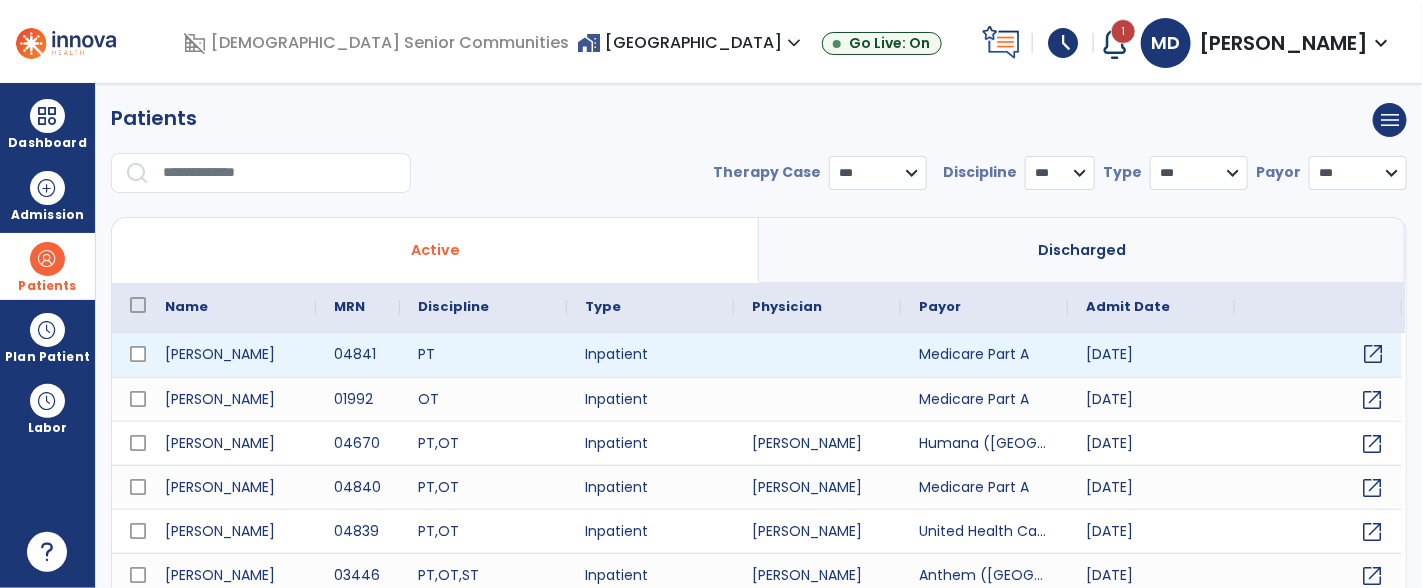 click on "open_in_new" at bounding box center [1373, 354] 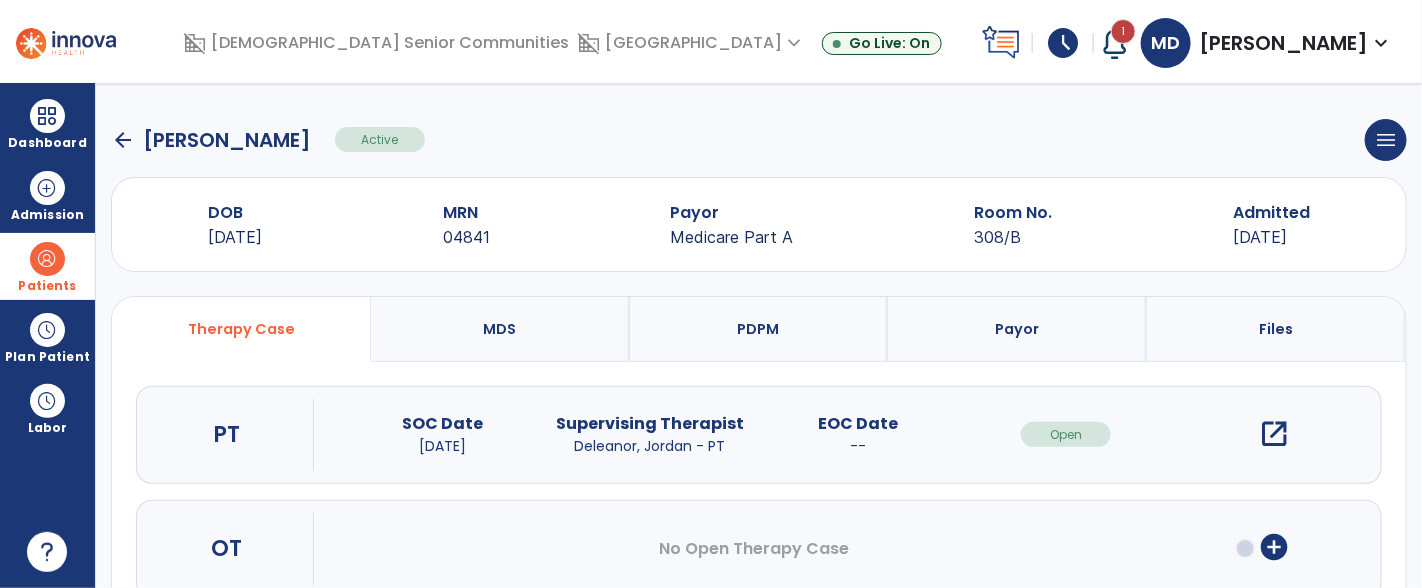 click on "add_circle" at bounding box center (1274, 547) 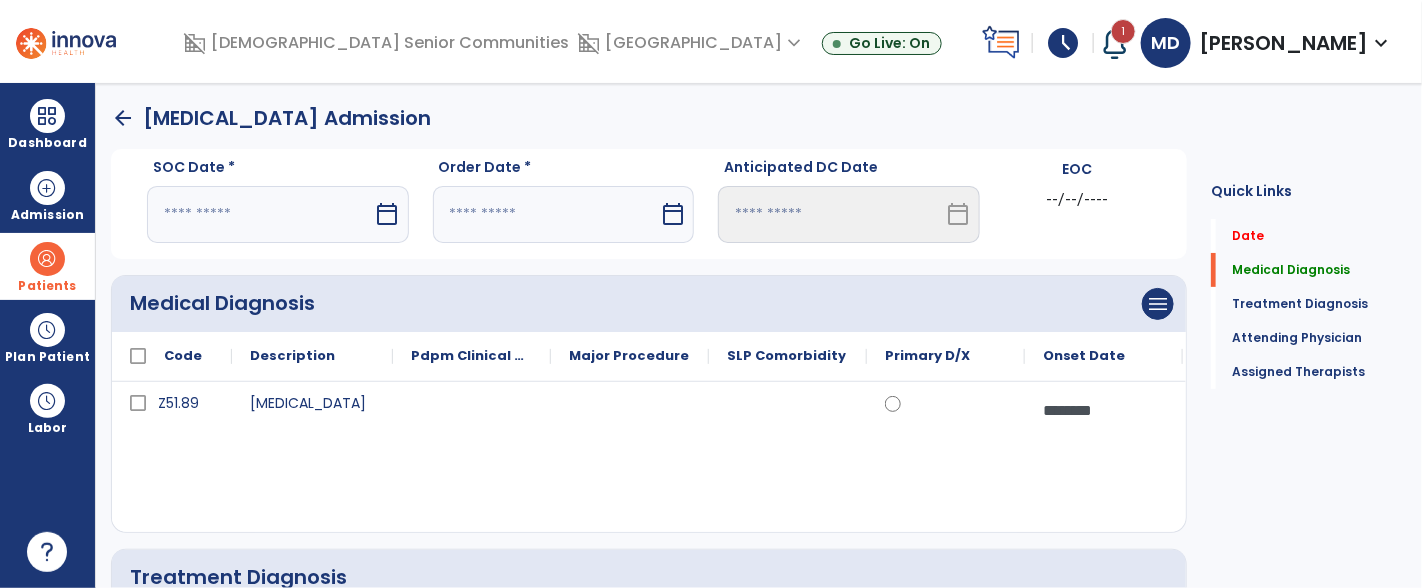 click on "calendar_today" at bounding box center [388, 214] 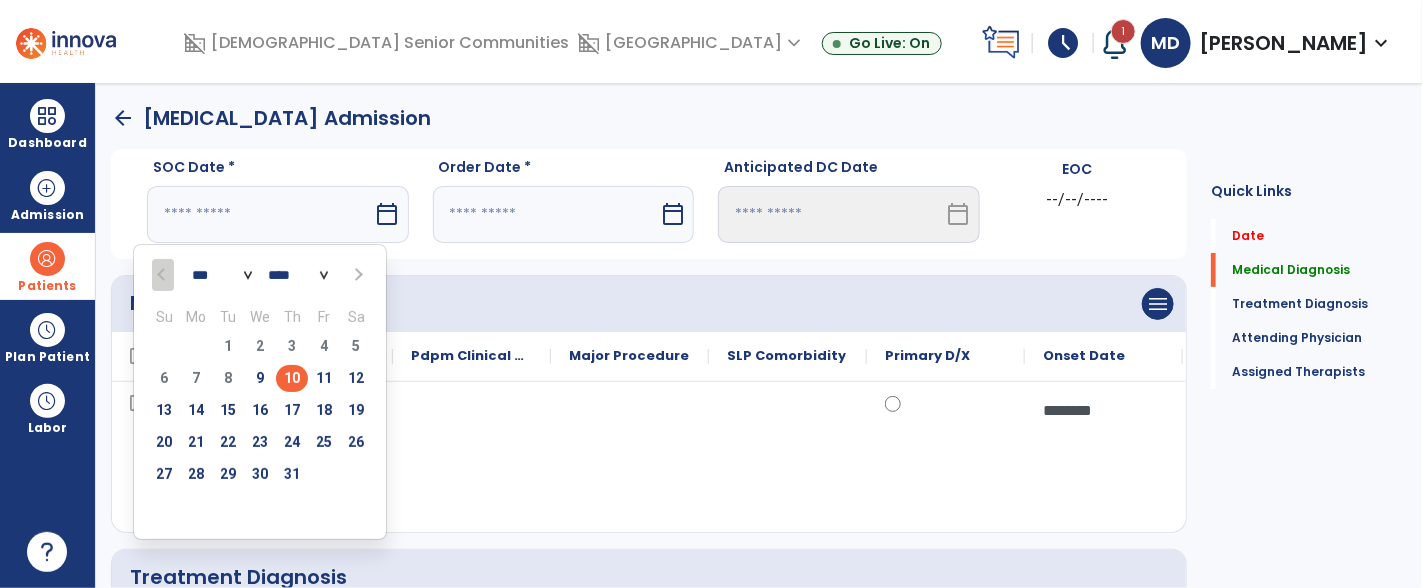 click on "10" at bounding box center (292, 378) 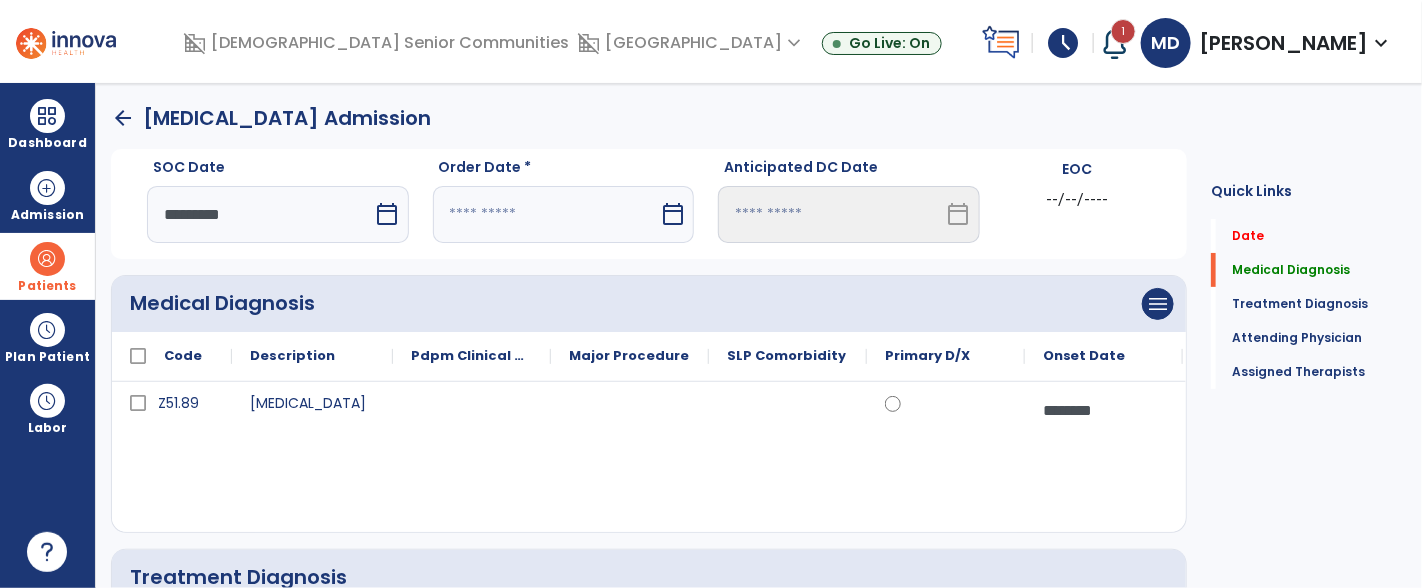 click on "calendar_today" at bounding box center [673, 214] 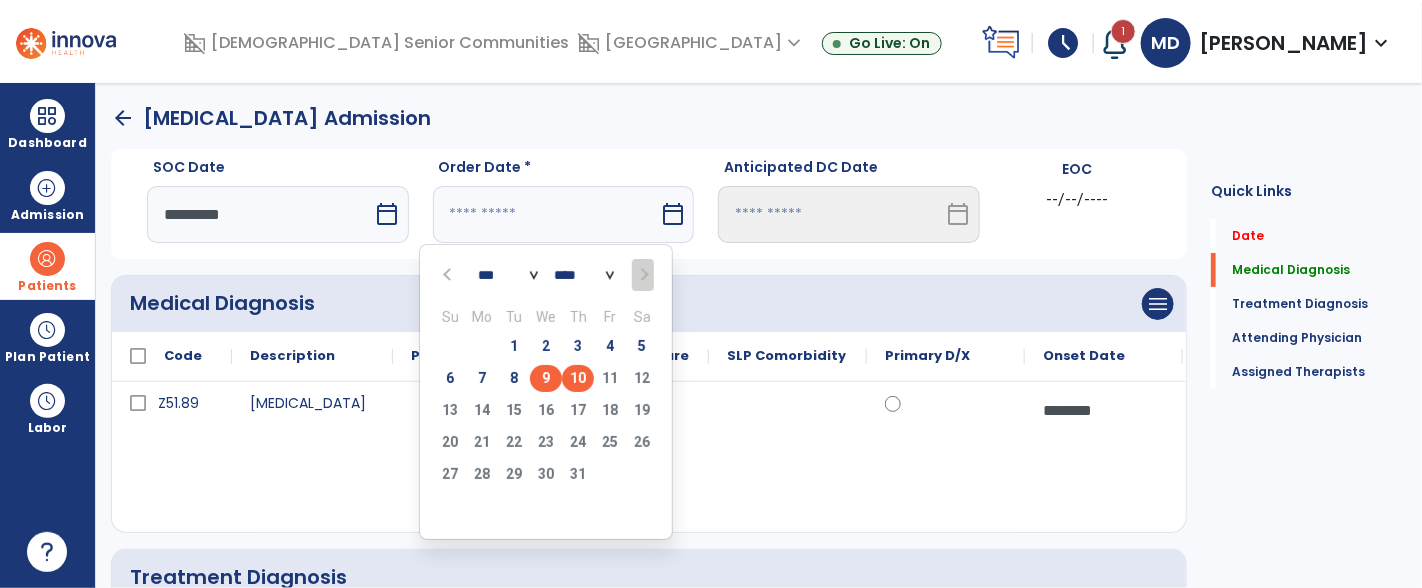 click on "9" at bounding box center (546, 378) 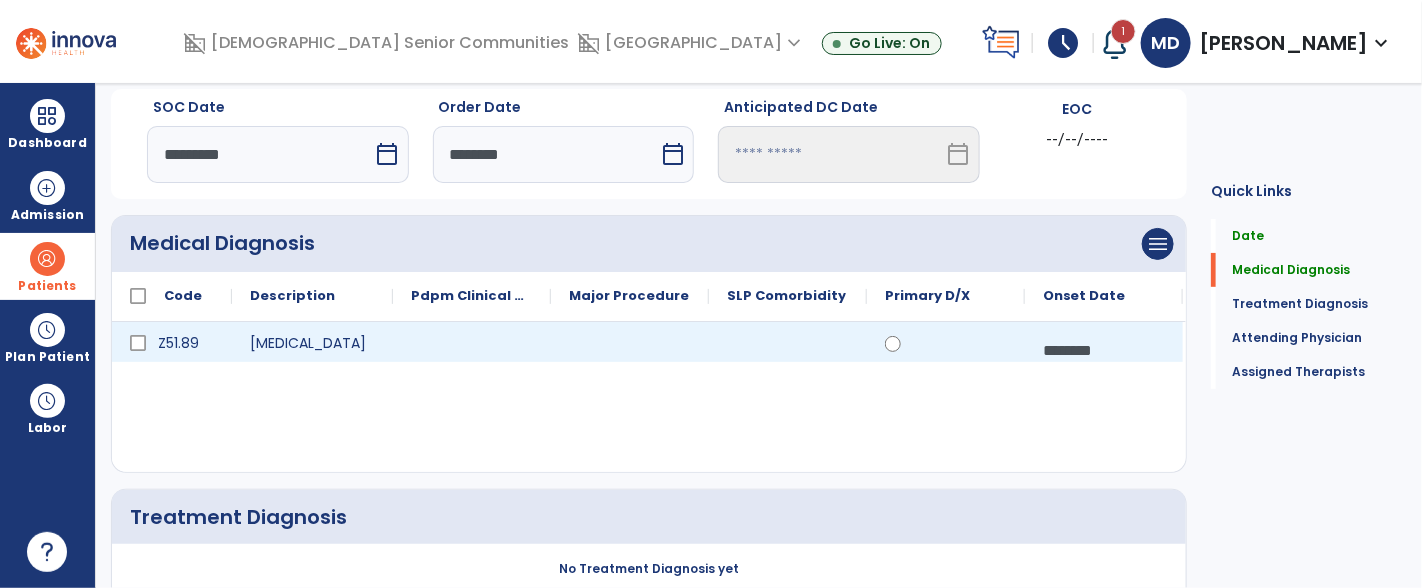 scroll, scrollTop: 64, scrollLeft: 0, axis: vertical 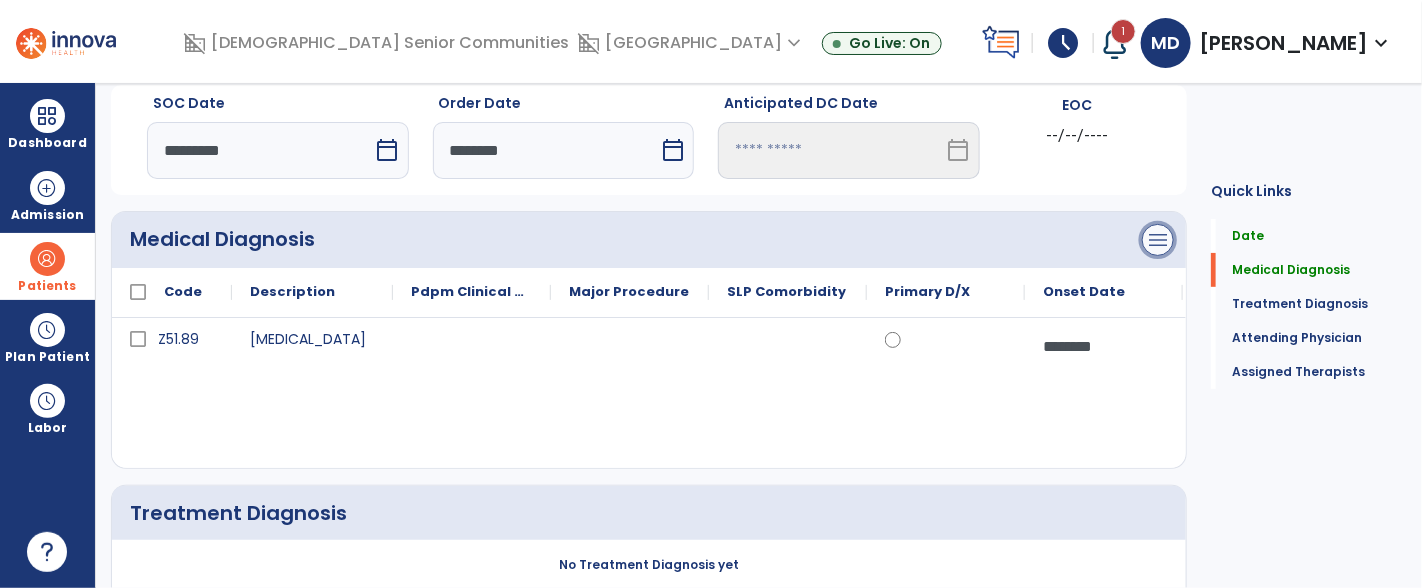 click on "menu" at bounding box center [1158, 240] 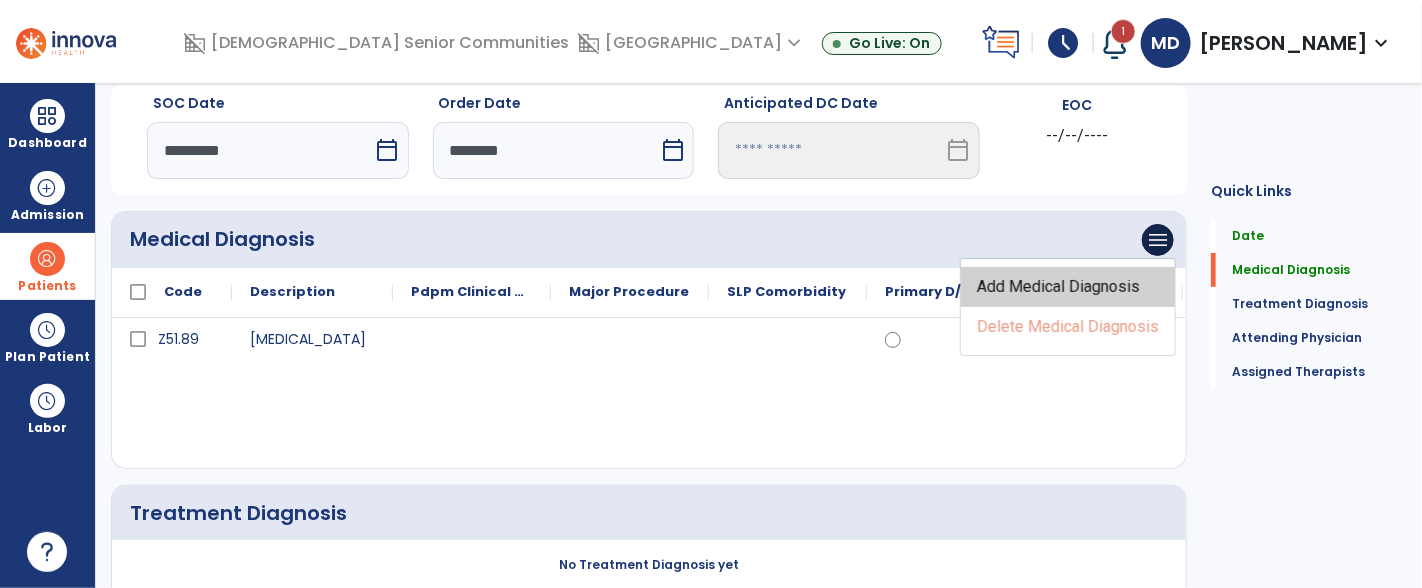 click on "Add Medical Diagnosis" 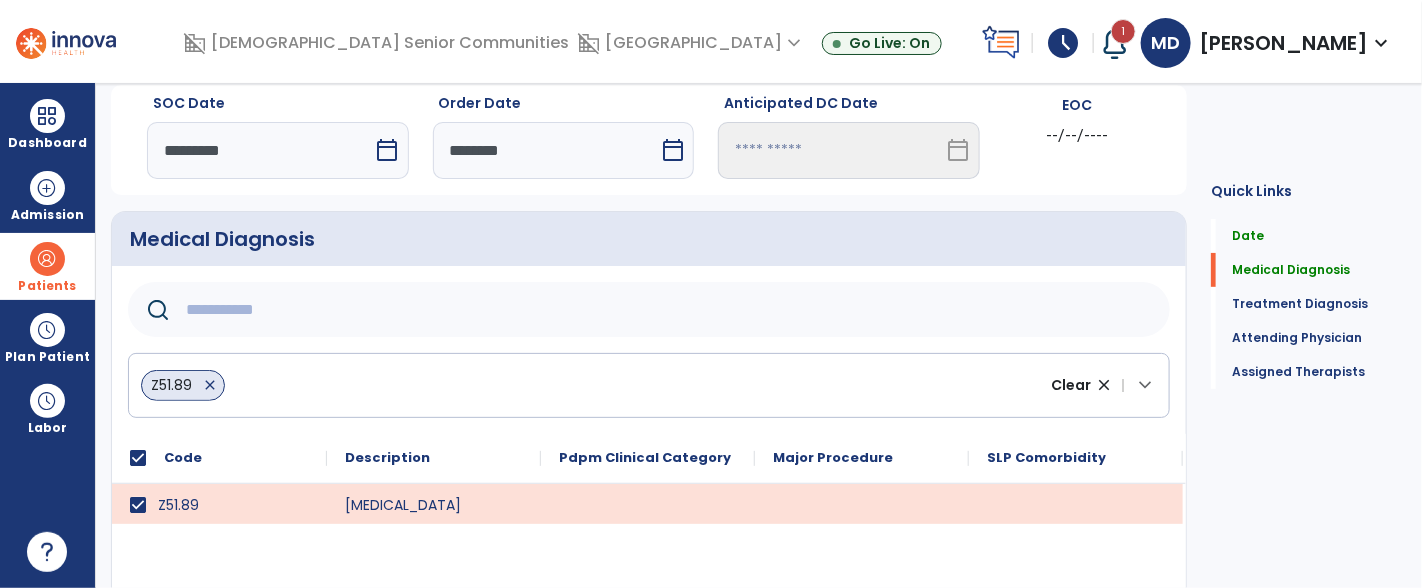 click 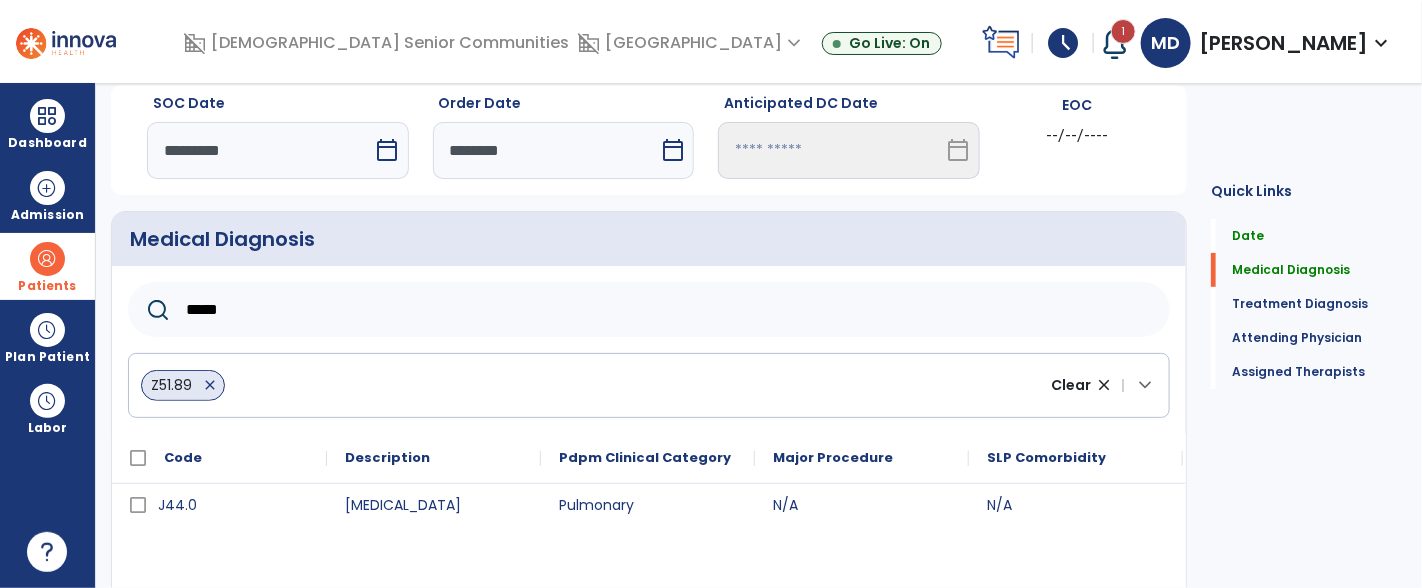 click on "close" 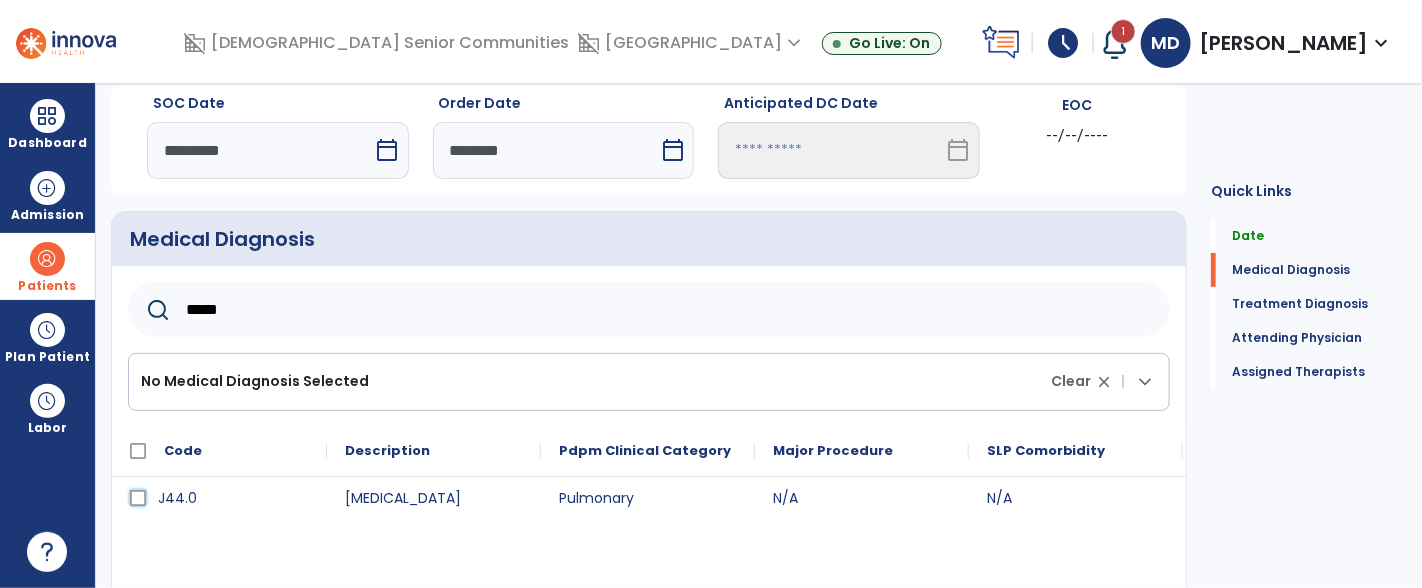 click 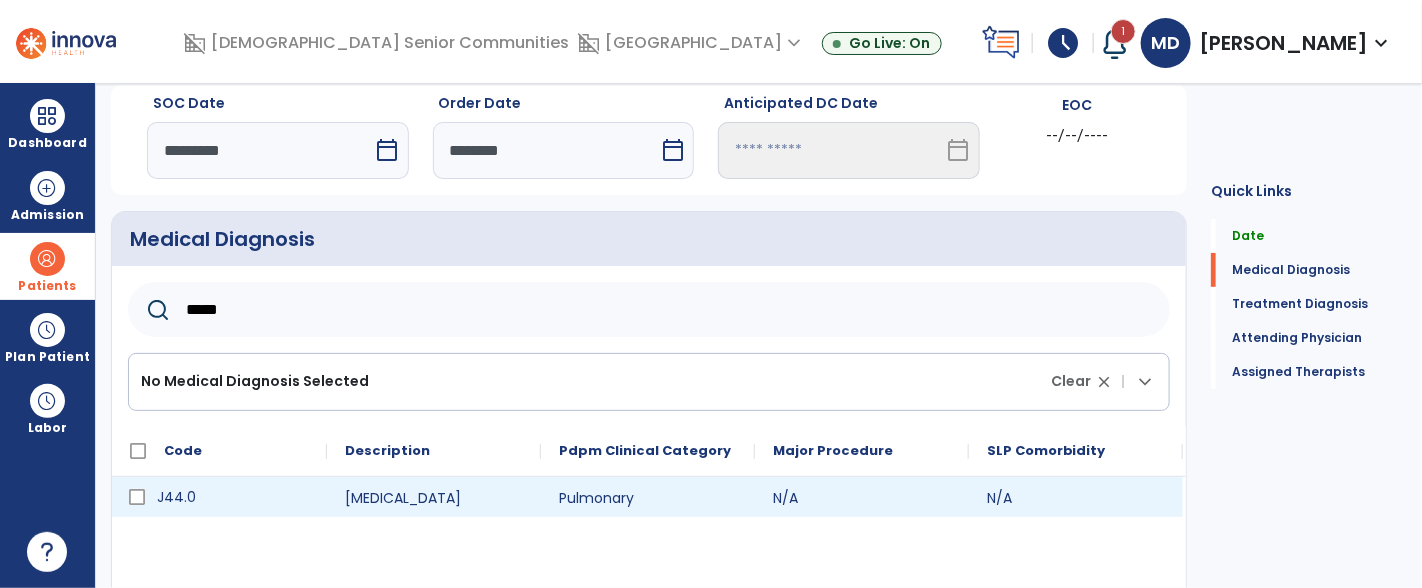 click on "*****" 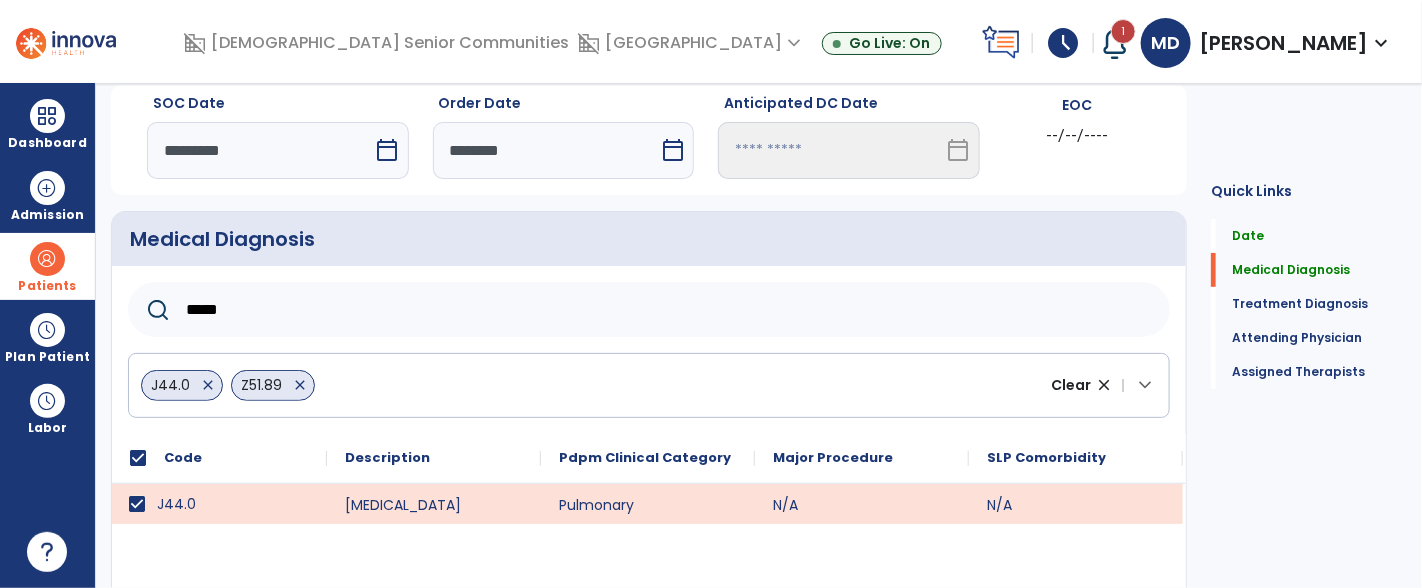 click on "close" 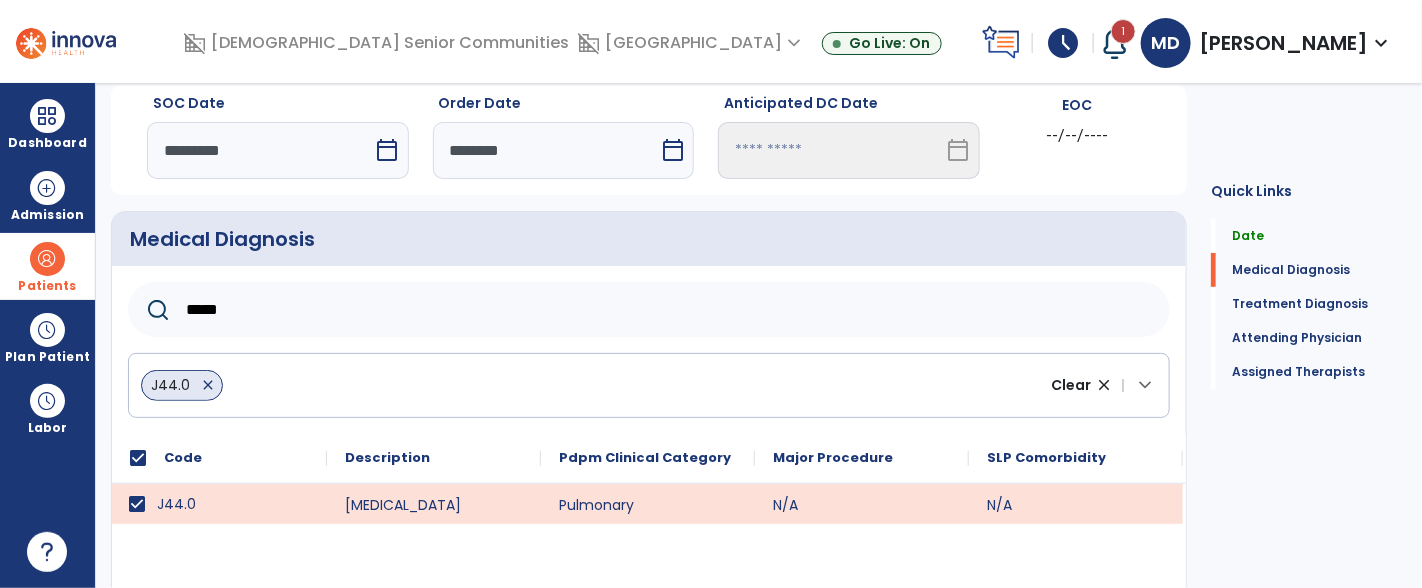 click on "*****" 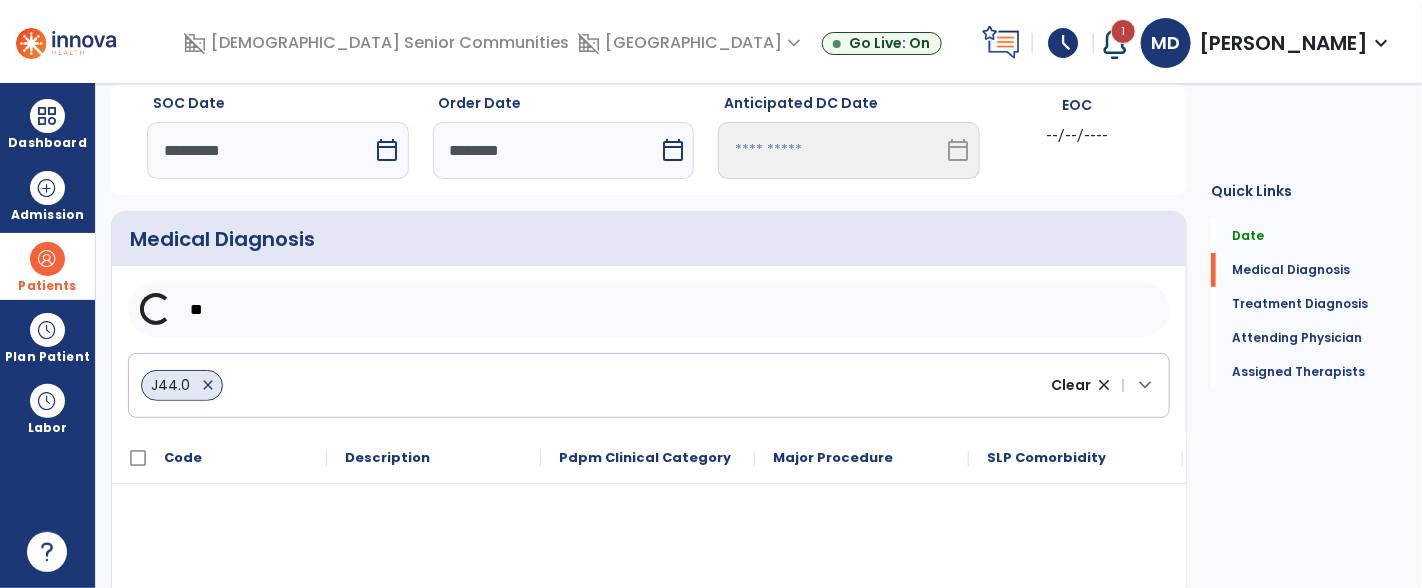 type on "*" 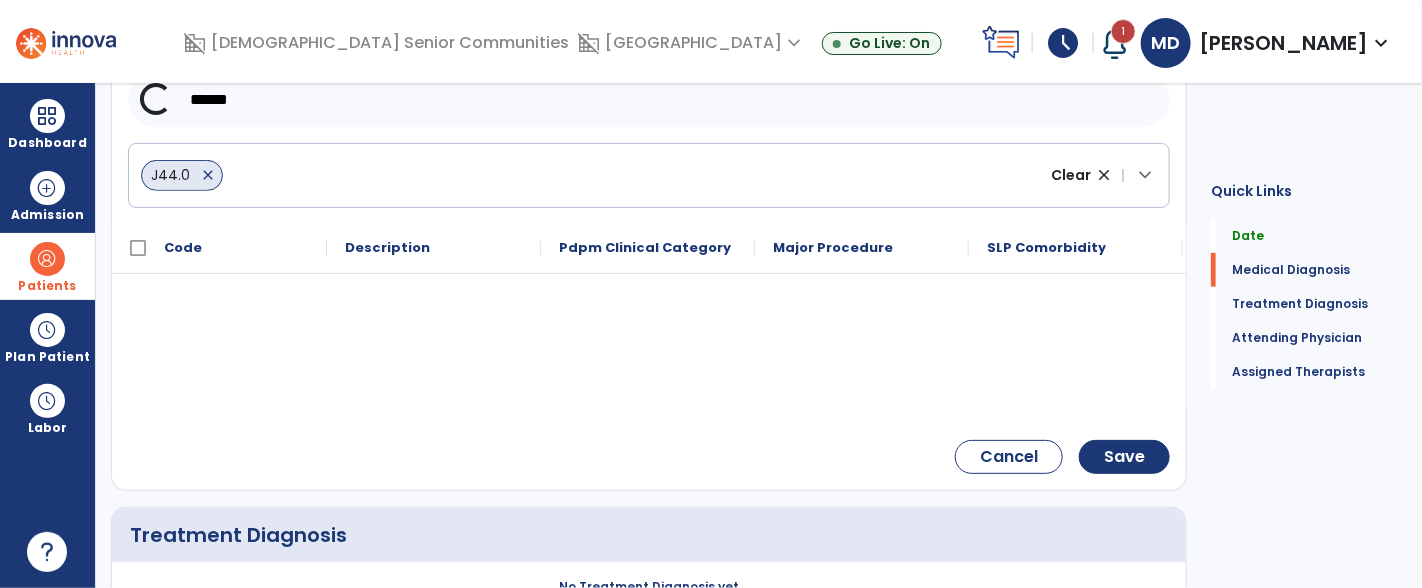 scroll, scrollTop: 280, scrollLeft: 0, axis: vertical 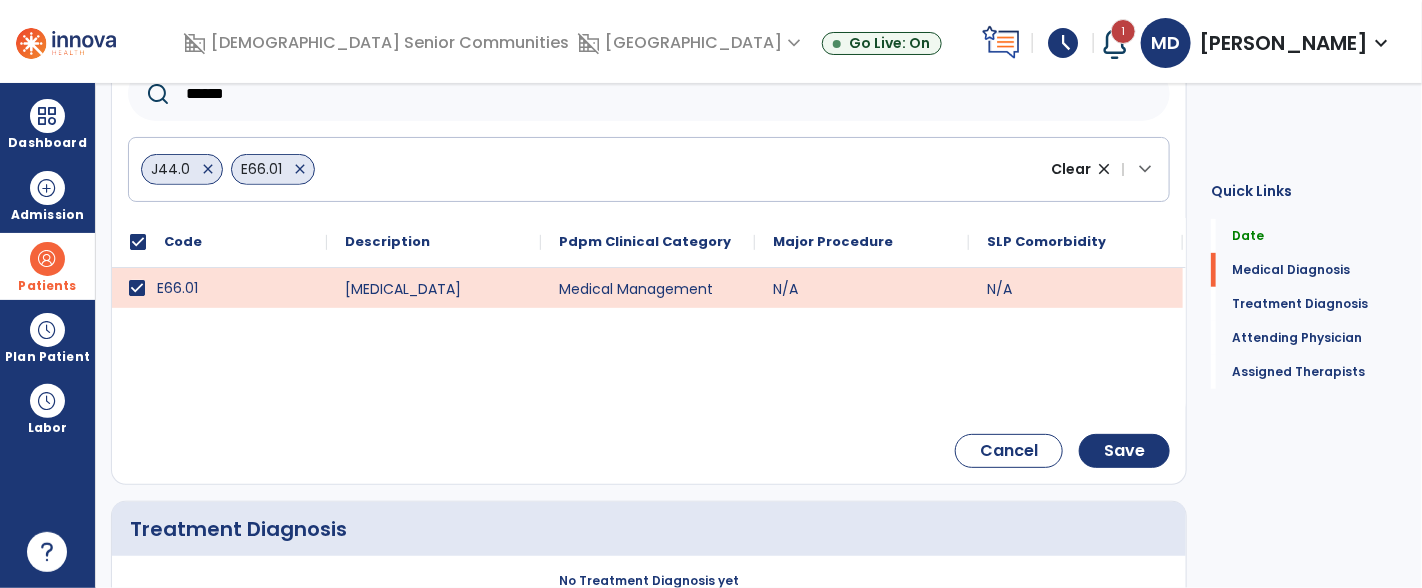 click on "******" 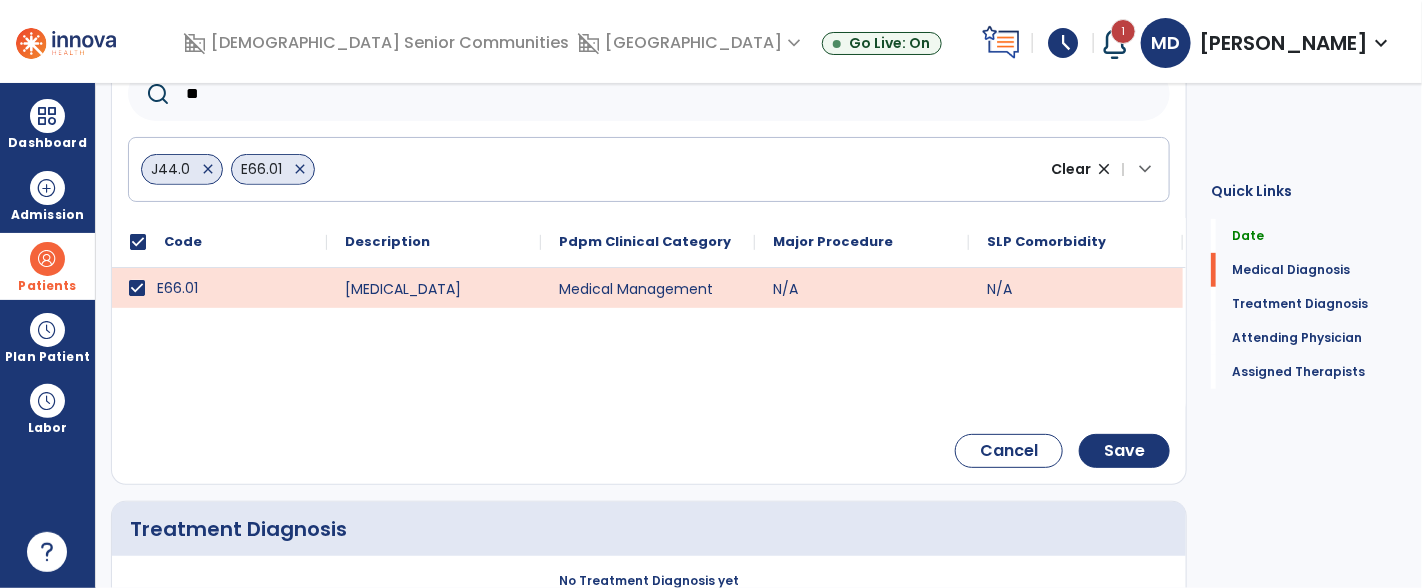 type on "*" 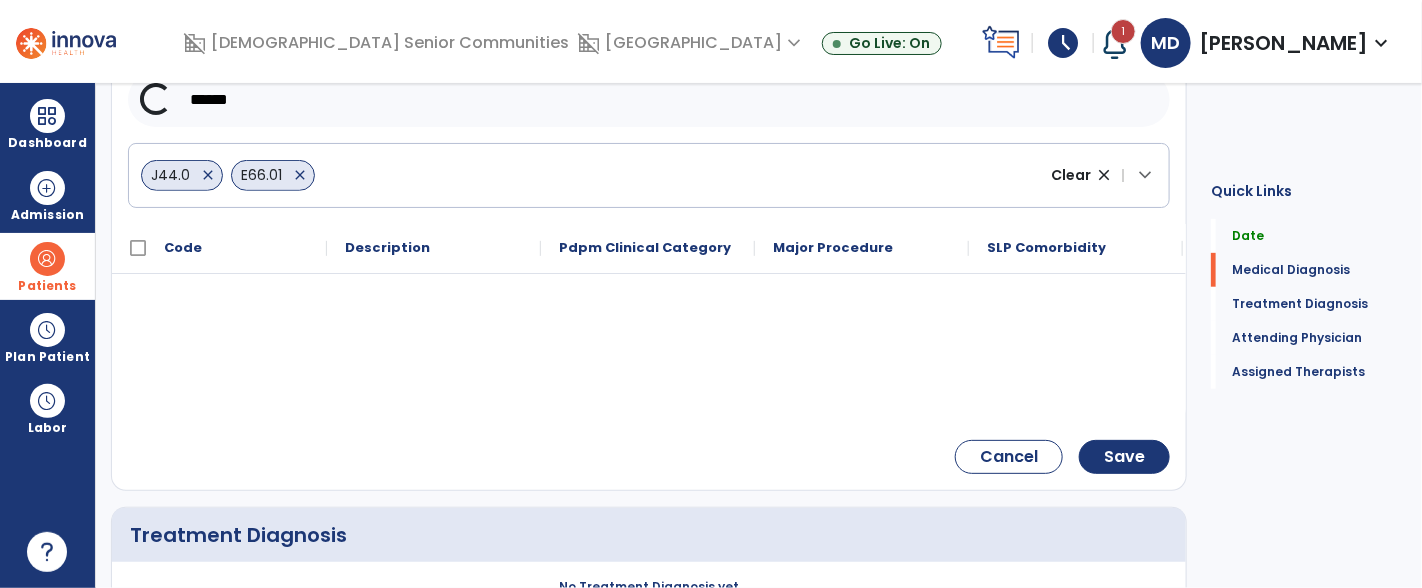 scroll, scrollTop: 280, scrollLeft: 0, axis: vertical 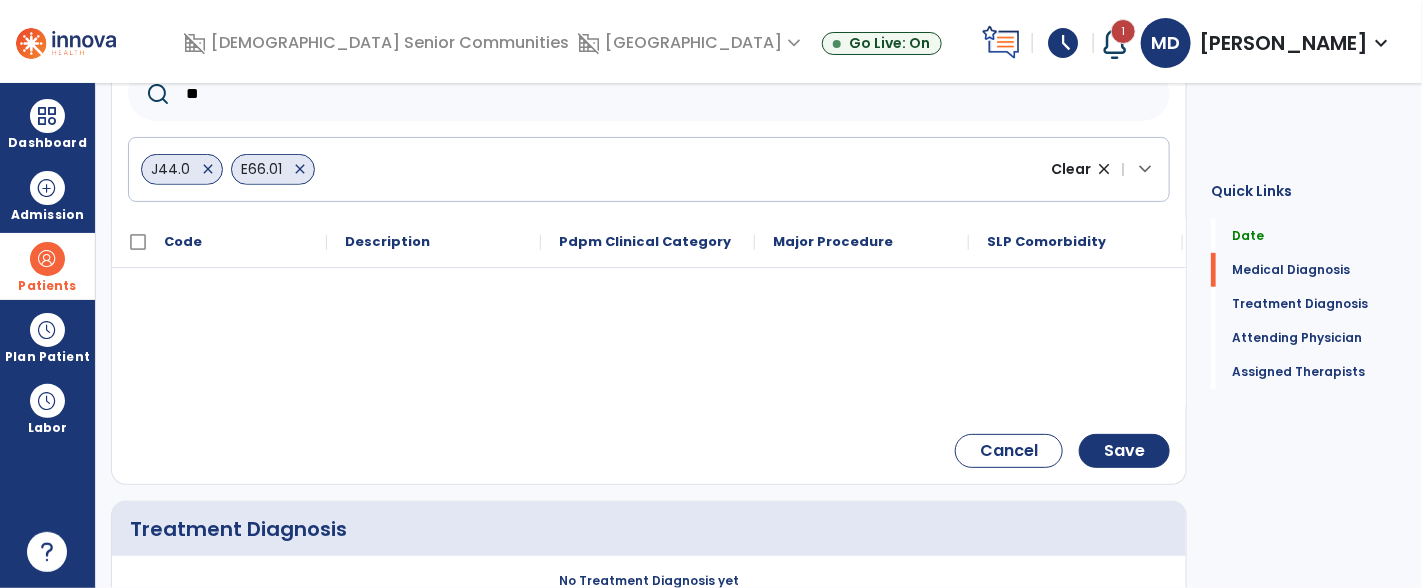 type on "*" 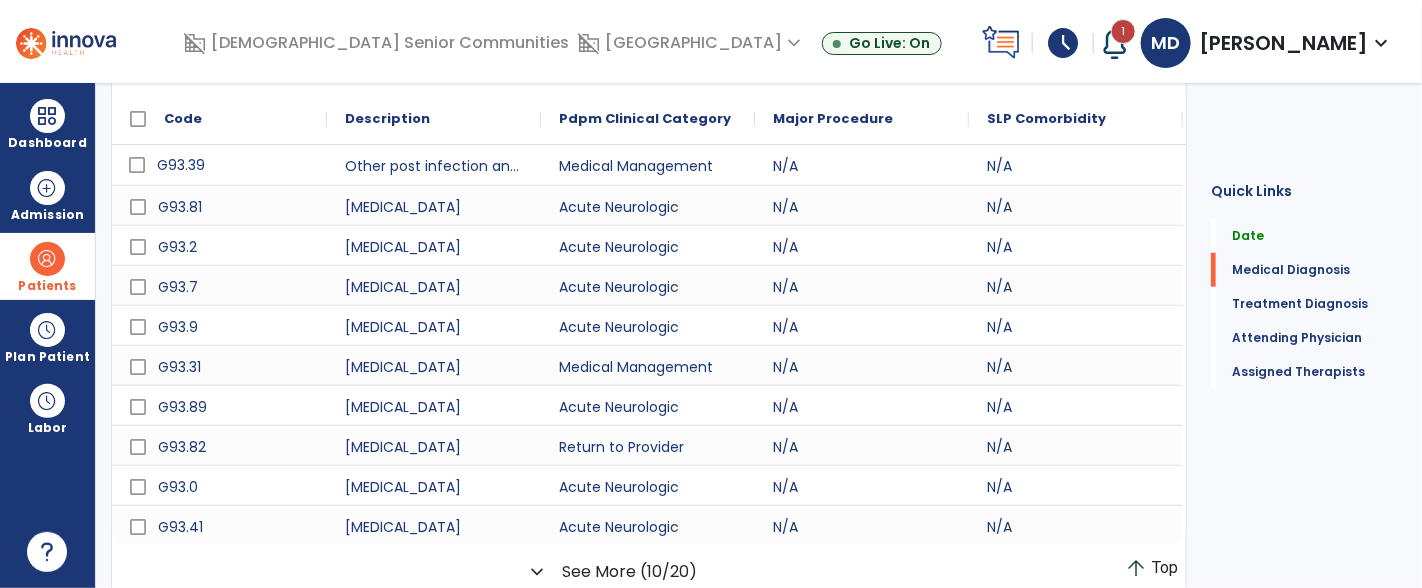 scroll, scrollTop: 406, scrollLeft: 0, axis: vertical 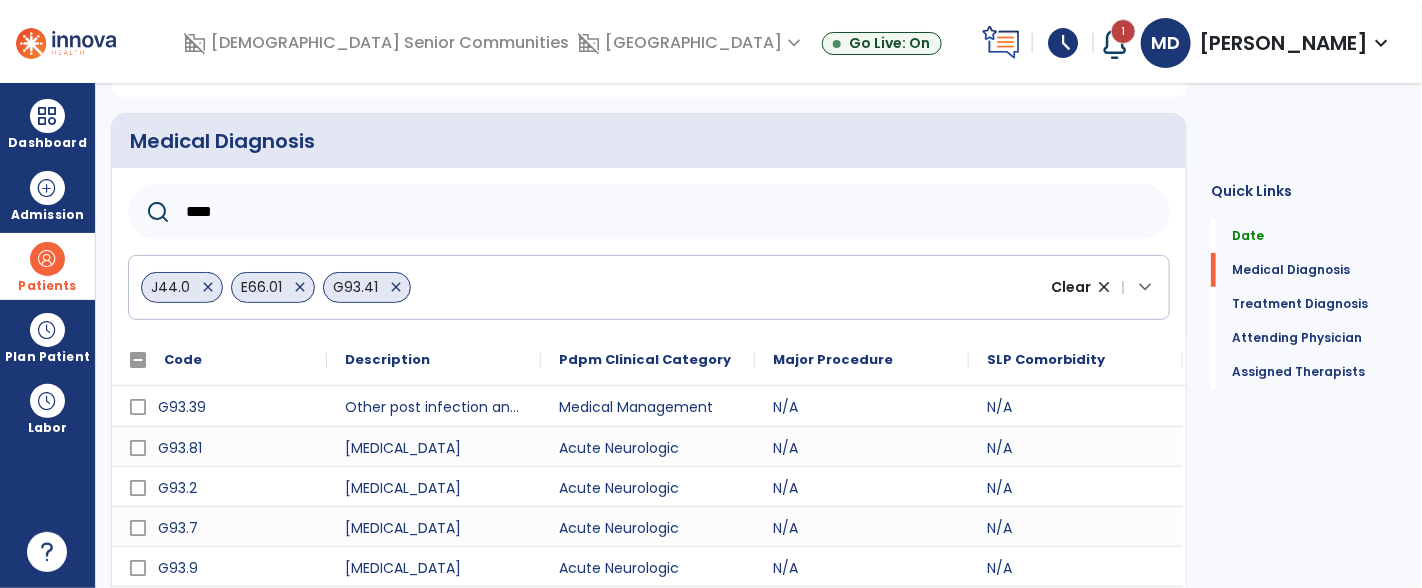 click on "****" 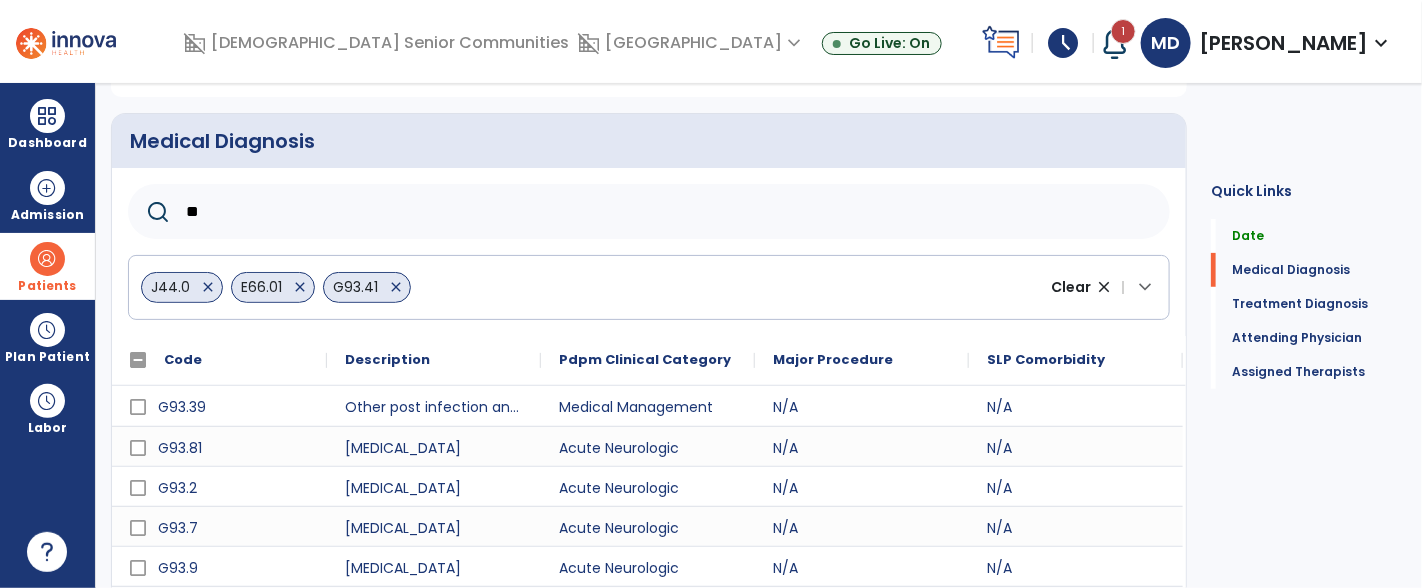 type on "*" 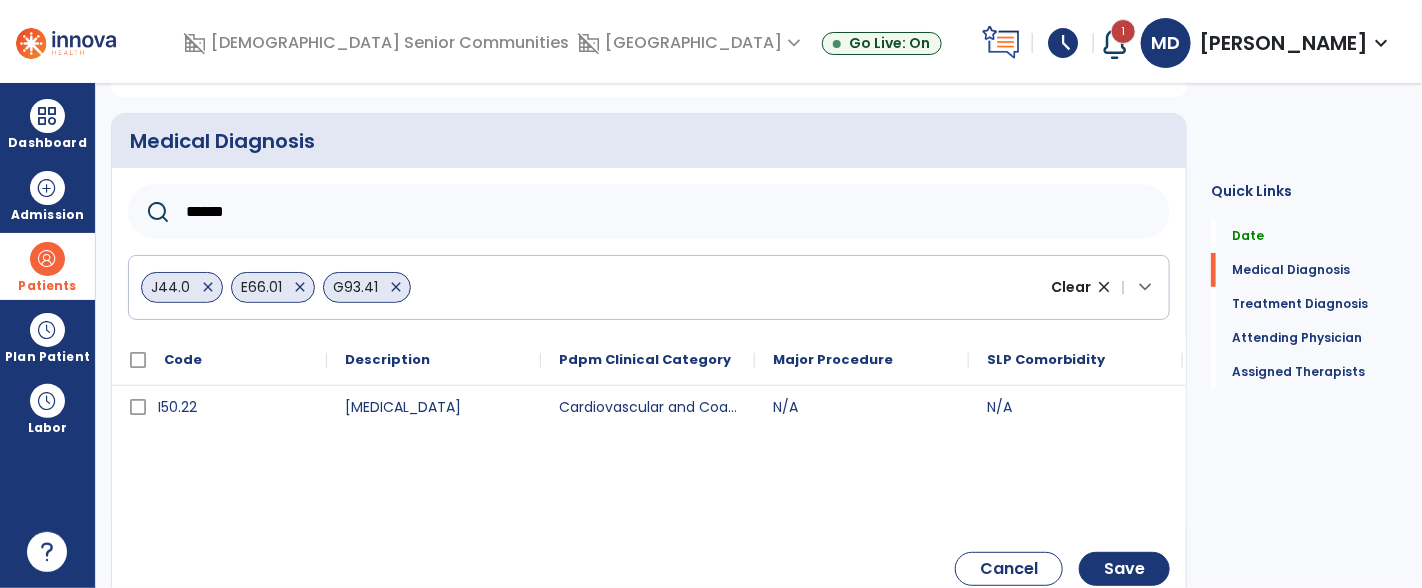 type on "******" 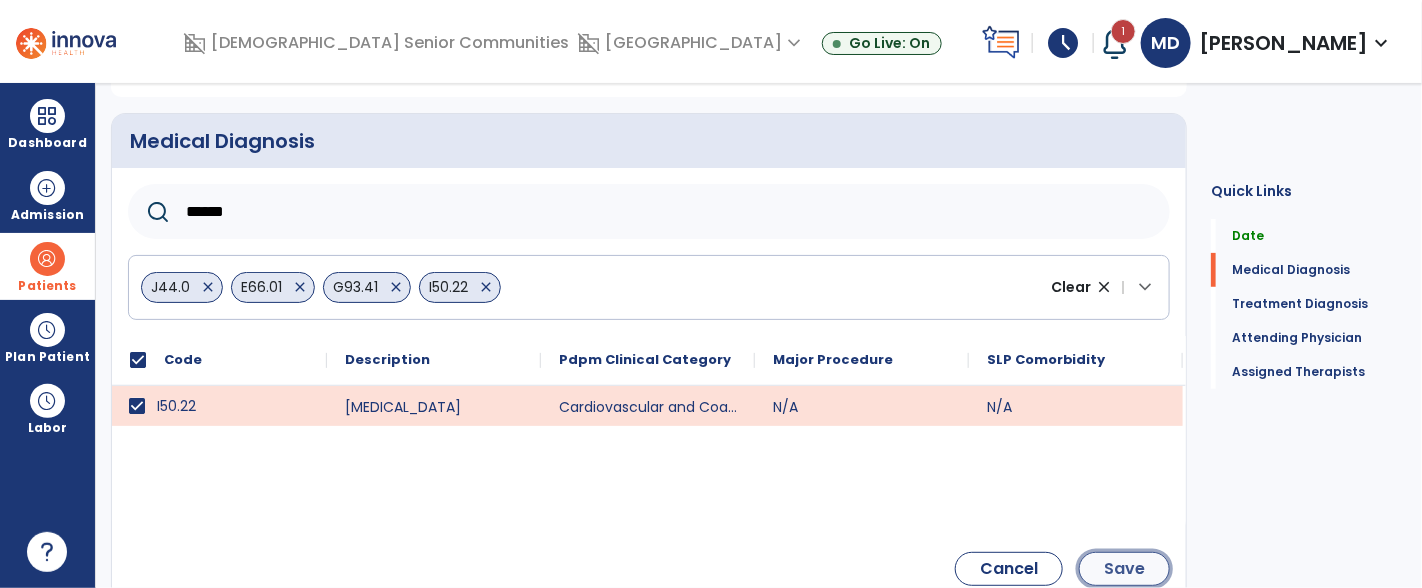 click on "Save" 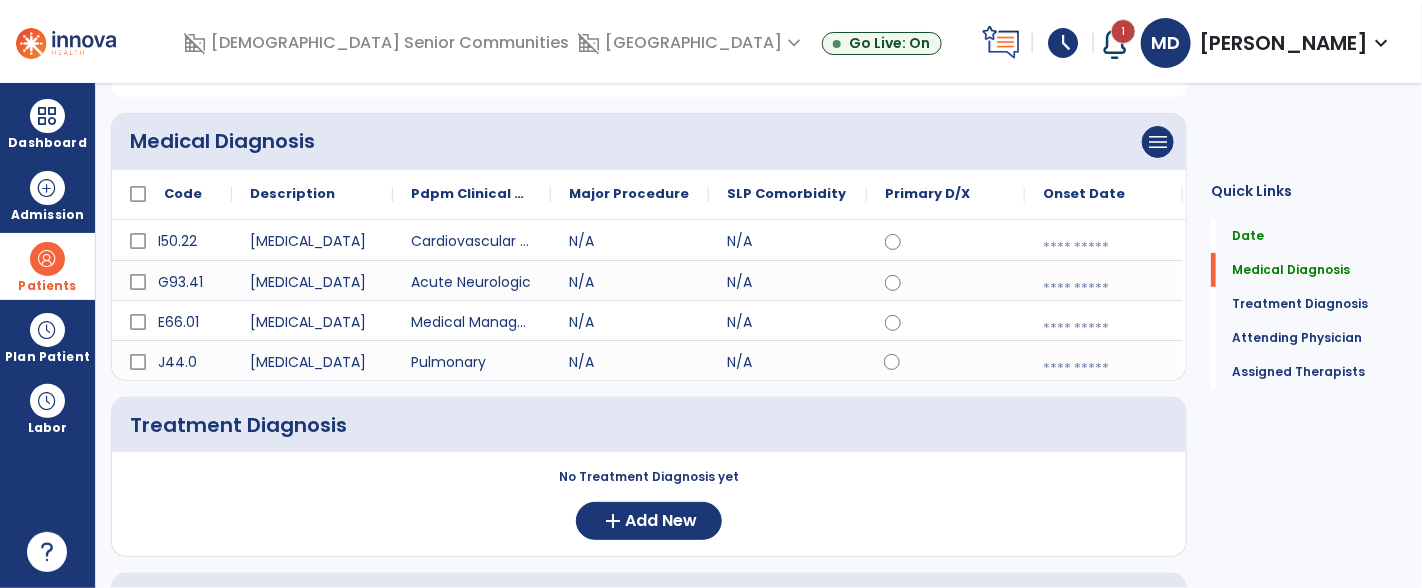 click at bounding box center (1104, 369) 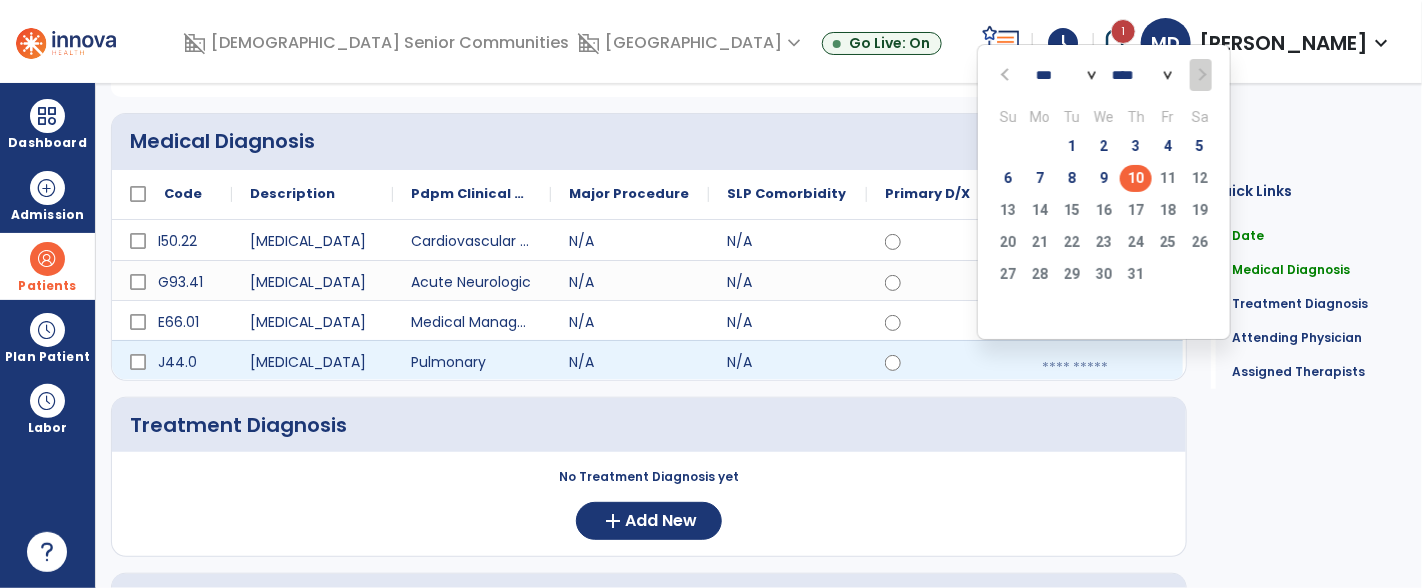 click 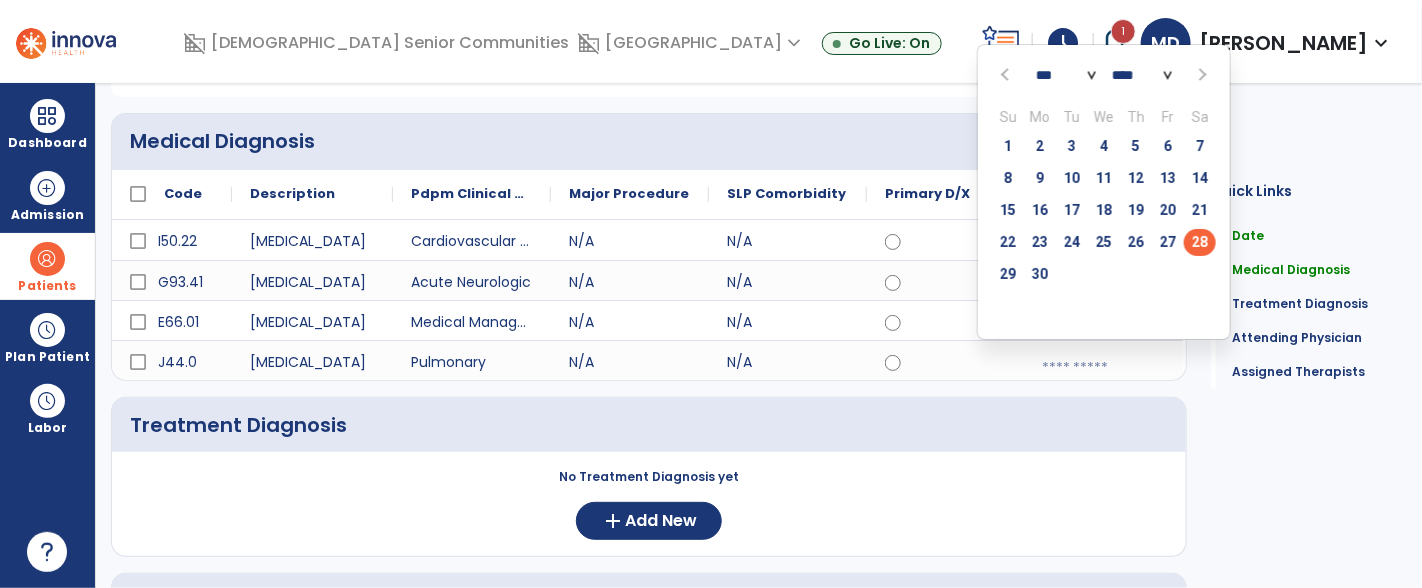 click on "28" 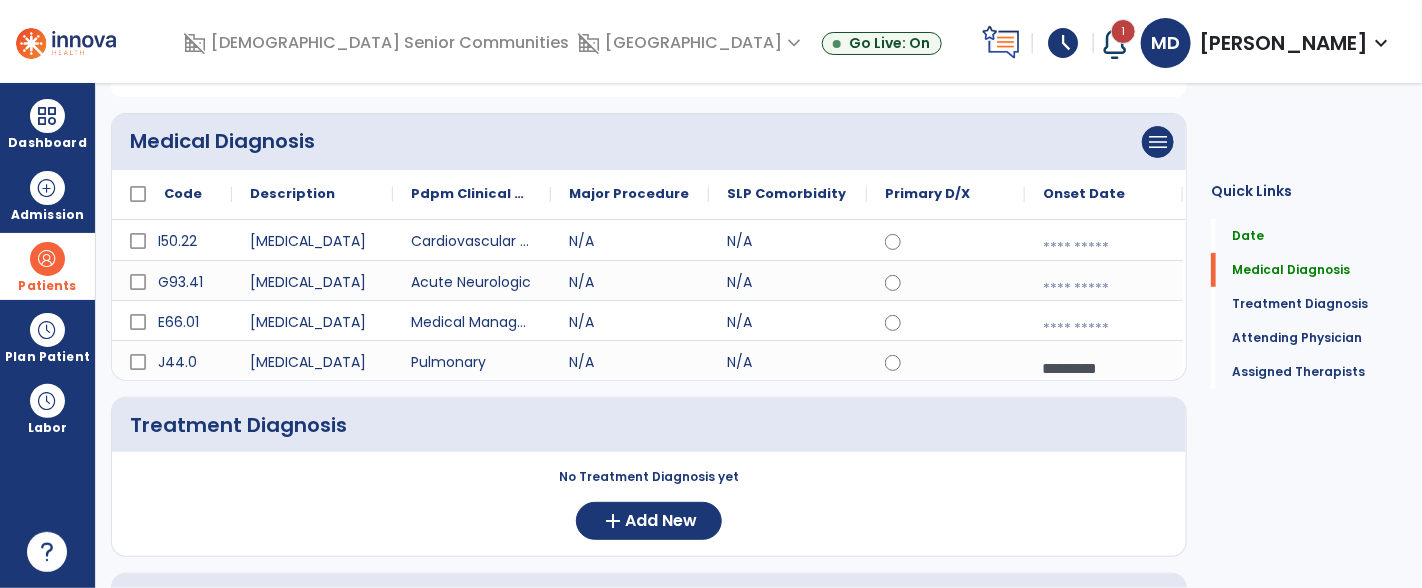 click at bounding box center (1104, 248) 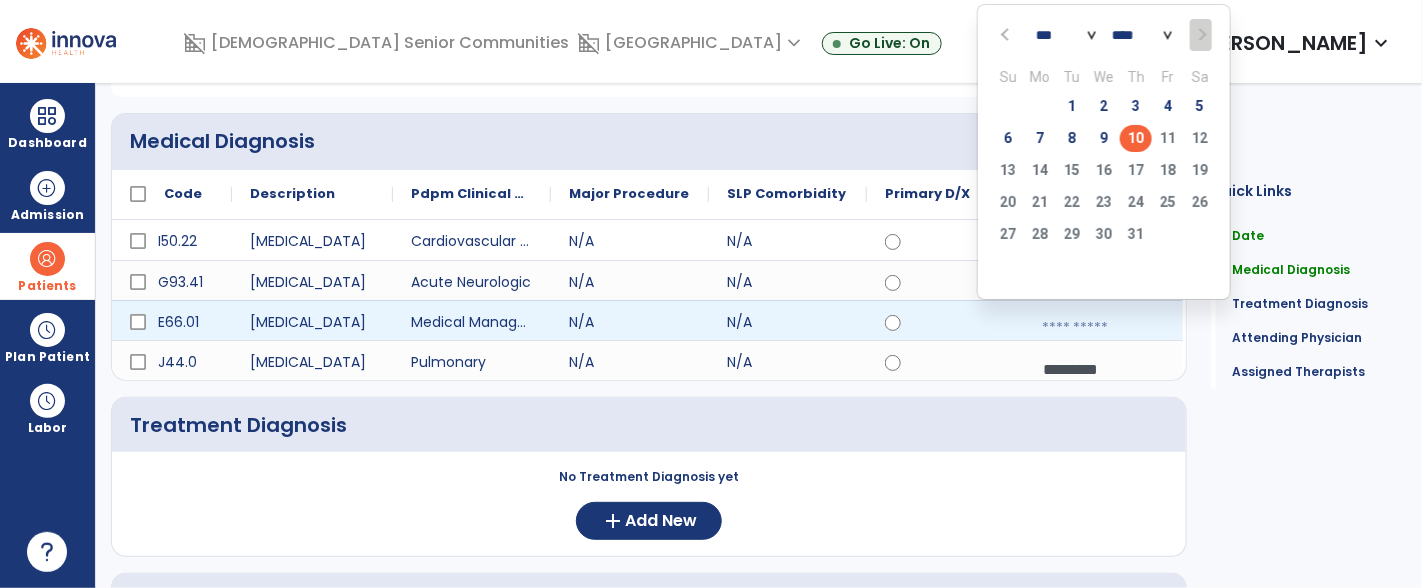 click 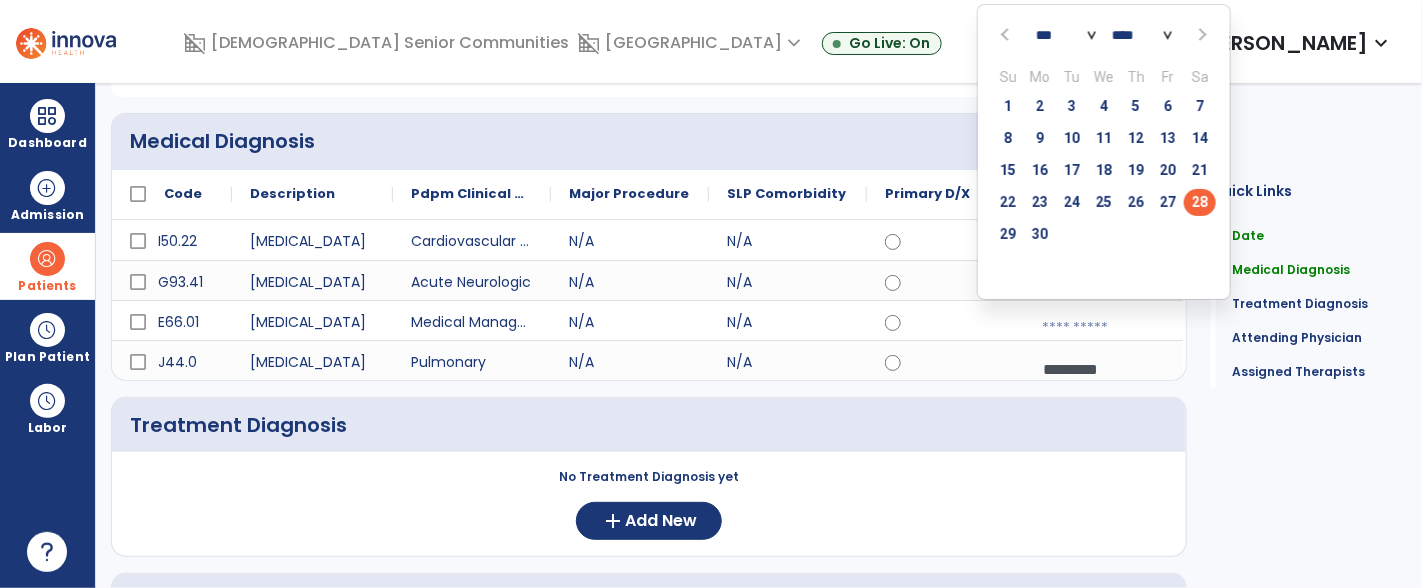click on "28" 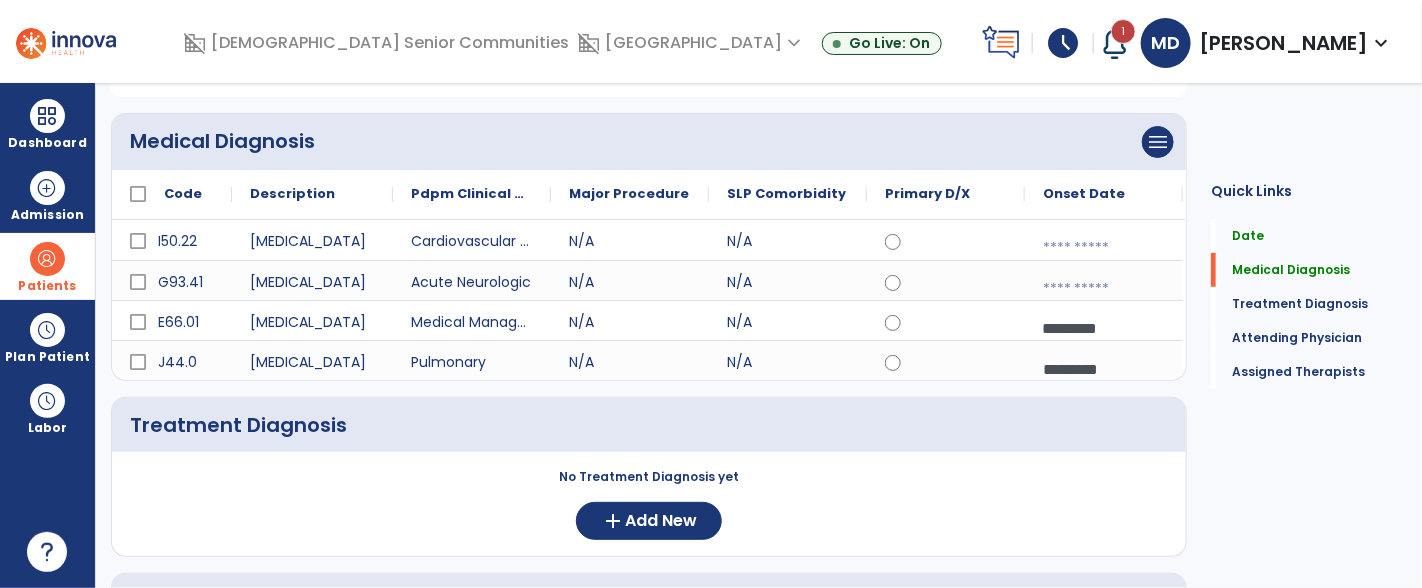 click at bounding box center [1104, 289] 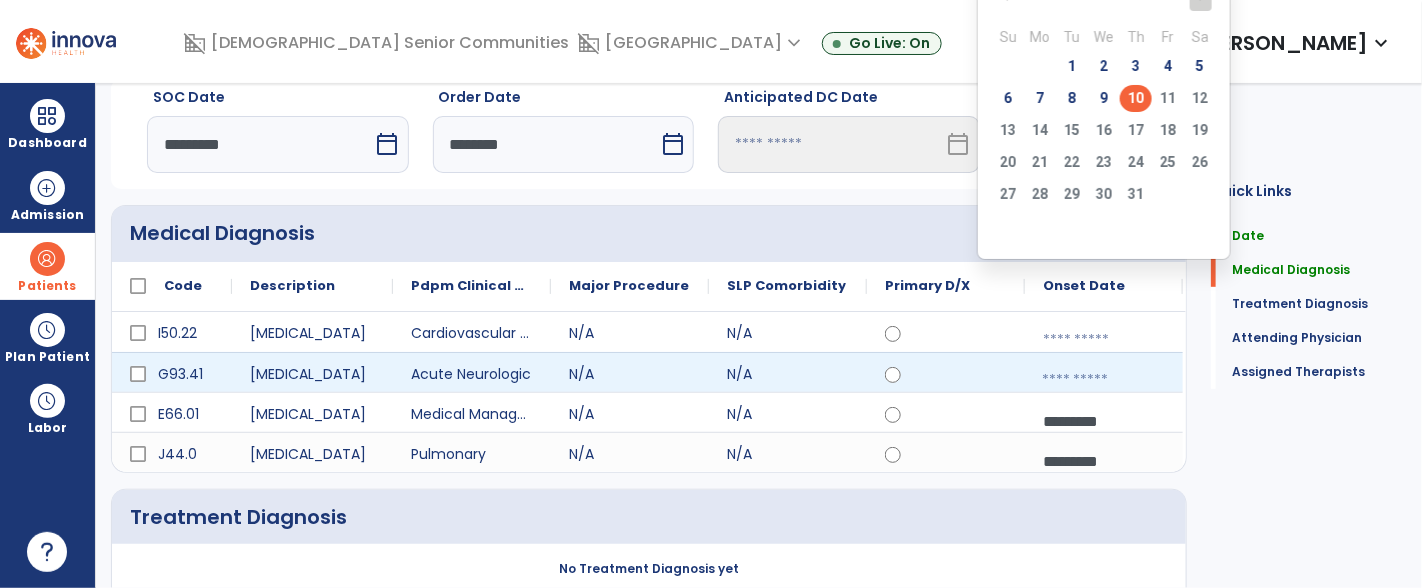 scroll, scrollTop: 0, scrollLeft: 0, axis: both 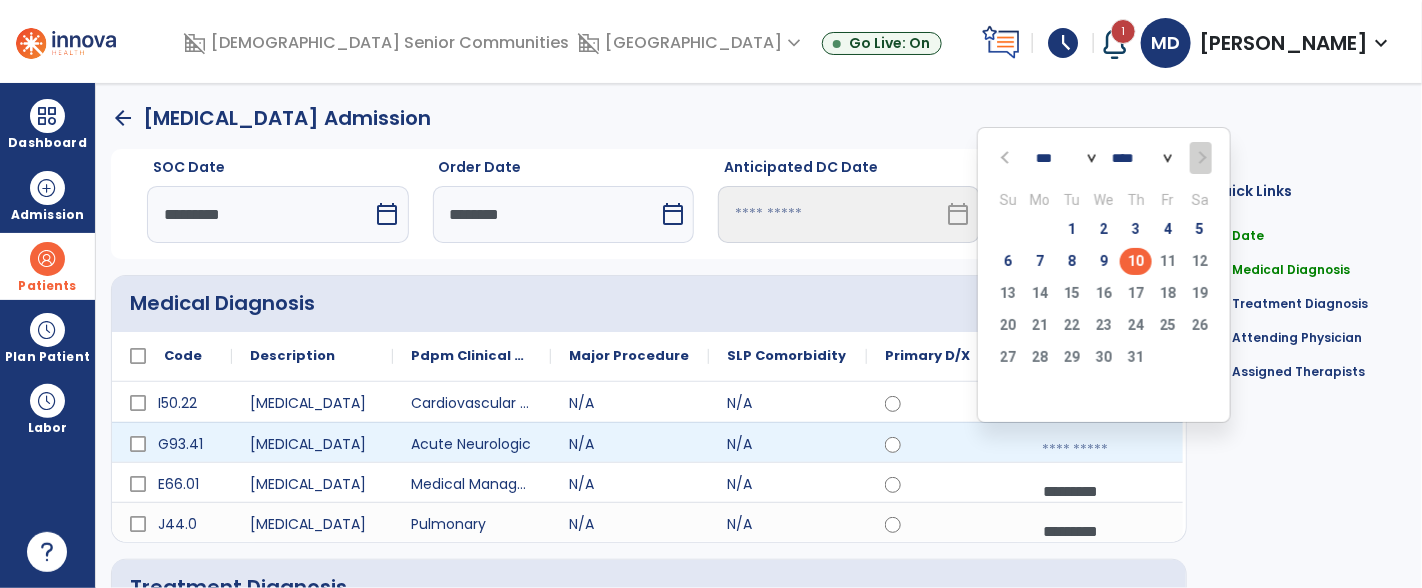 click 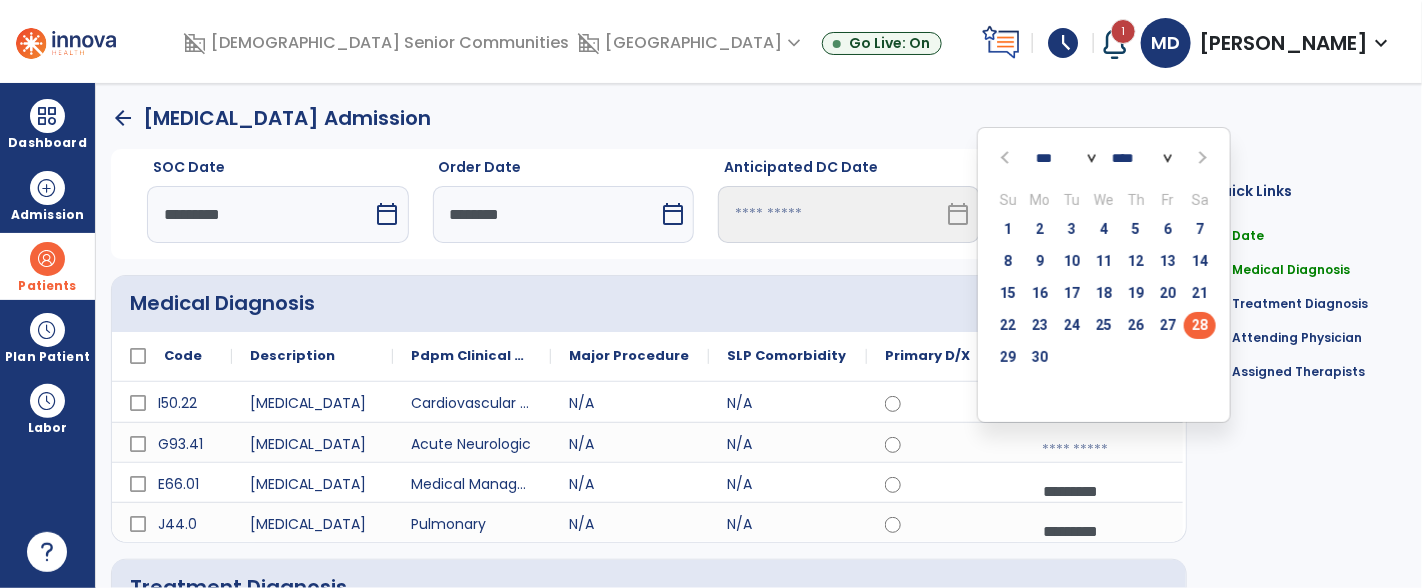 click on "28" 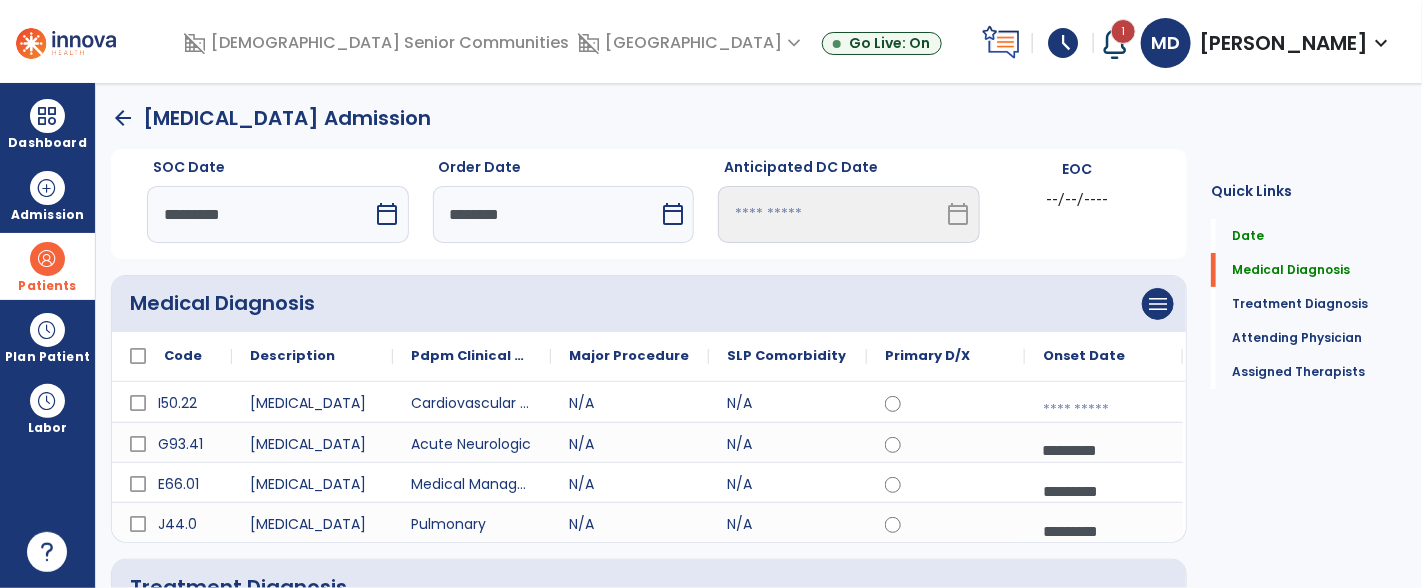 click at bounding box center (1104, 410) 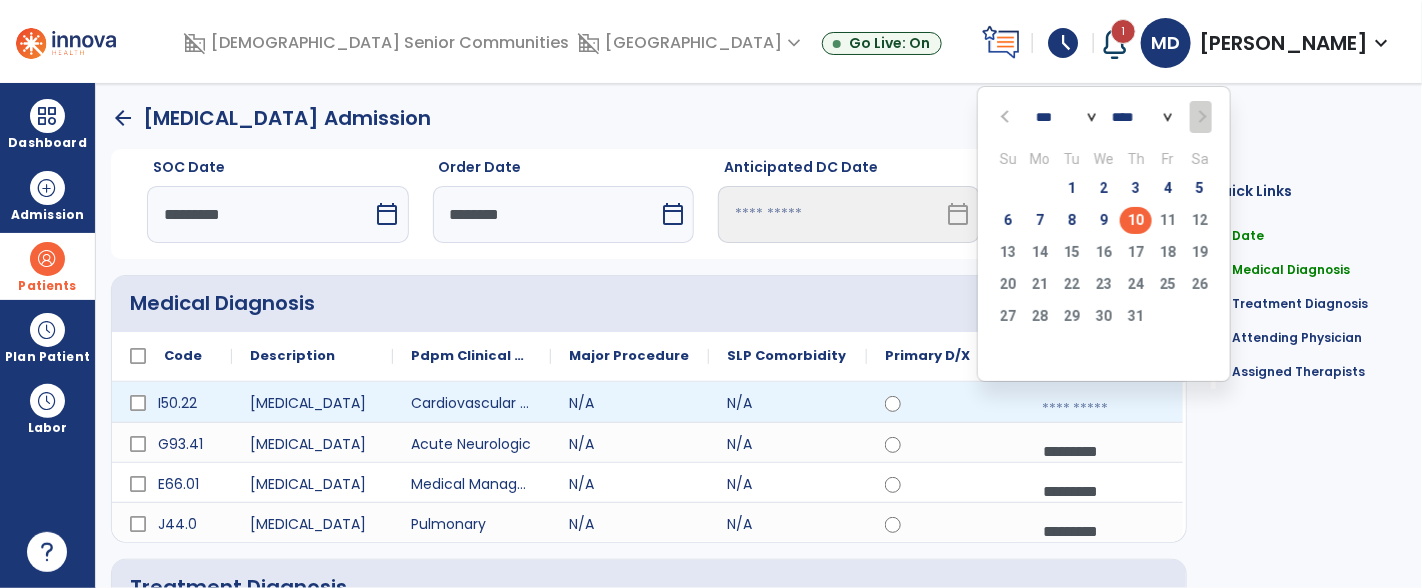 click 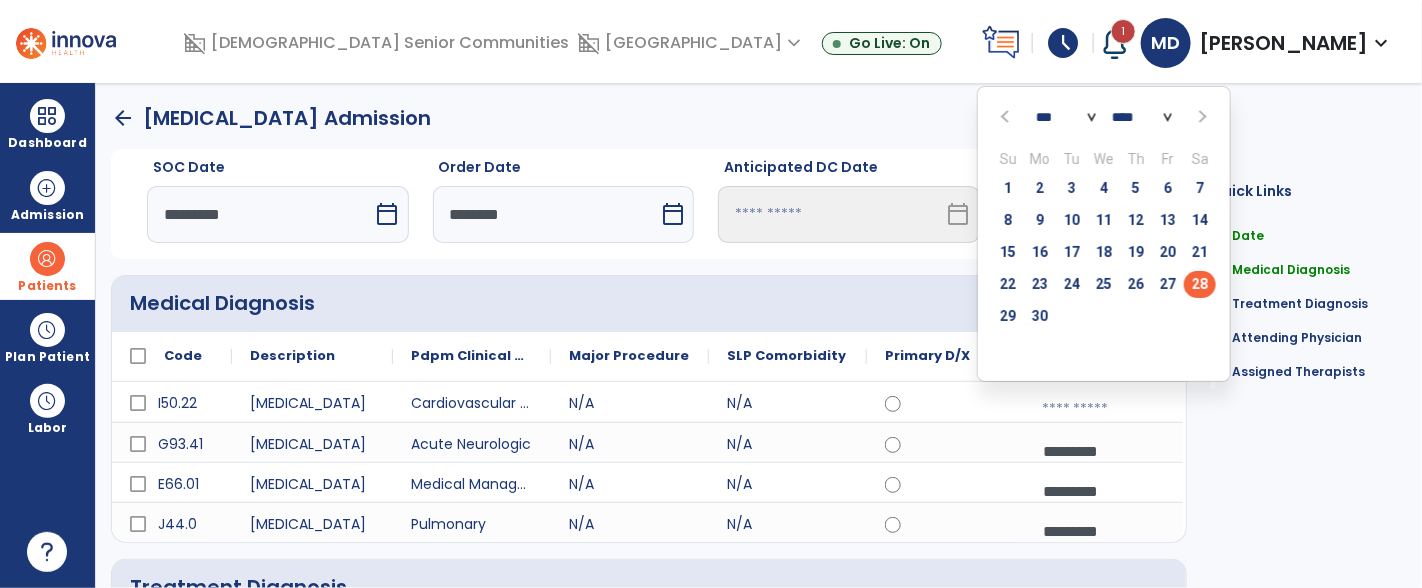click on "28" 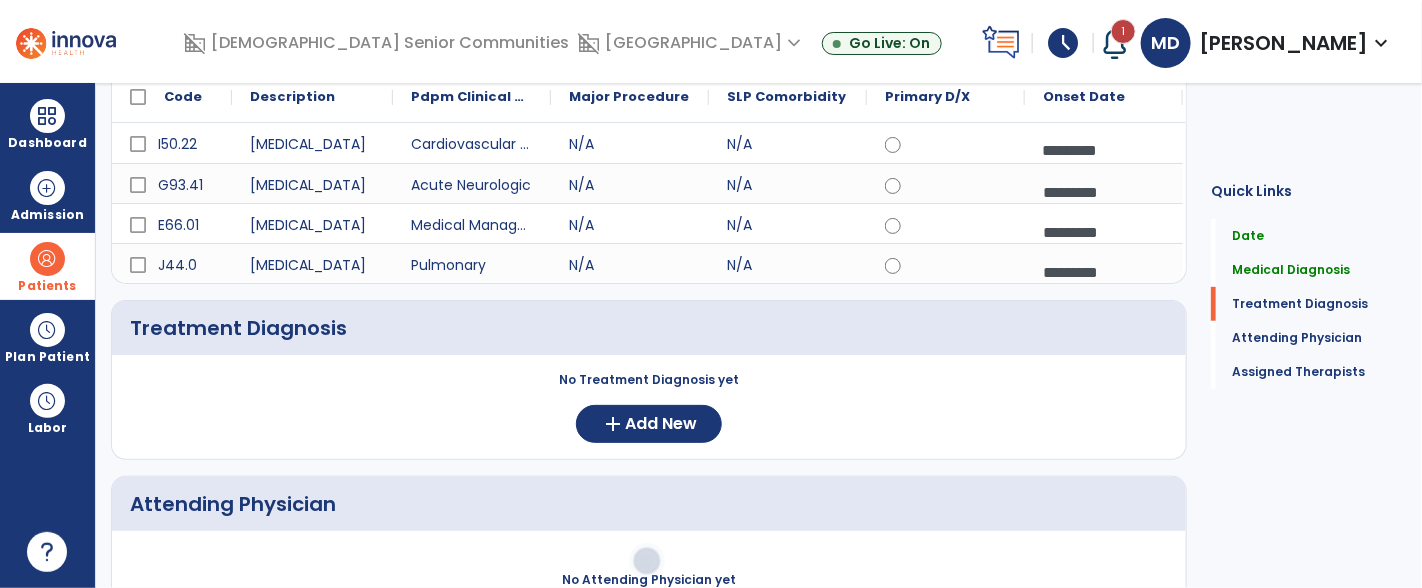 scroll, scrollTop: 279, scrollLeft: 0, axis: vertical 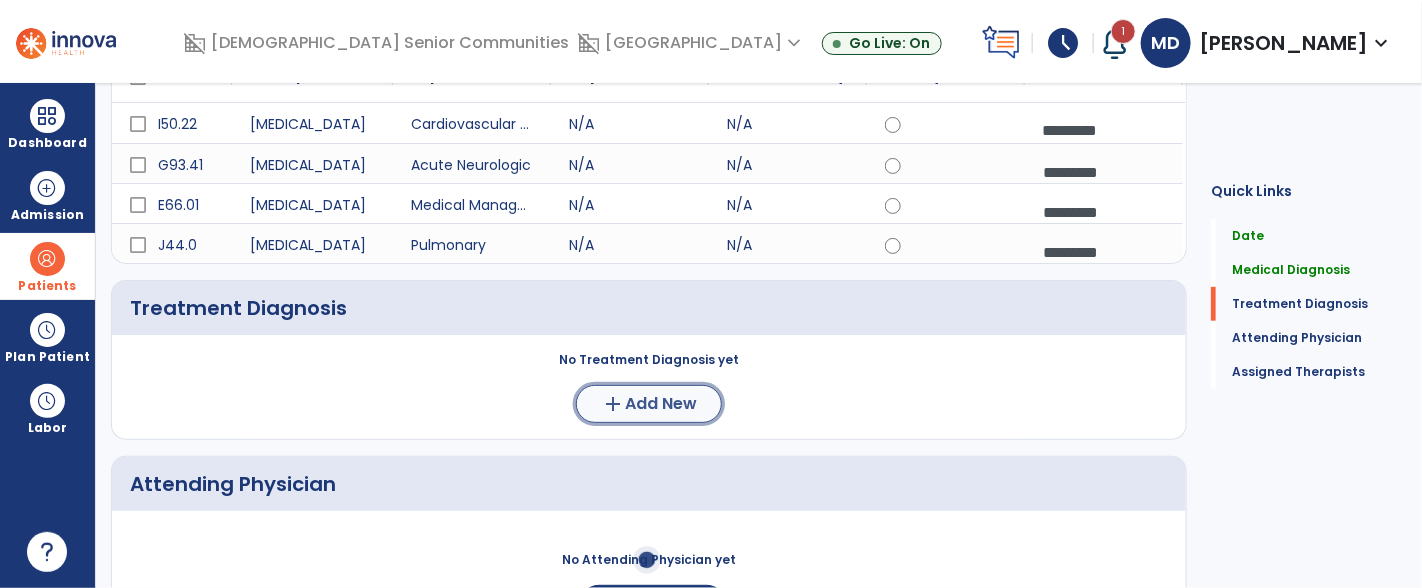 click on "add  Add New" 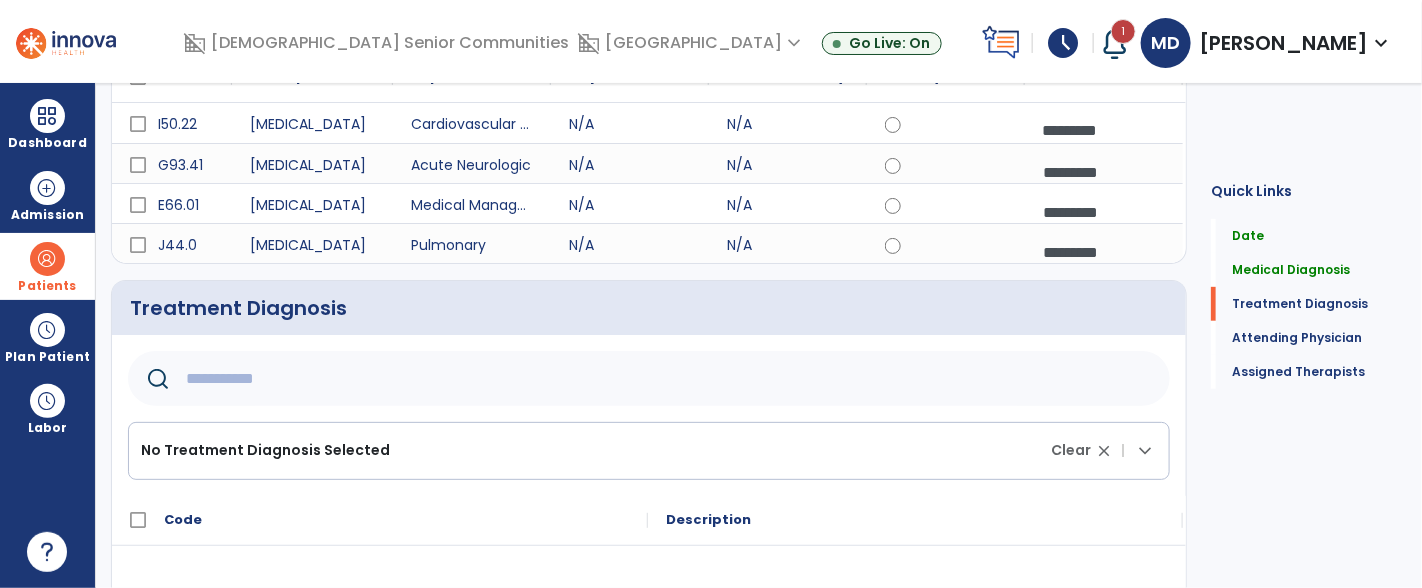 click 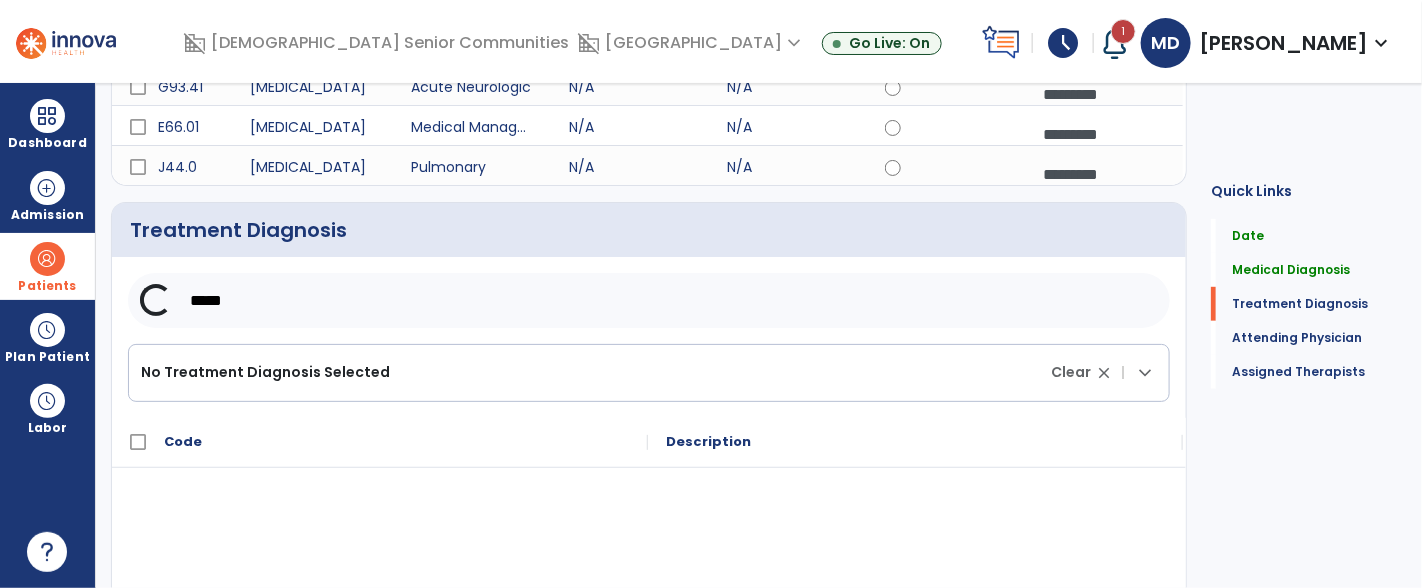 scroll, scrollTop: 444, scrollLeft: 0, axis: vertical 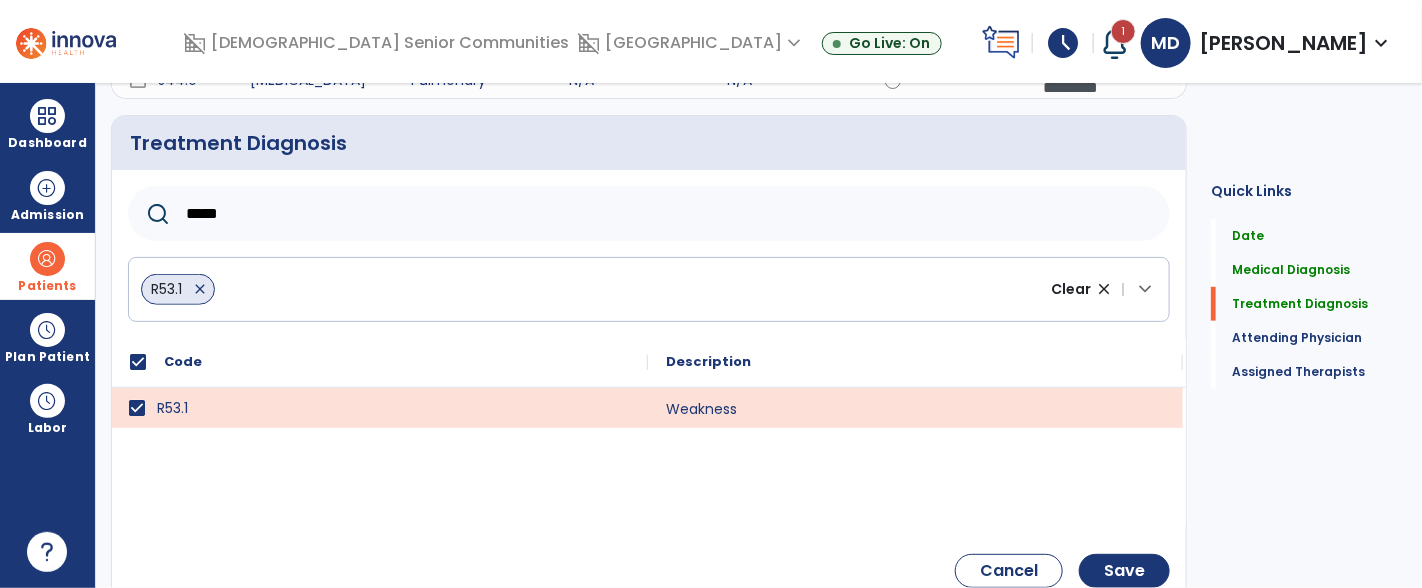 click on "*****" 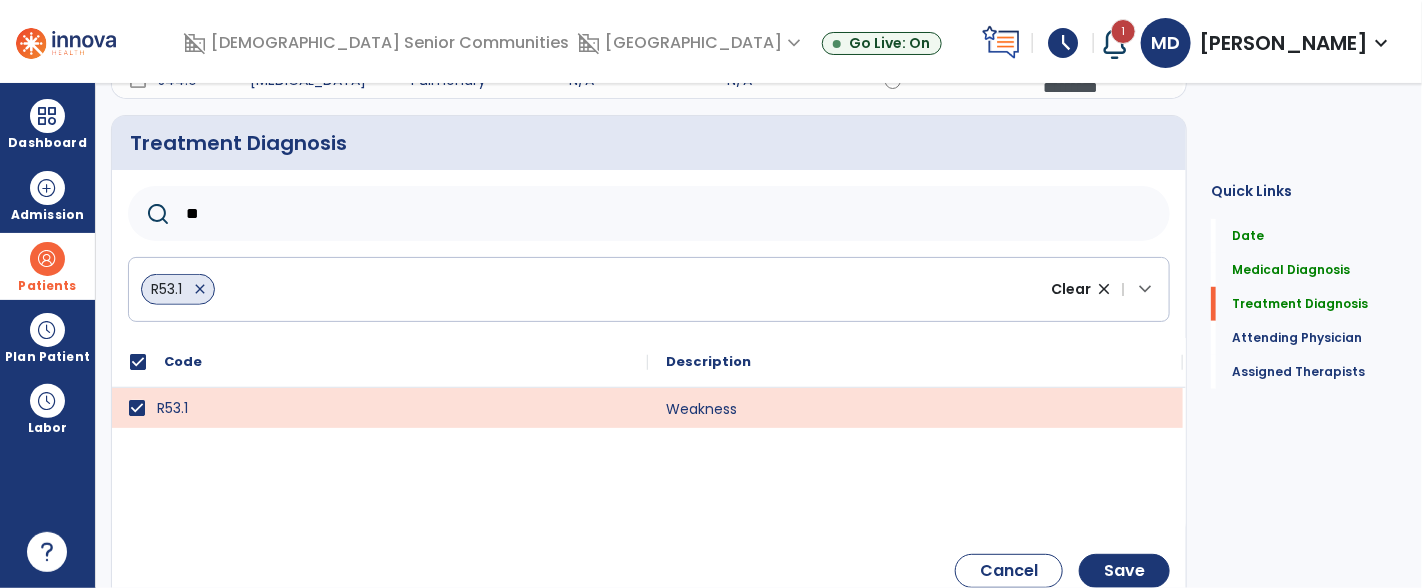 type on "*" 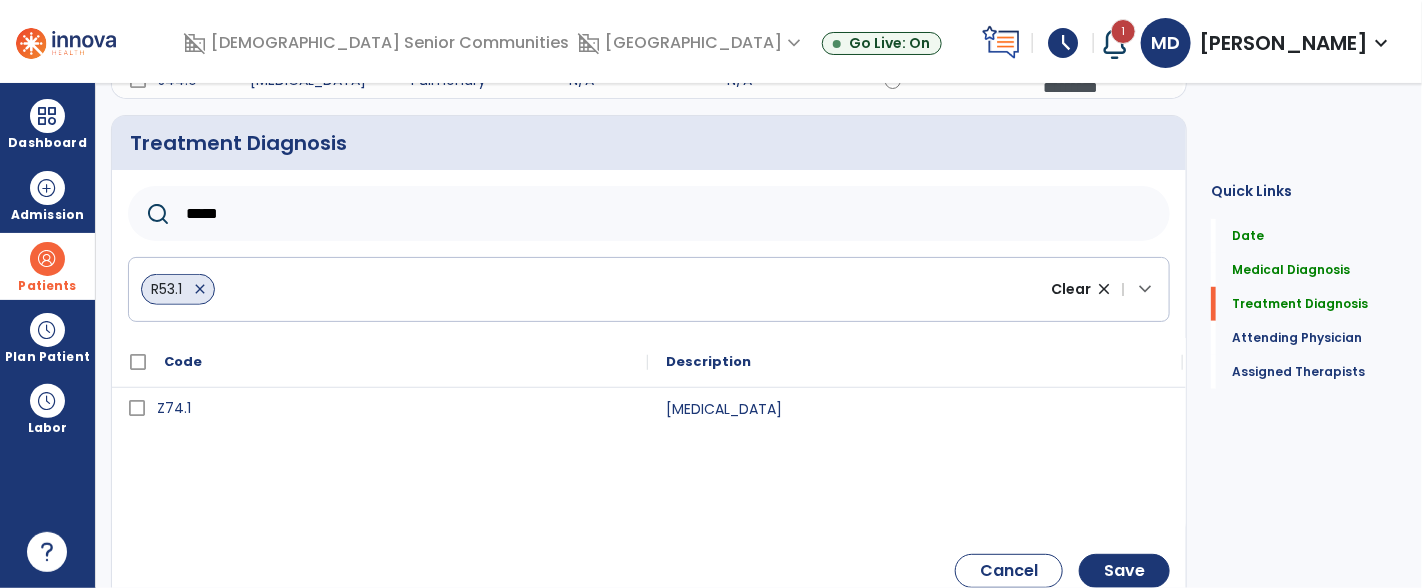 type on "*****" 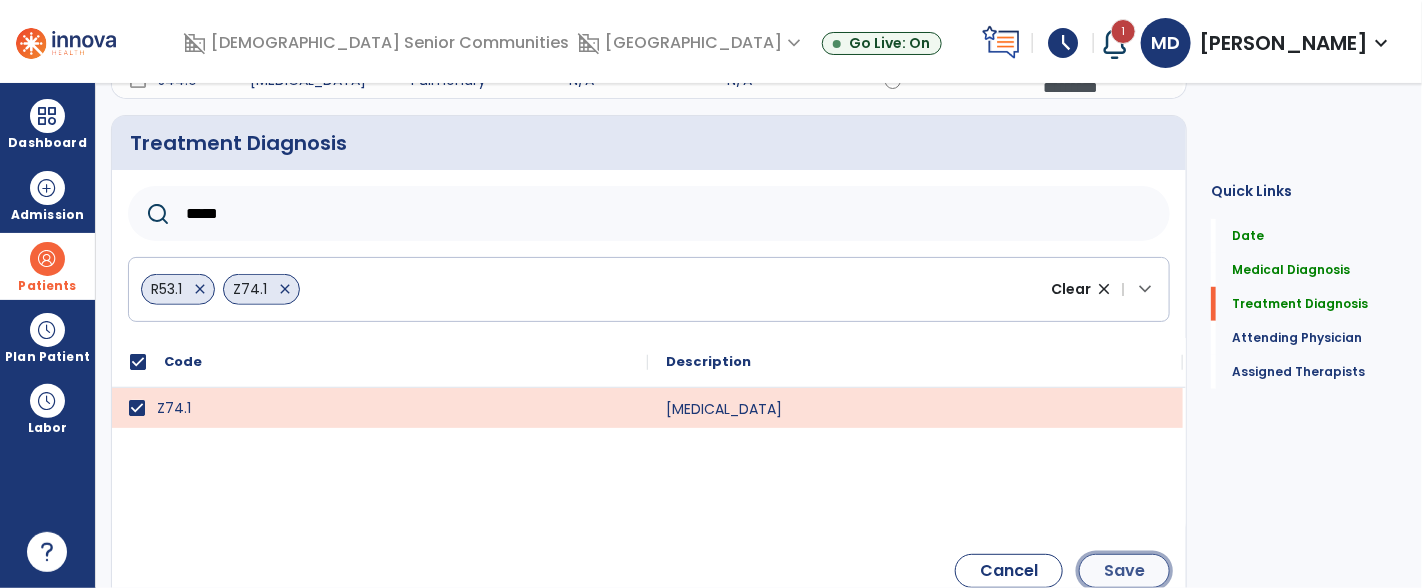 click on "Save" 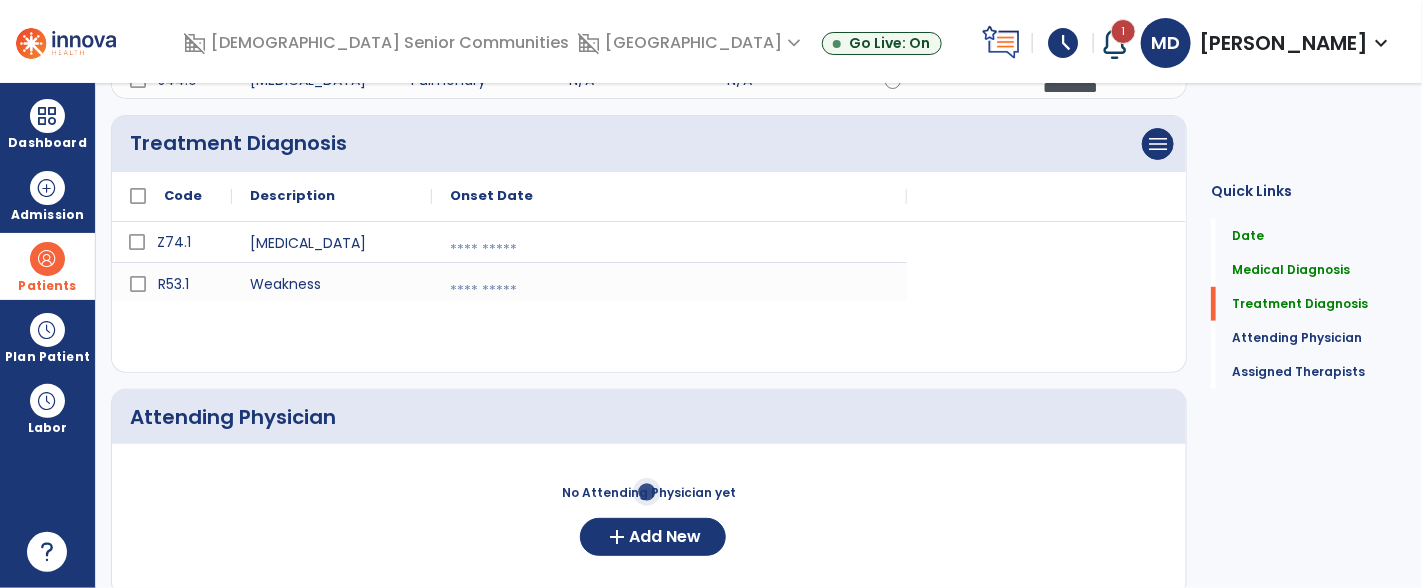 click at bounding box center (1104, -35) 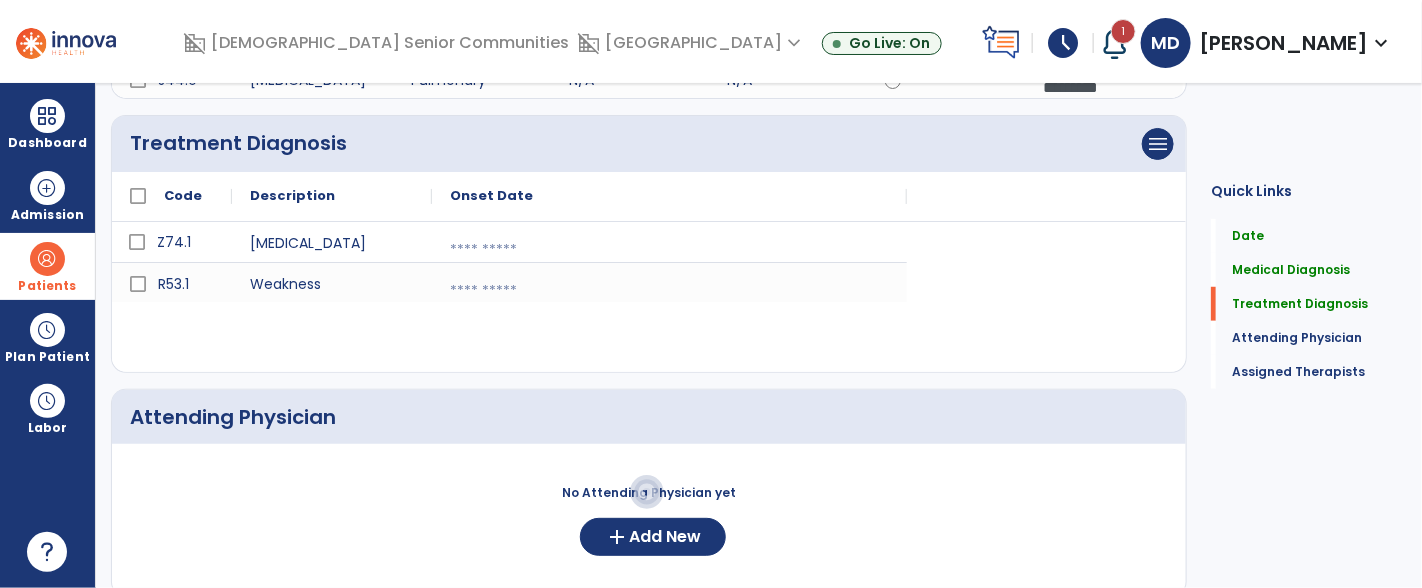 select on "*" 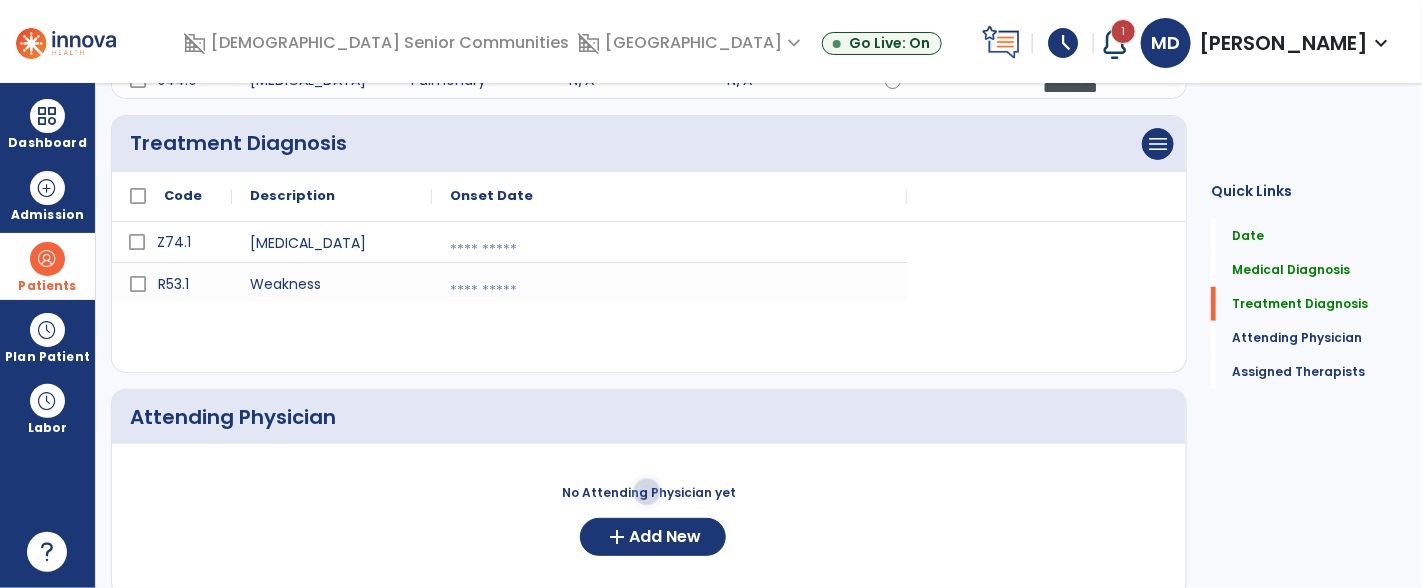 select on "****" 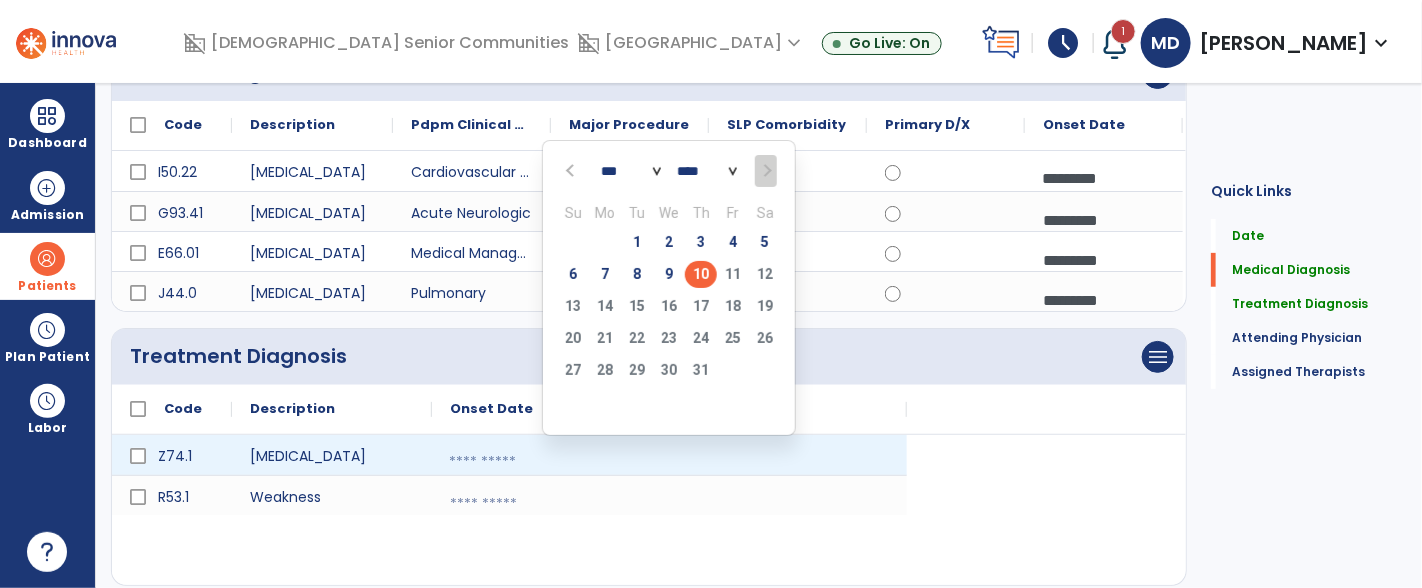 scroll, scrollTop: 230, scrollLeft: 0, axis: vertical 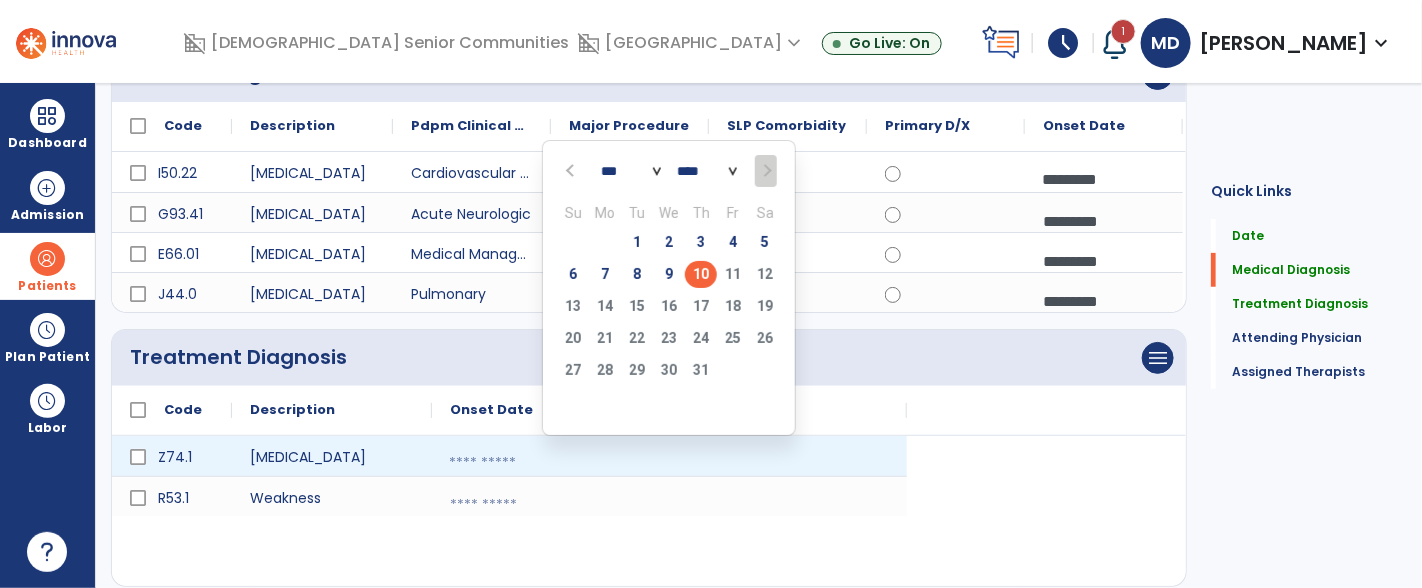 click 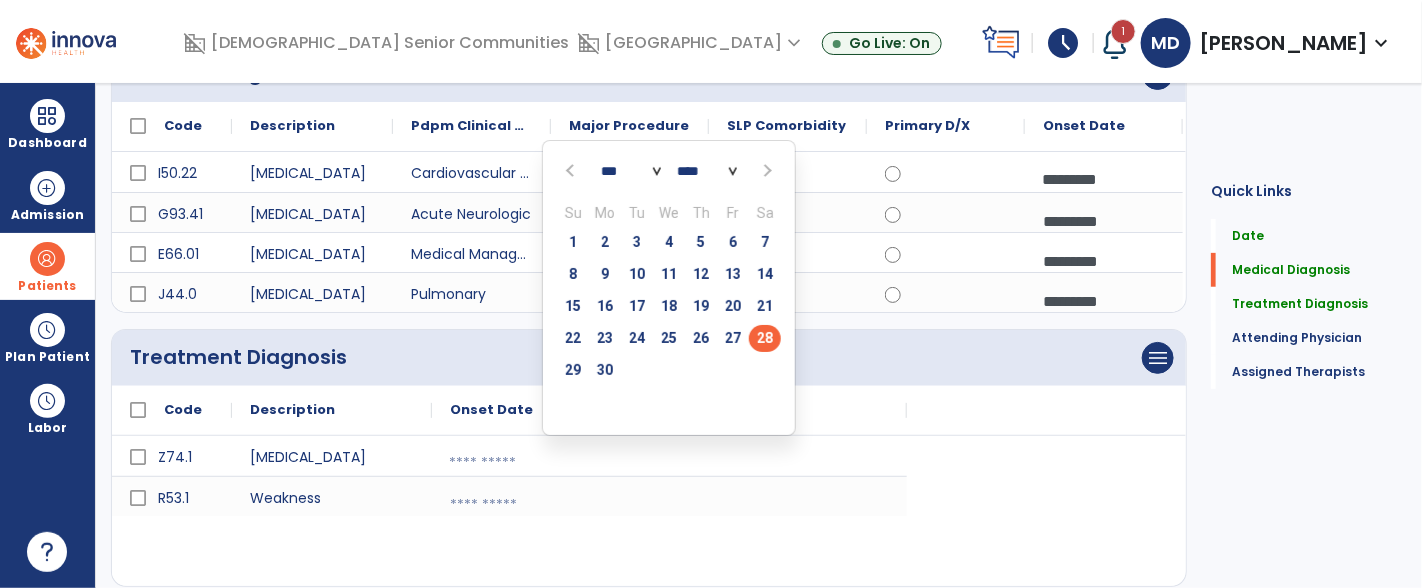 click on "28" 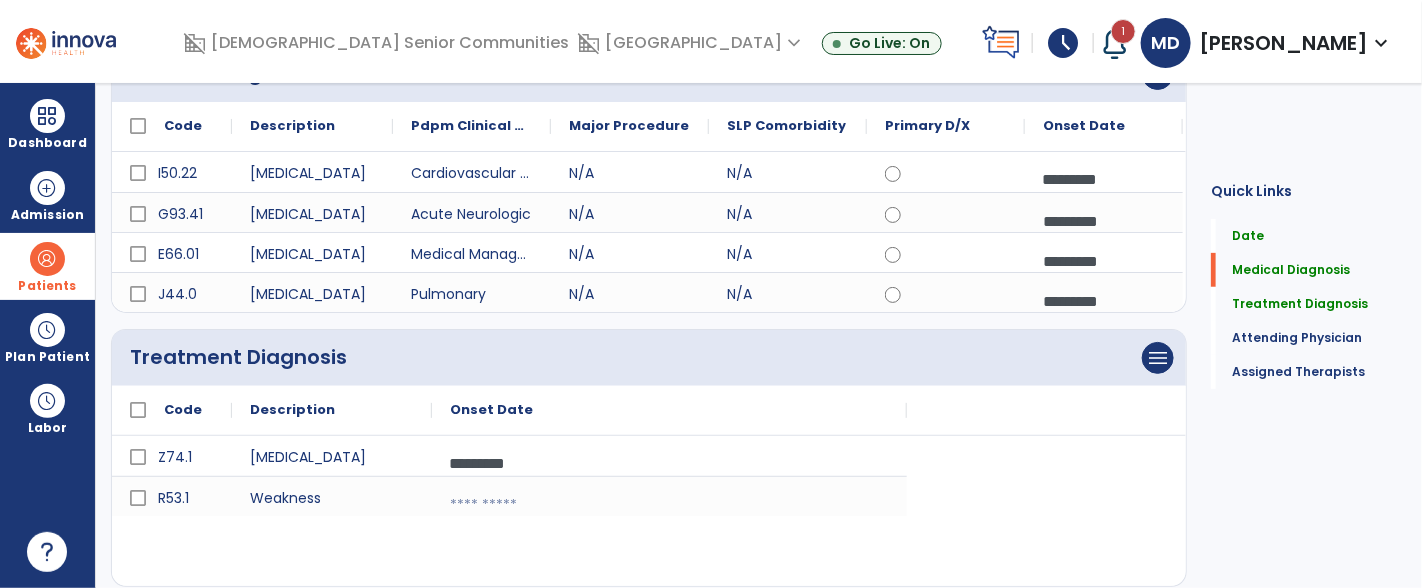 click at bounding box center (1104, 301) 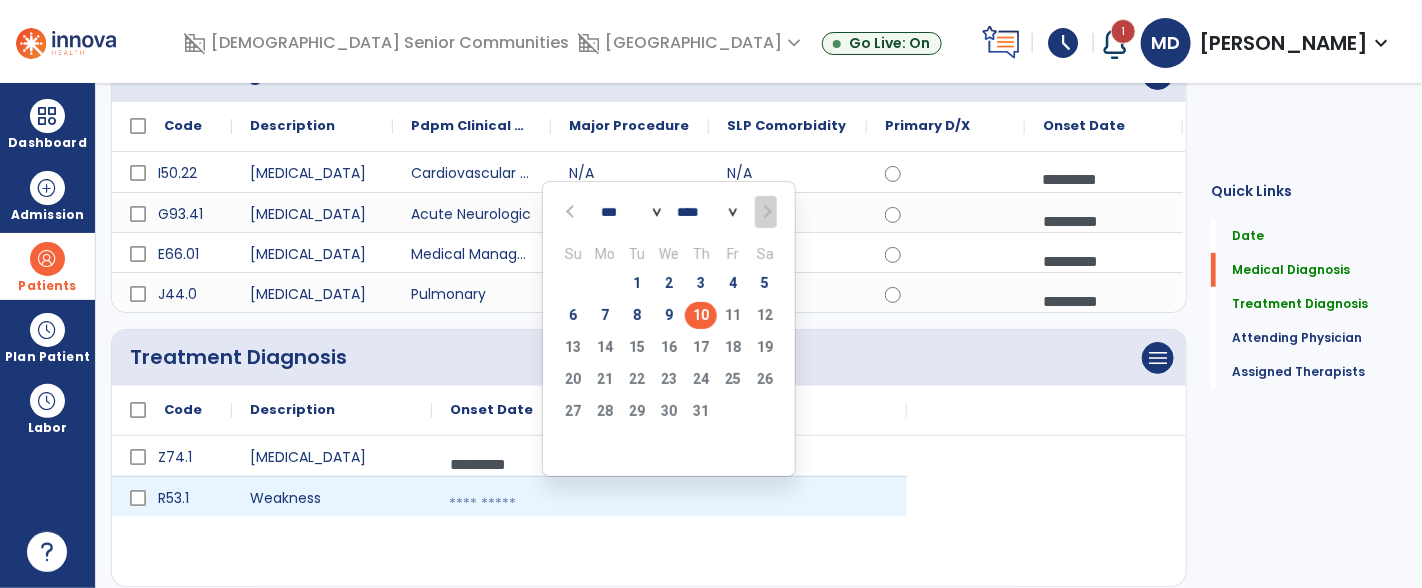 click 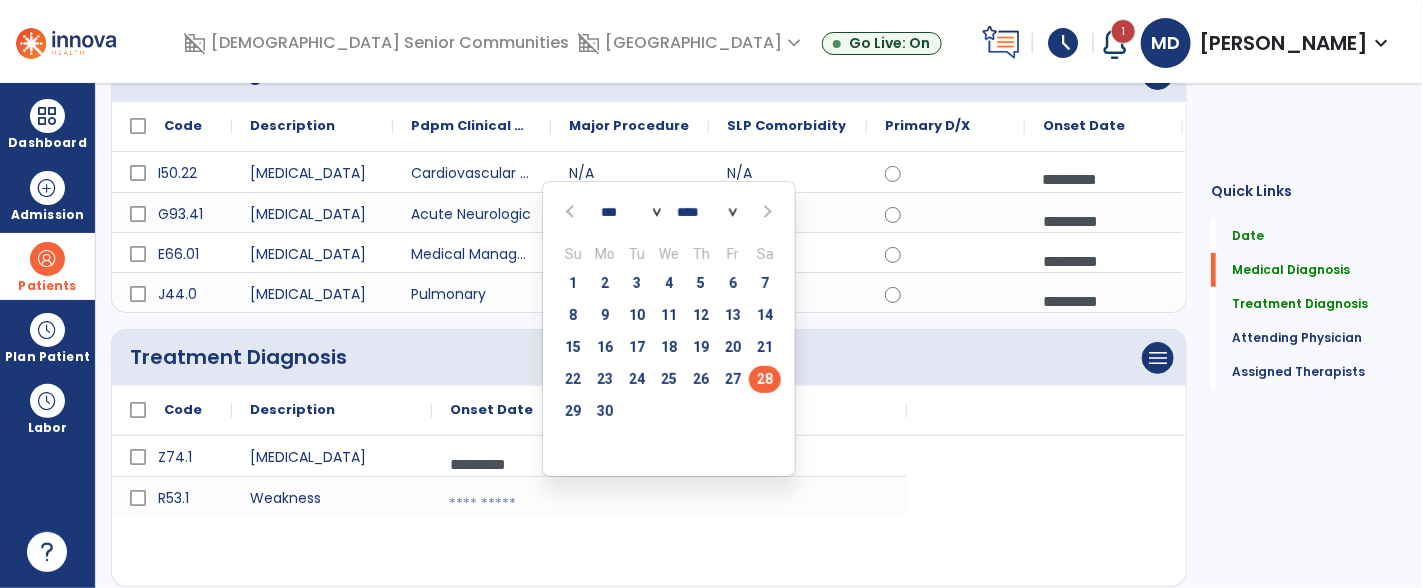 click on "28" 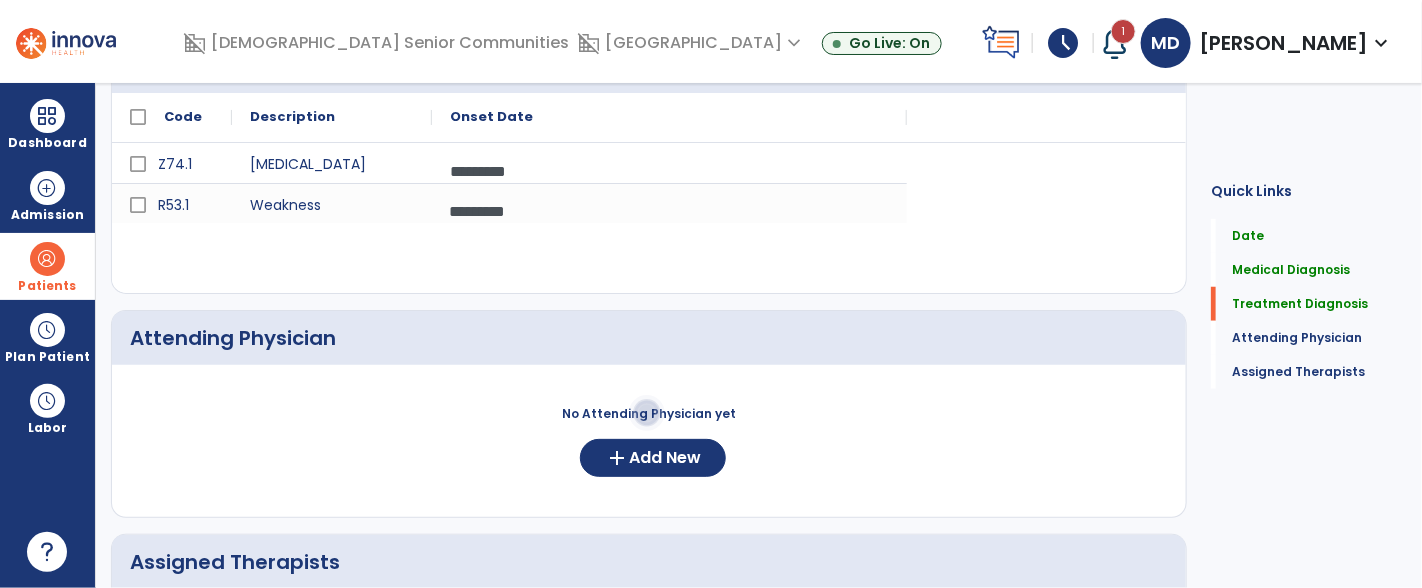 scroll, scrollTop: 559, scrollLeft: 0, axis: vertical 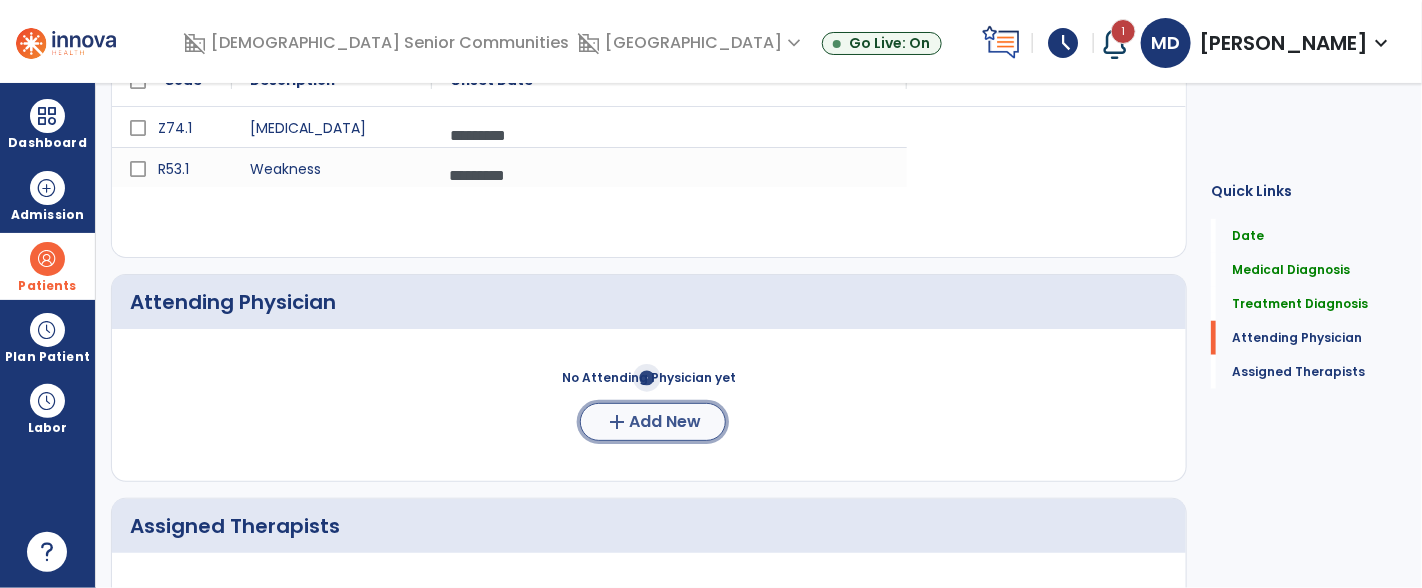 click on "Add New" 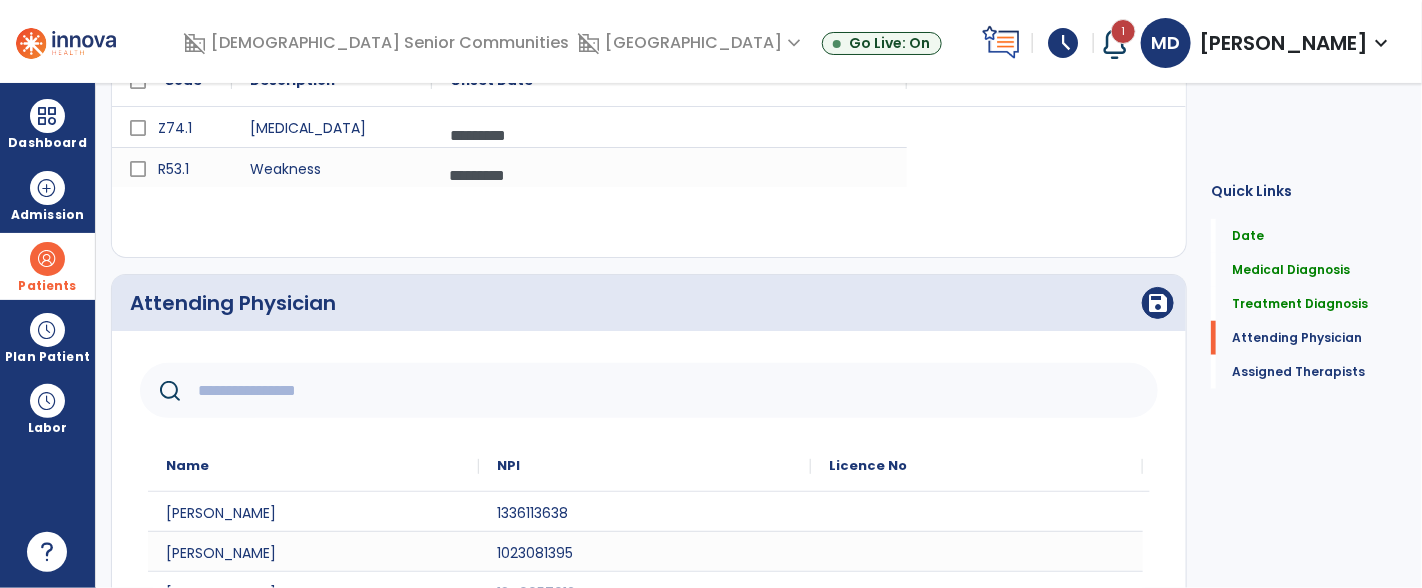 scroll, scrollTop: 180, scrollLeft: 0, axis: vertical 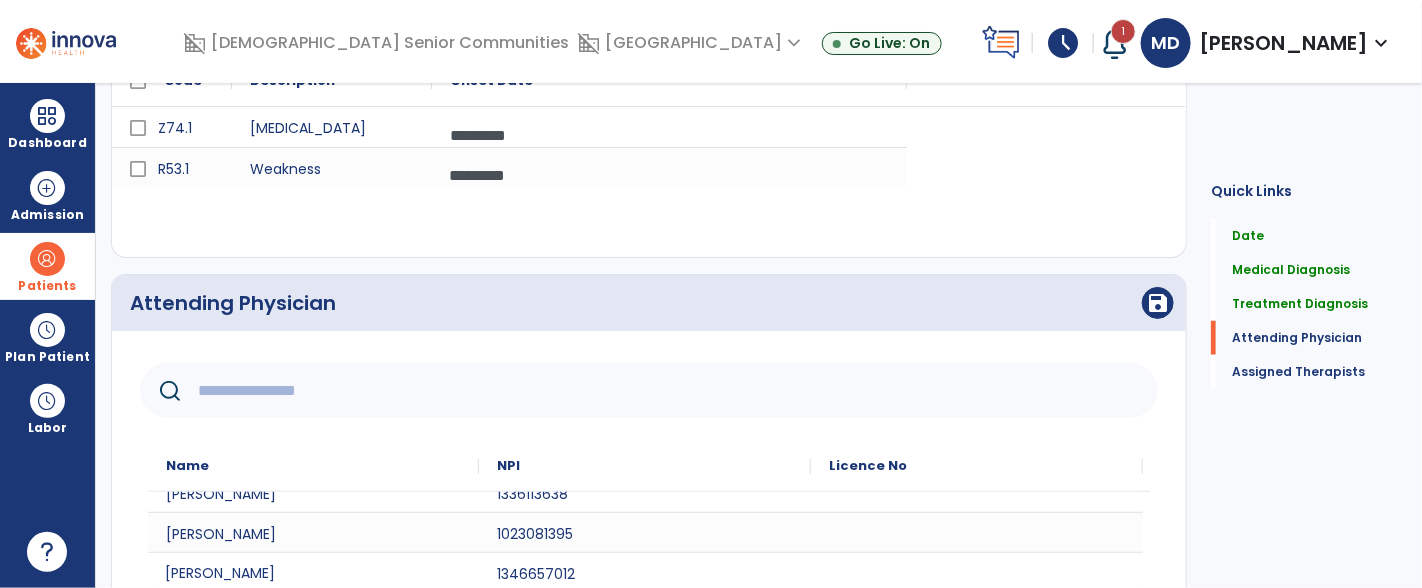 click on "Patrick Titzer" 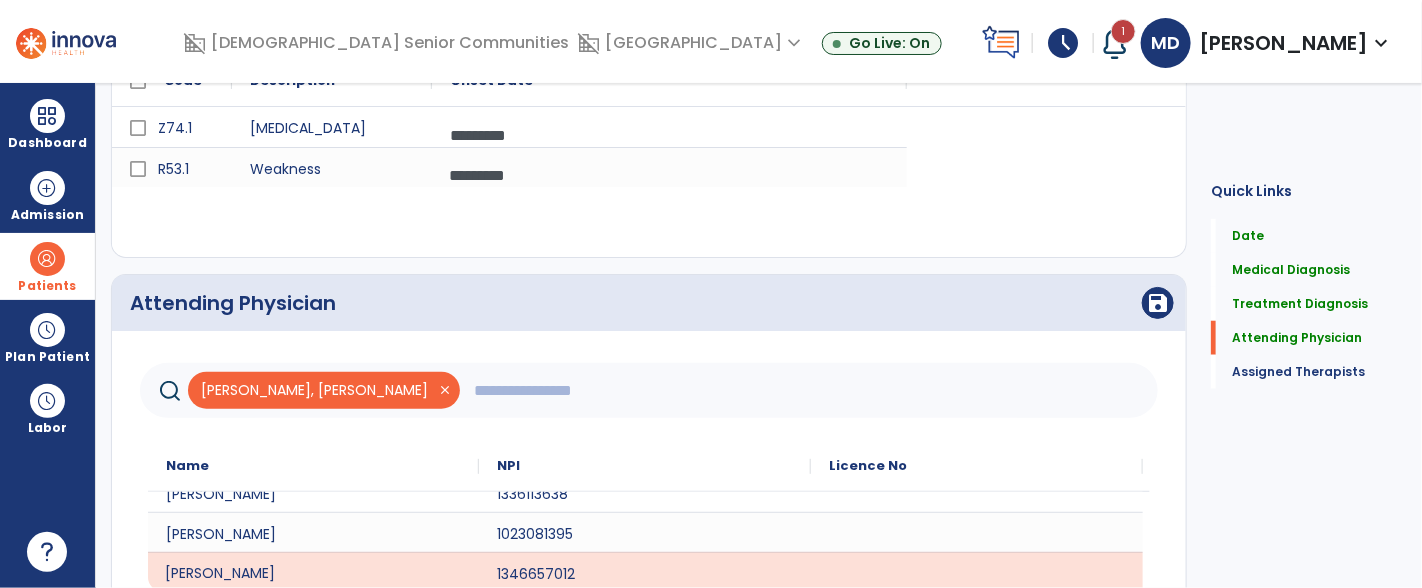 scroll, scrollTop: 562, scrollLeft: 0, axis: vertical 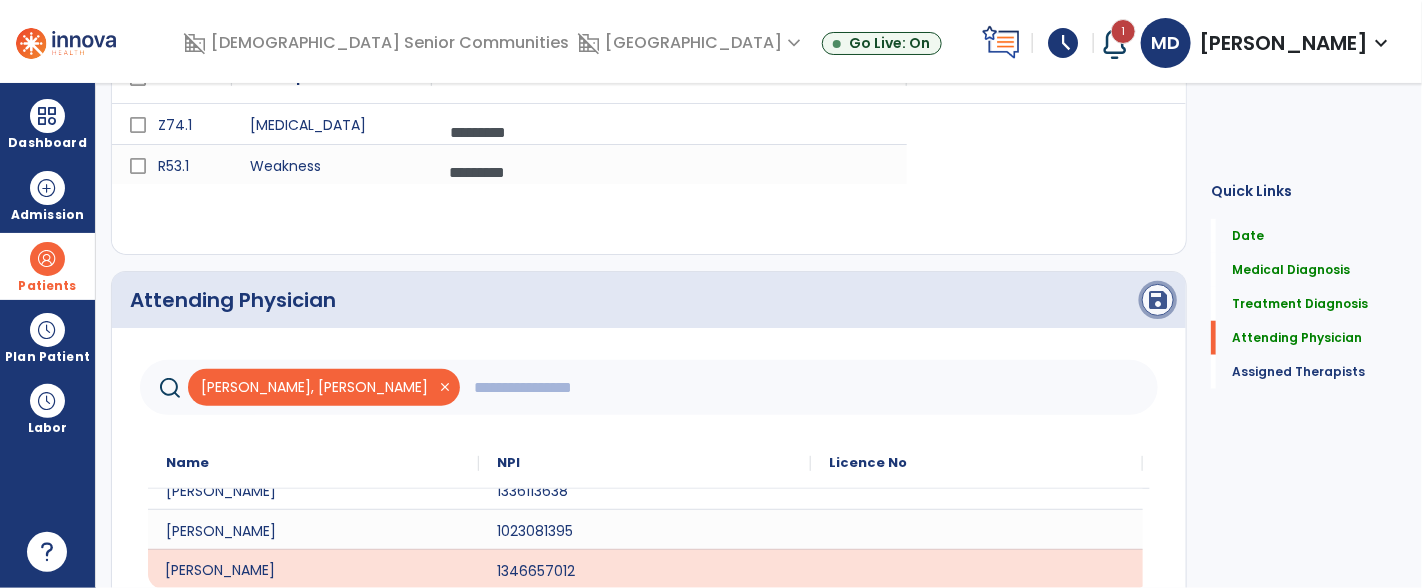 click on "save" 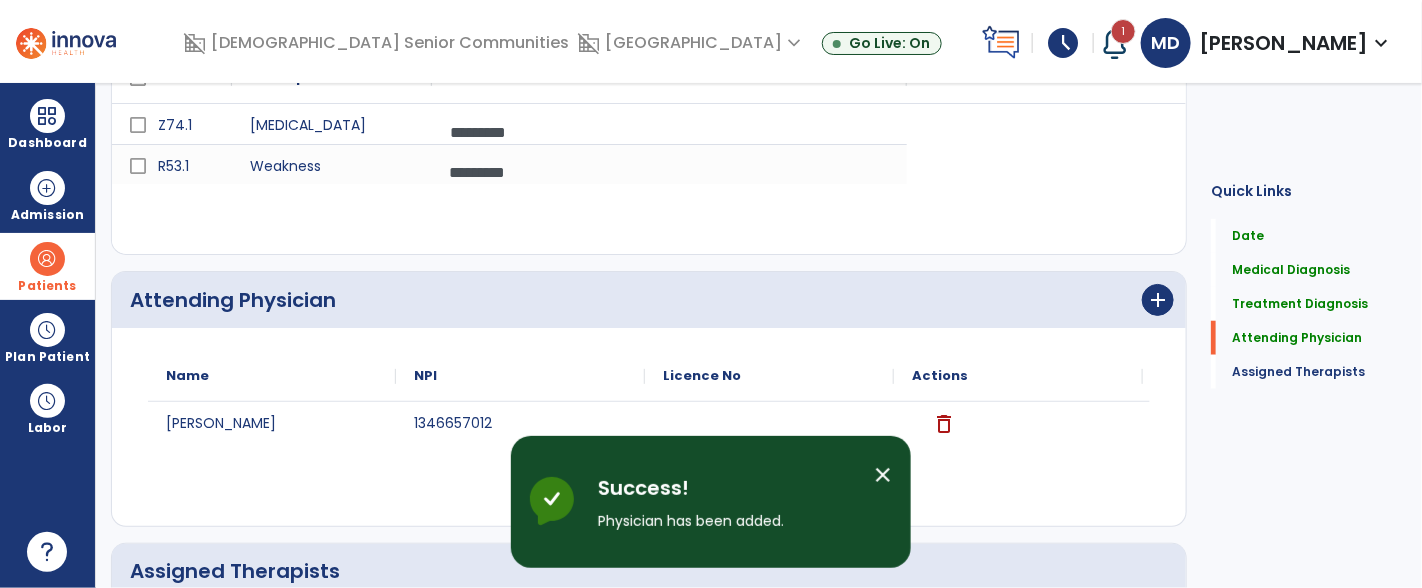 scroll, scrollTop: 0, scrollLeft: 0, axis: both 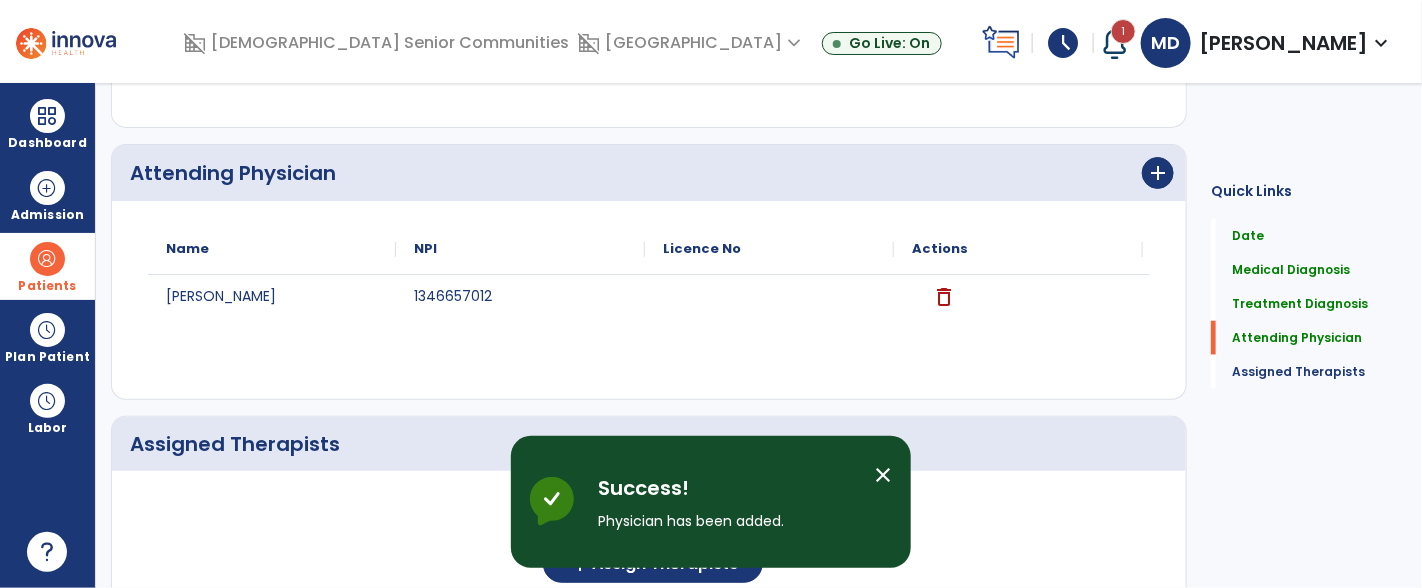 click on "close" at bounding box center [883, 475] 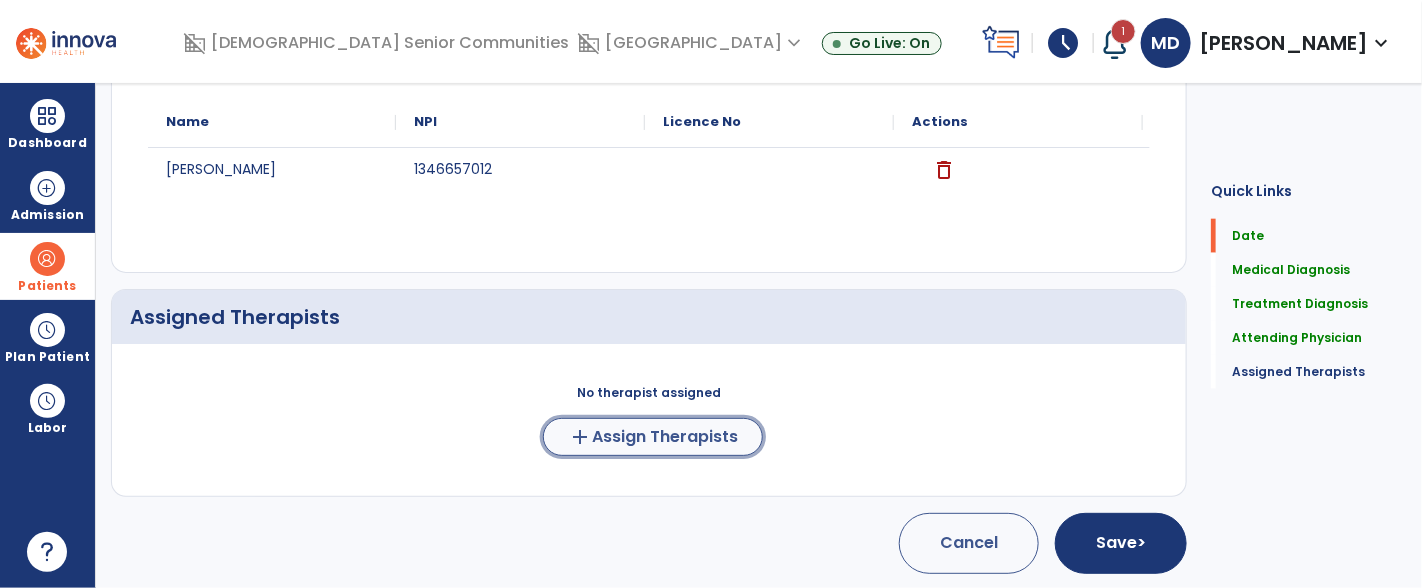 click on "Assign Therapists" 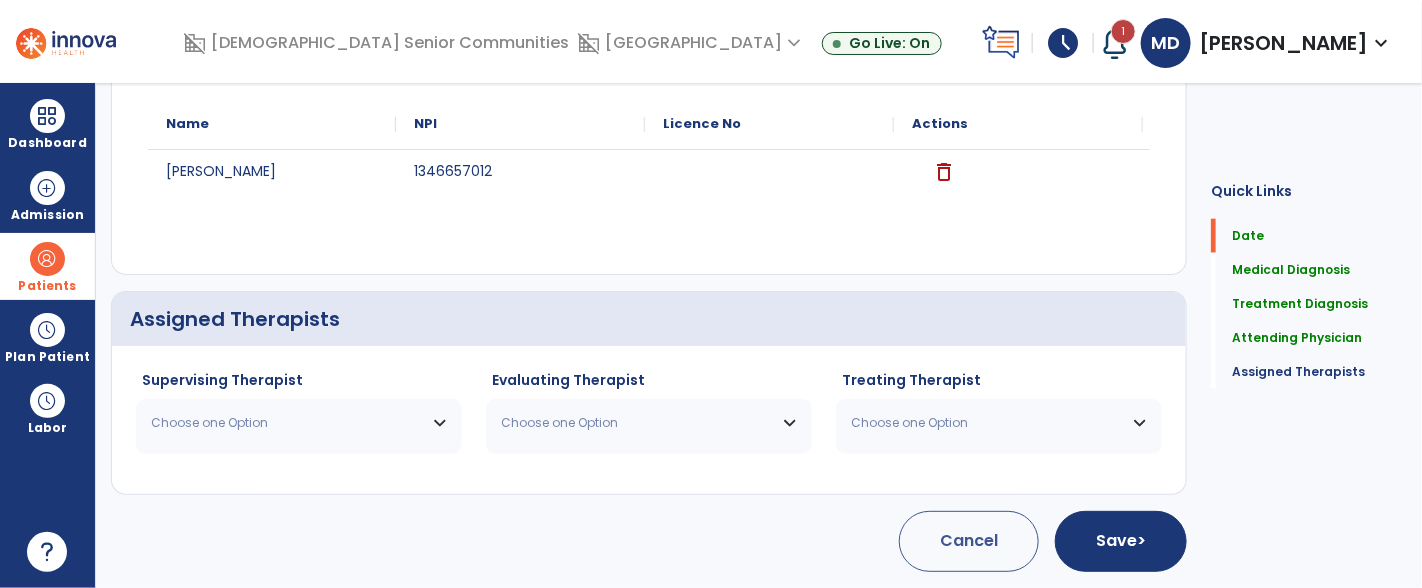 scroll, scrollTop: 814, scrollLeft: 0, axis: vertical 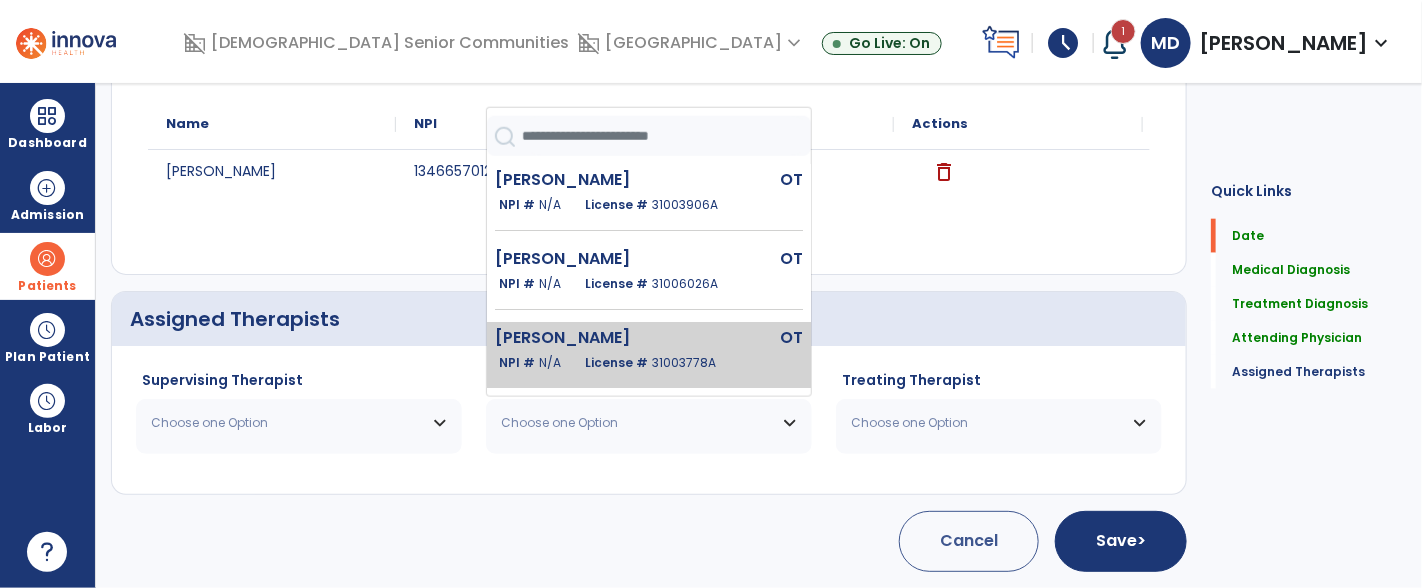 click on "Dagat Mary" 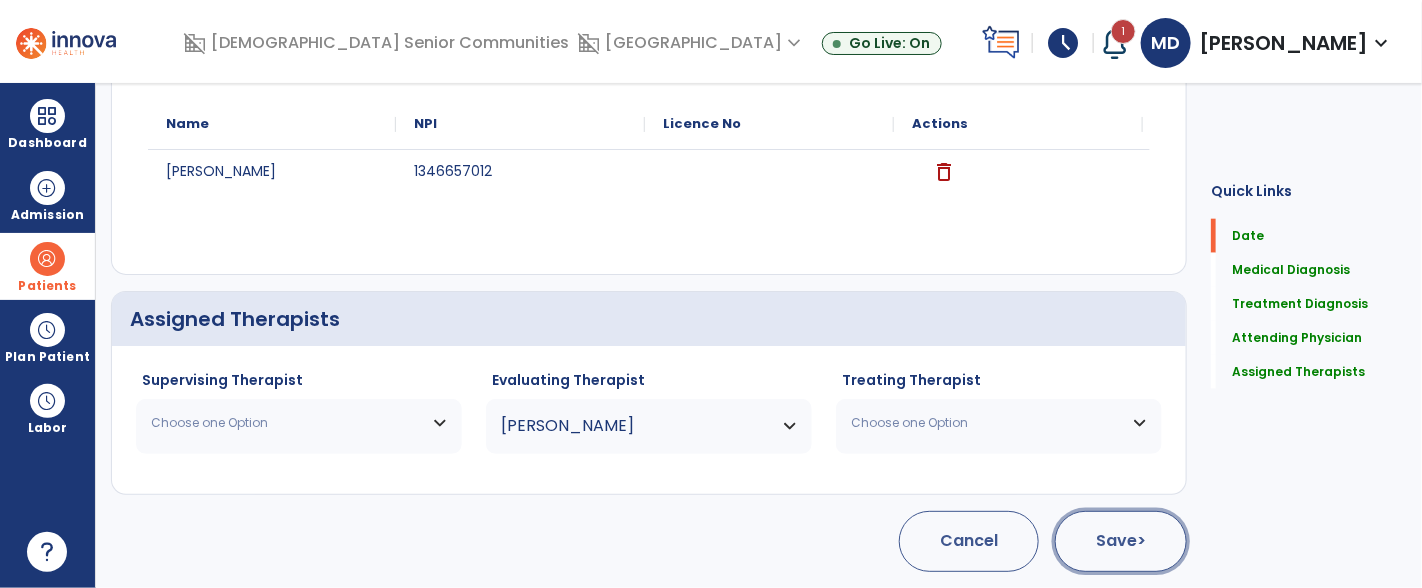 click on "Save  >" 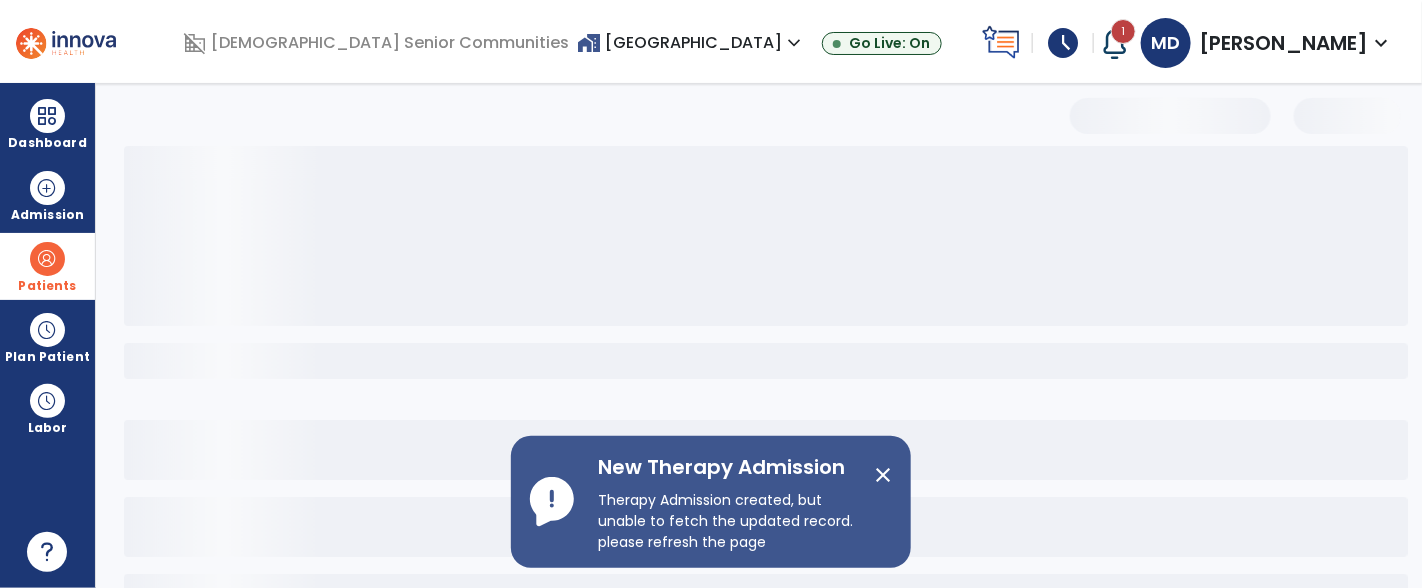 scroll, scrollTop: 155, scrollLeft: 0, axis: vertical 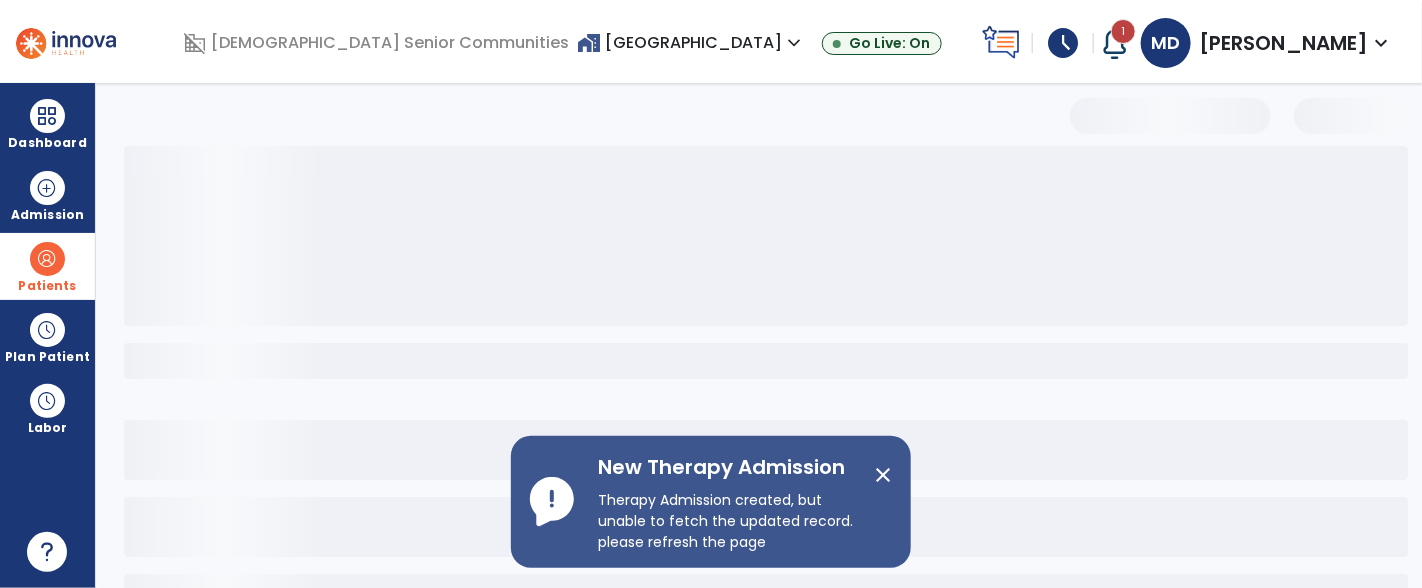 select on "***" 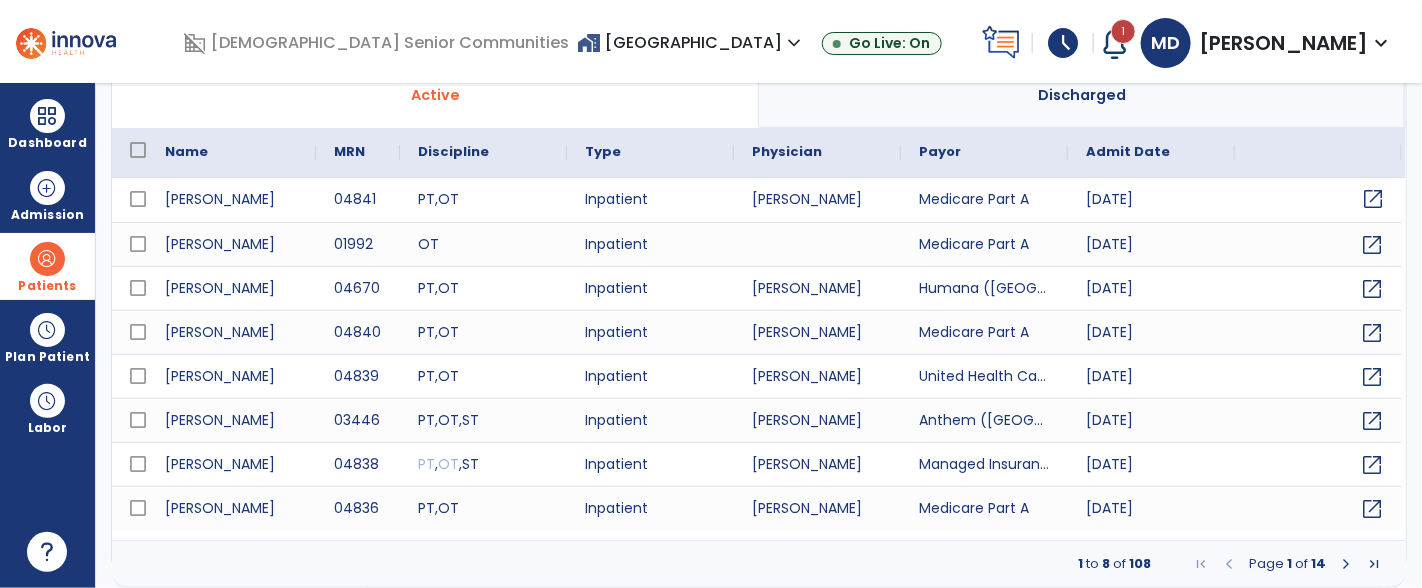 click on "open_in_new" at bounding box center [1373, 199] 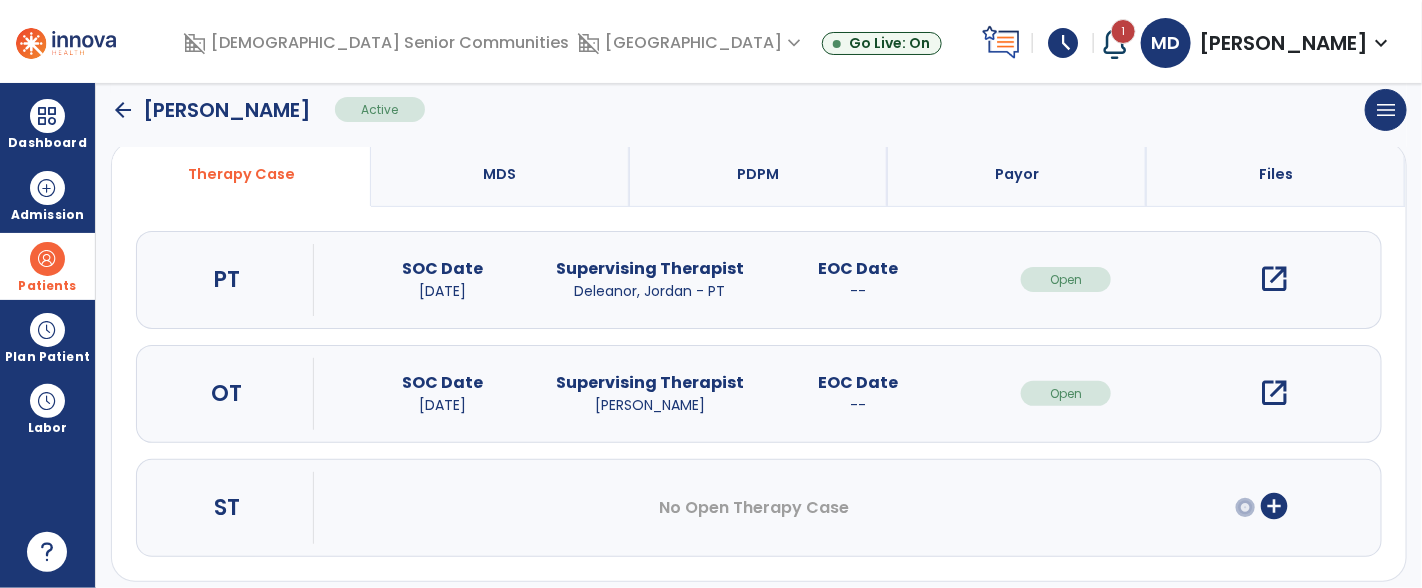 click on "open_in_new" at bounding box center [1274, 393] 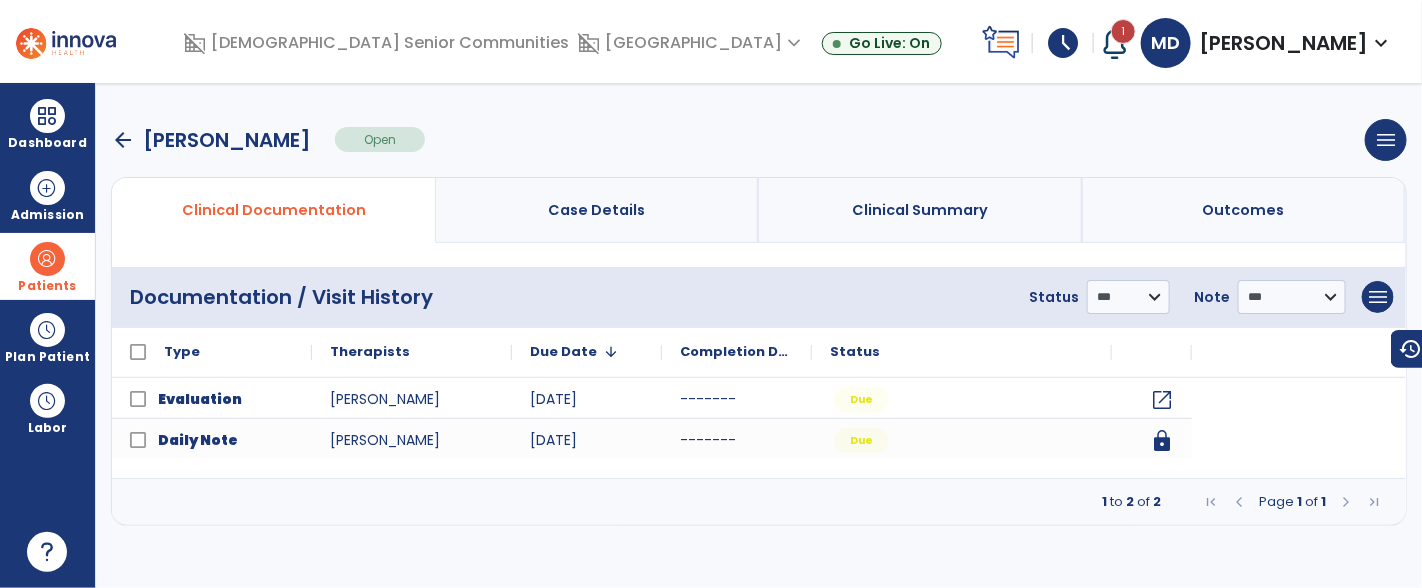 scroll, scrollTop: 0, scrollLeft: 0, axis: both 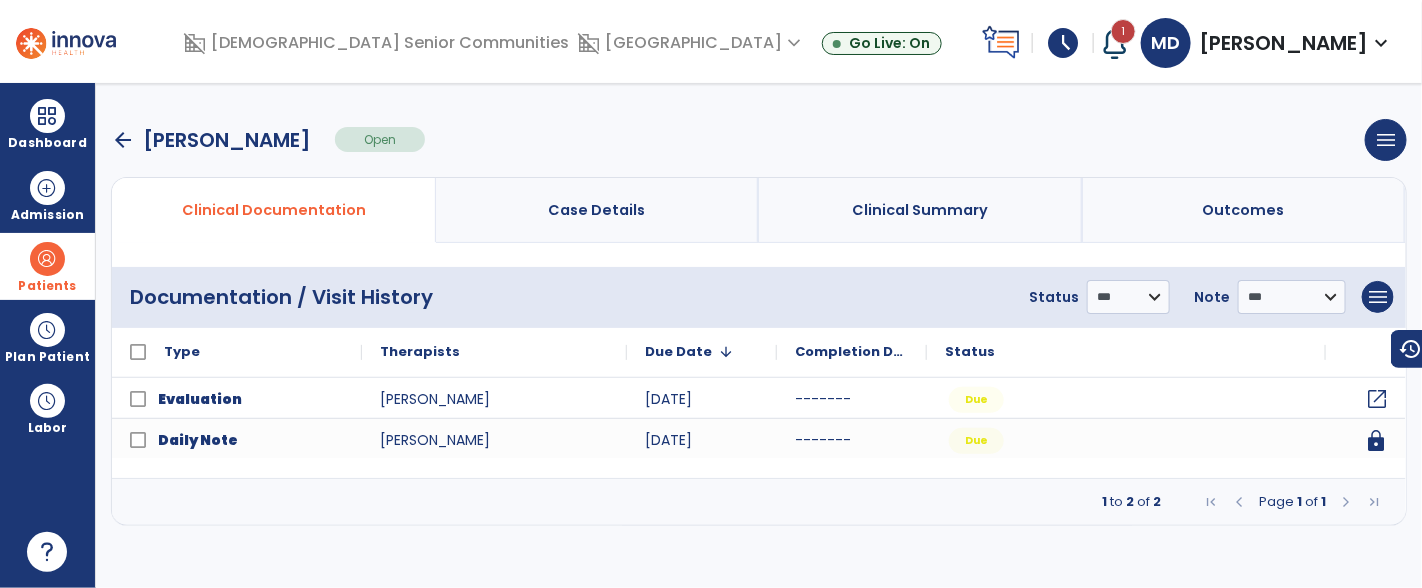 click on "open_in_new" 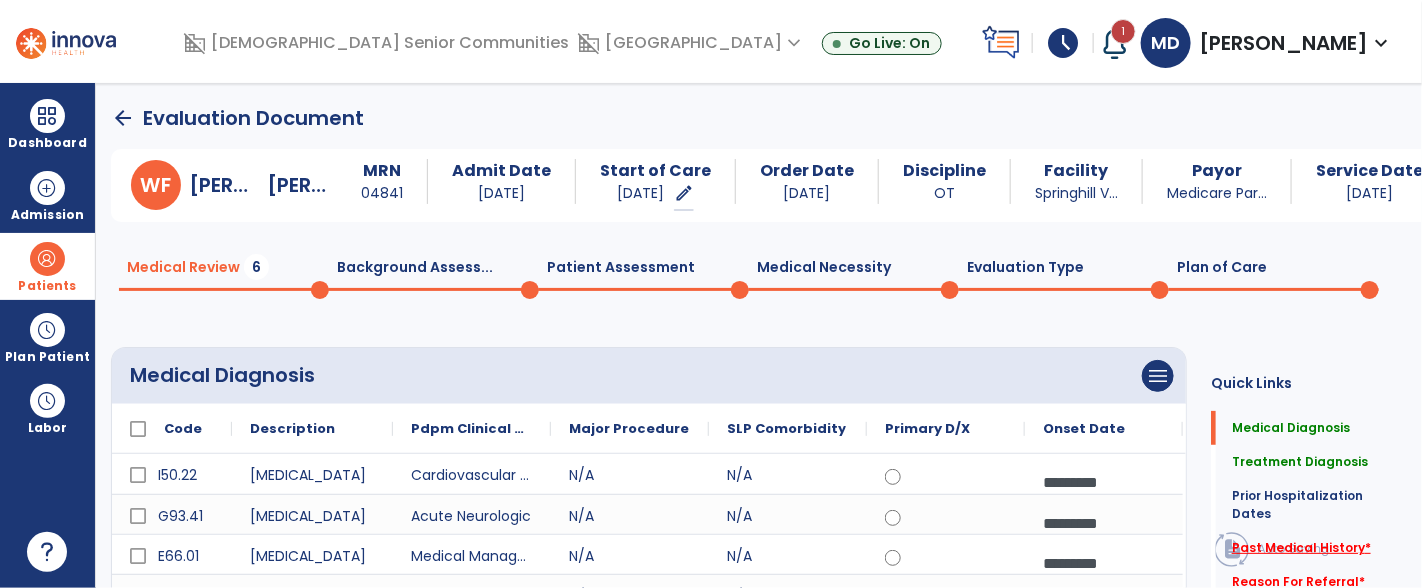 click on "Past Medical History   *" 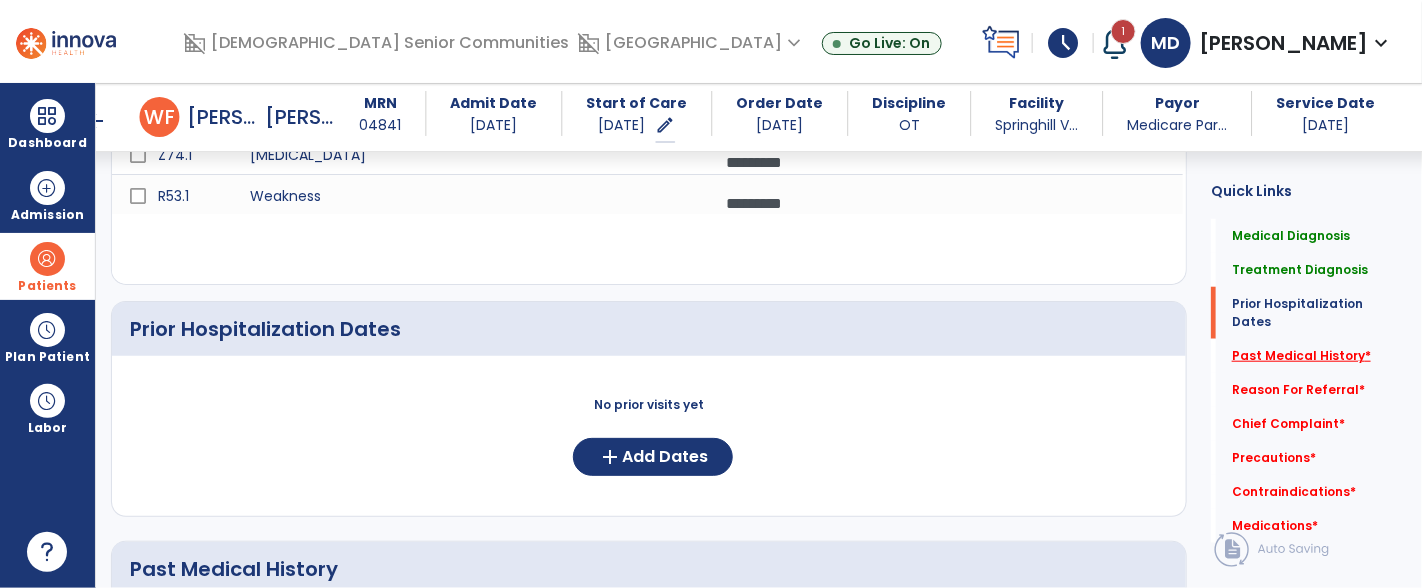 scroll, scrollTop: 592, scrollLeft: 0, axis: vertical 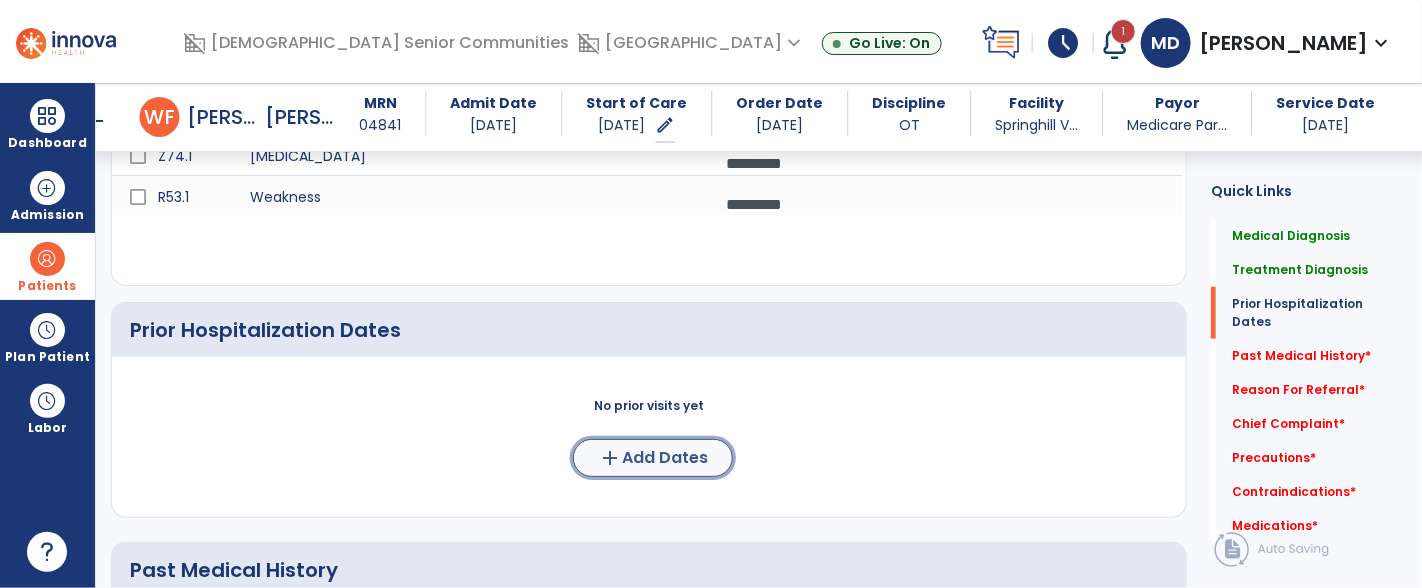 click on "Add Dates" 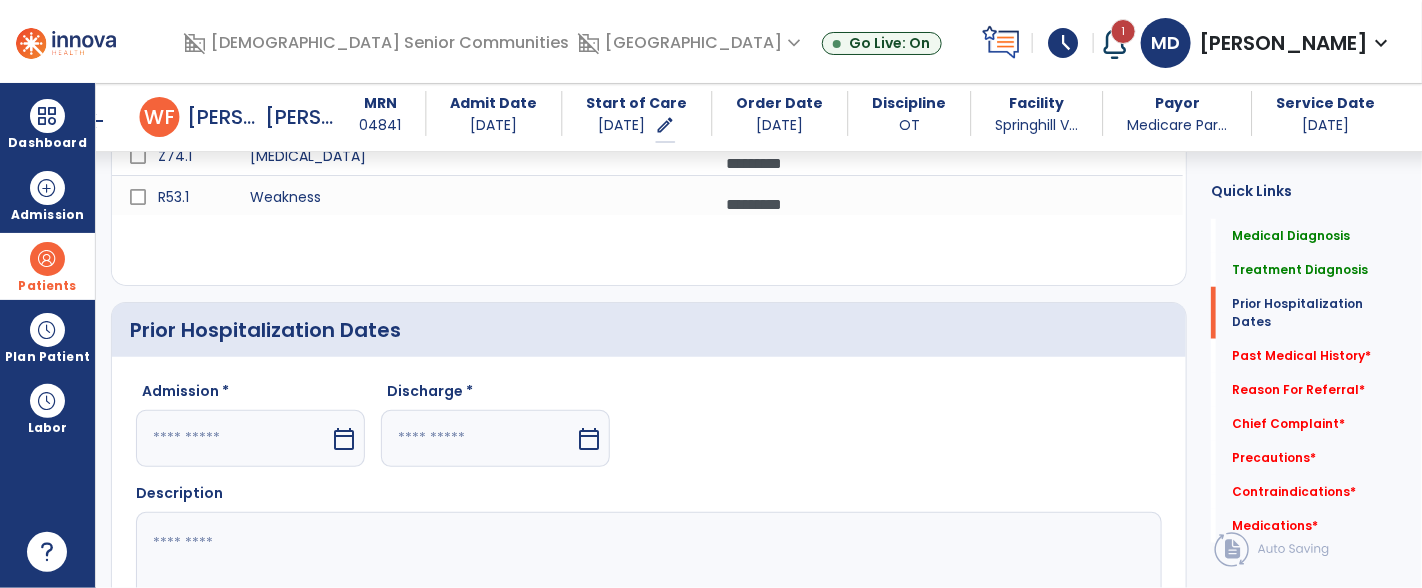 click on "calendar_today" at bounding box center [344, 439] 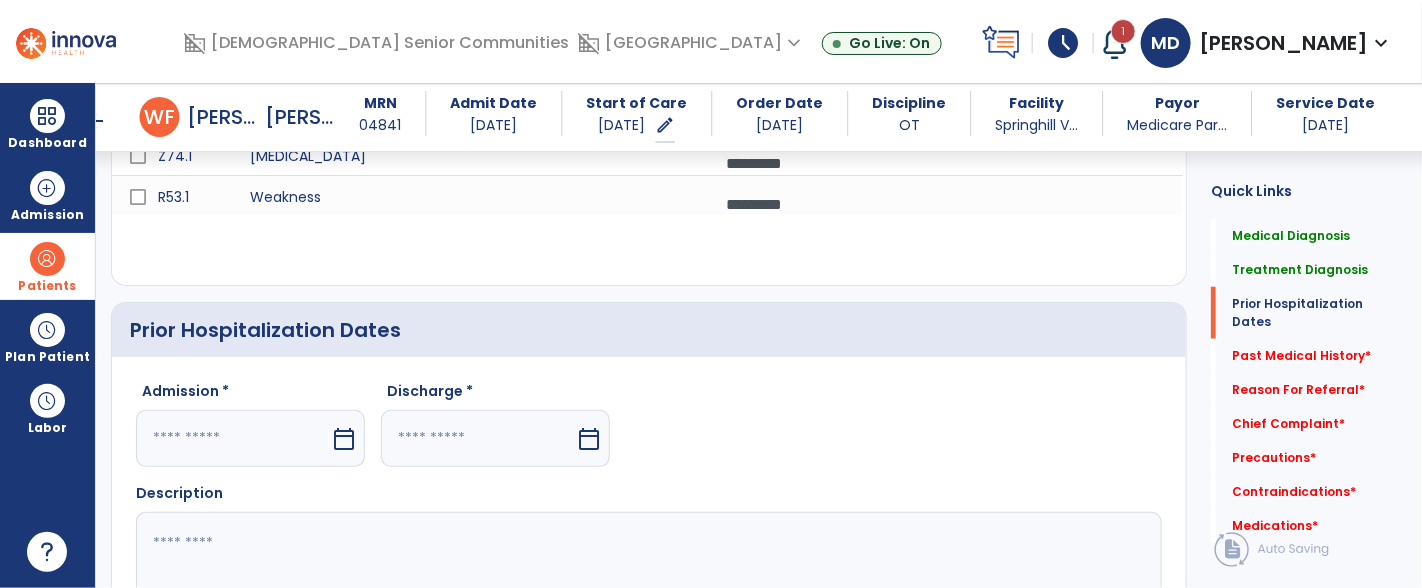 select on "*" 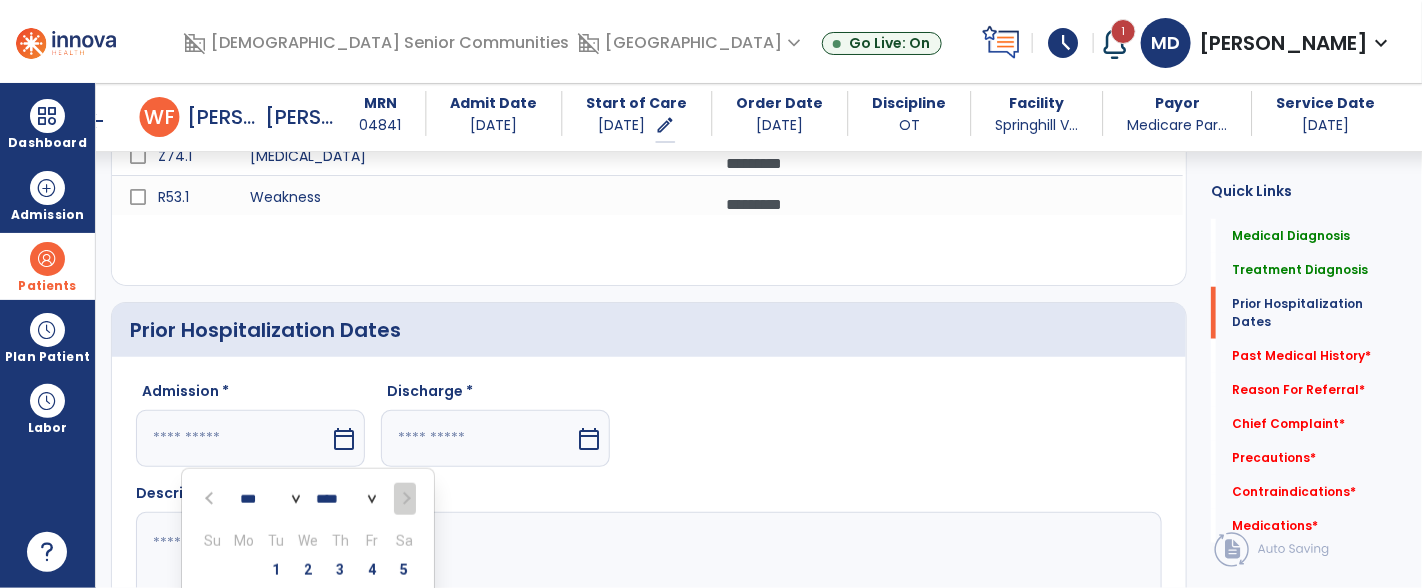 scroll, scrollTop: 862, scrollLeft: 0, axis: vertical 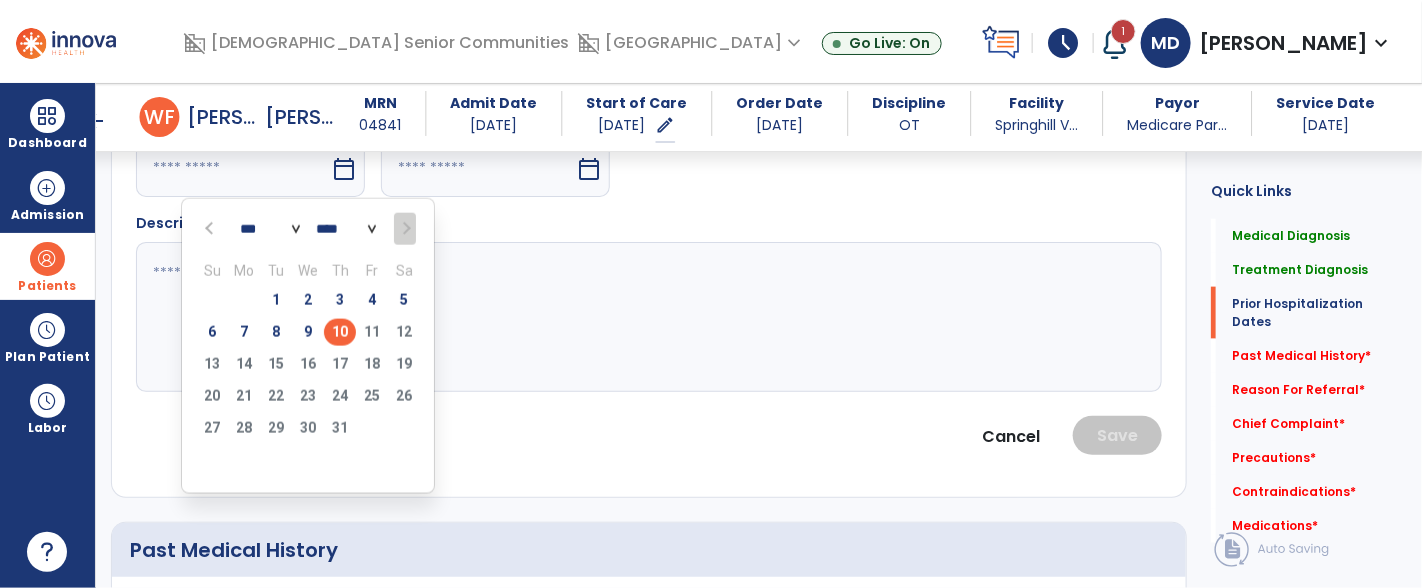 click at bounding box center [211, 229] 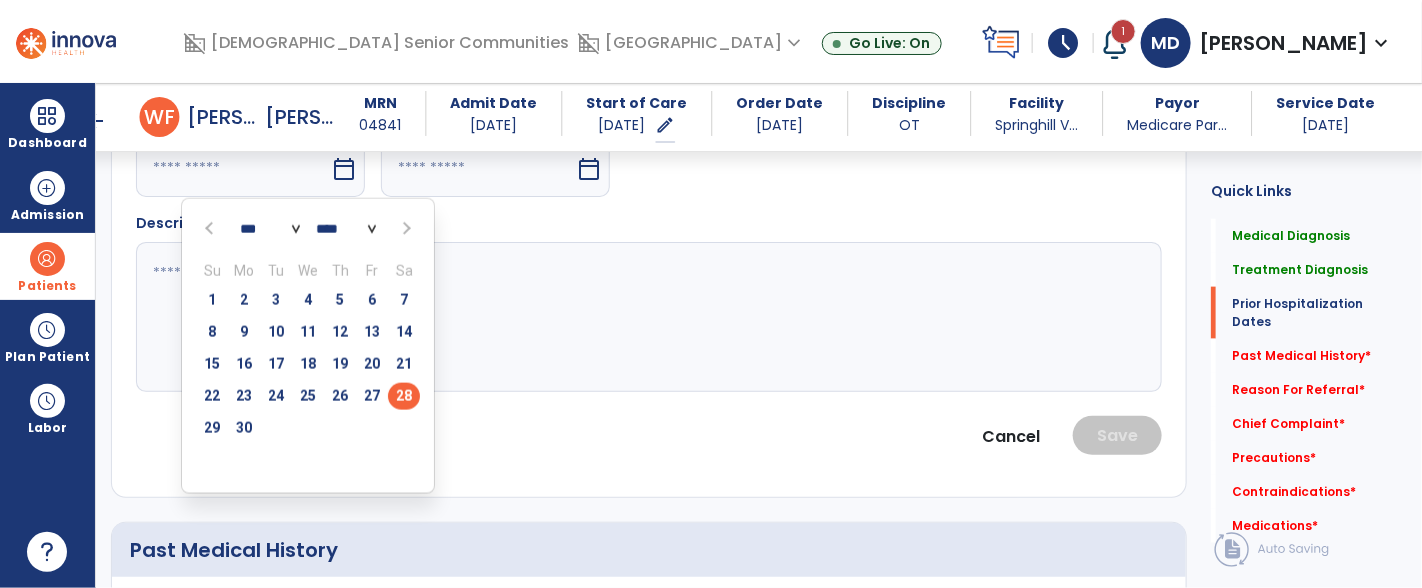 click on "28" at bounding box center (404, 396) 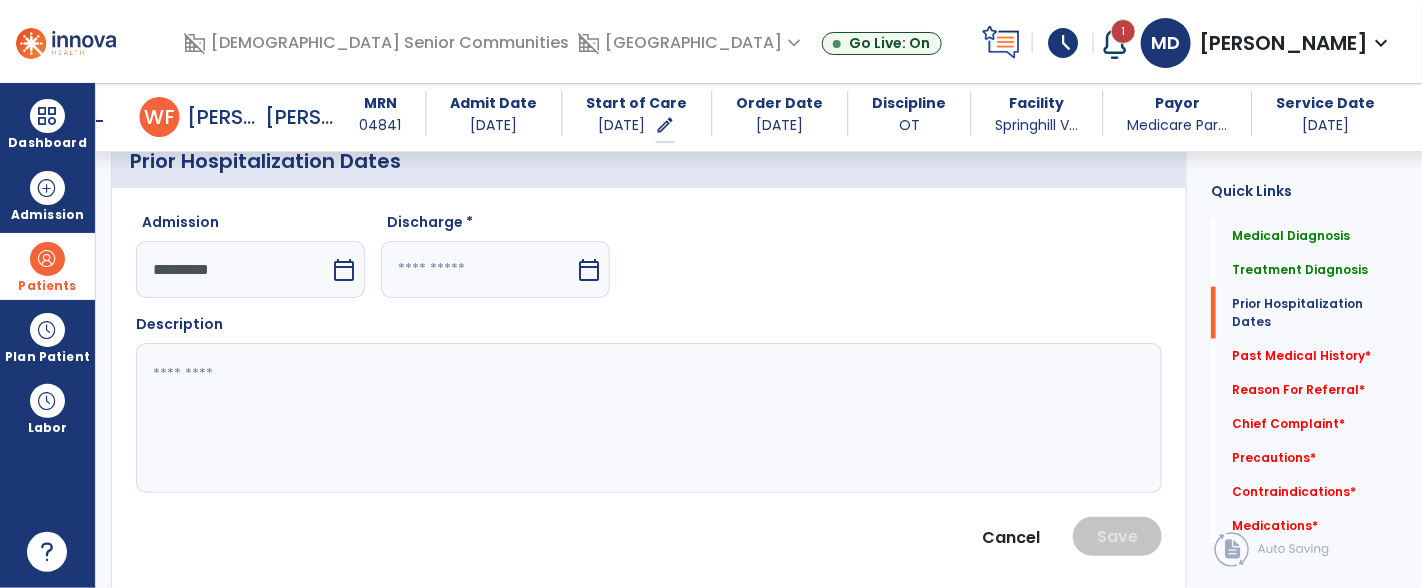 scroll, scrollTop: 735, scrollLeft: 0, axis: vertical 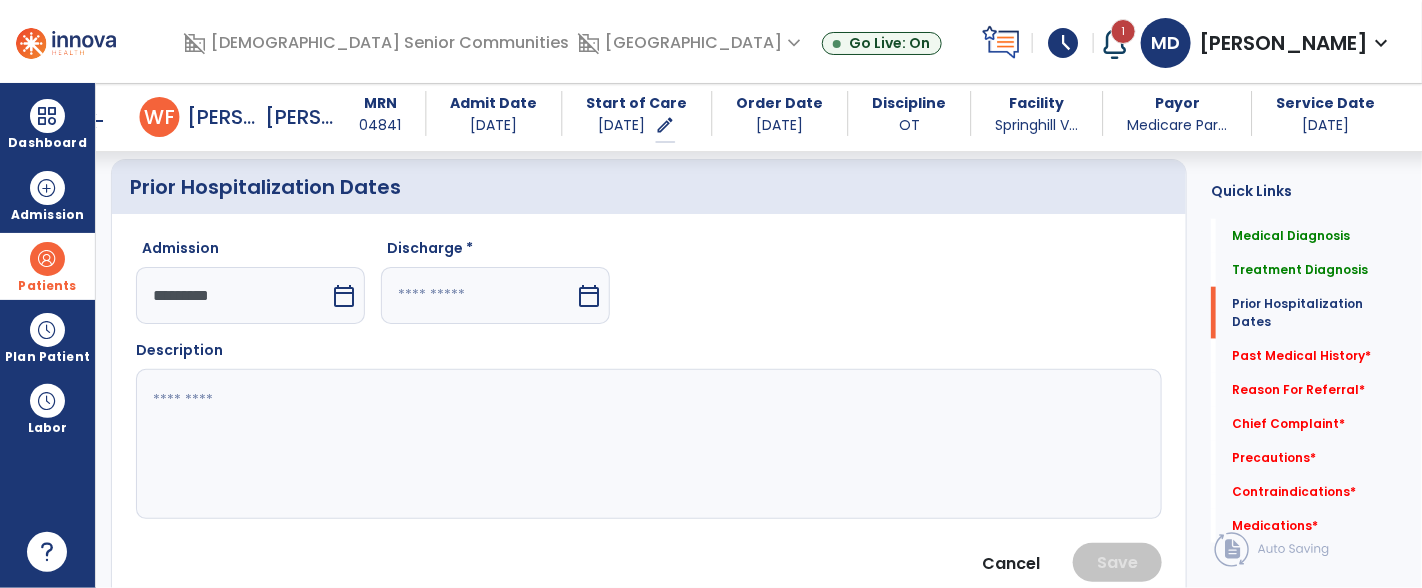 click on "calendar_today" at bounding box center (589, 296) 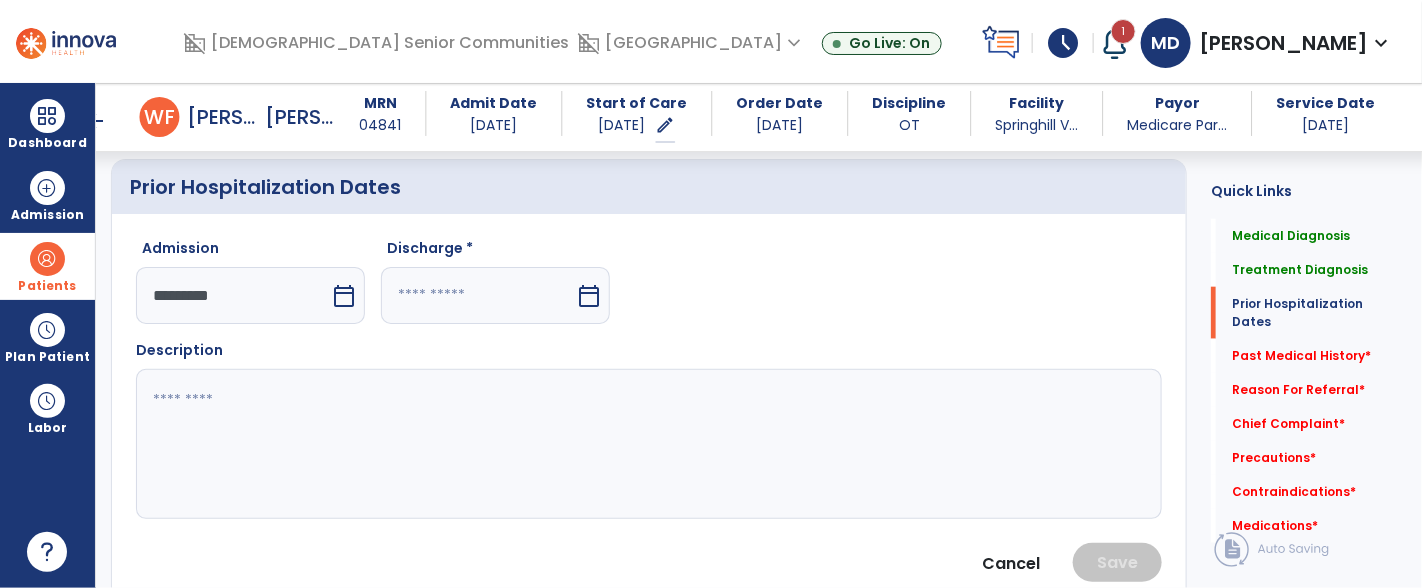select on "*" 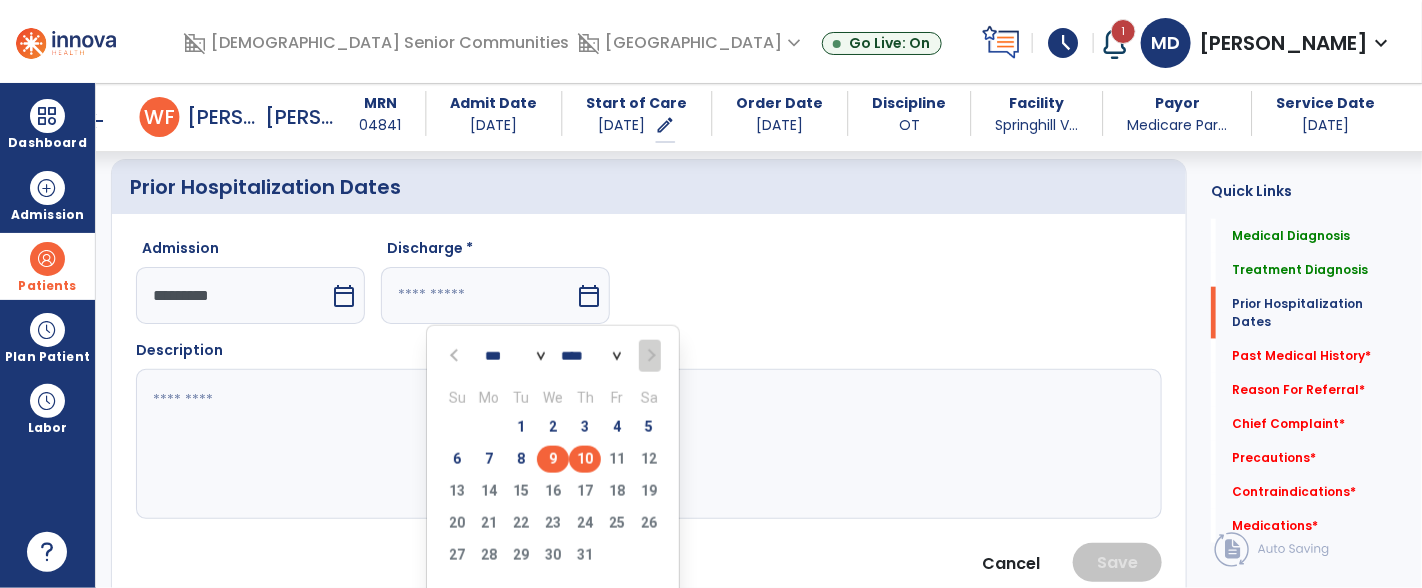 click on "9" at bounding box center (553, 459) 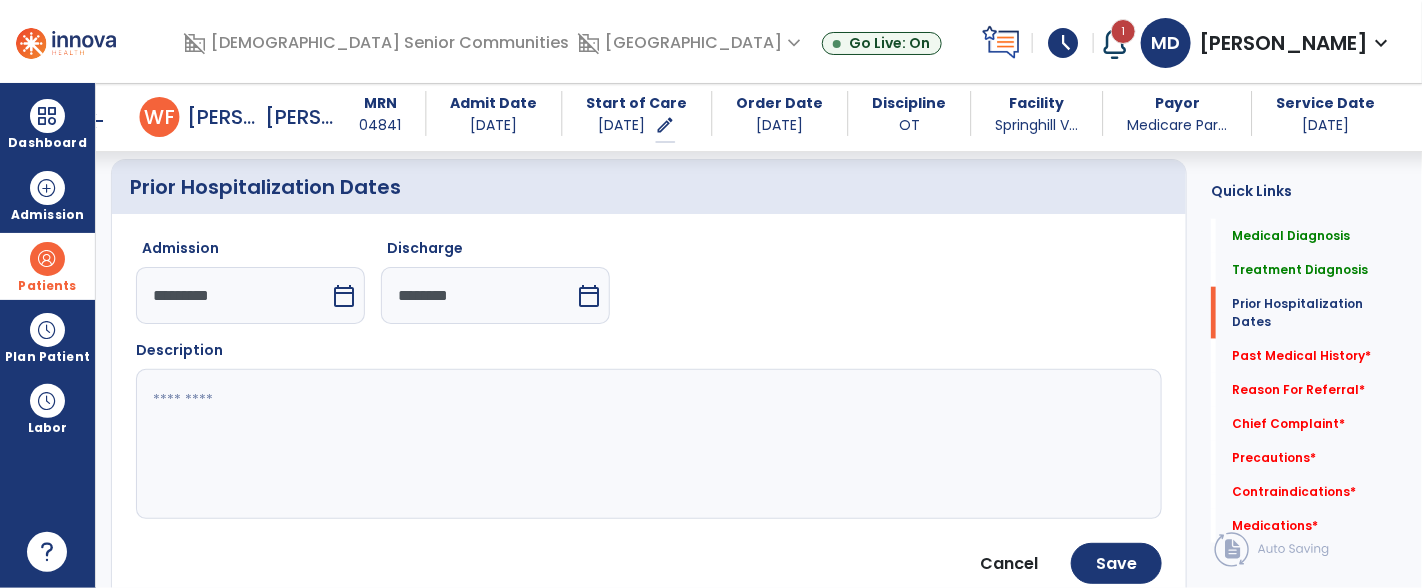 click 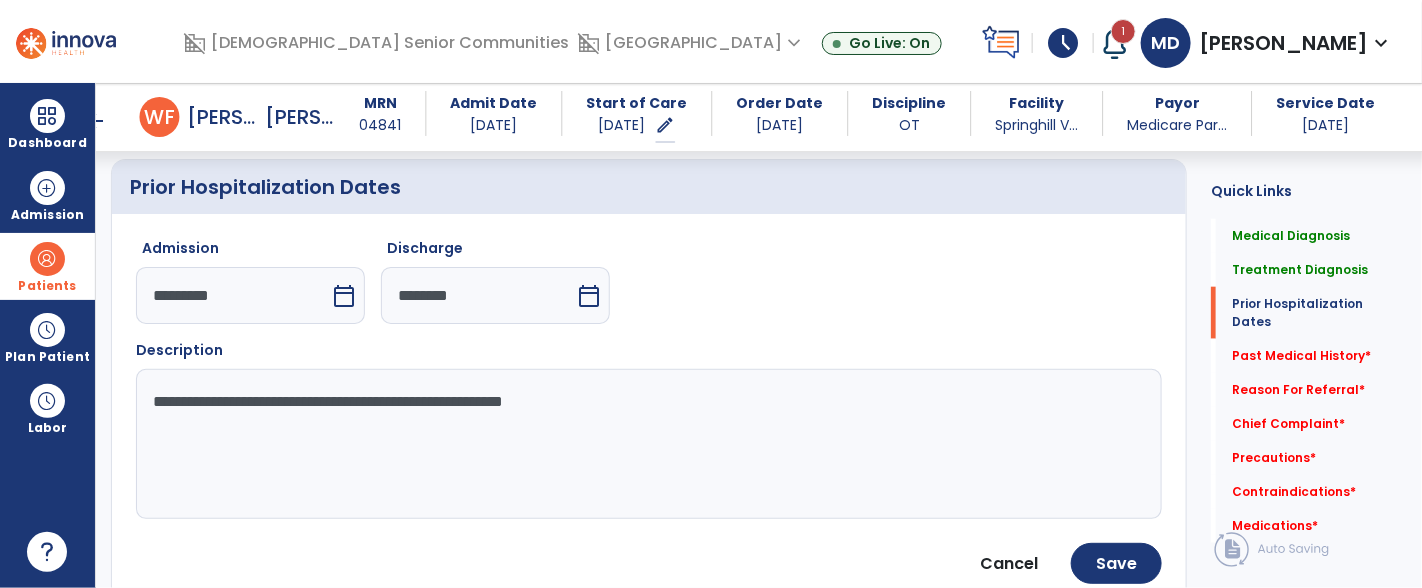 click on "**********" 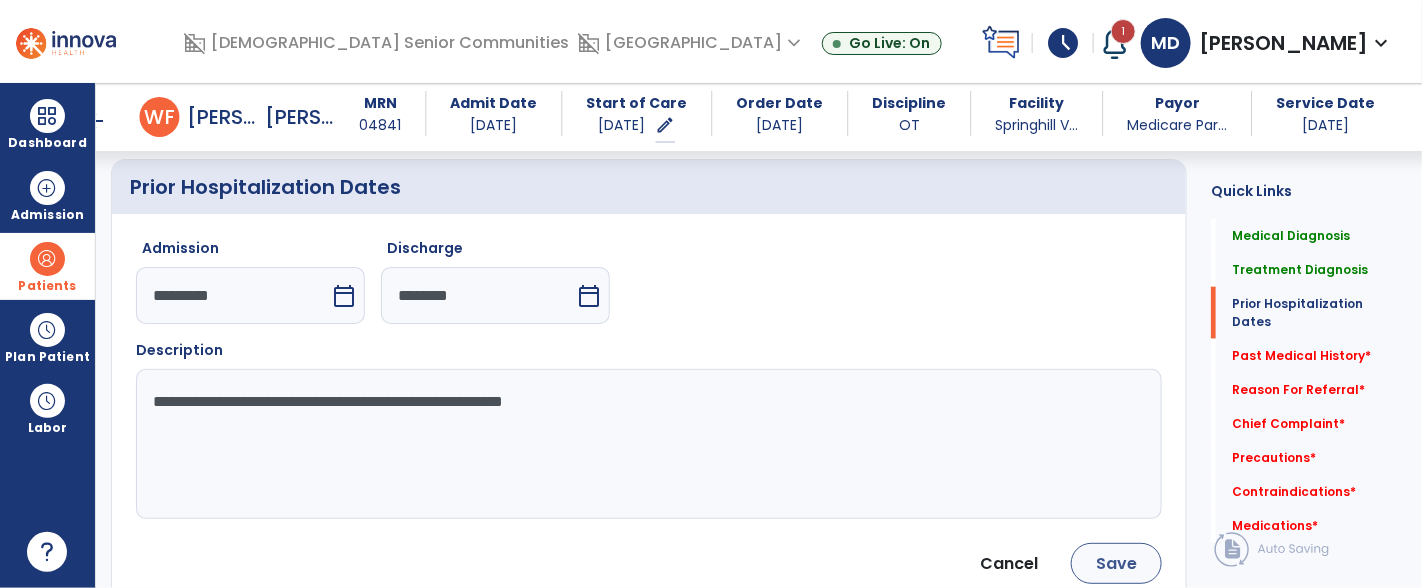 type on "**********" 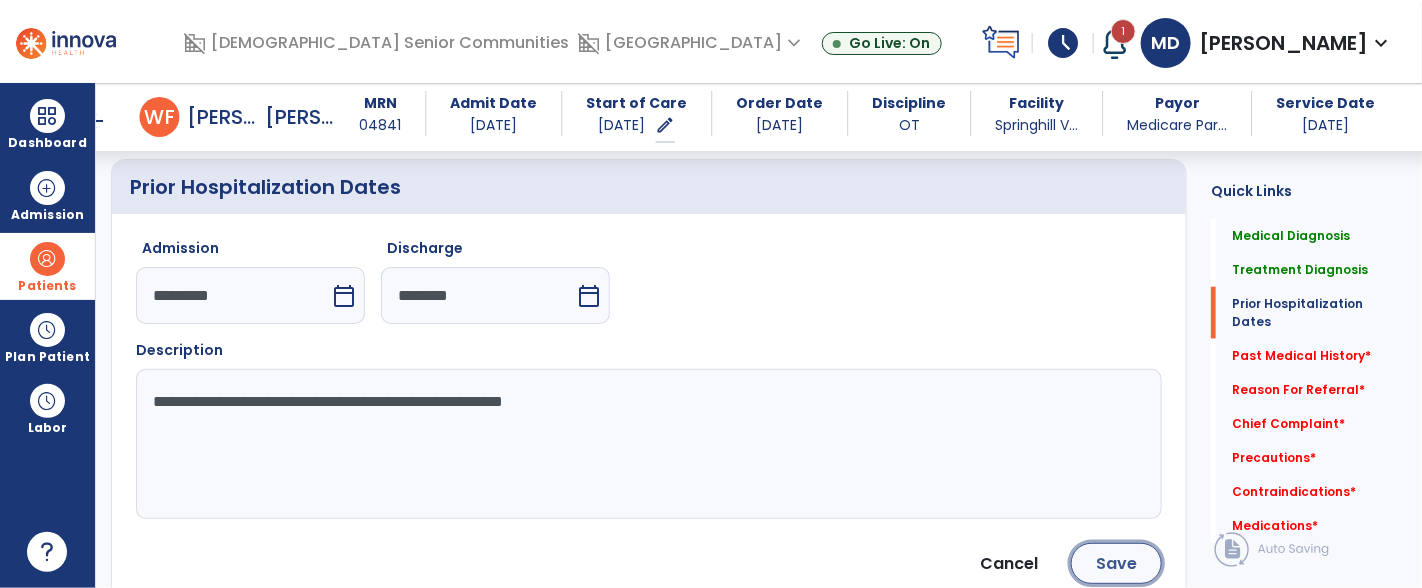 click on "Save" 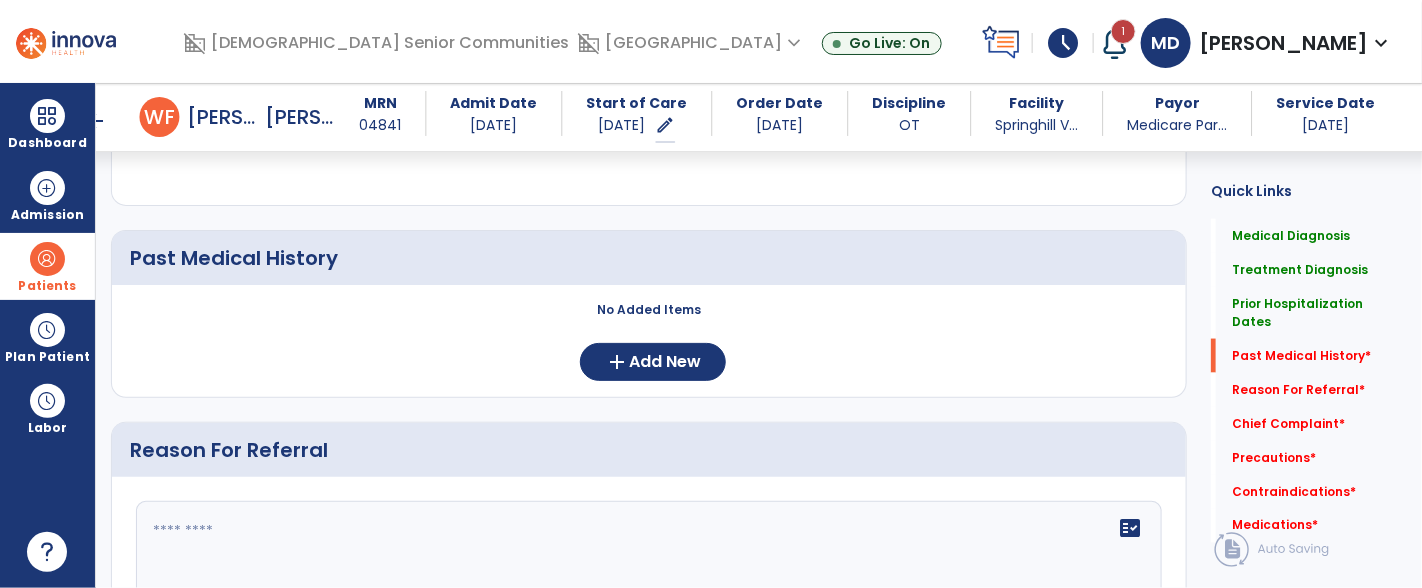 scroll, scrollTop: 971, scrollLeft: 0, axis: vertical 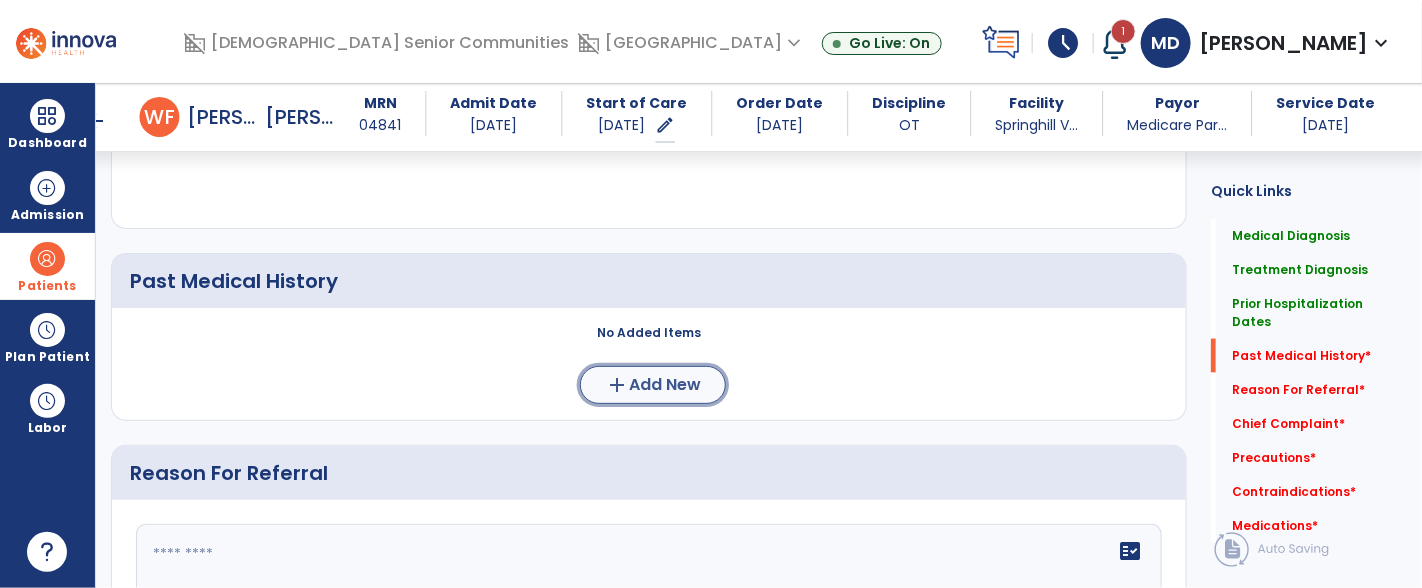 click on "Add New" 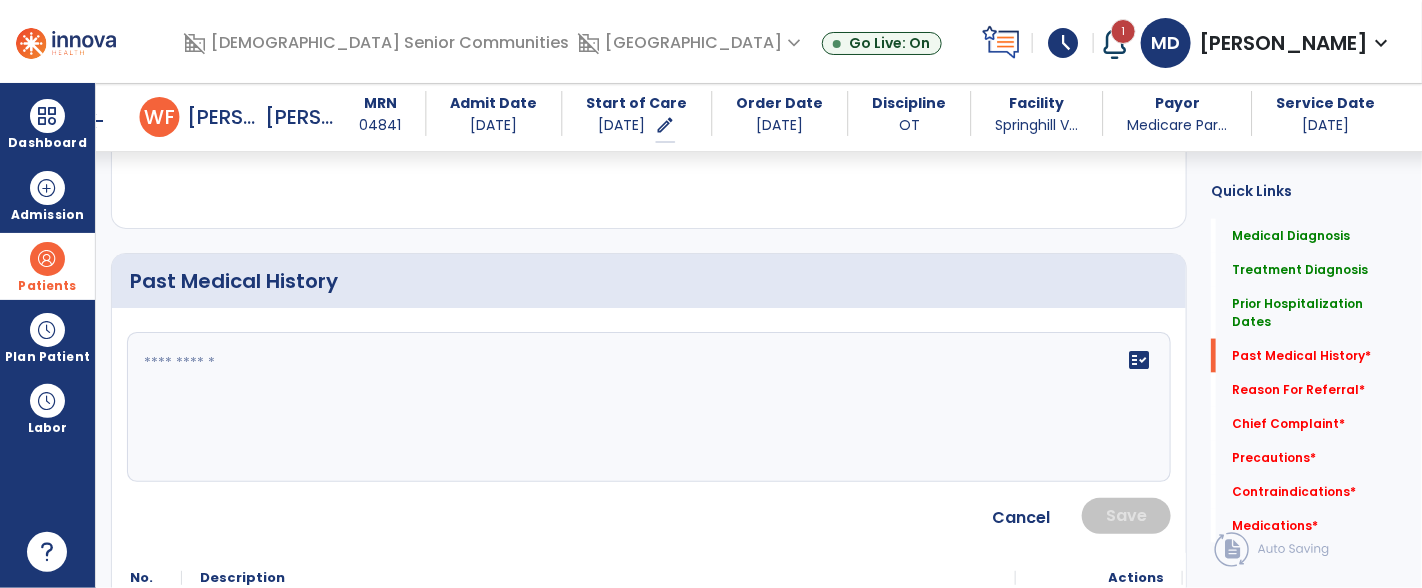 click 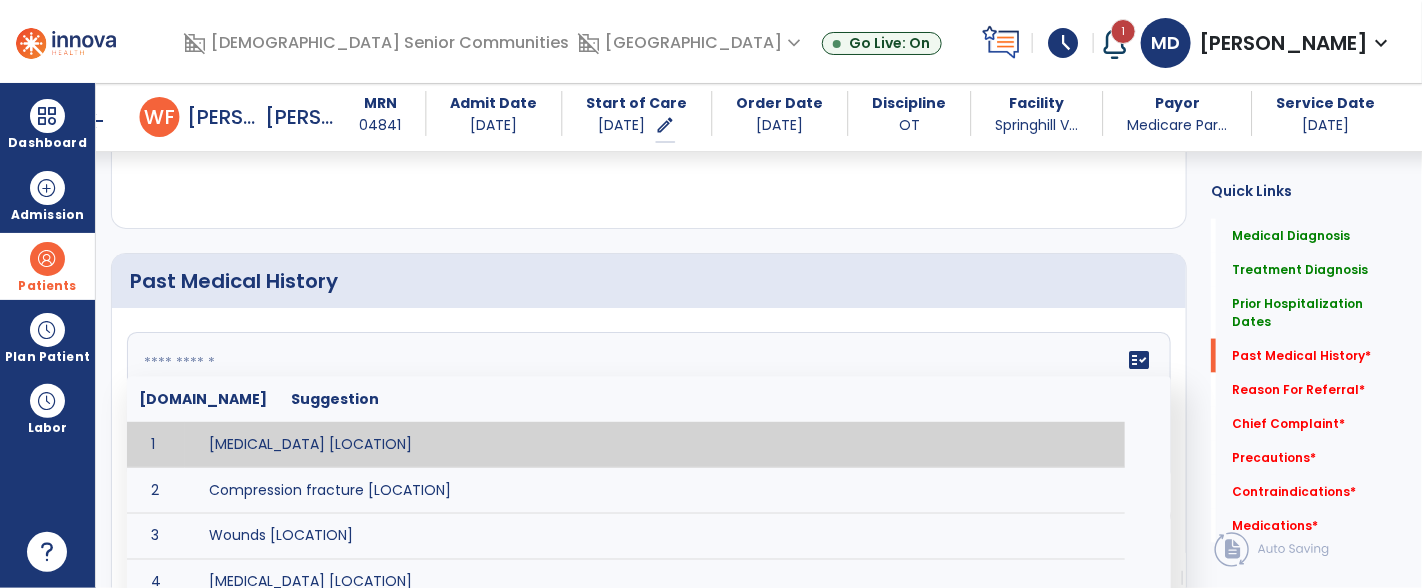 click 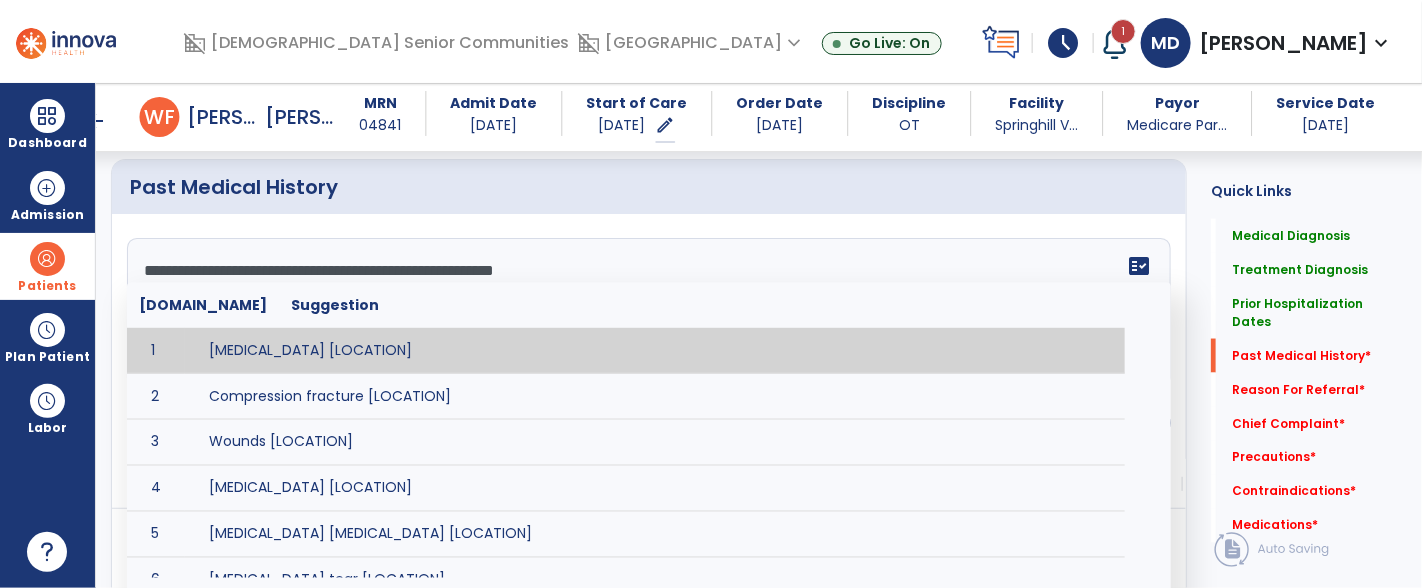type on "**********" 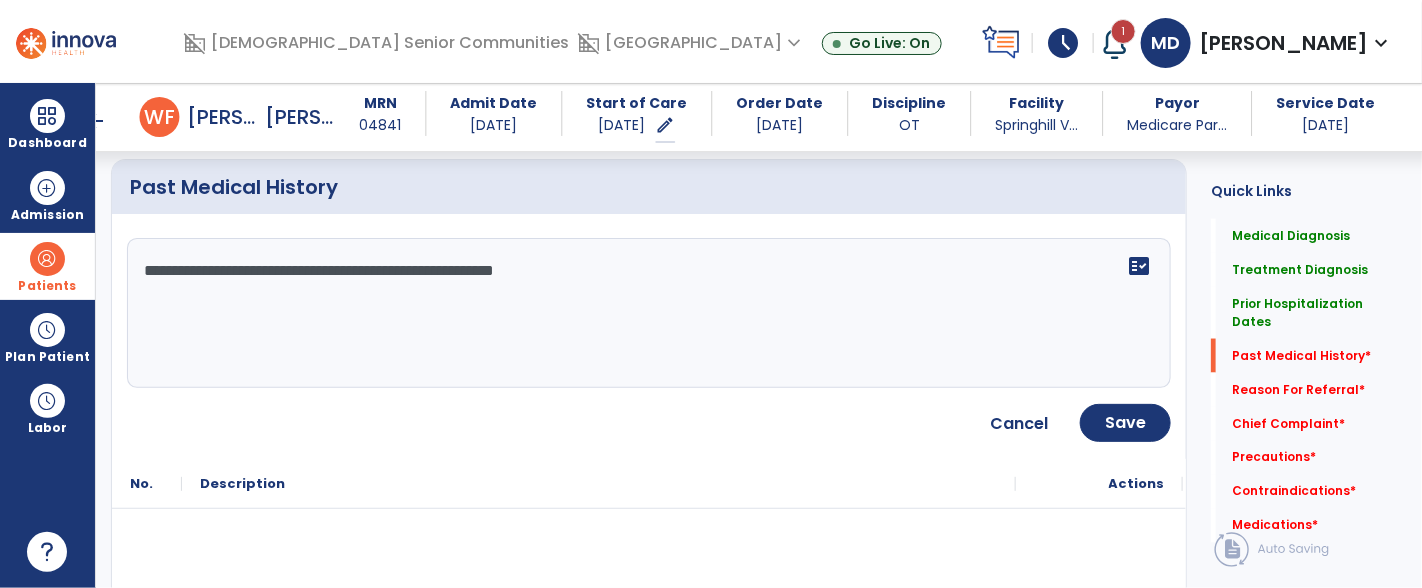 scroll, scrollTop: 1189, scrollLeft: 0, axis: vertical 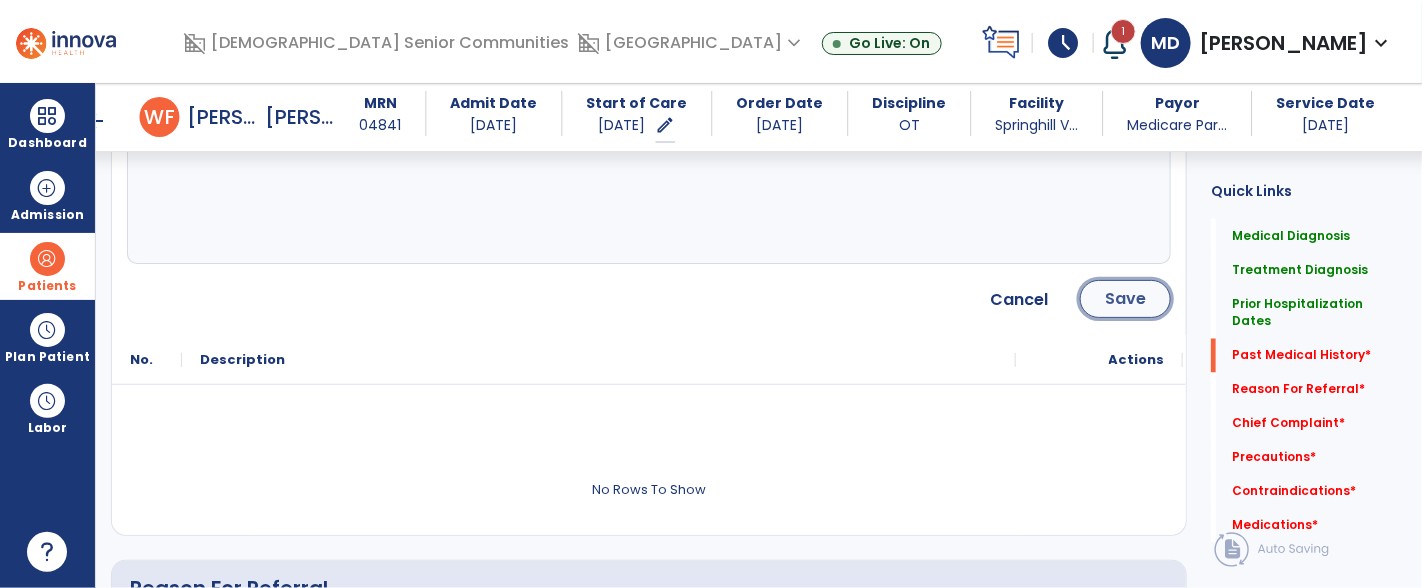 click on "Save" 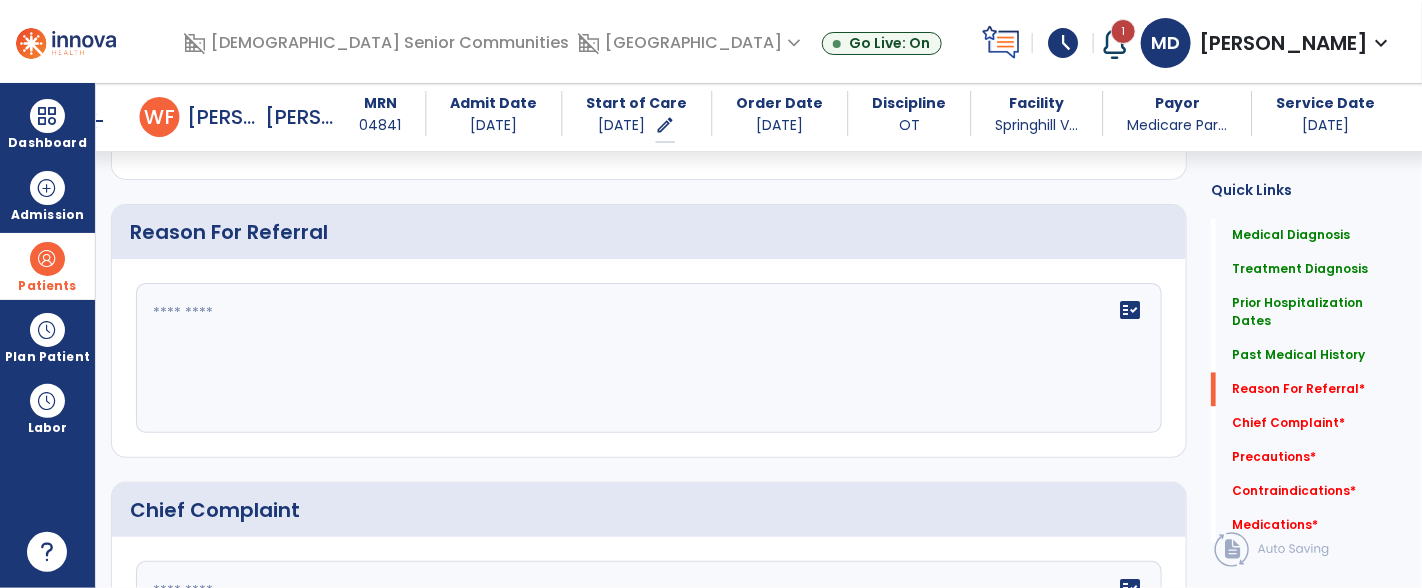 scroll, scrollTop: 1315, scrollLeft: 0, axis: vertical 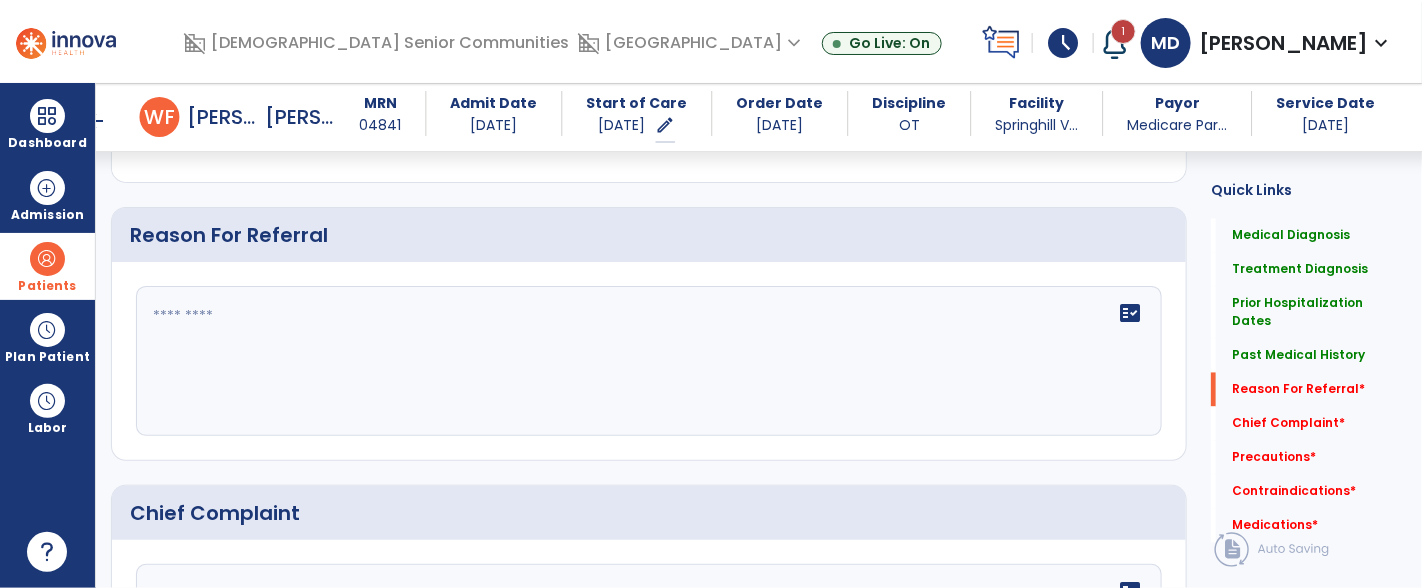 click on "fact_check" 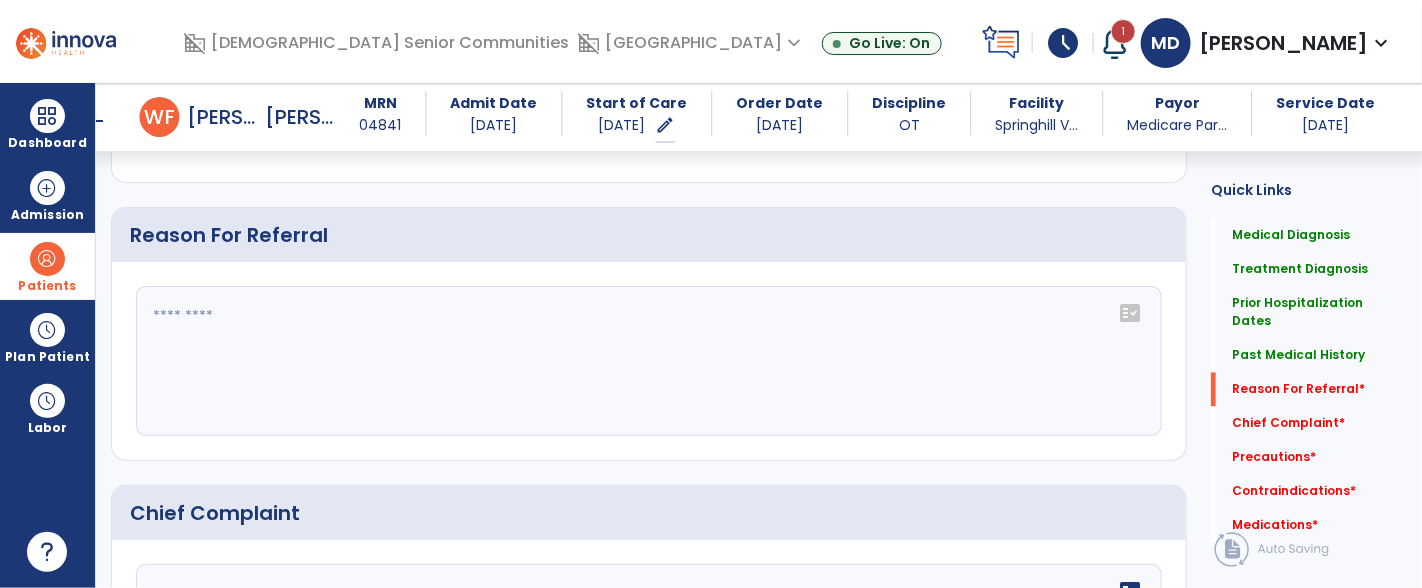 click 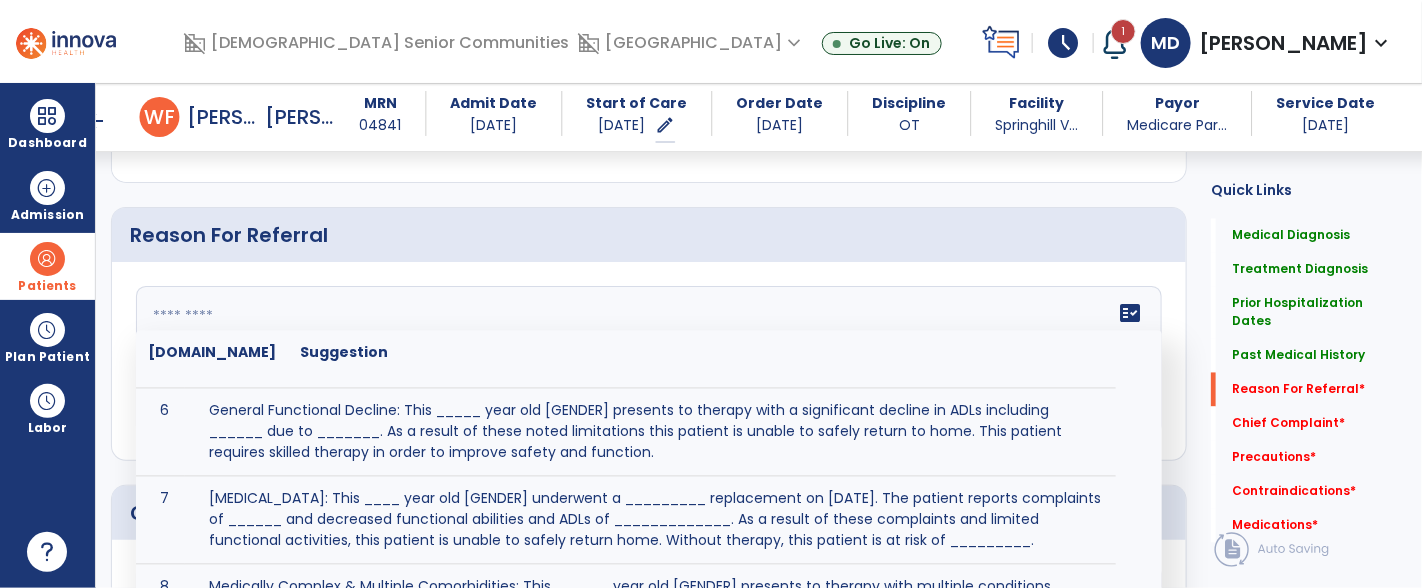 scroll, scrollTop: 384, scrollLeft: 0, axis: vertical 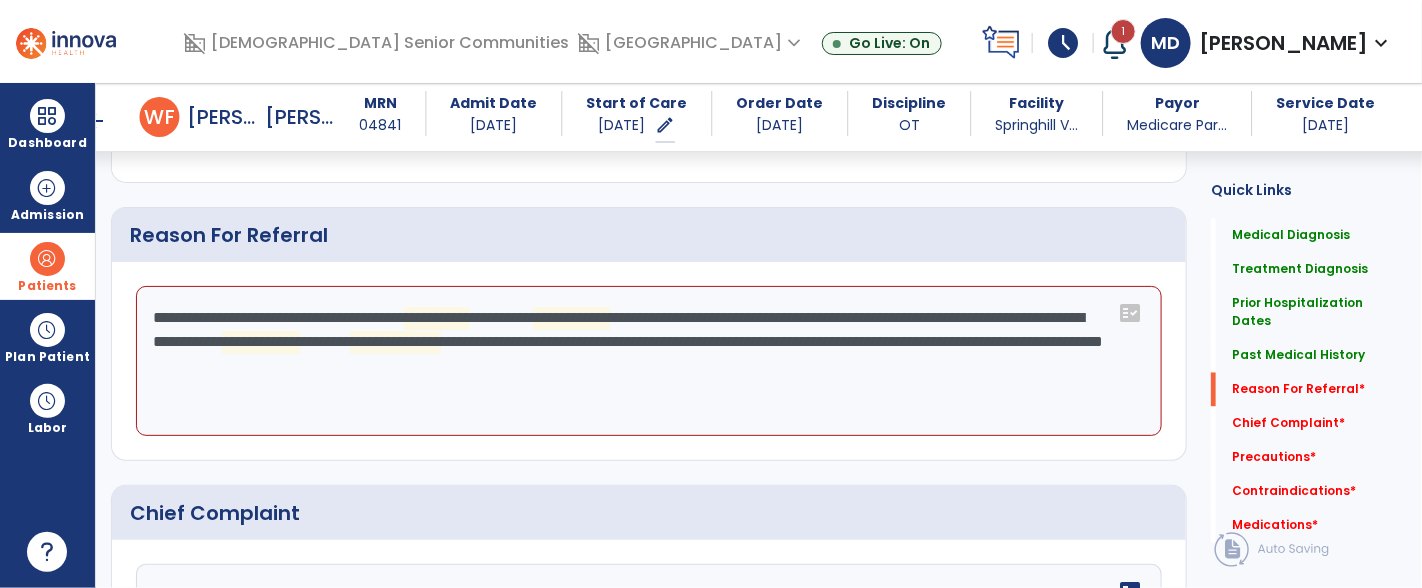 click on "**********" 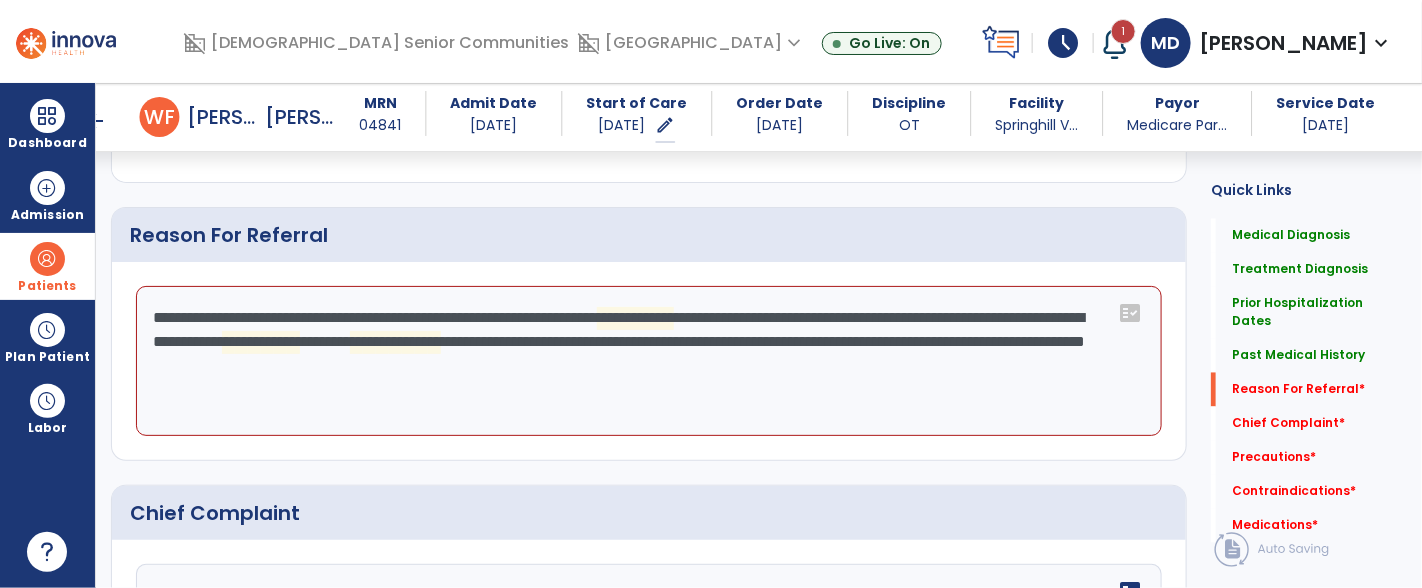 click on "**********" 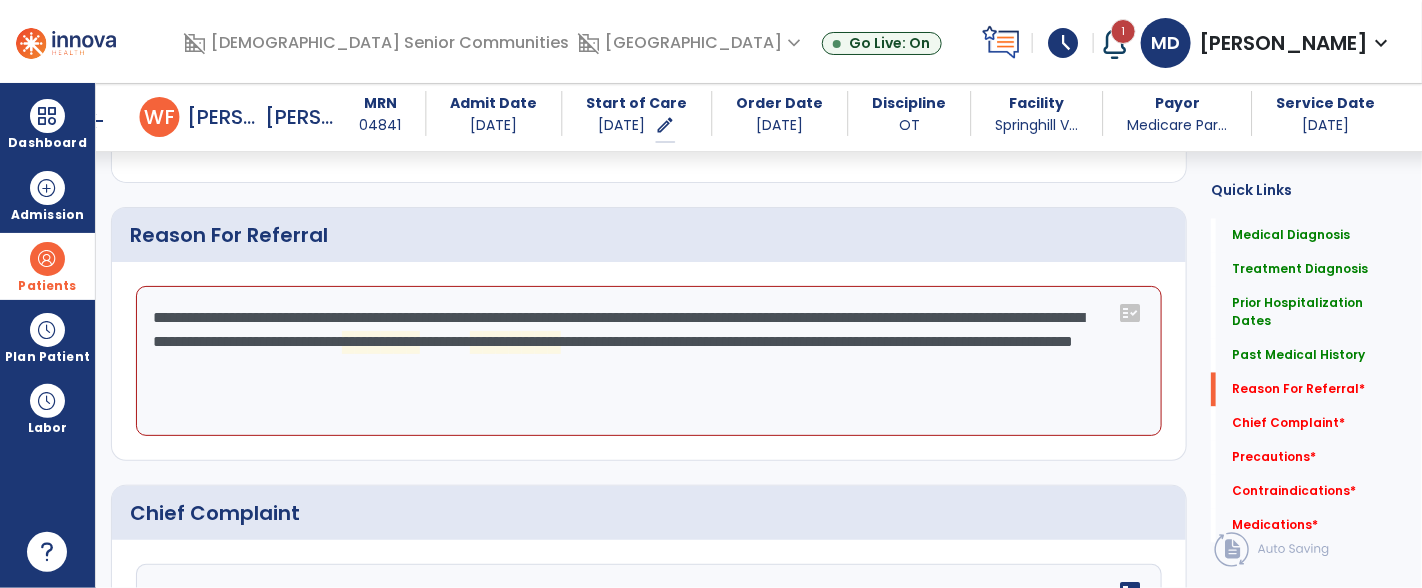 click on "**********" 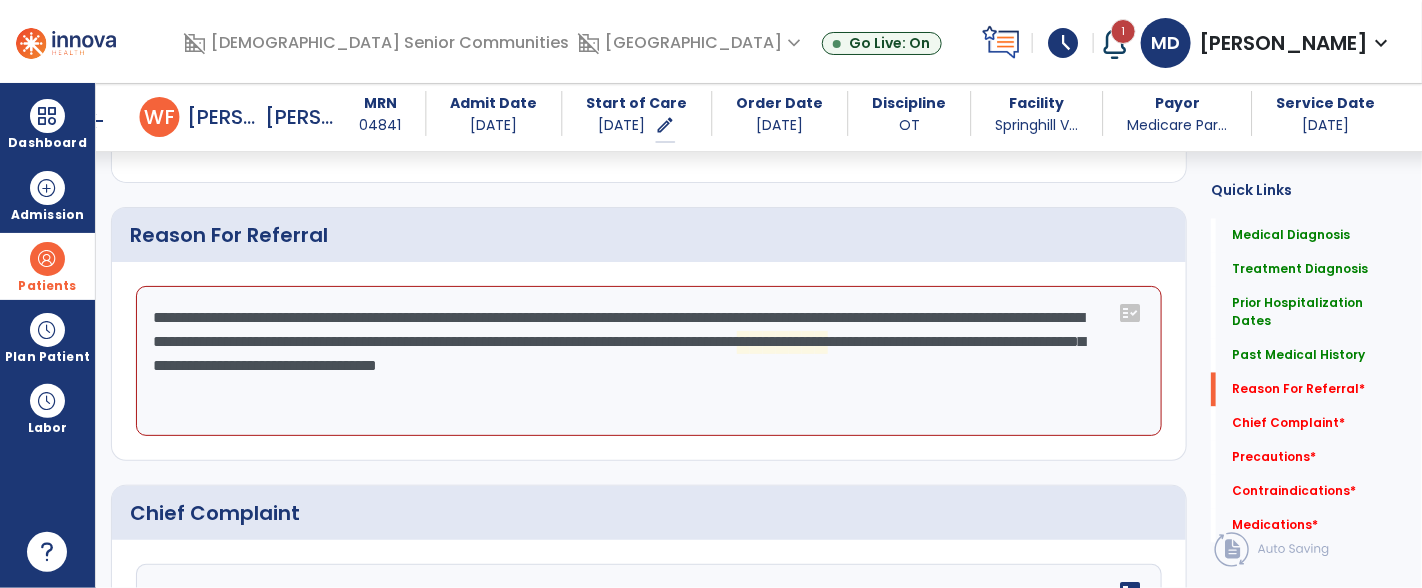 click on "**********" 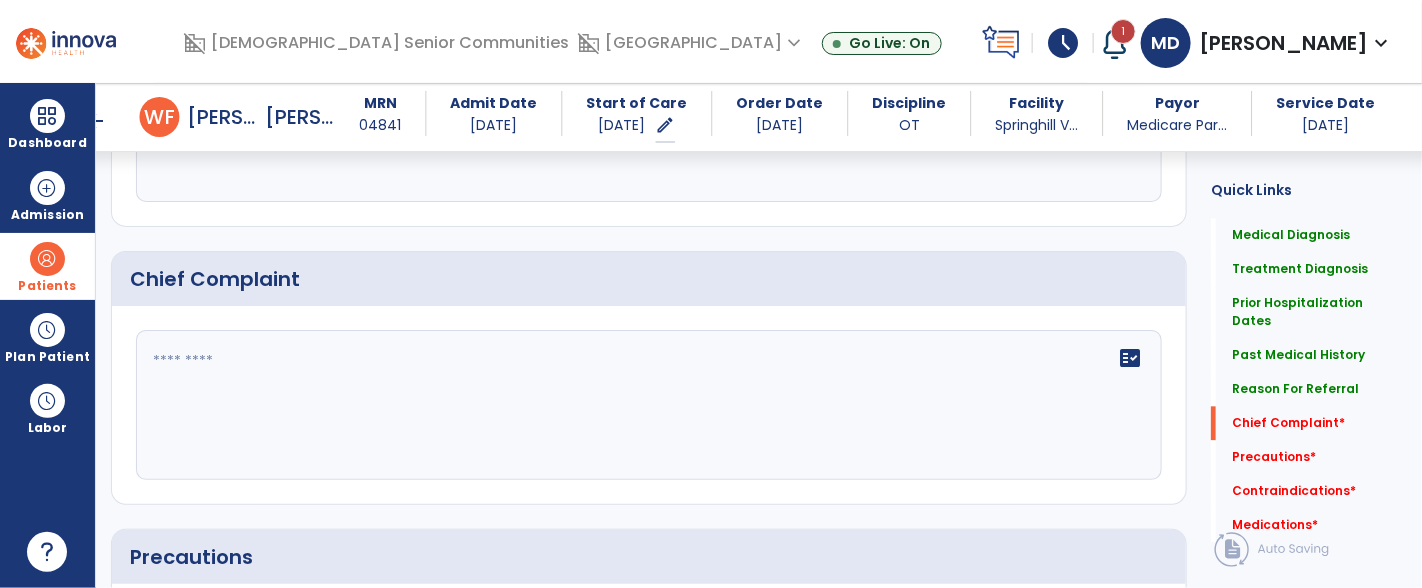 scroll, scrollTop: 1594, scrollLeft: 0, axis: vertical 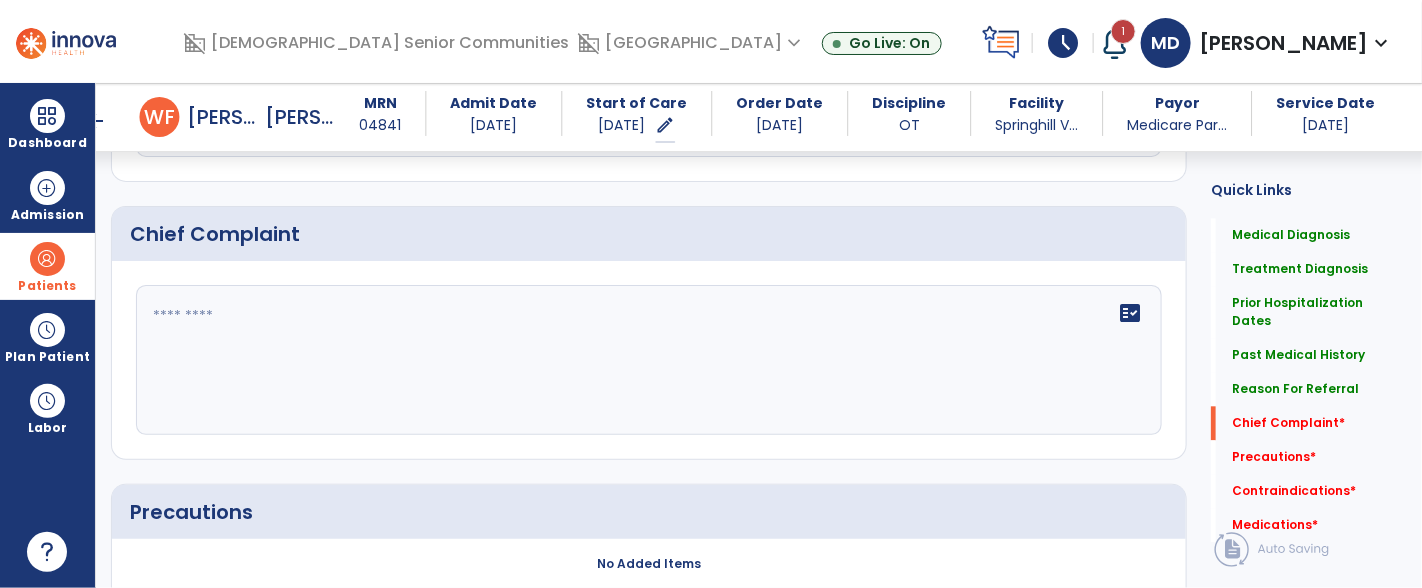 type on "**********" 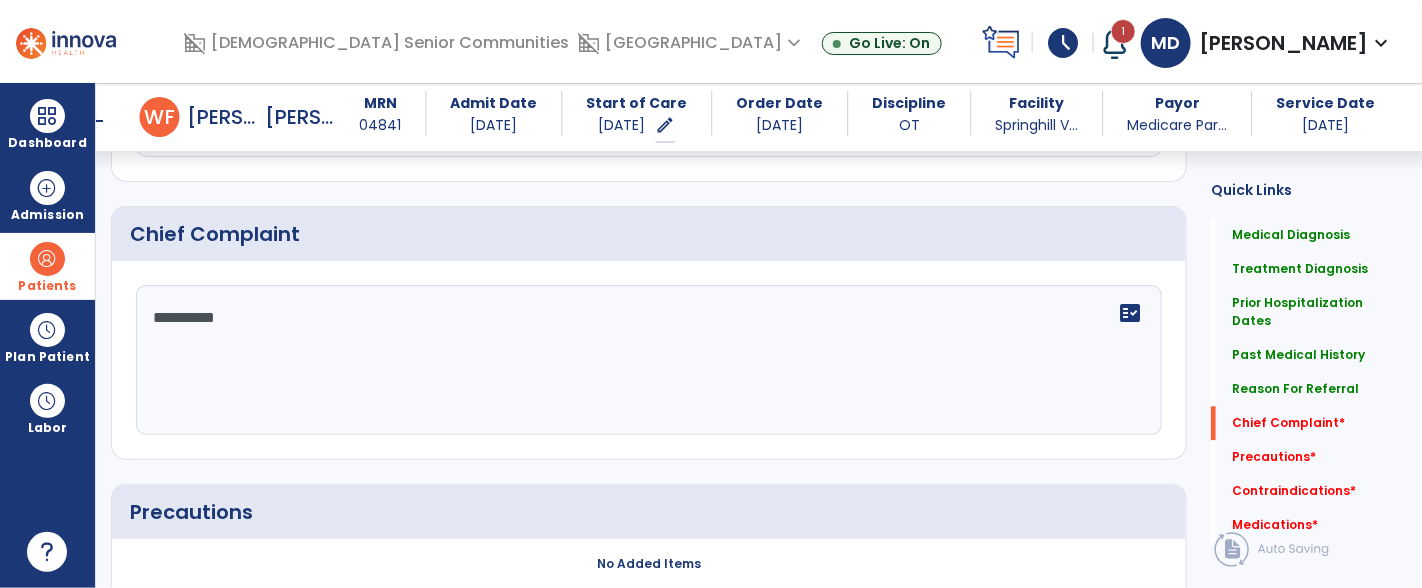 type on "**********" 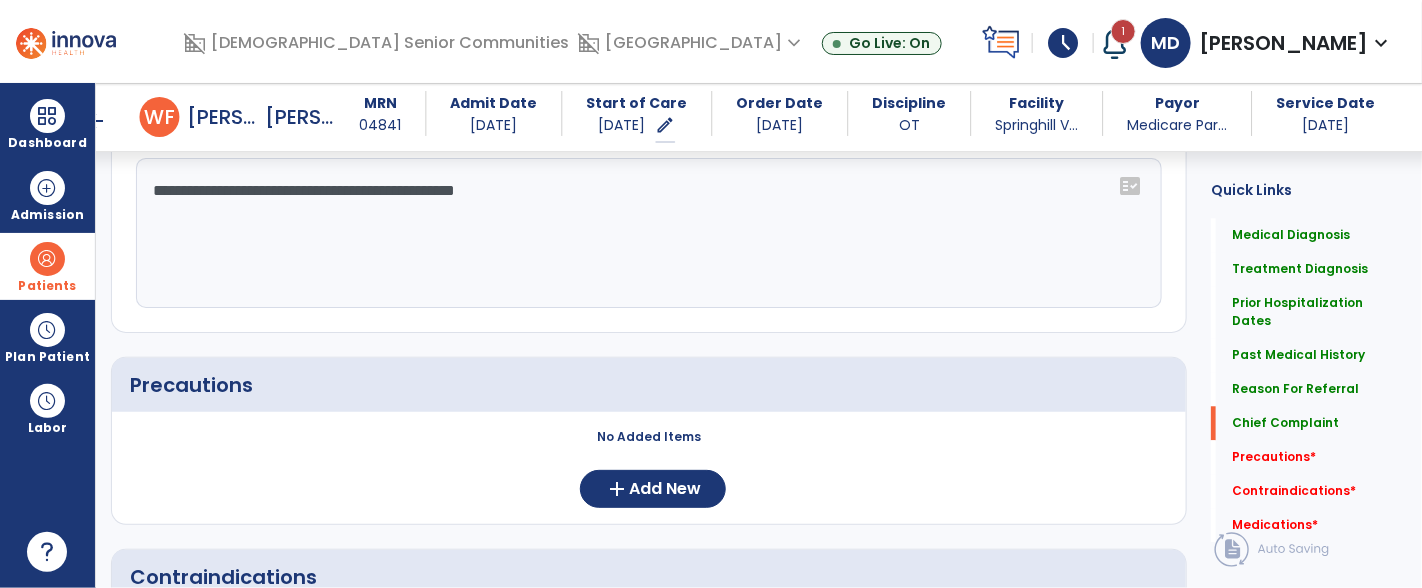 scroll, scrollTop: 1730, scrollLeft: 0, axis: vertical 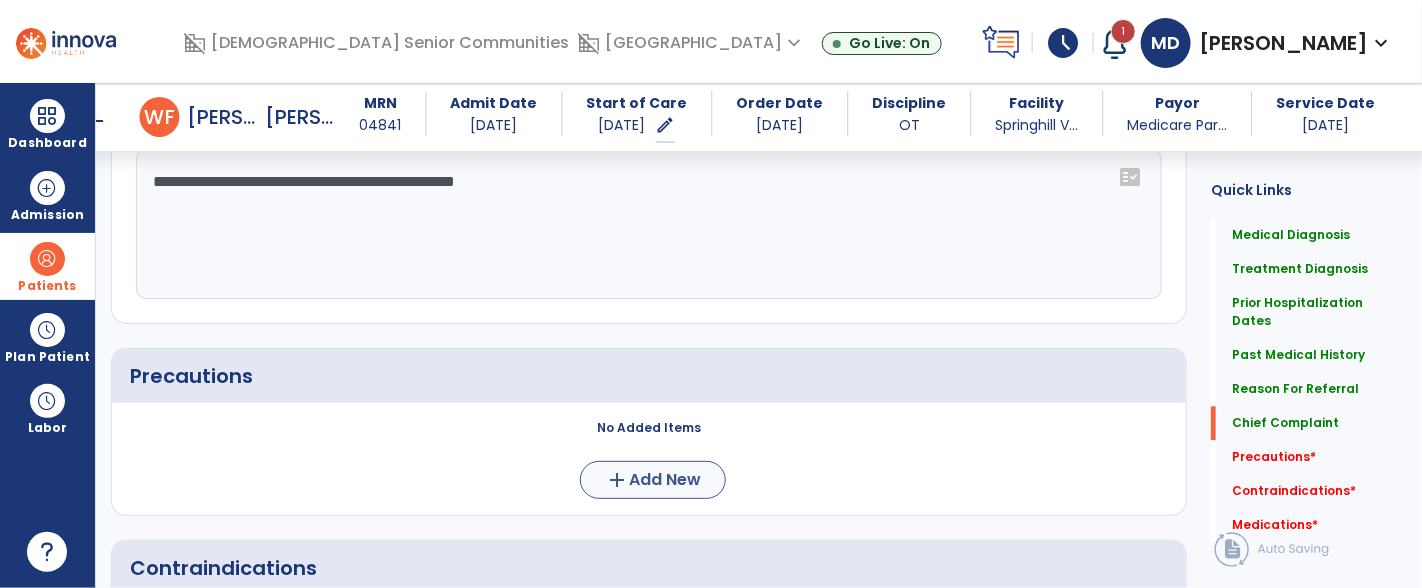 type on "**********" 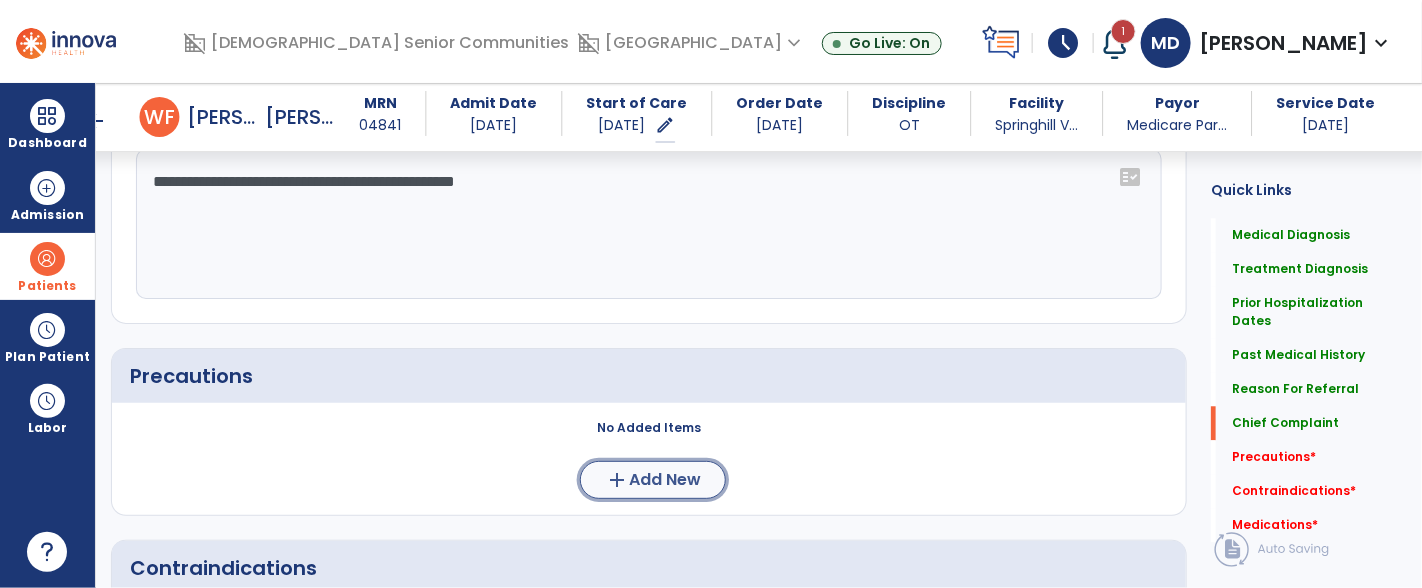 click on "Add New" 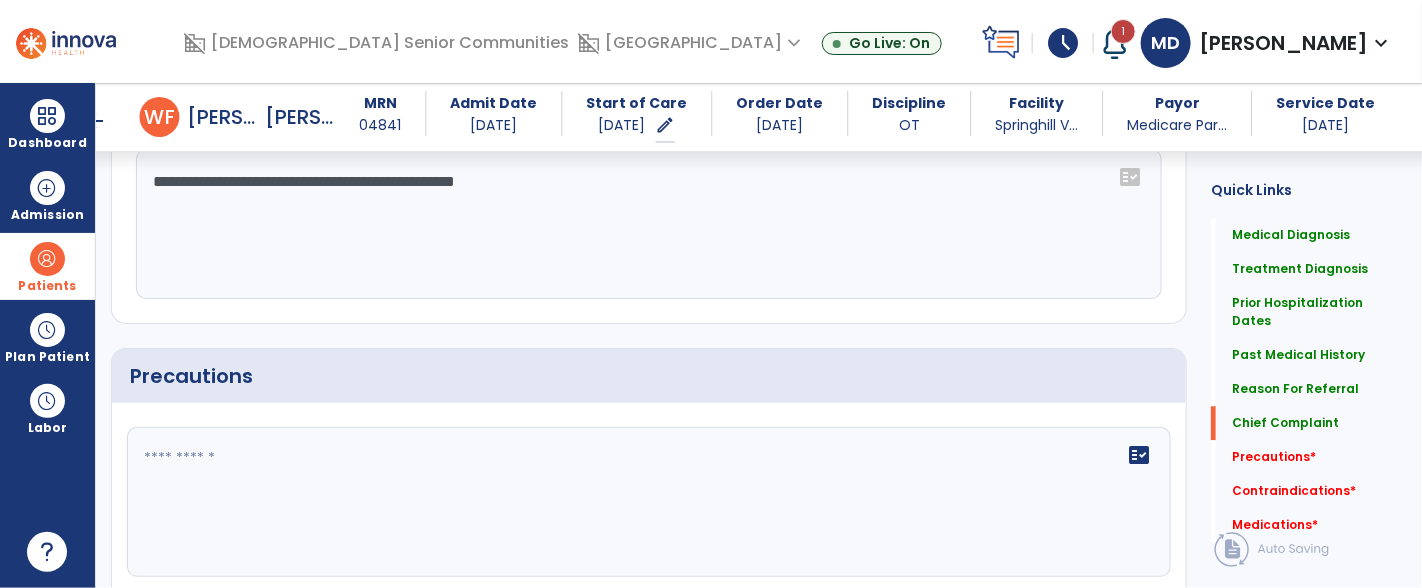 click 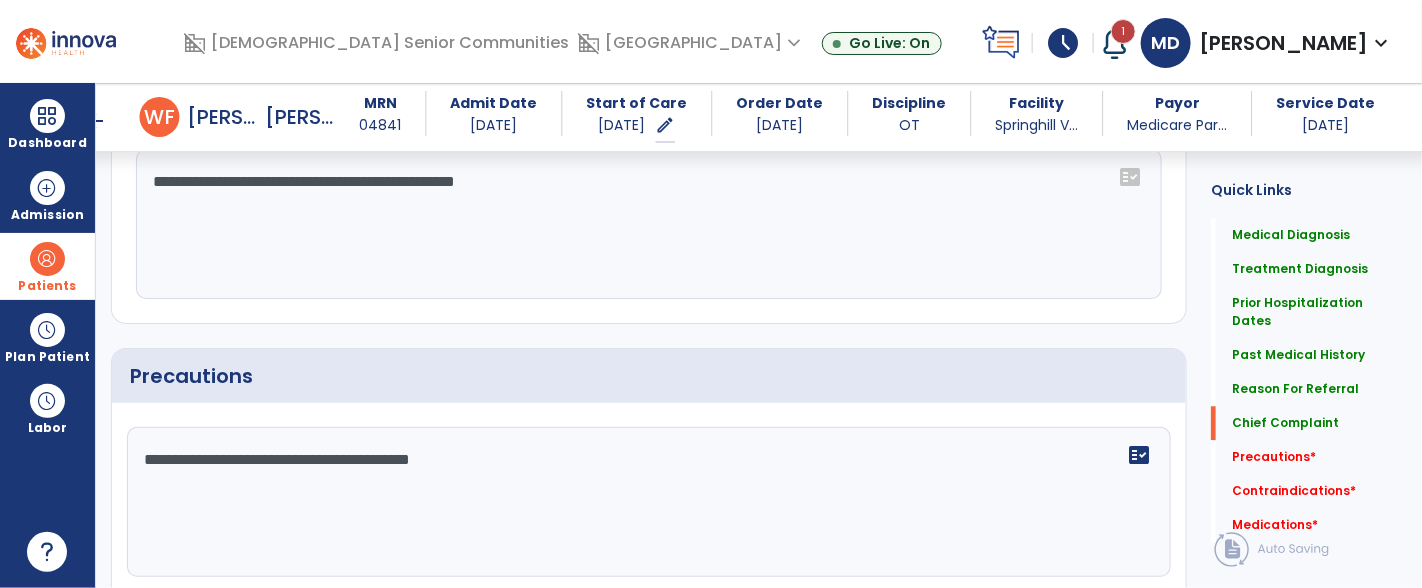 type on "**********" 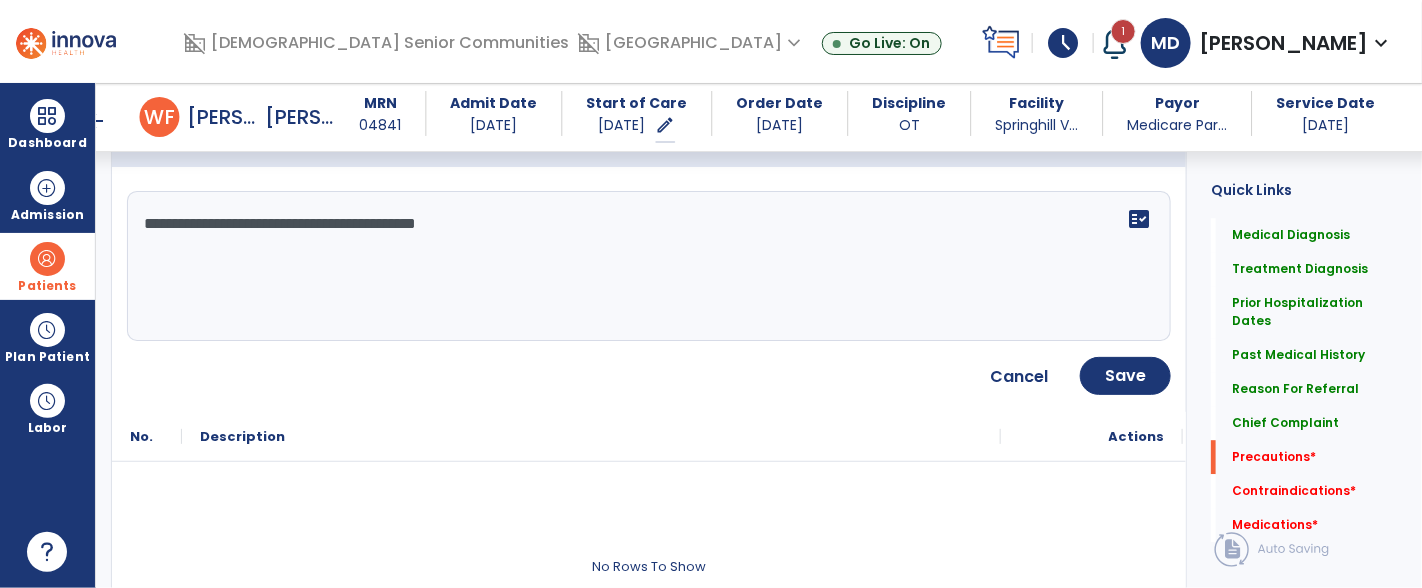 scroll, scrollTop: 1976, scrollLeft: 0, axis: vertical 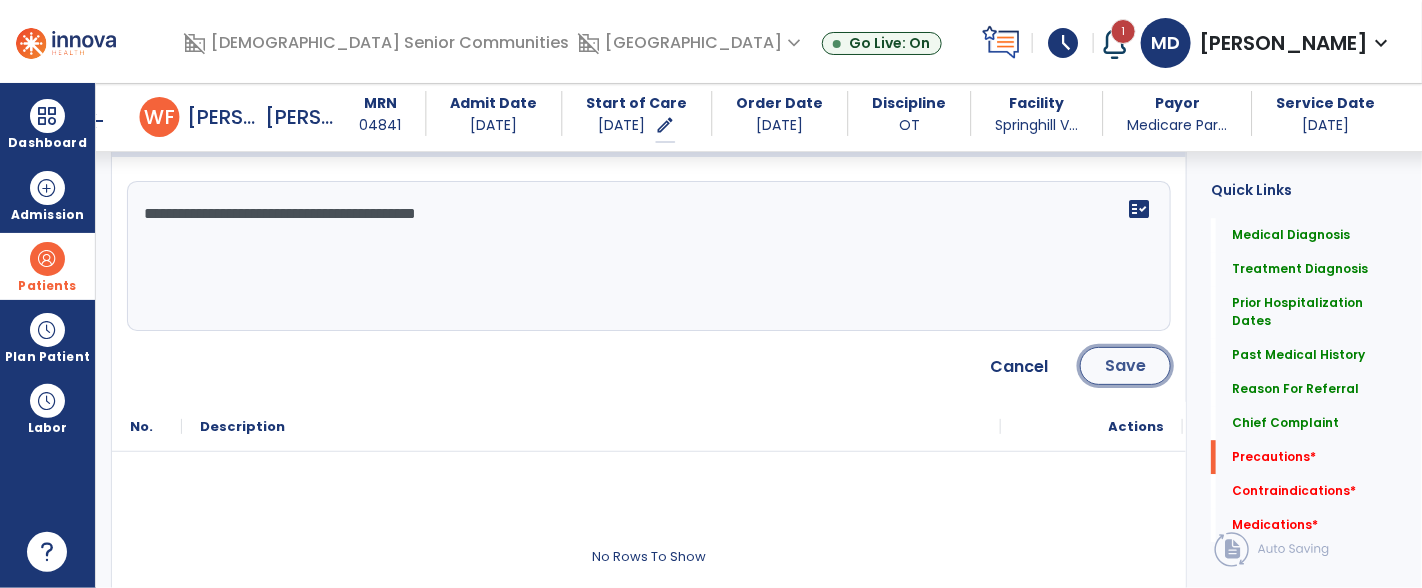click on "Save" 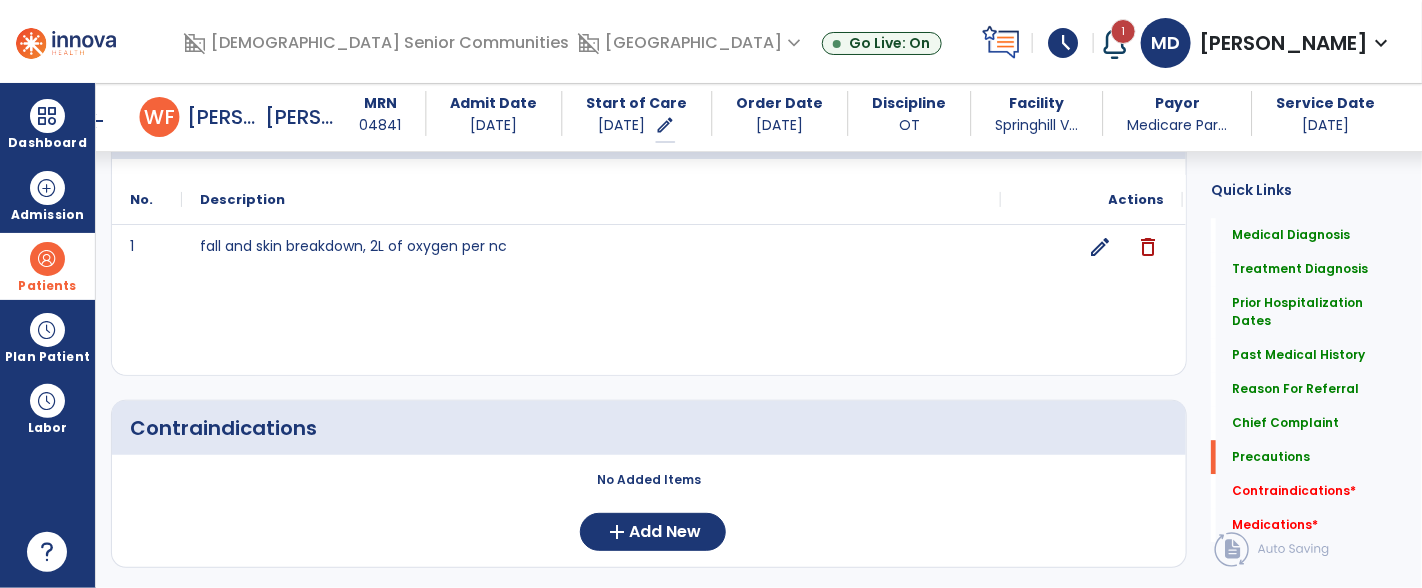 scroll, scrollTop: 2142, scrollLeft: 0, axis: vertical 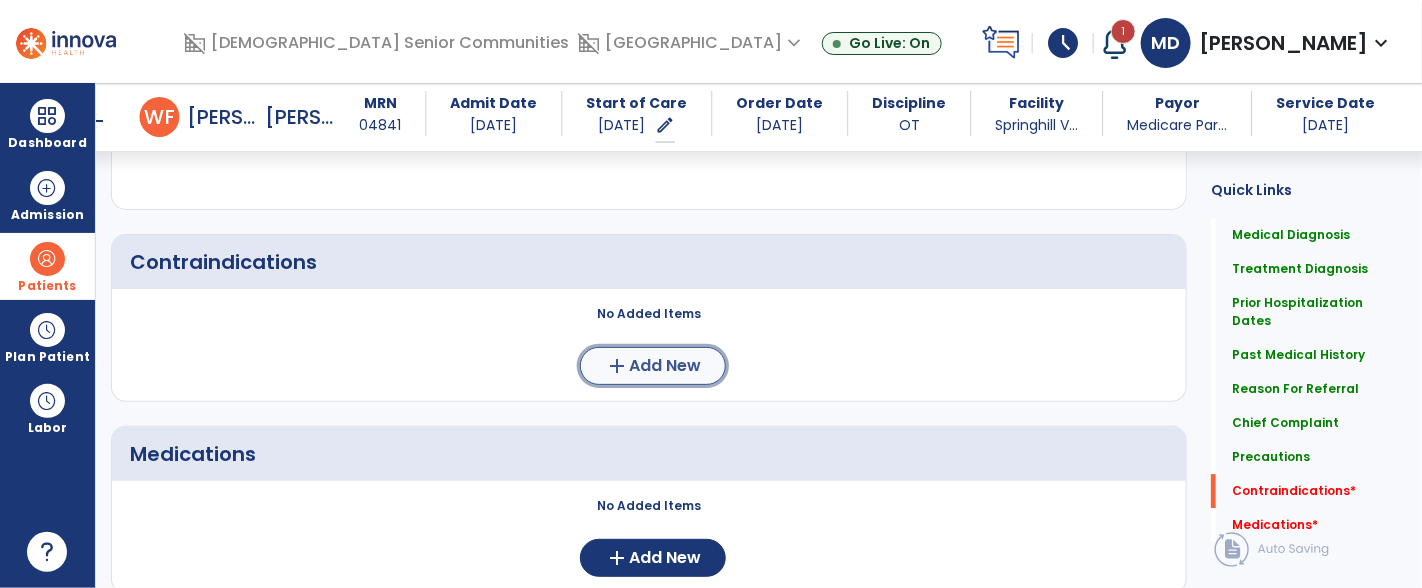 click on "Add New" 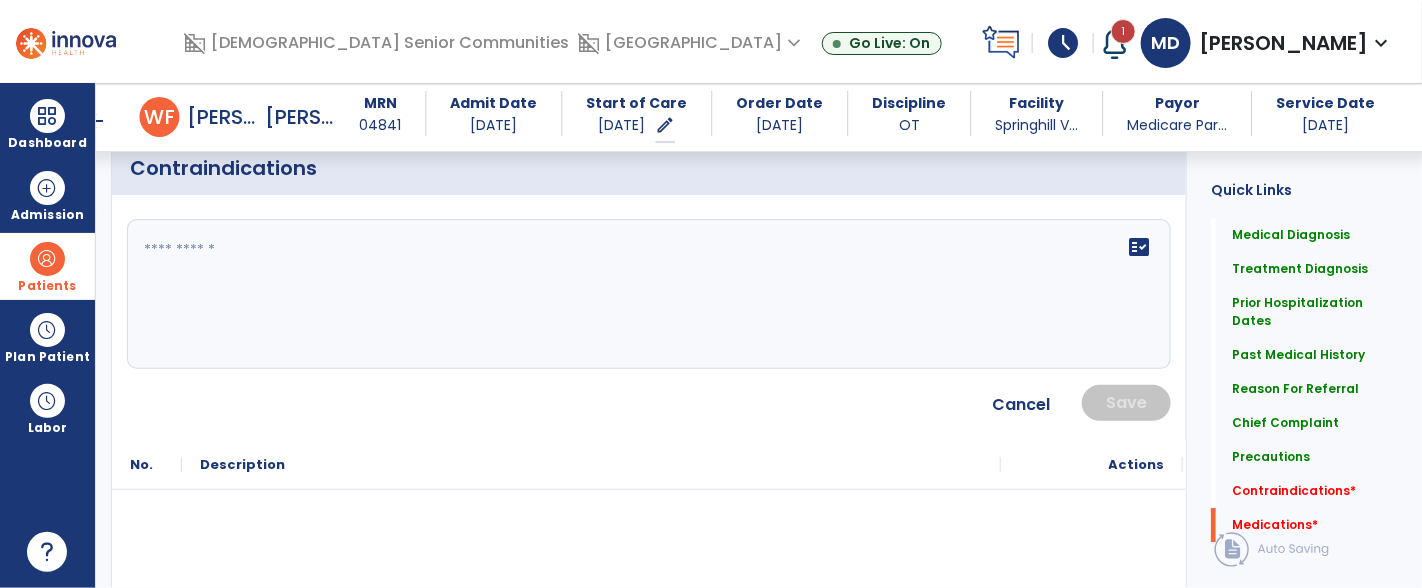 scroll, scrollTop: 2219, scrollLeft: 0, axis: vertical 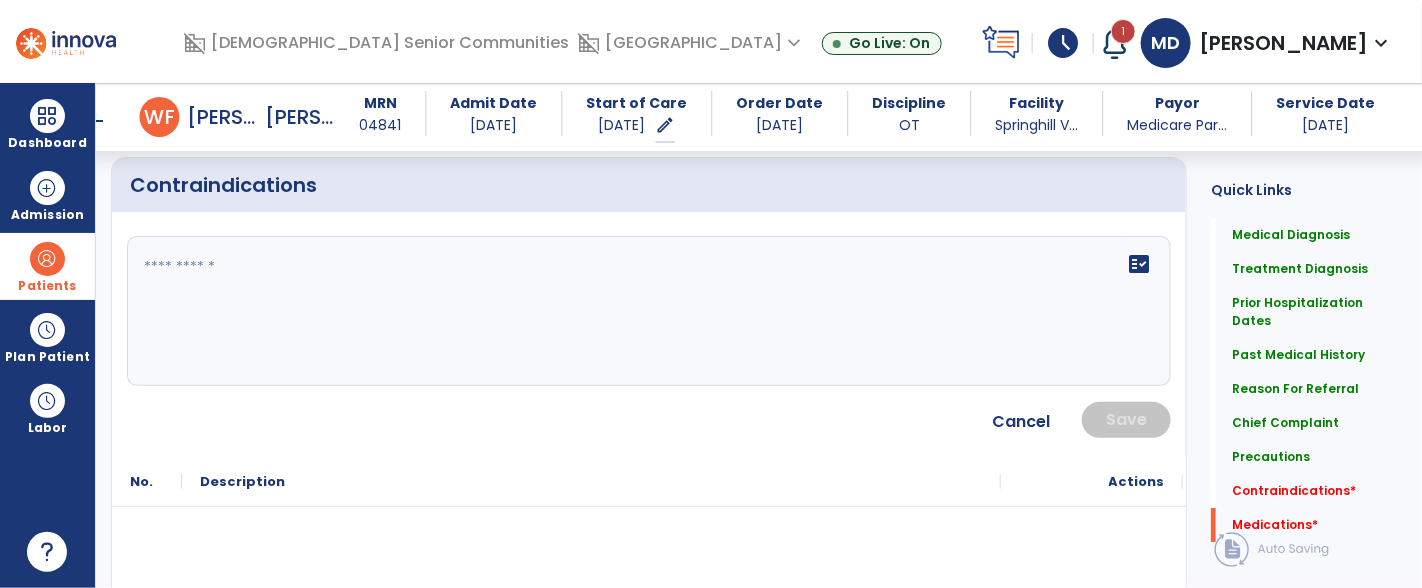 click 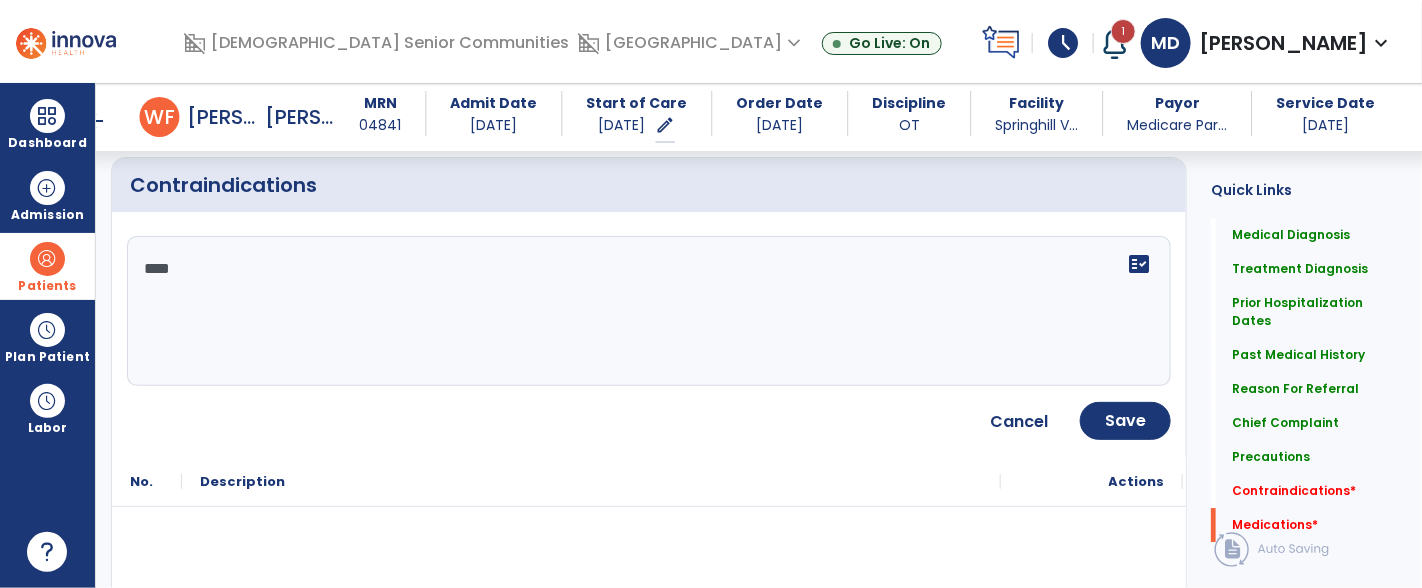 type on "****" 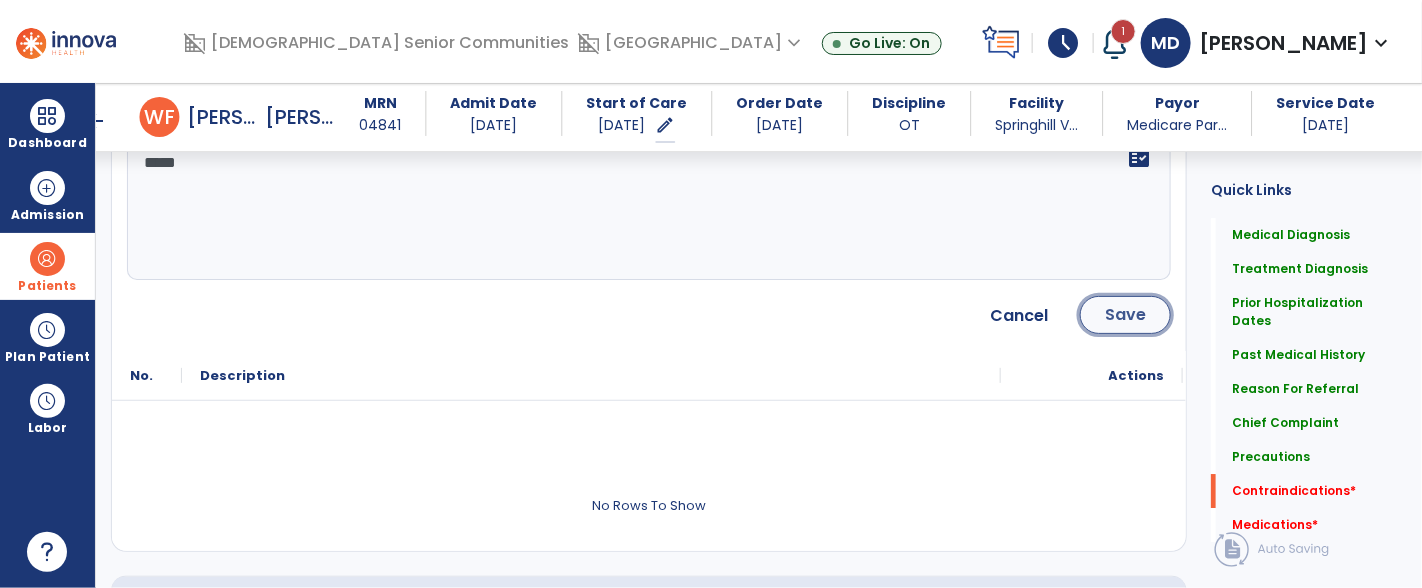 click on "Save" 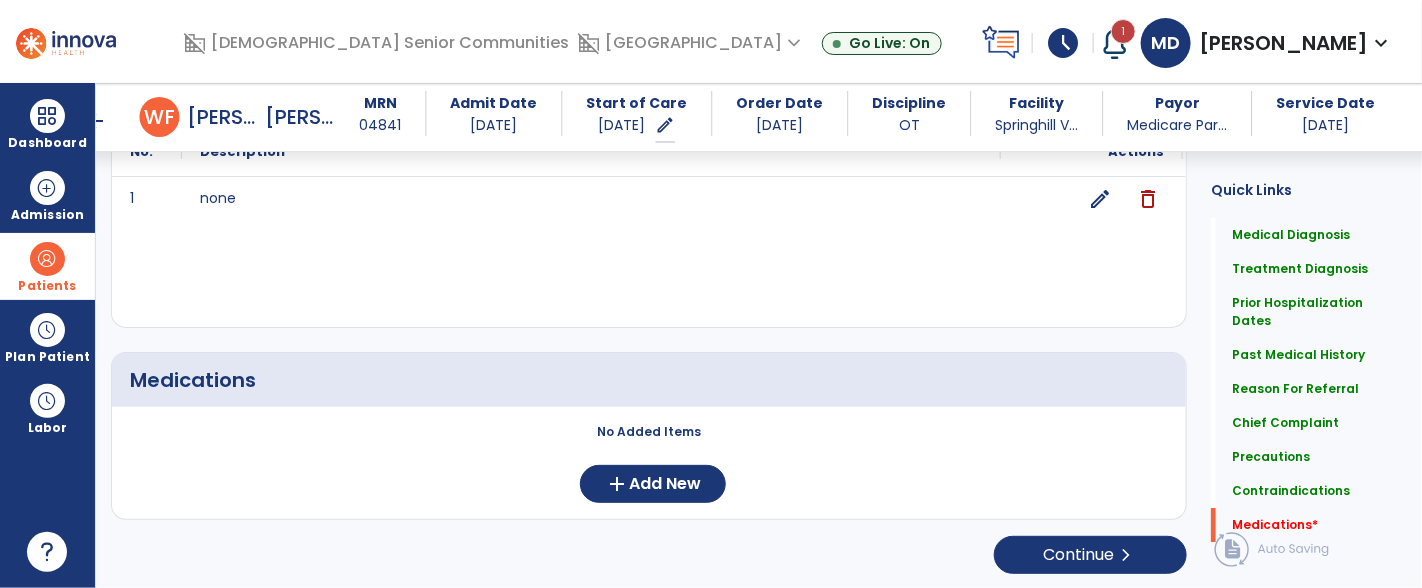 scroll, scrollTop: 2324, scrollLeft: 0, axis: vertical 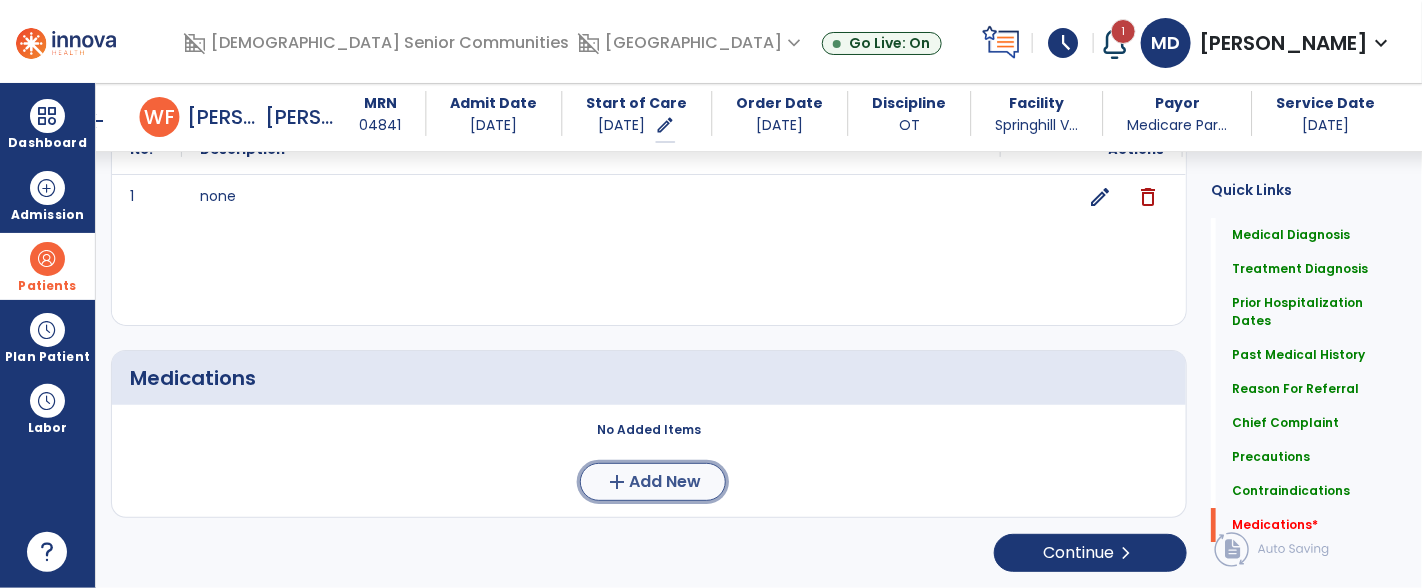 click on "Add New" 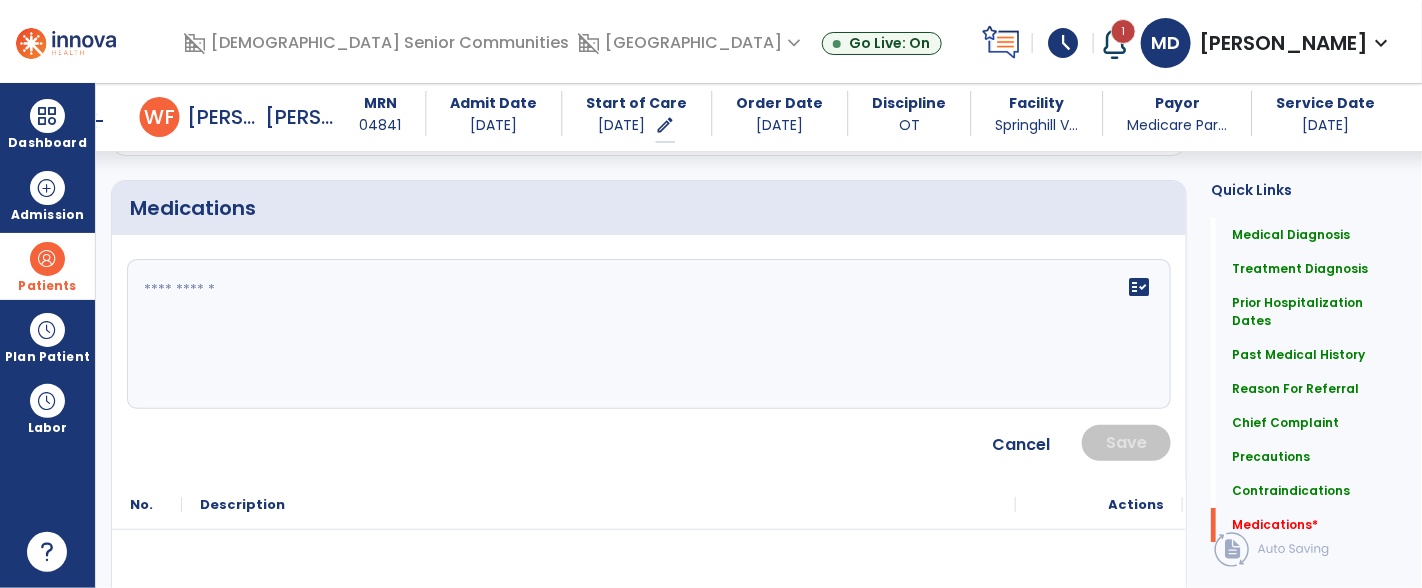 scroll, scrollTop: 2506, scrollLeft: 0, axis: vertical 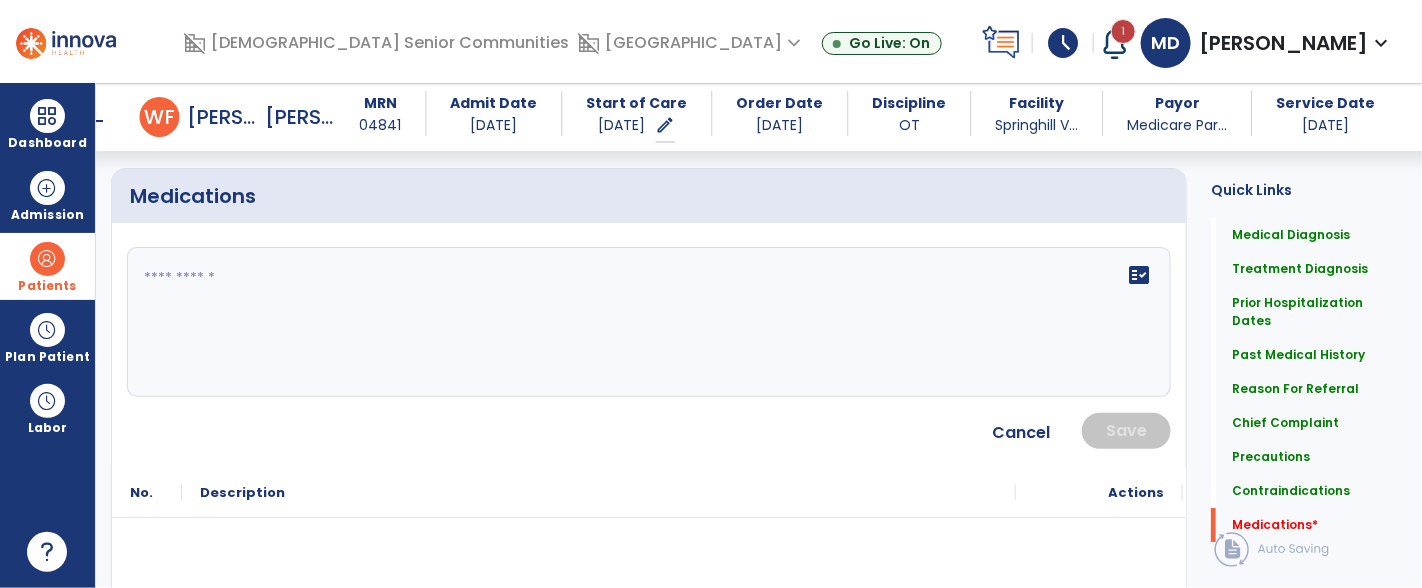 click on "fact_check" 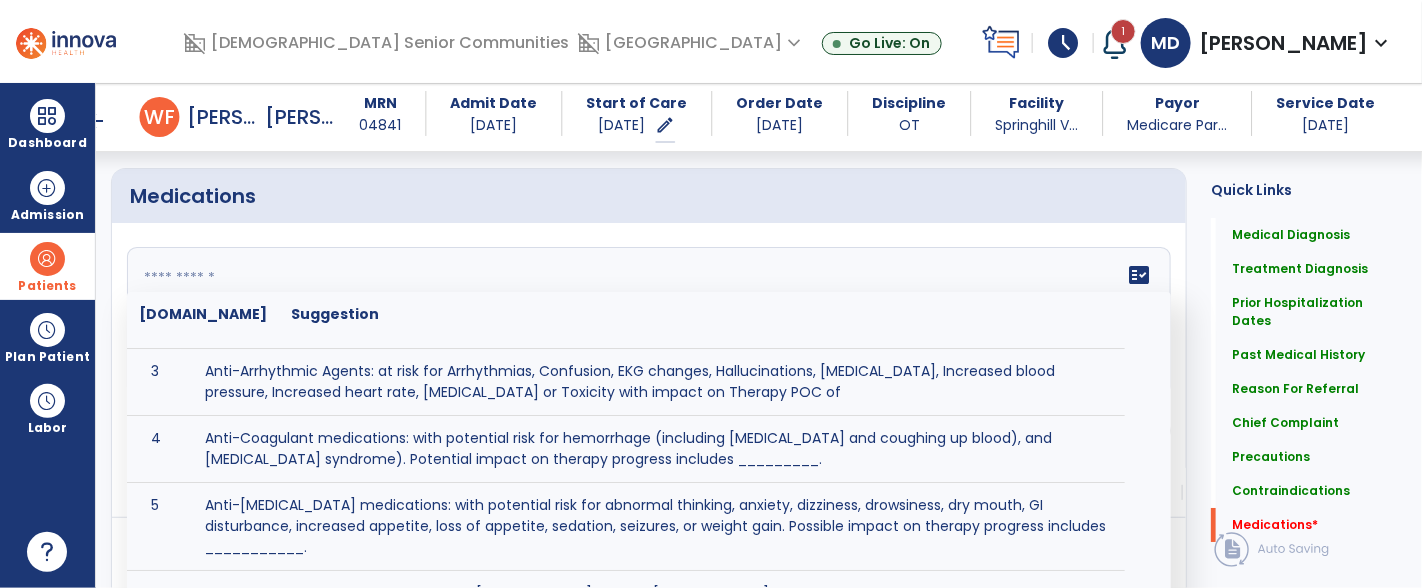 scroll, scrollTop: 147, scrollLeft: 0, axis: vertical 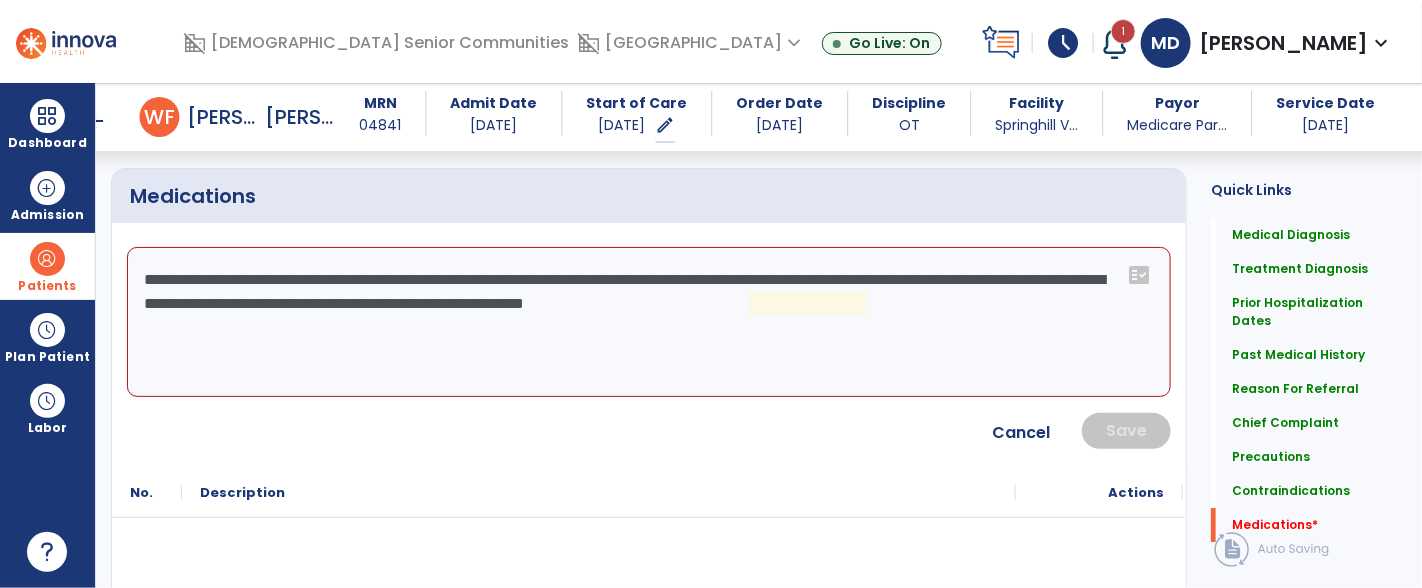 click on "**********" 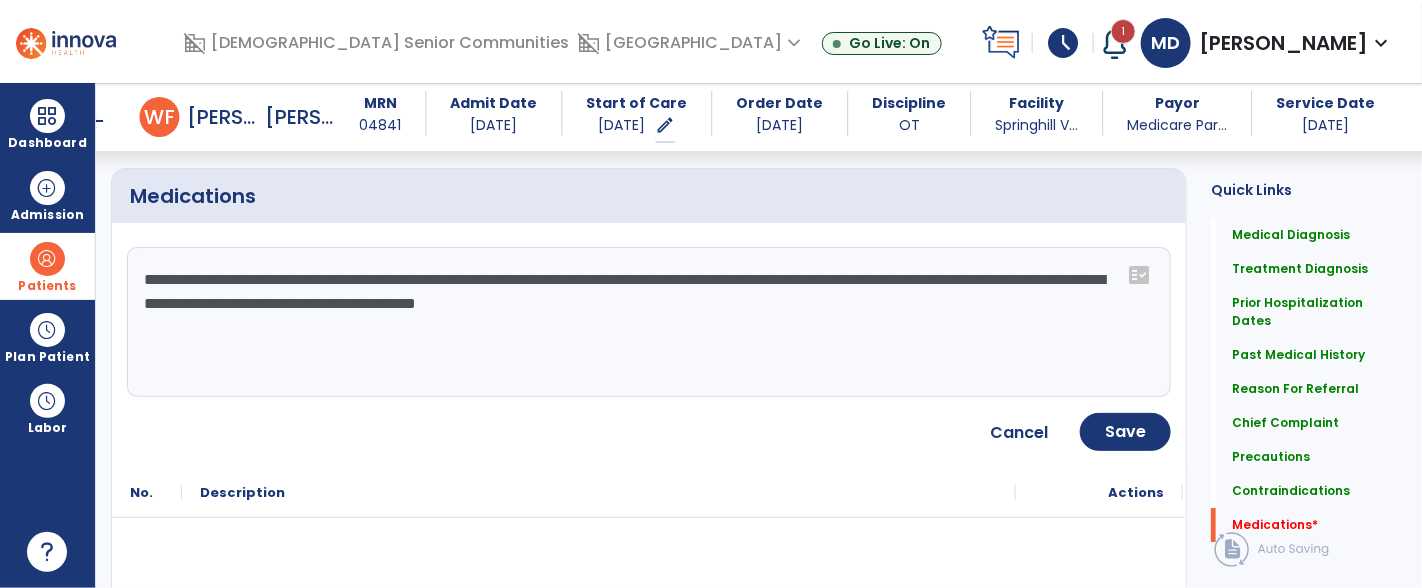 type on "**********" 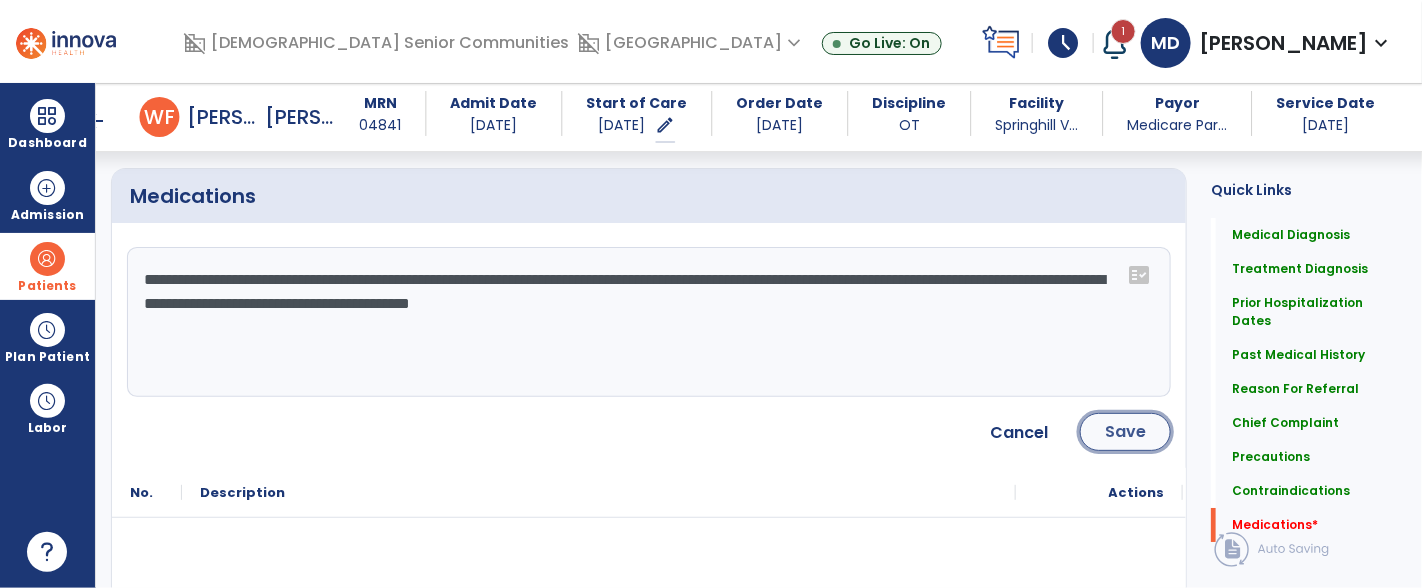 click on "Save" 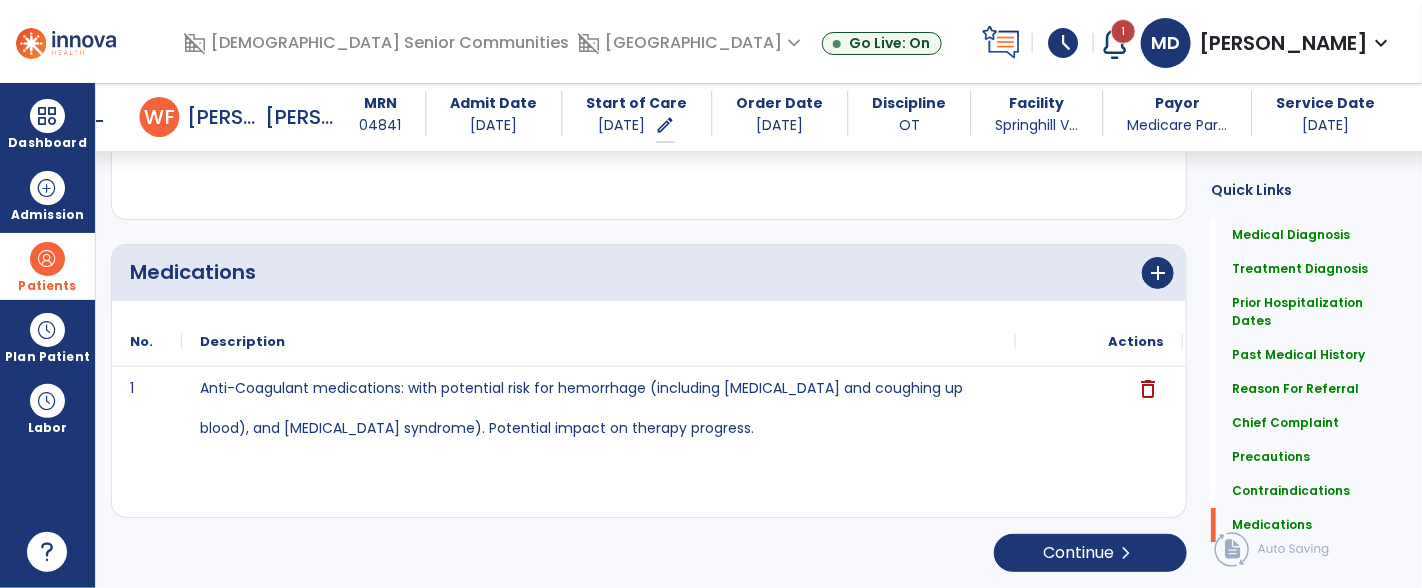scroll, scrollTop: 2430, scrollLeft: 0, axis: vertical 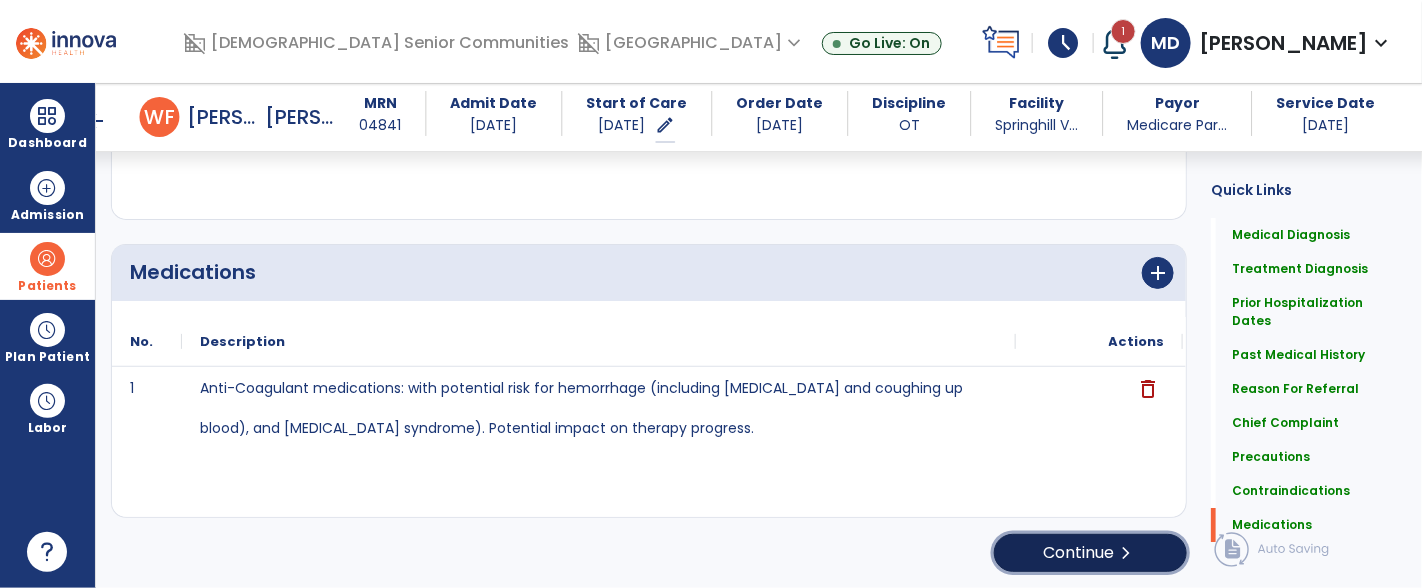 click on "Continue  chevron_right" 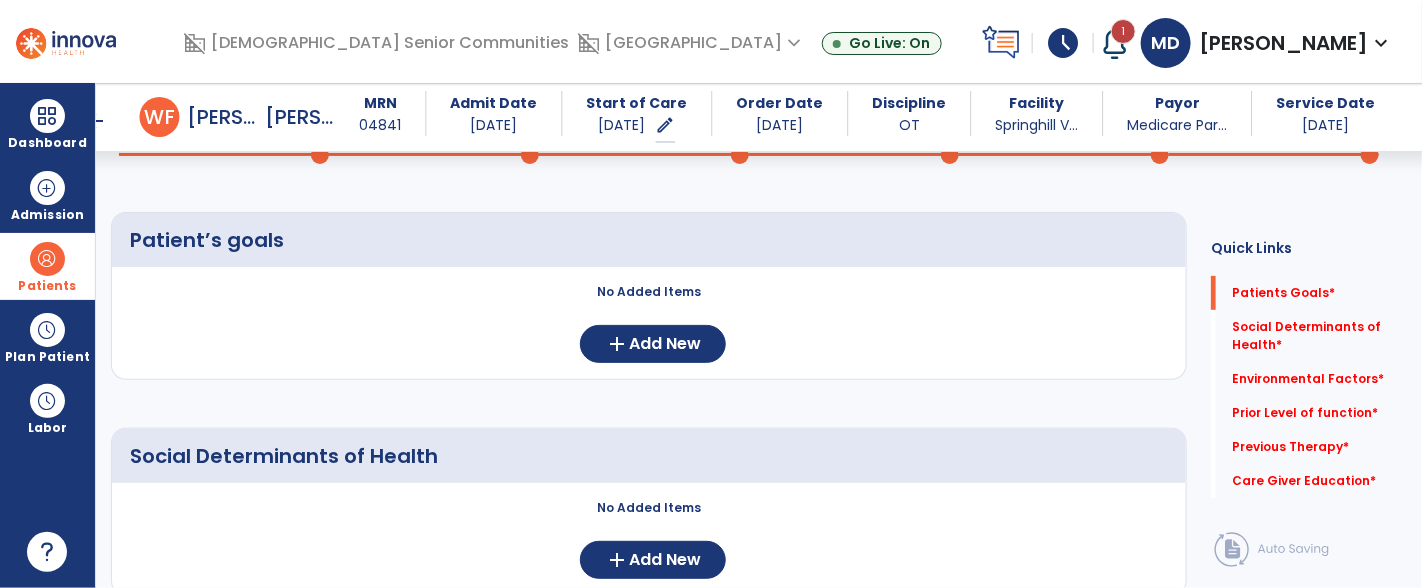 scroll, scrollTop: 0, scrollLeft: 0, axis: both 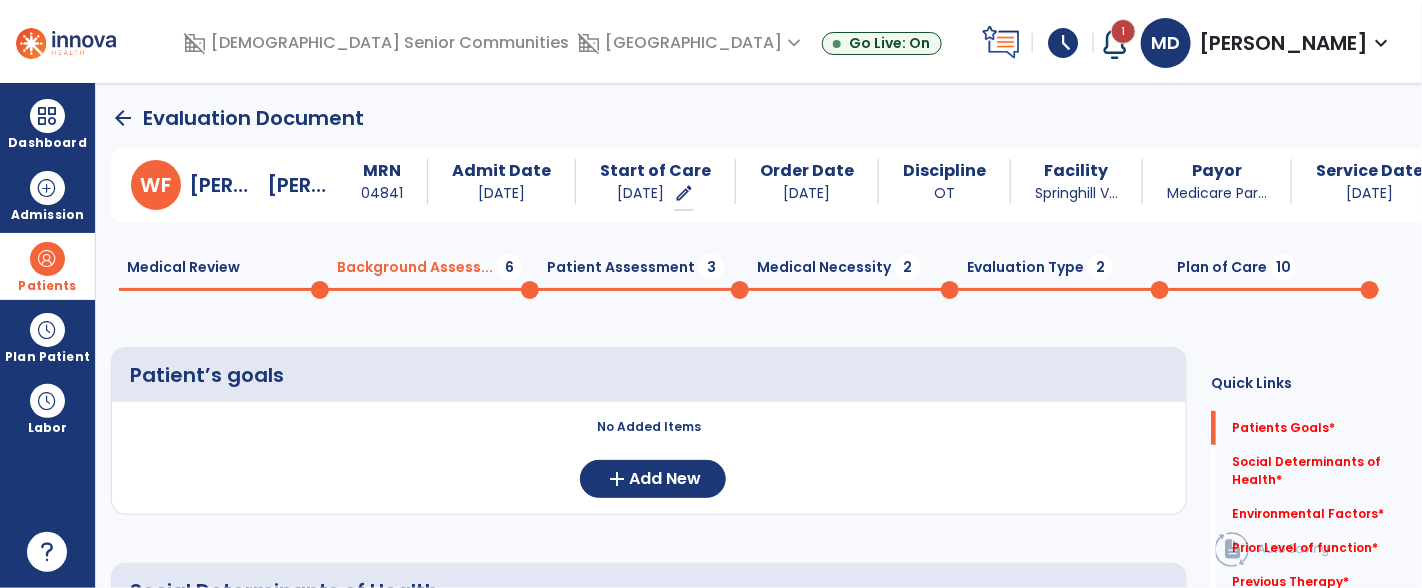 click on "Medical Necessity  2" 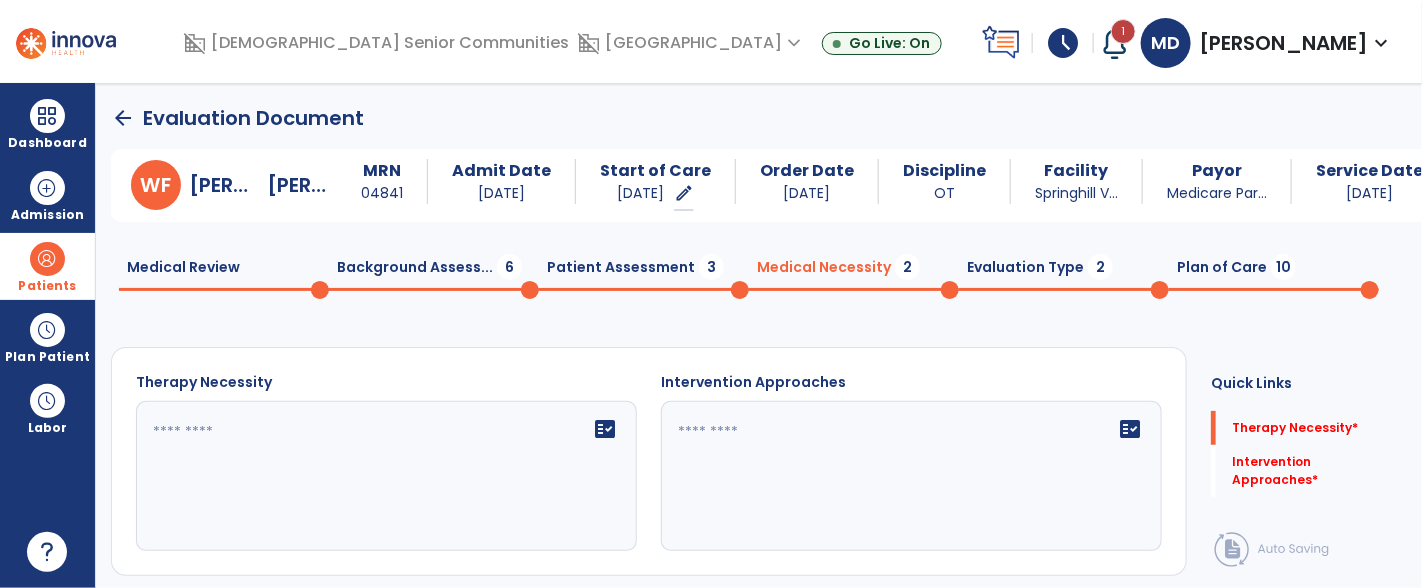 click on "fact_check" 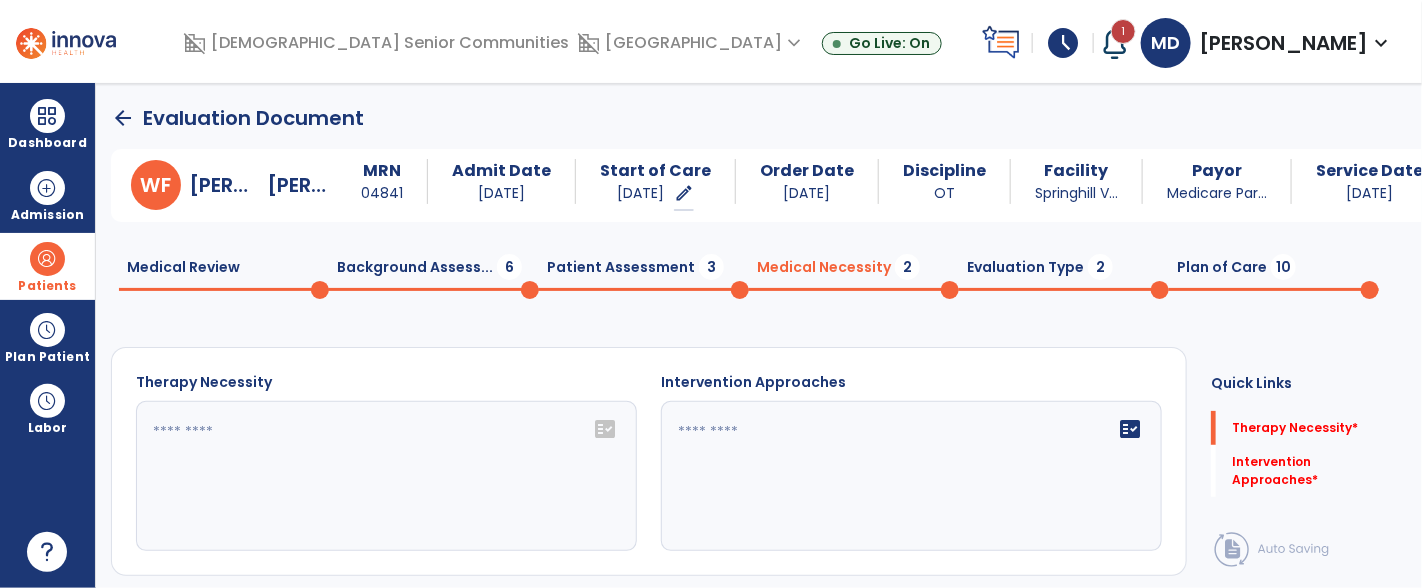 click on "fact_check" 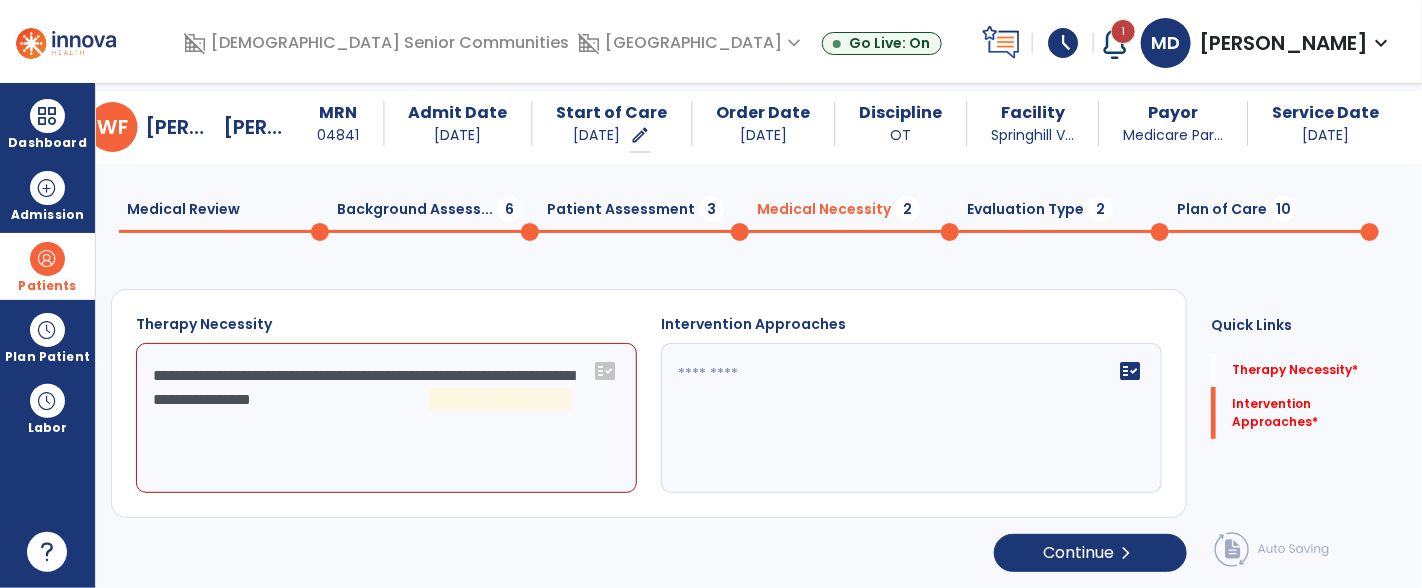 scroll, scrollTop: 39, scrollLeft: 0, axis: vertical 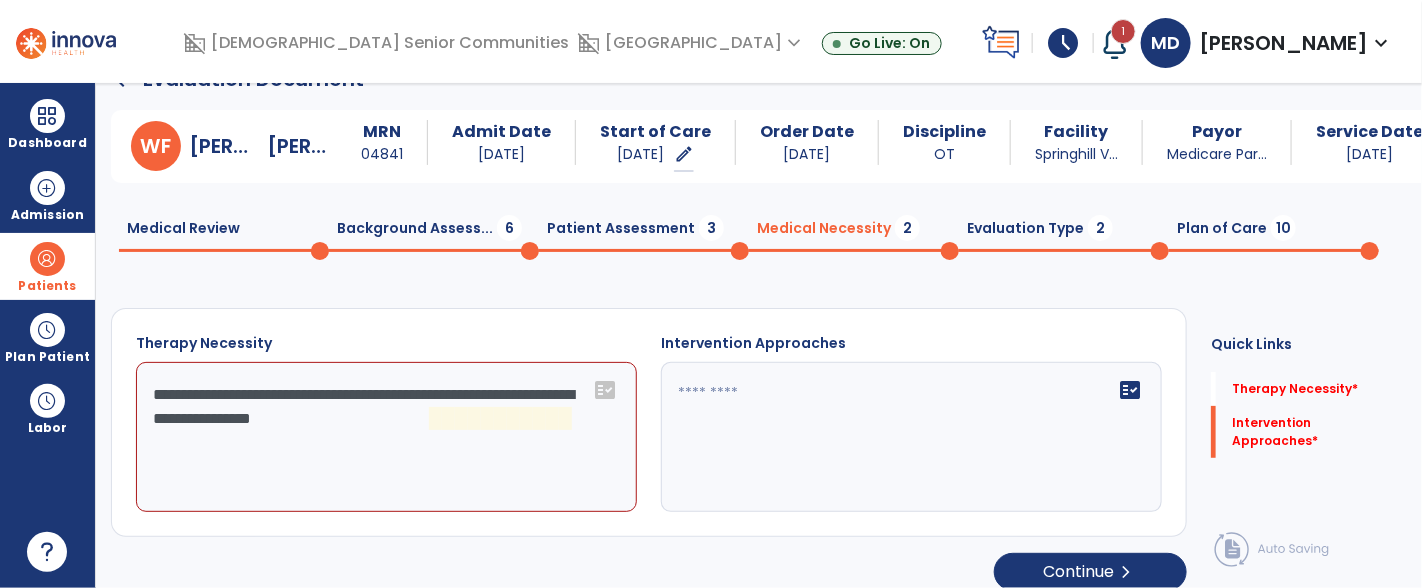 click on "**********" 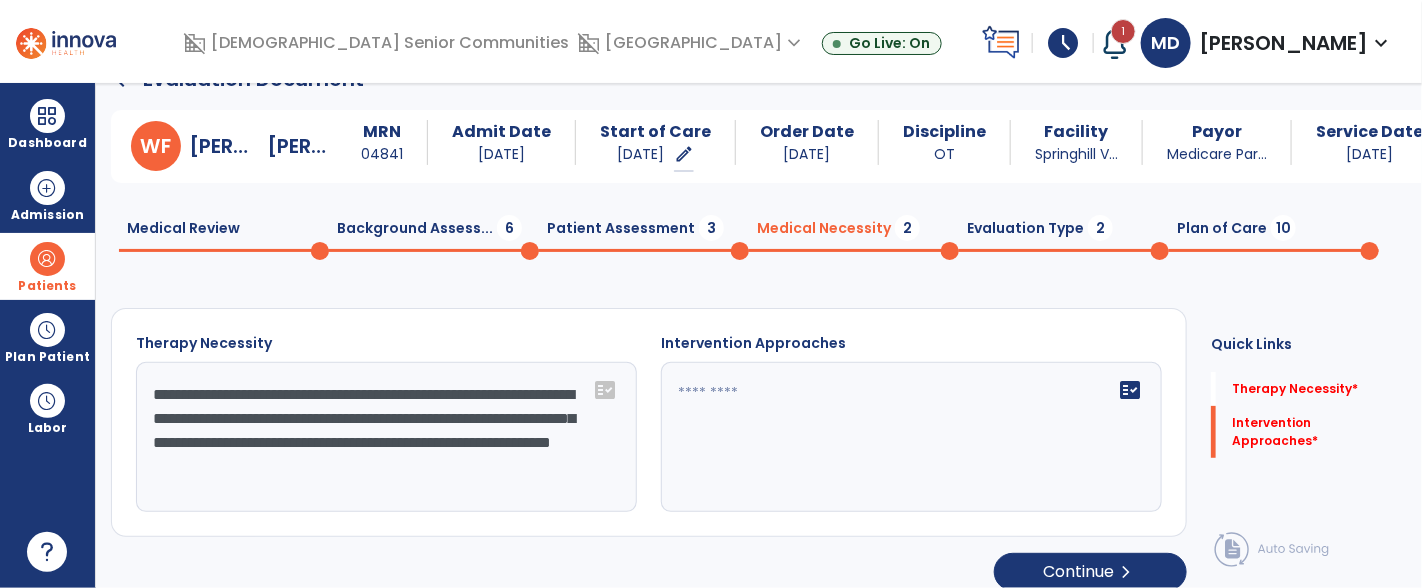type on "**********" 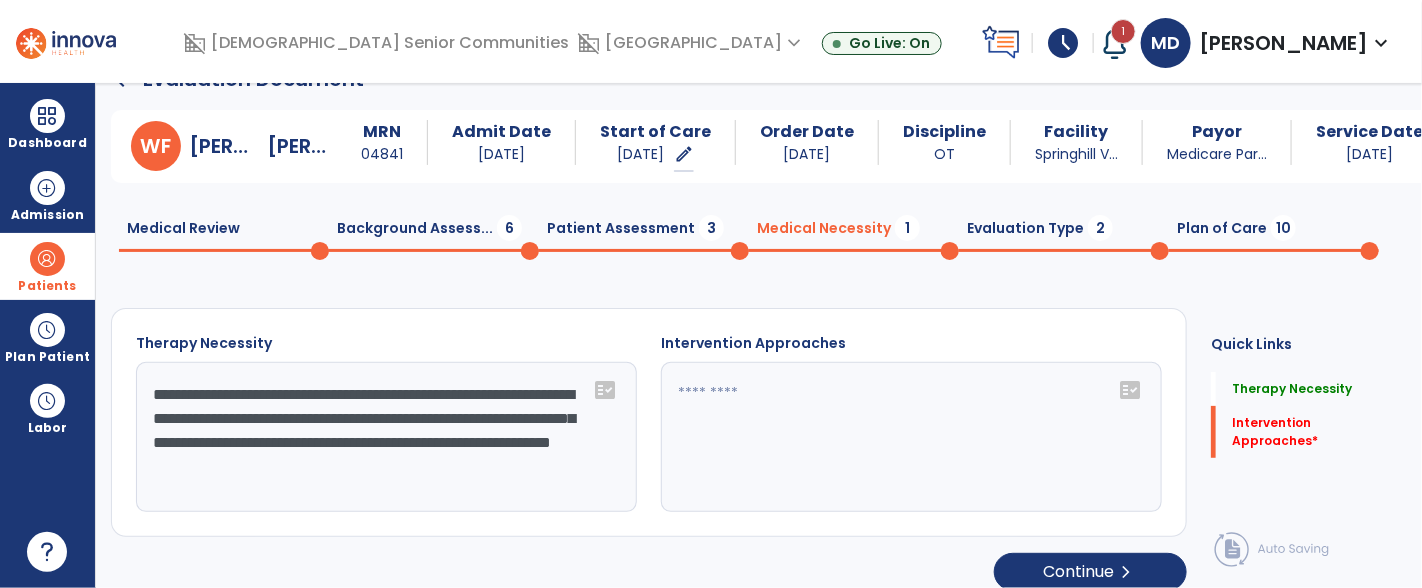 click 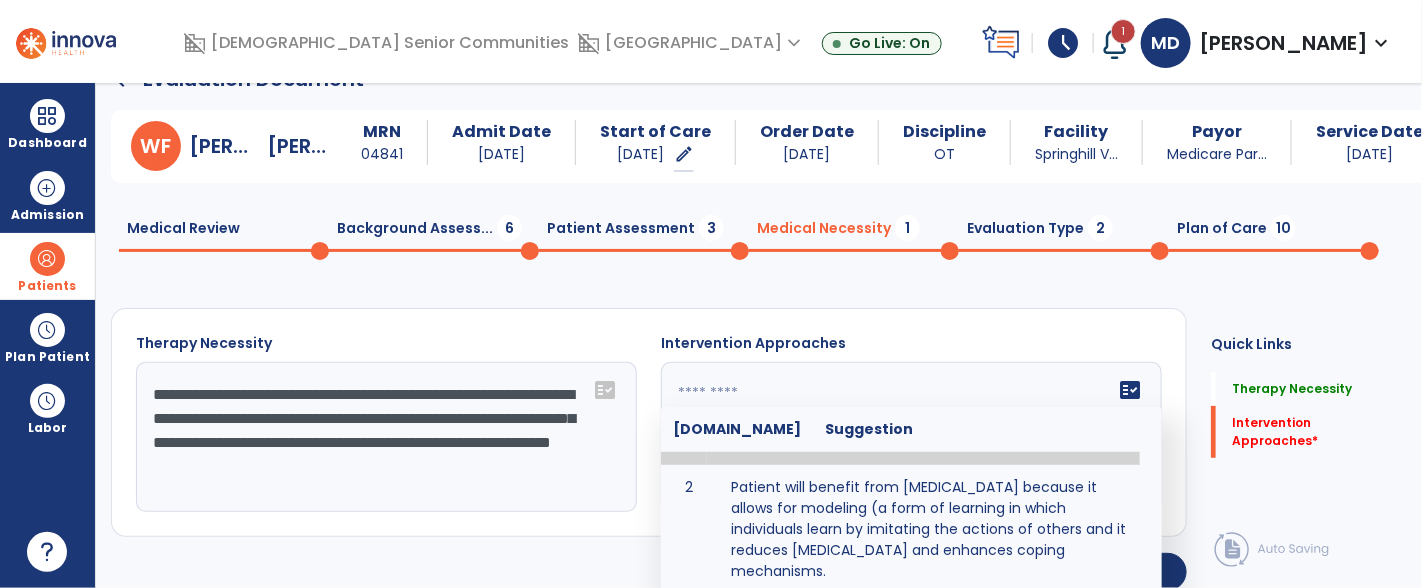 scroll, scrollTop: 101, scrollLeft: 0, axis: vertical 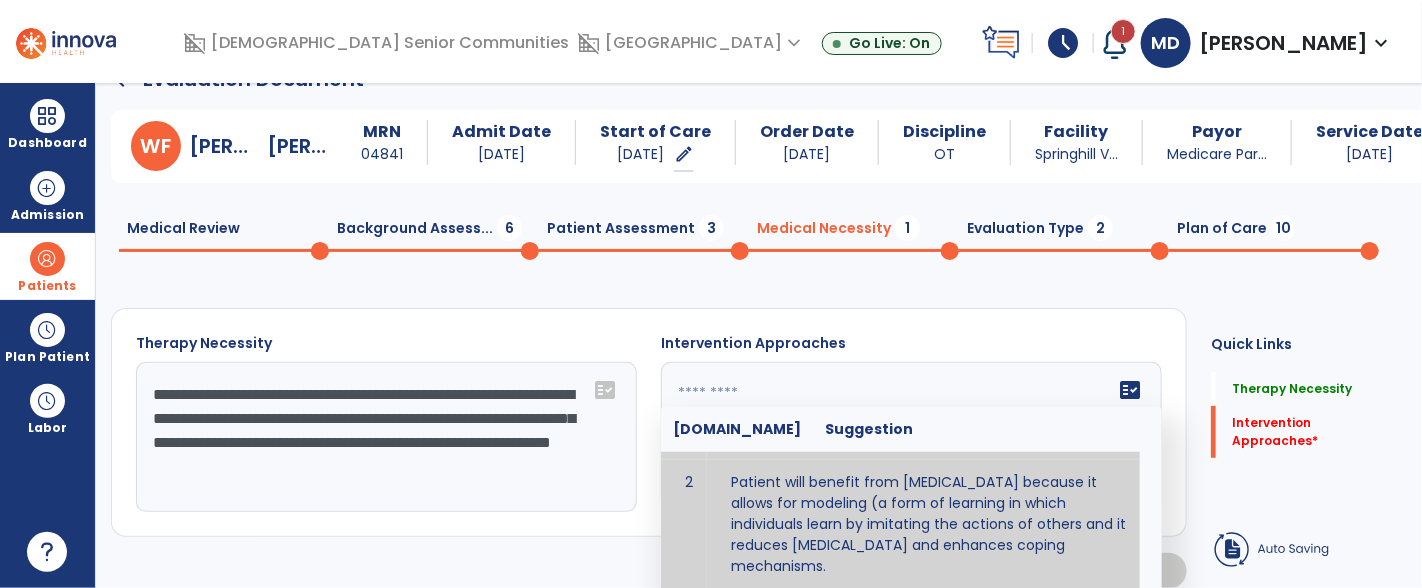 type on "**********" 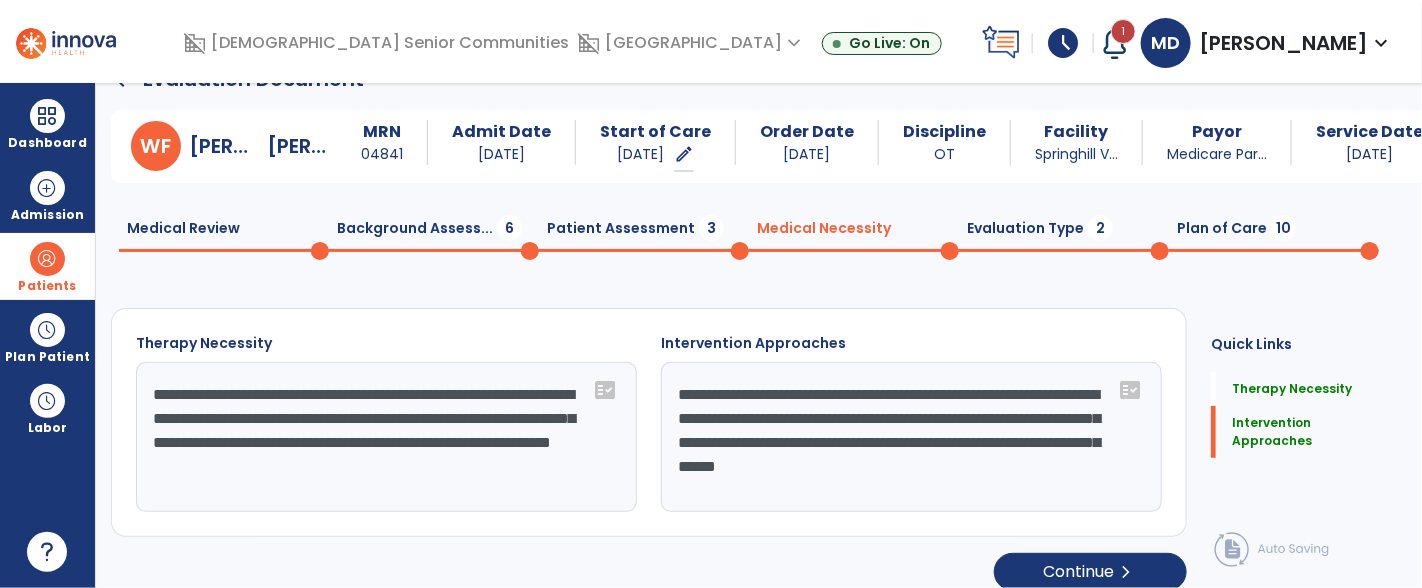 click on "Evaluation Type  2" 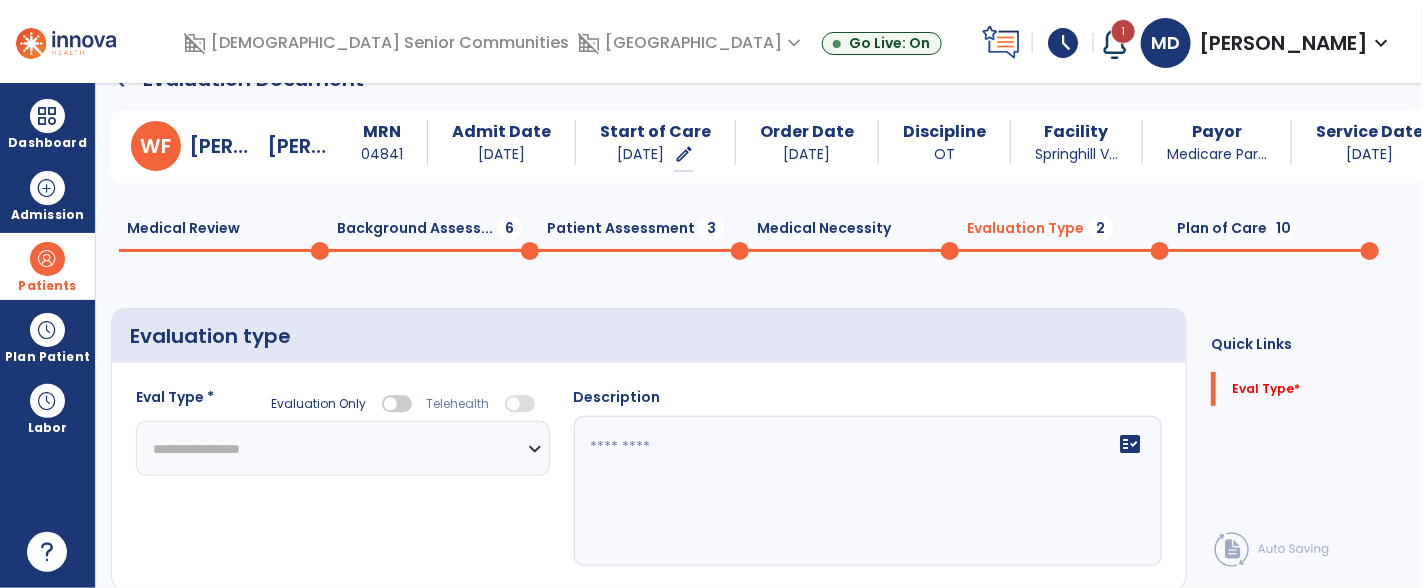 click on "**********" 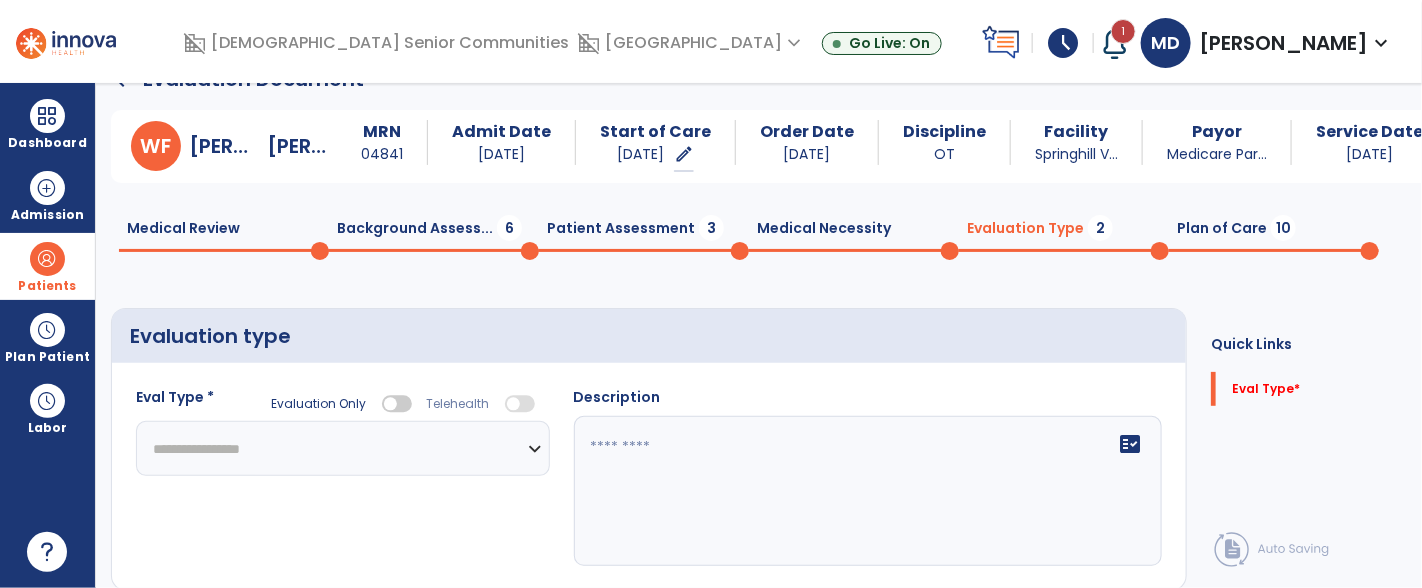 select on "**********" 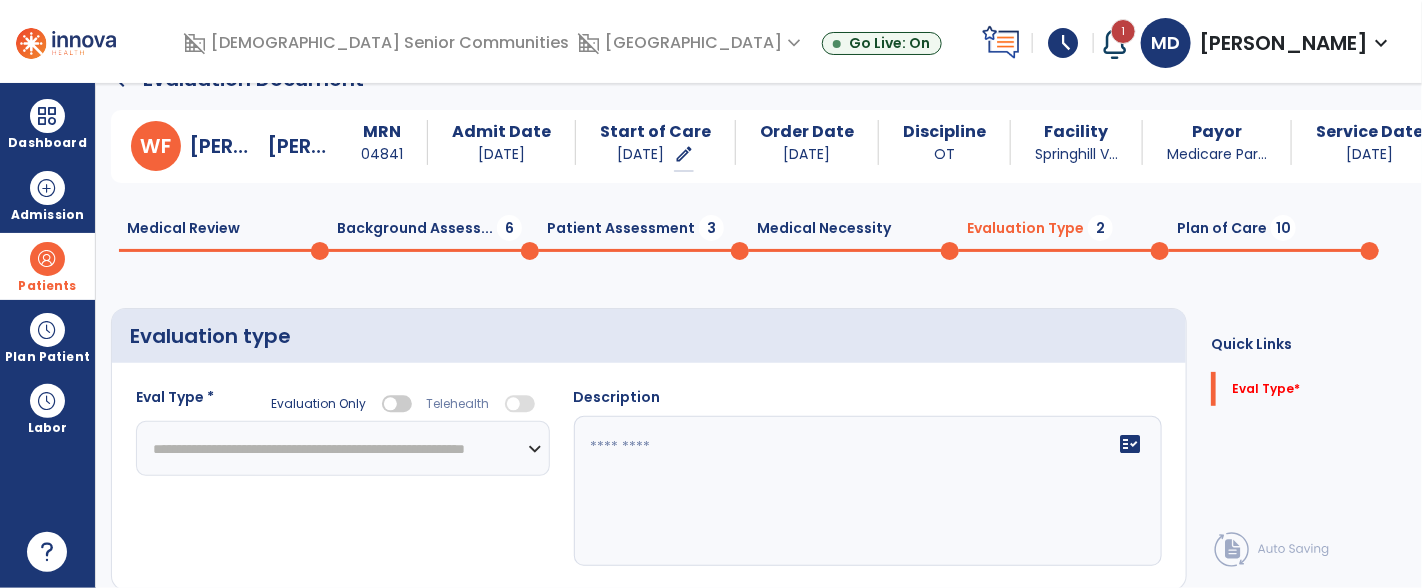 click on "**********" 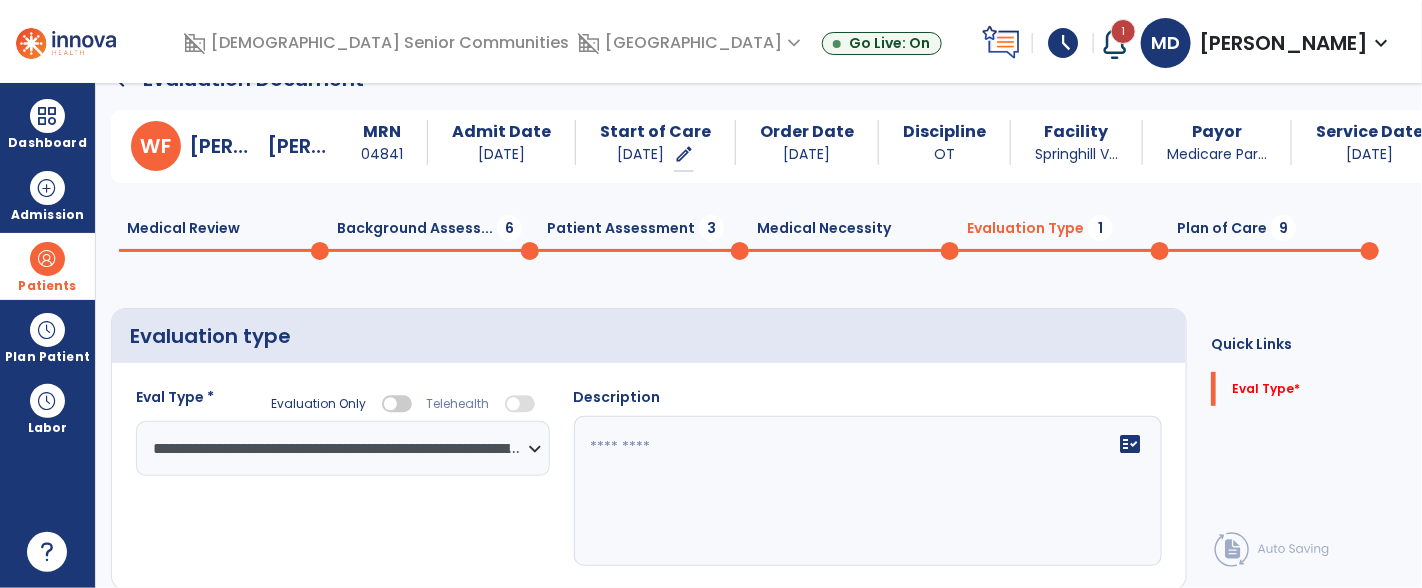 click on "fact_check" 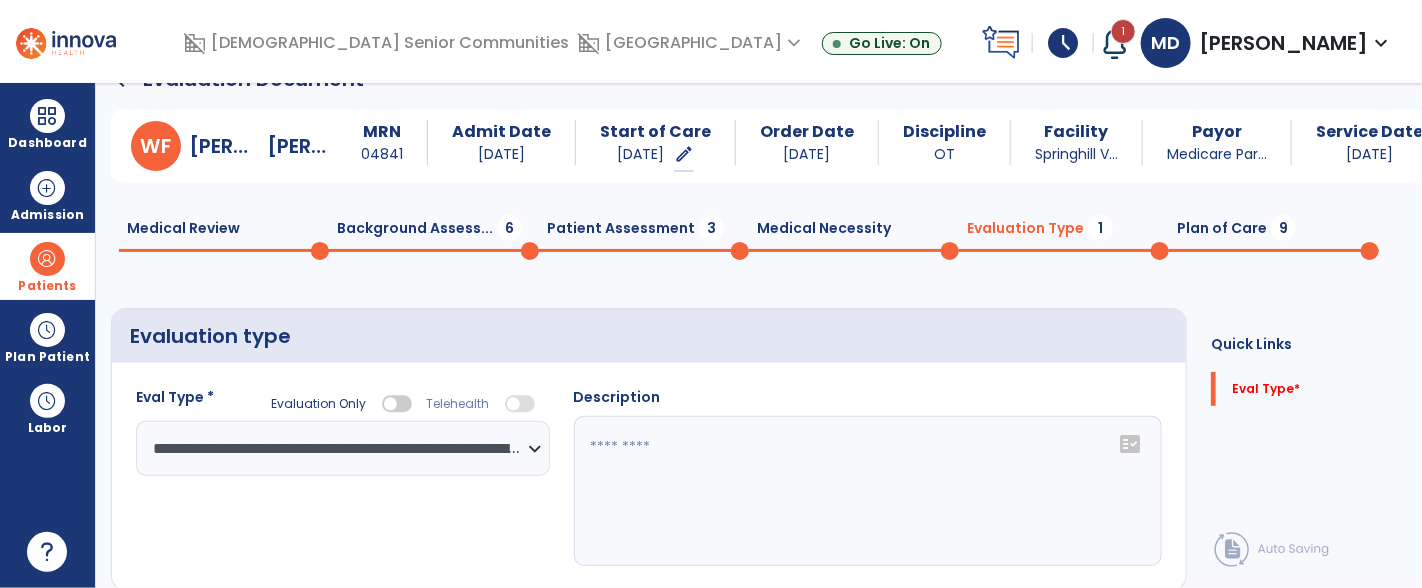 click on "fact_check" 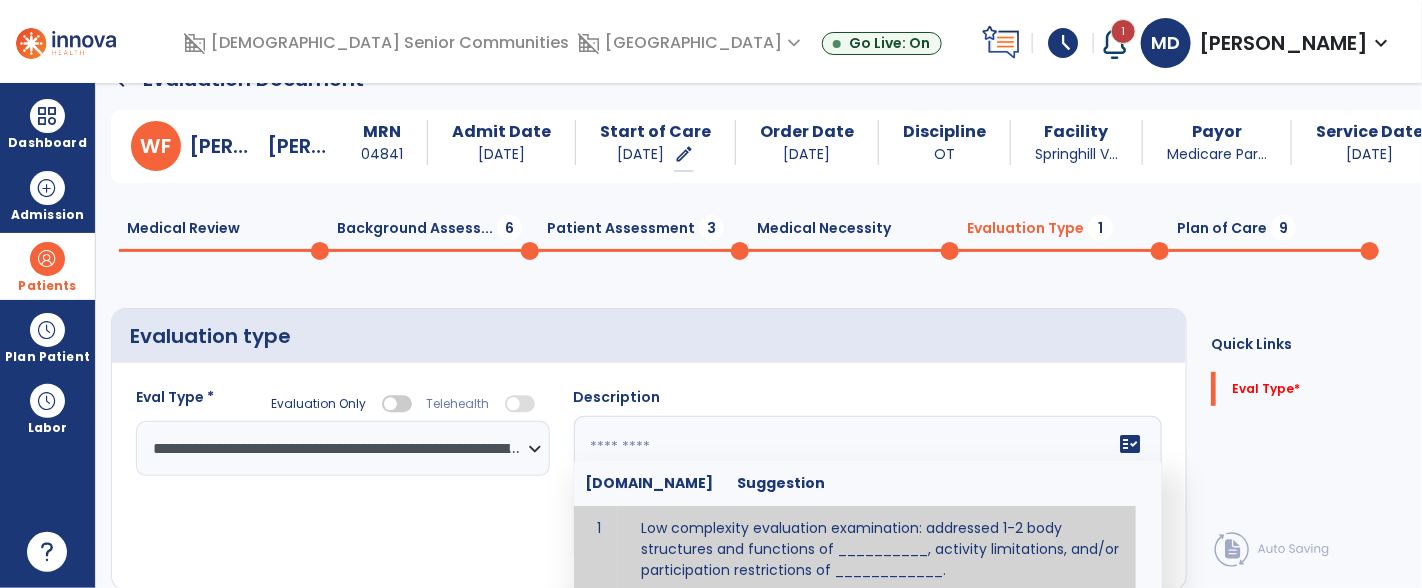 scroll, scrollTop: 13, scrollLeft: 0, axis: vertical 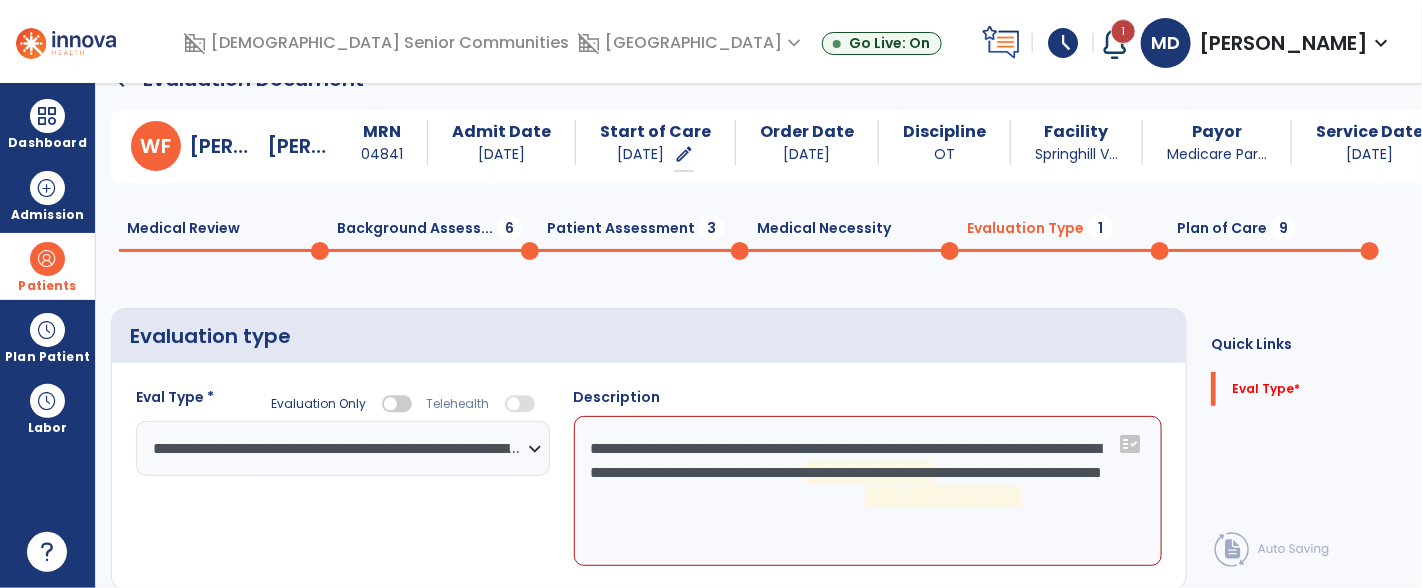click on "**********" 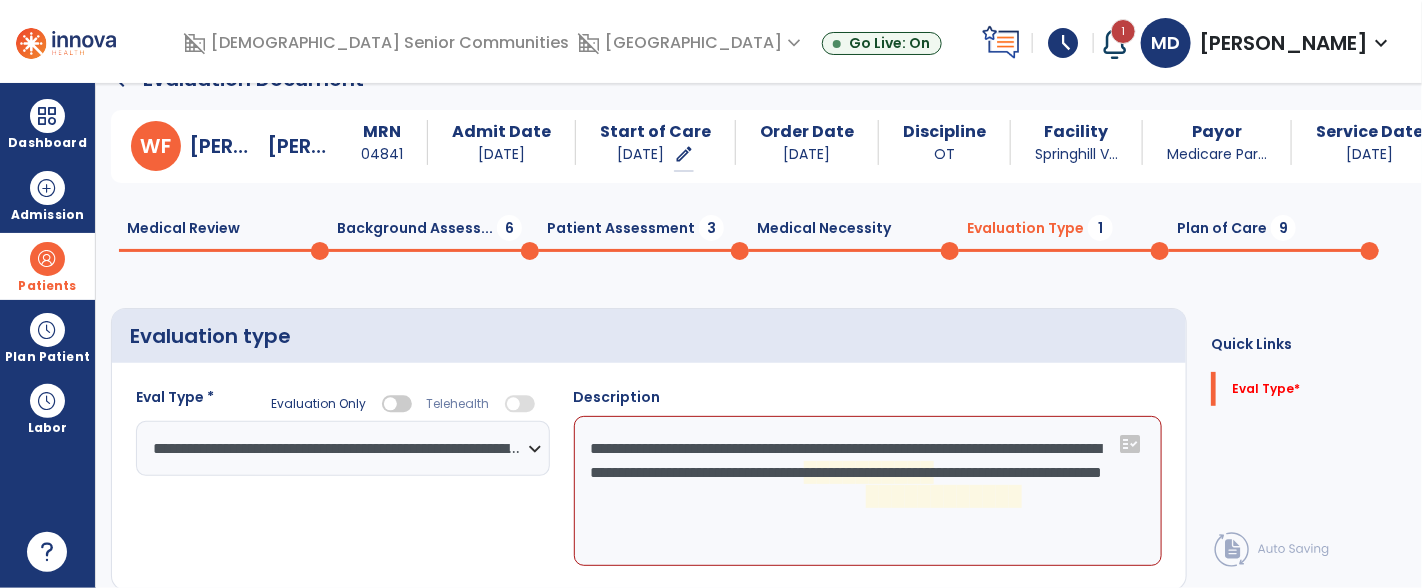 click on "**********" 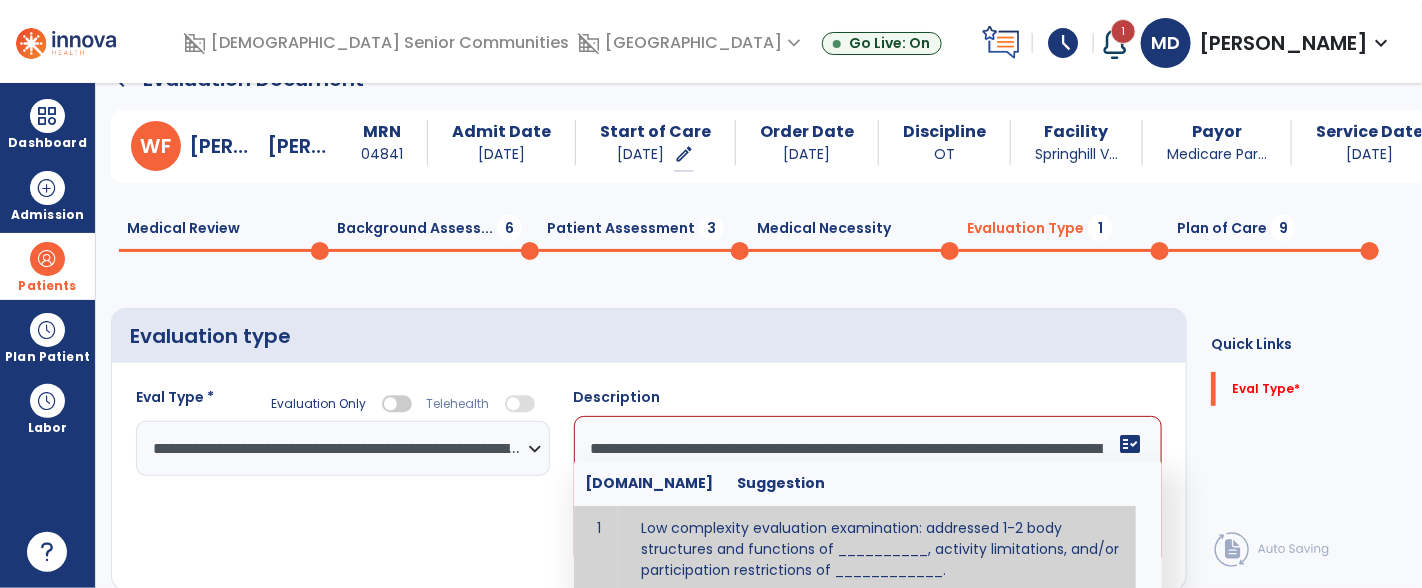 scroll, scrollTop: 13, scrollLeft: 0, axis: vertical 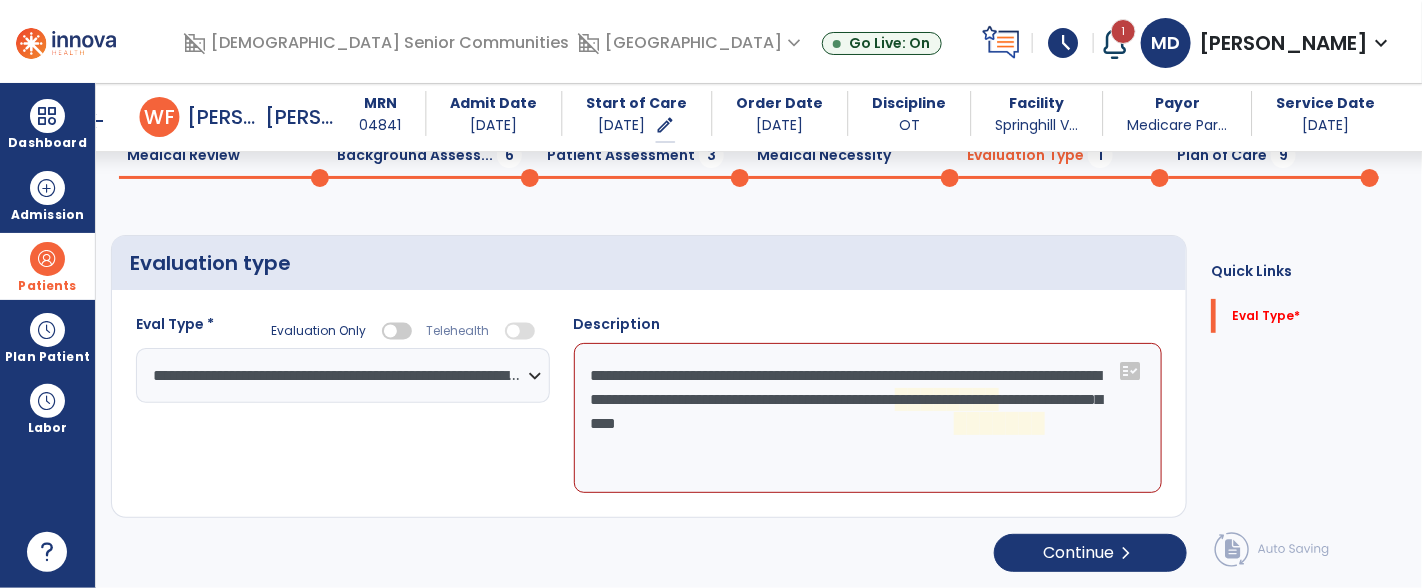 click on "**********" 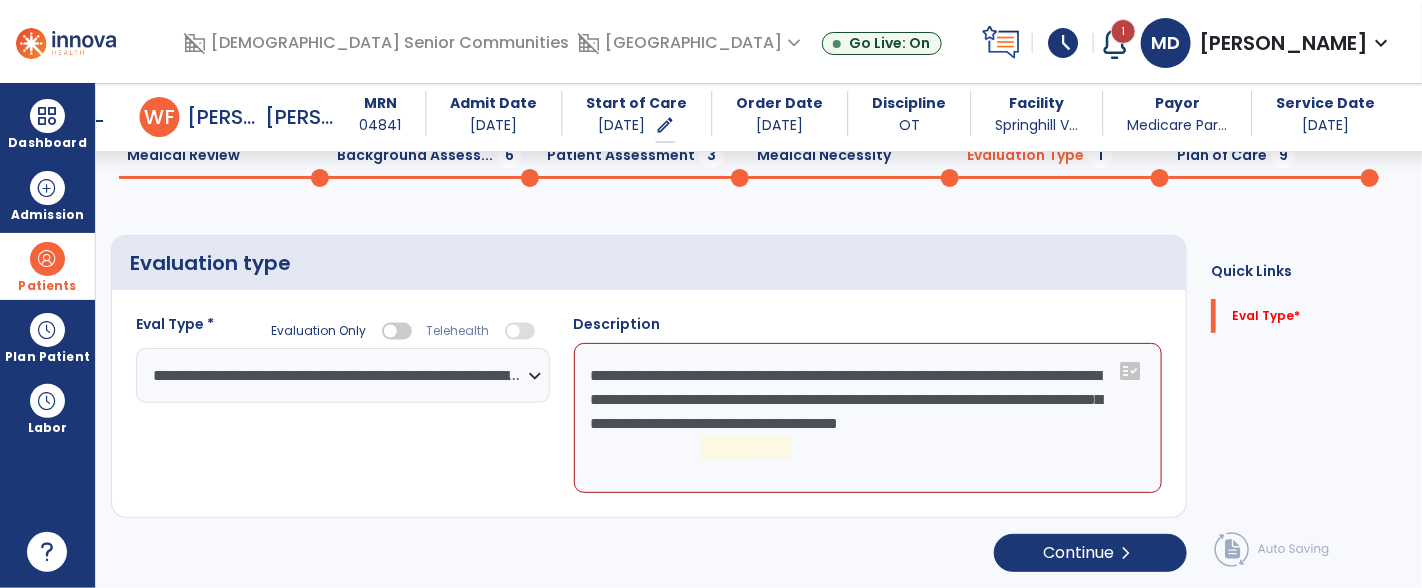 click on "**********" 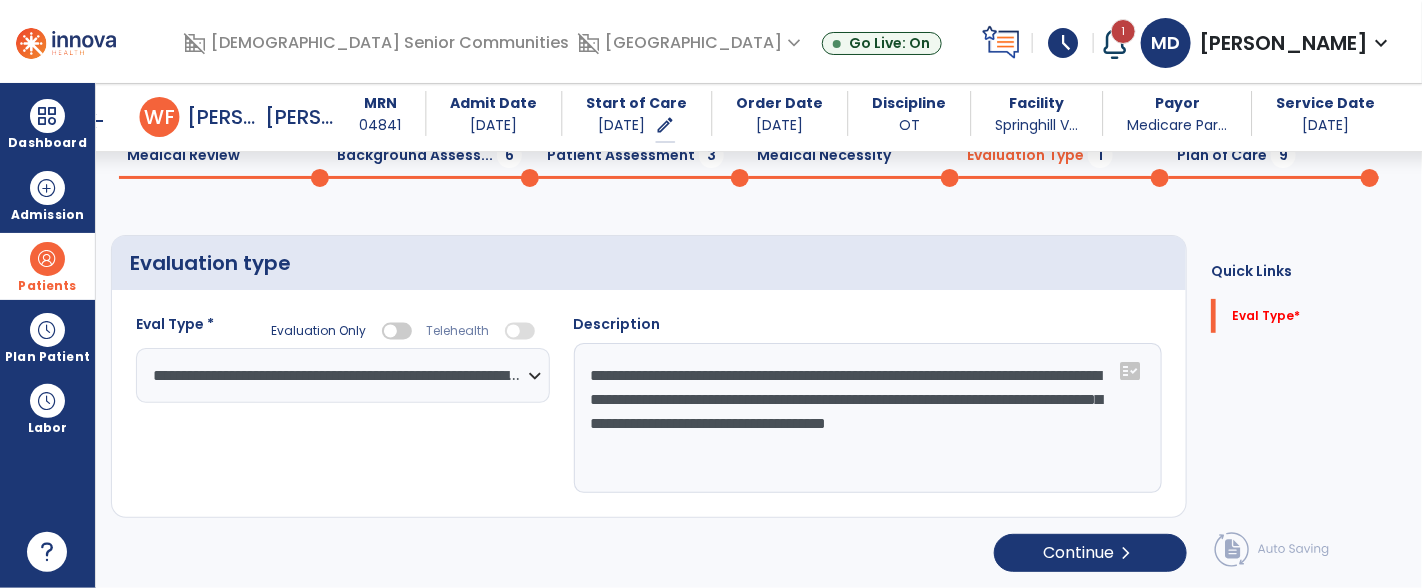 scroll, scrollTop: 92, scrollLeft: 0, axis: vertical 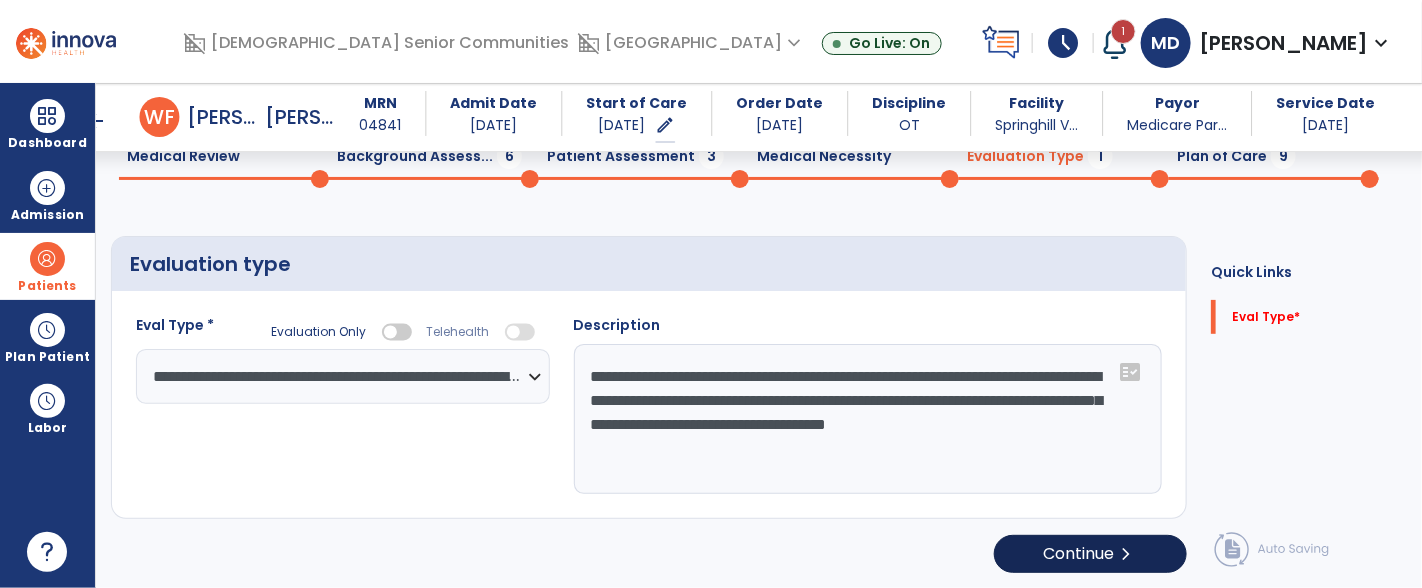 type on "**********" 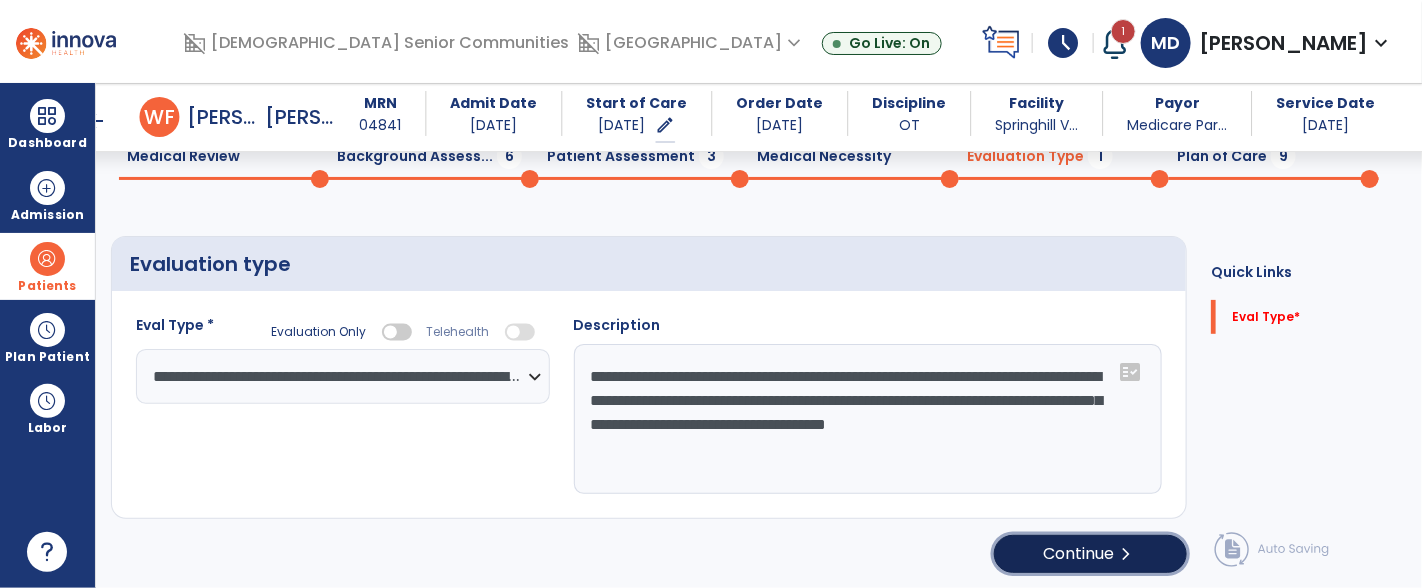 click on "Continue  chevron_right" 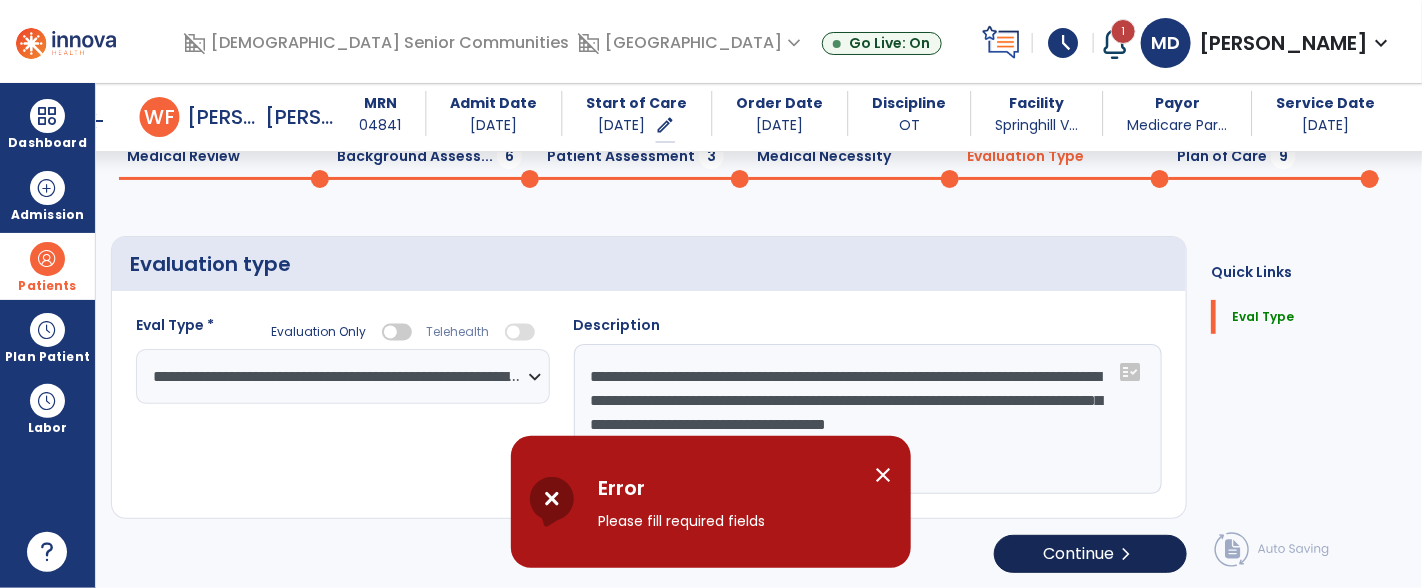 scroll, scrollTop: 92, scrollLeft: 0, axis: vertical 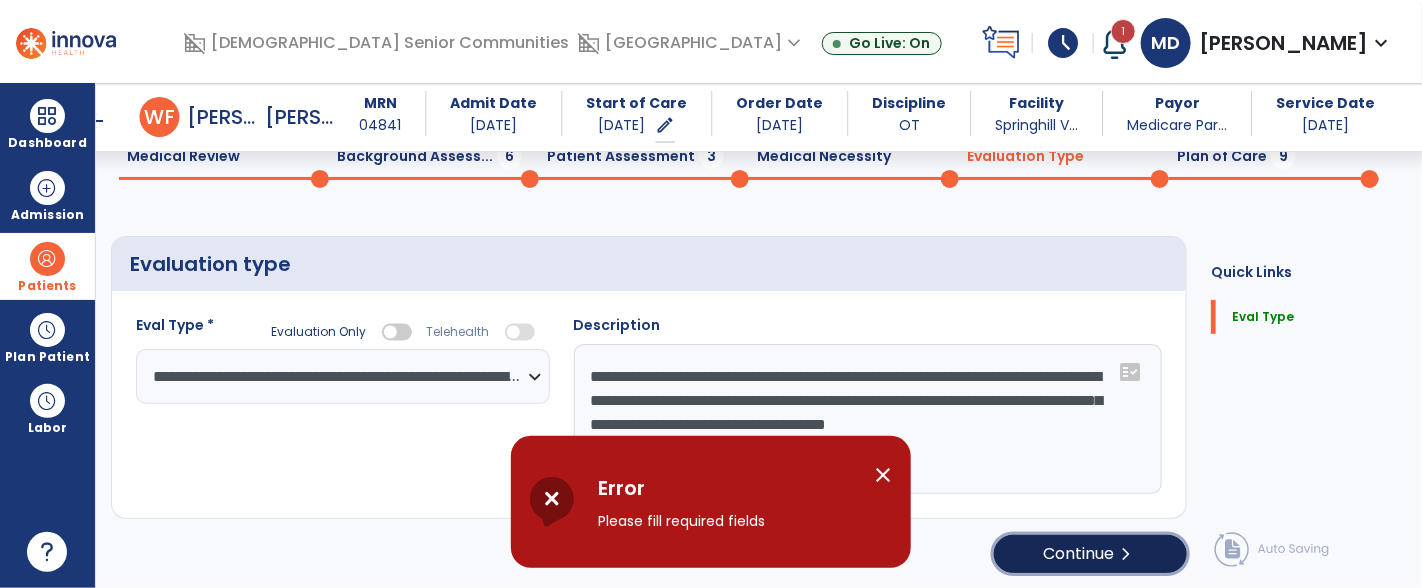 click on "Continue  chevron_right" 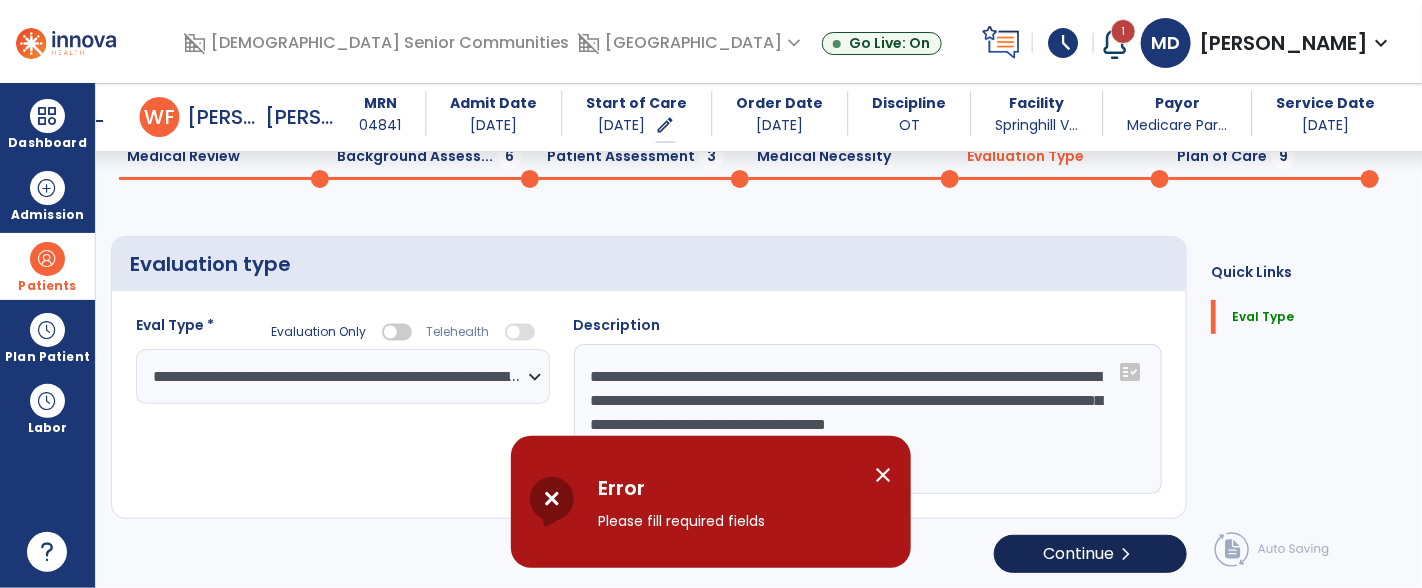 select on "*****" 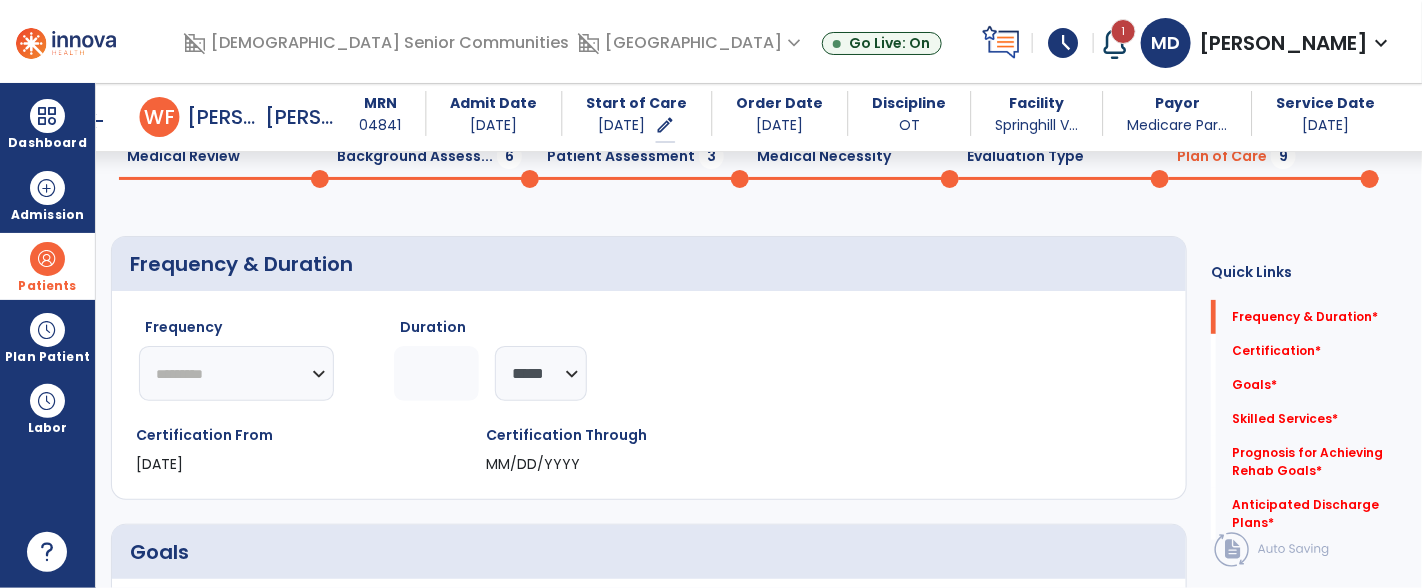 click on "********* ** ** ** ** ** ** **" 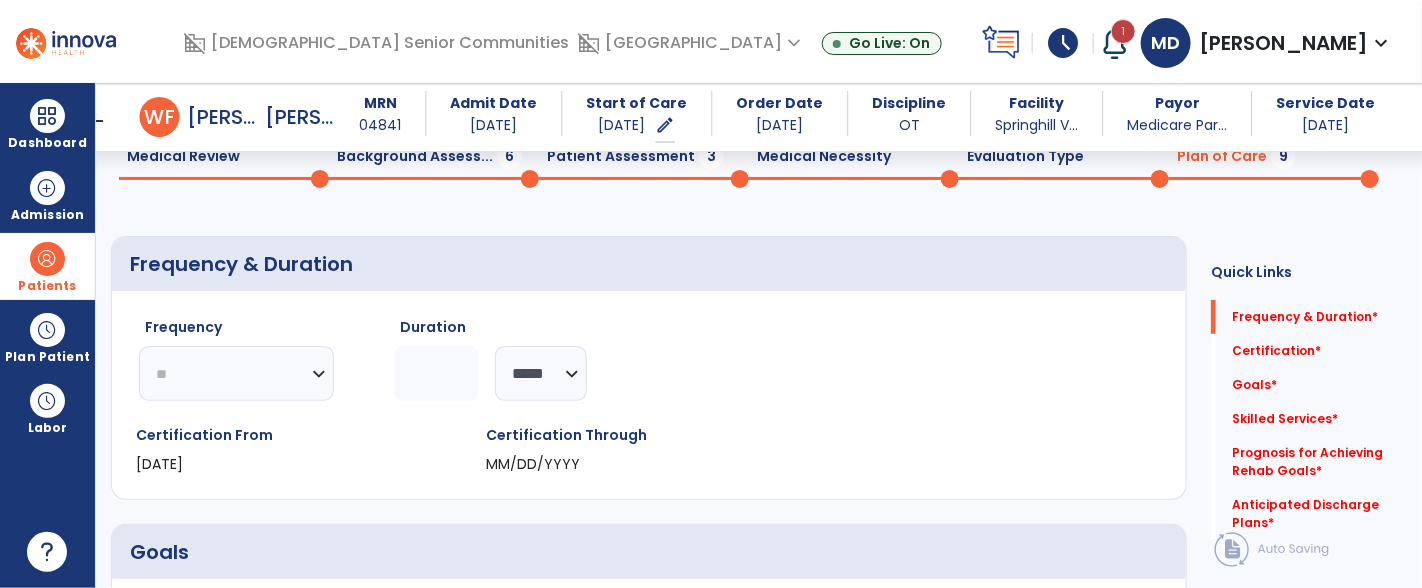 click on "********* ** ** ** ** ** ** **" 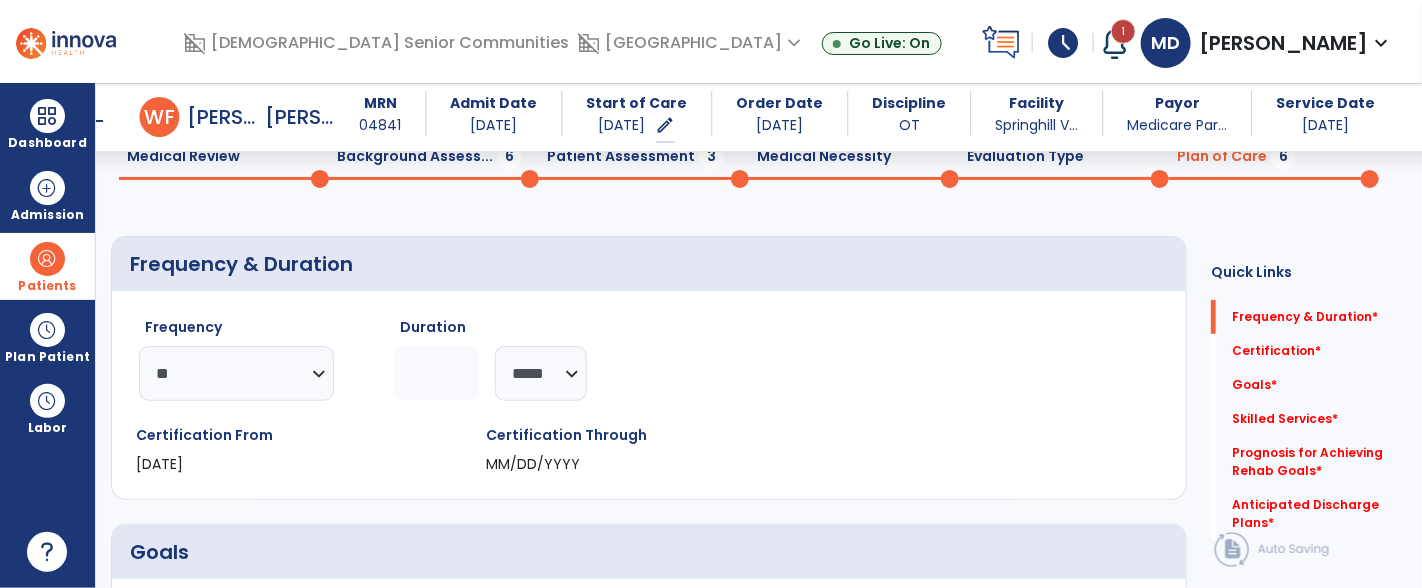 click 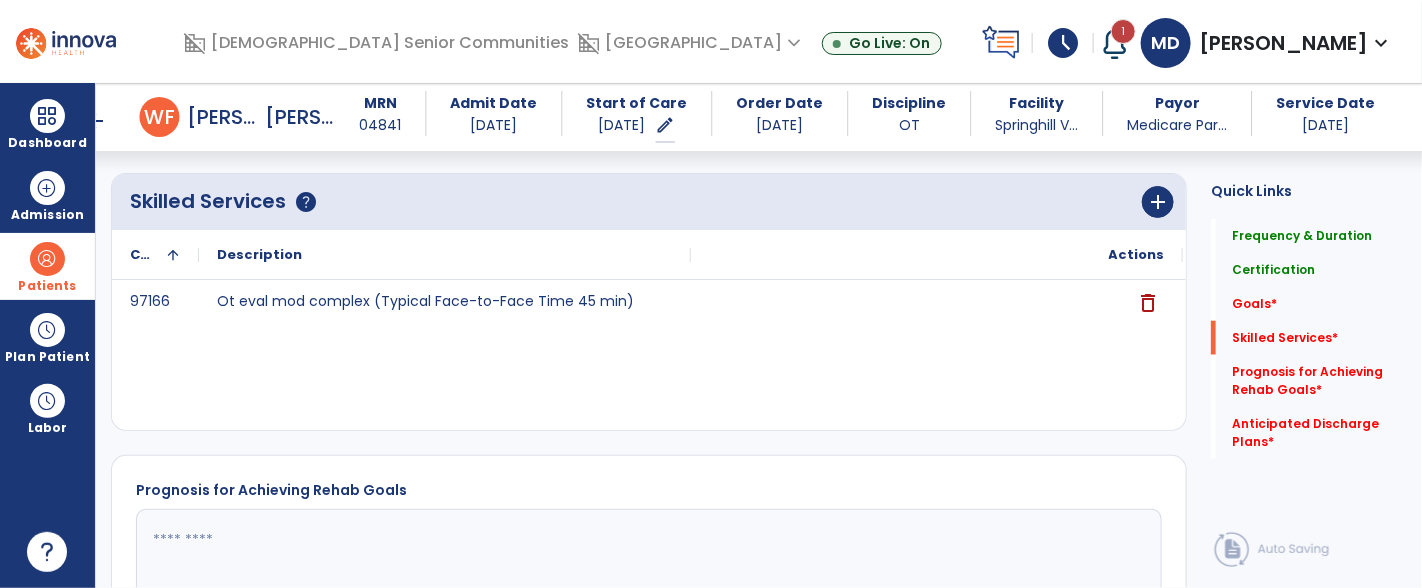 scroll, scrollTop: 600, scrollLeft: 0, axis: vertical 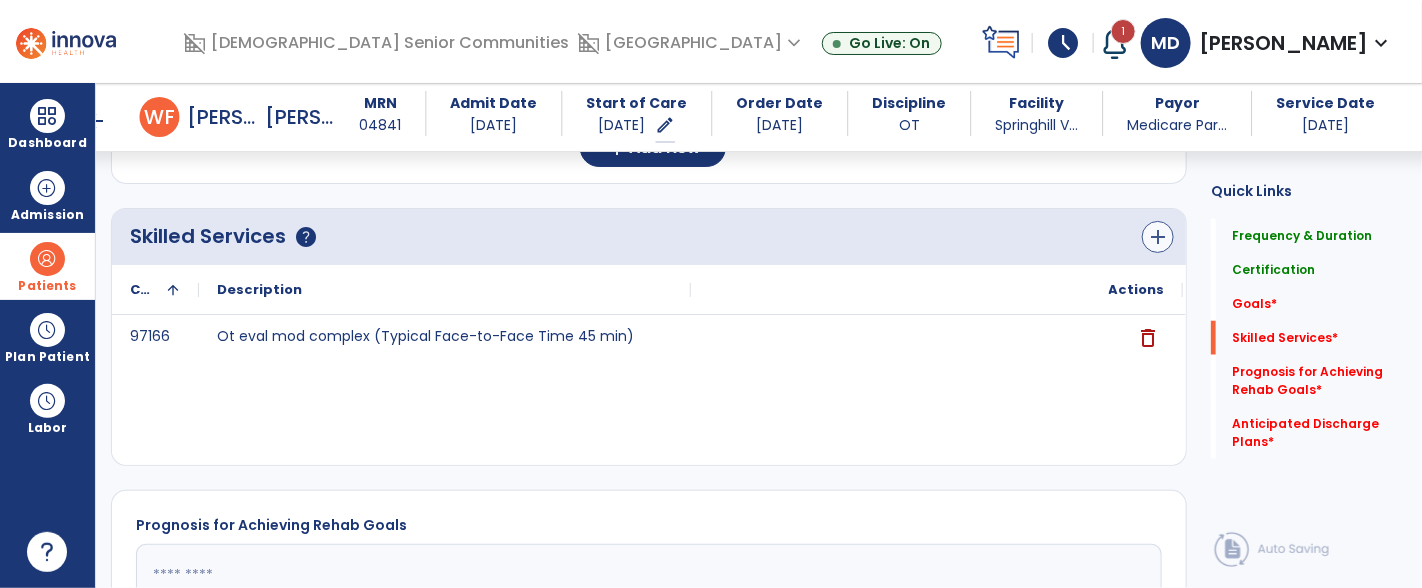 type on "*" 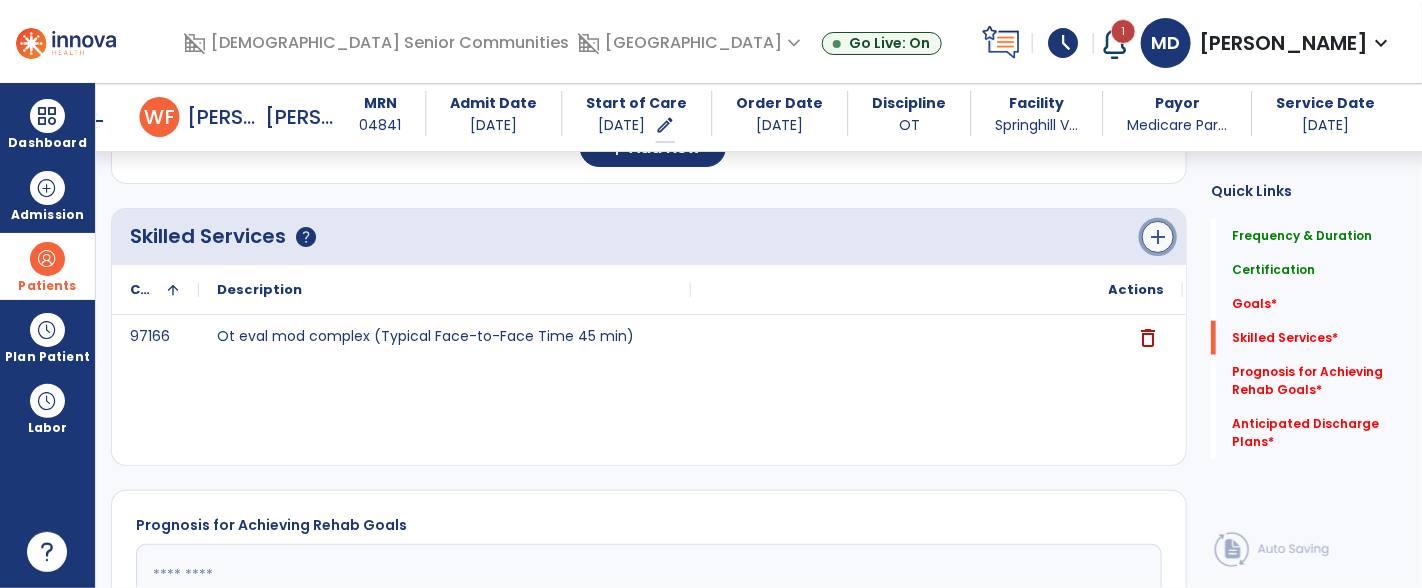 click on "add" 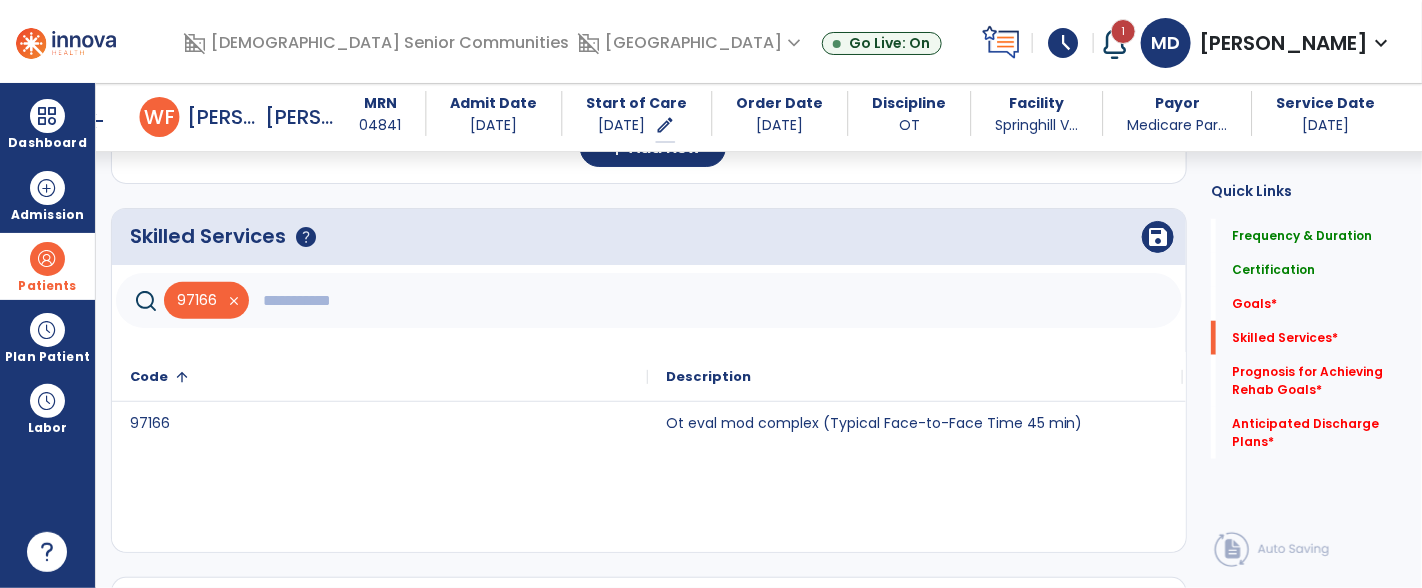 click 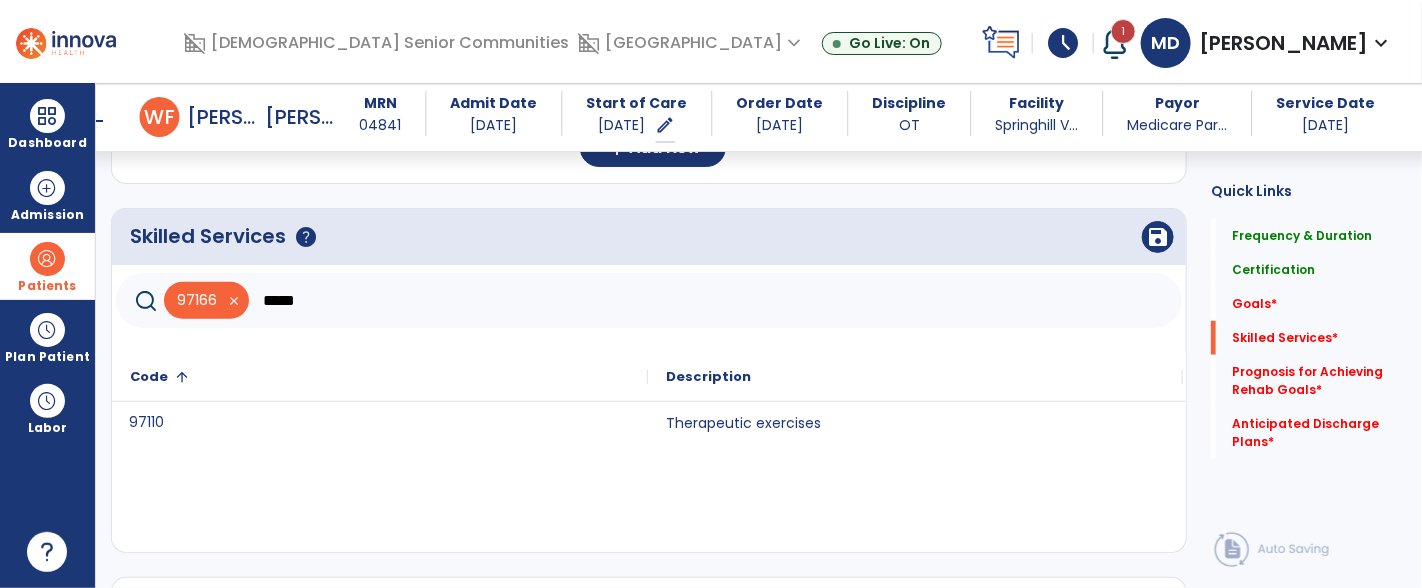 click on "97110" 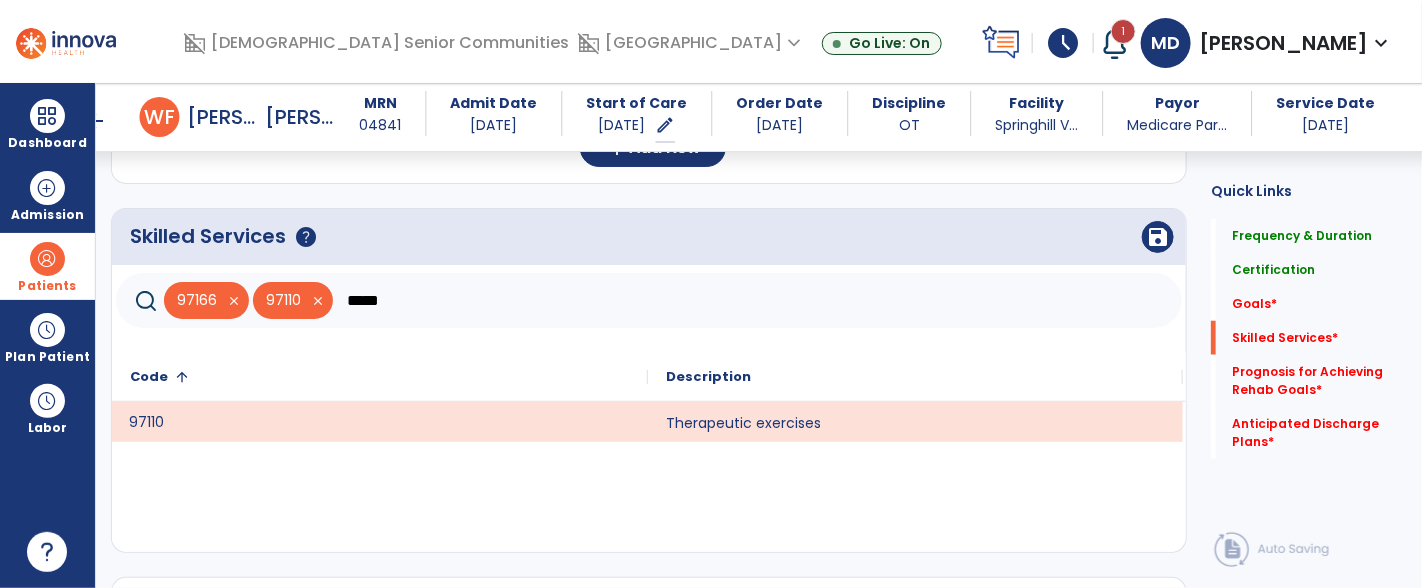 click on "*****" 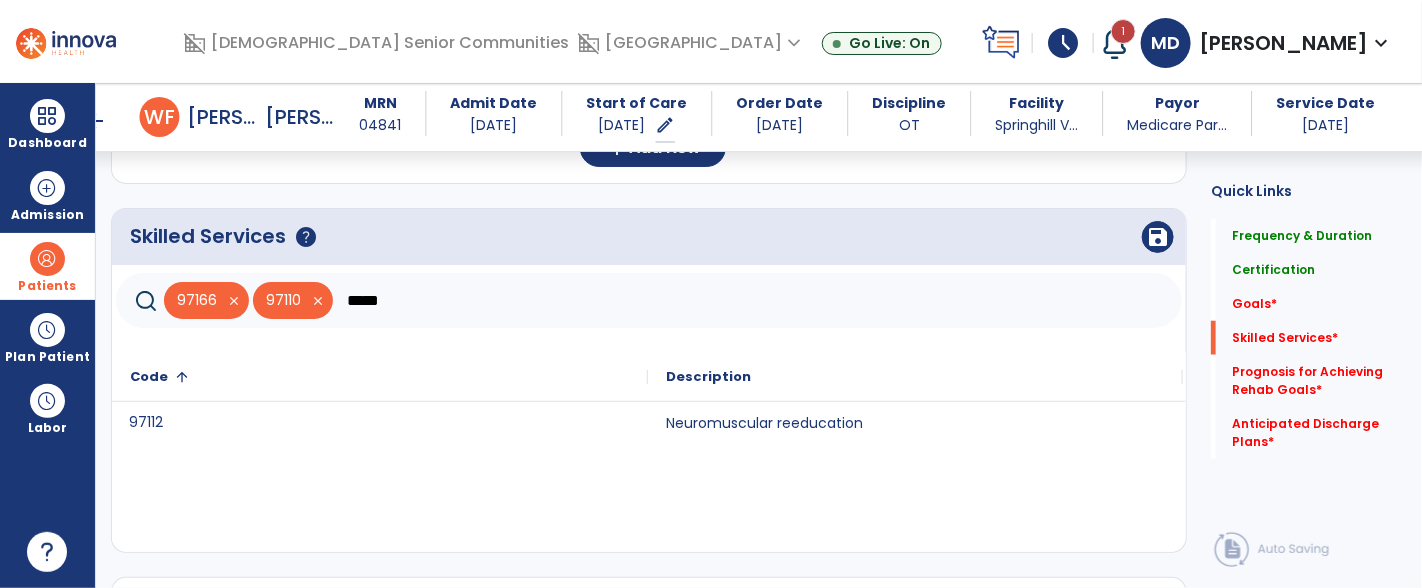 click on "97112" 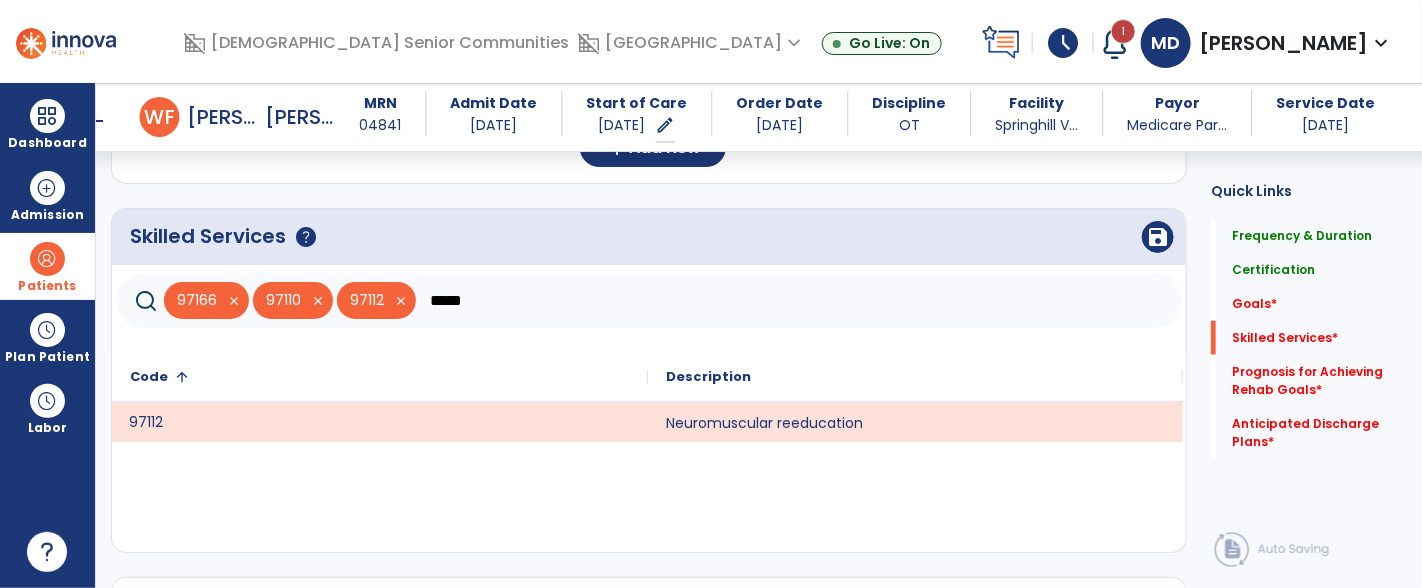 click on "*****" 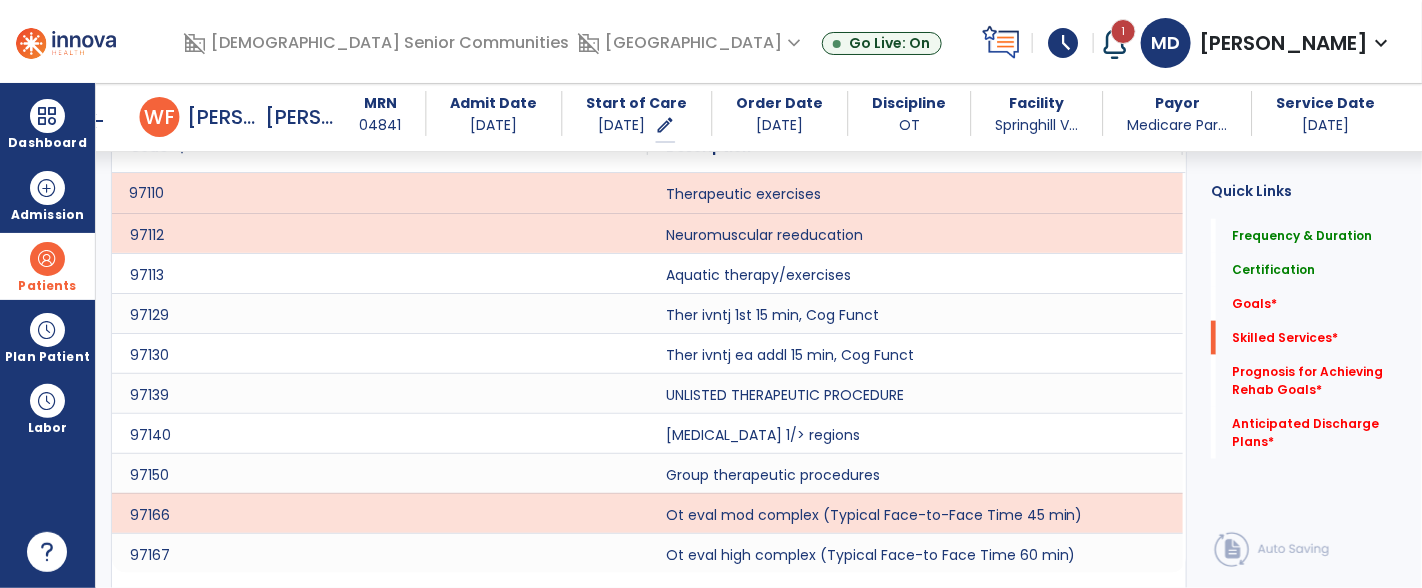 scroll, scrollTop: 860, scrollLeft: 0, axis: vertical 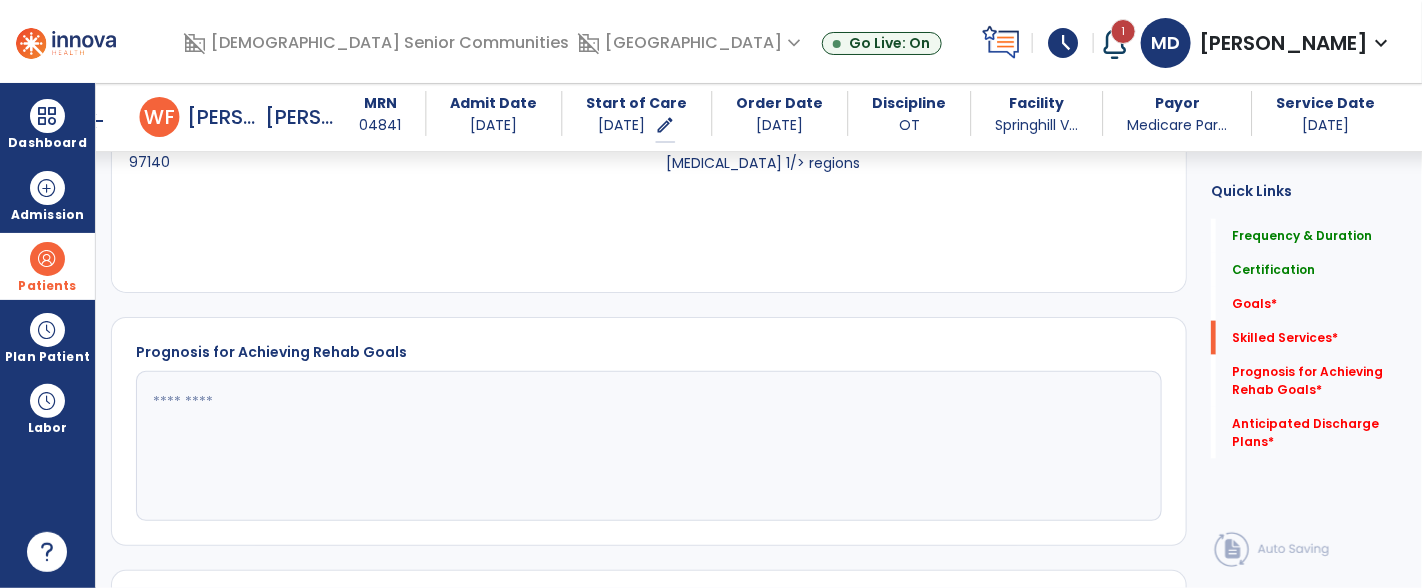 click on "97140" 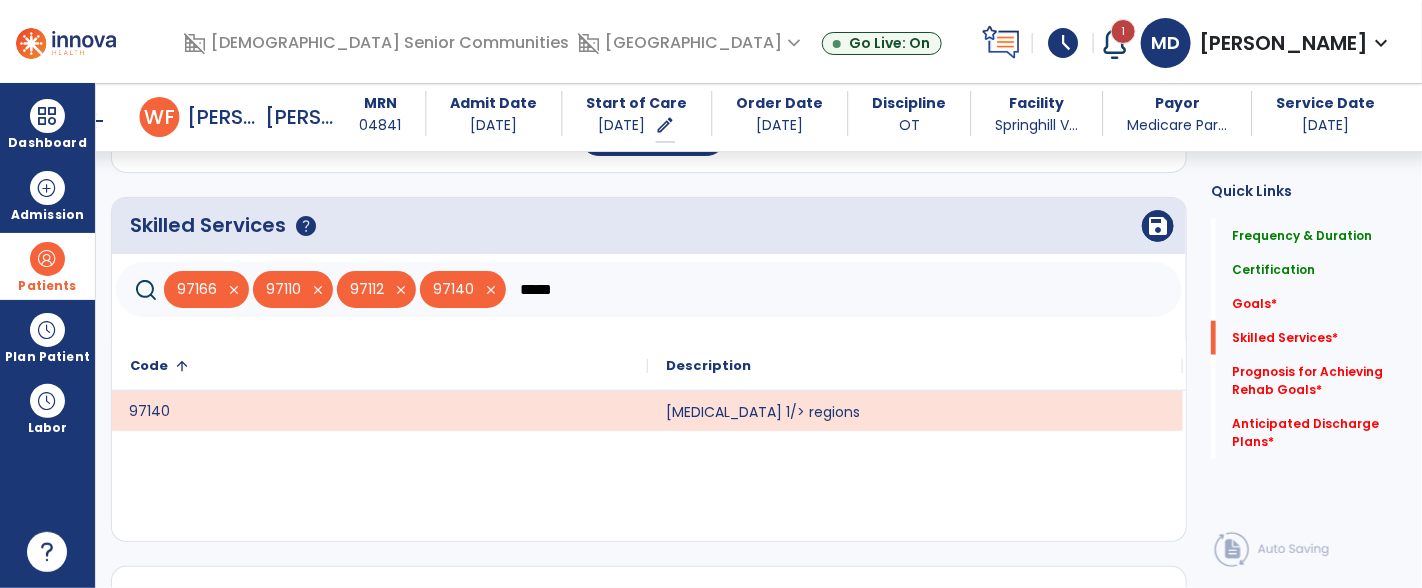 scroll, scrollTop: 603, scrollLeft: 0, axis: vertical 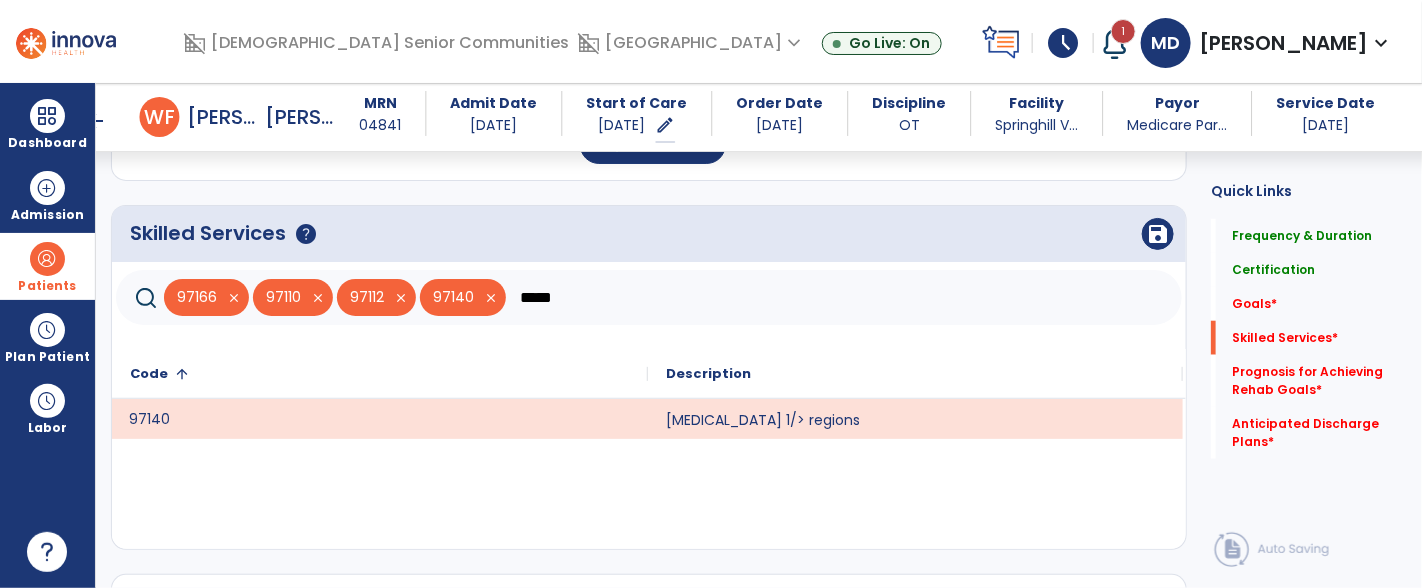 click on "*****" 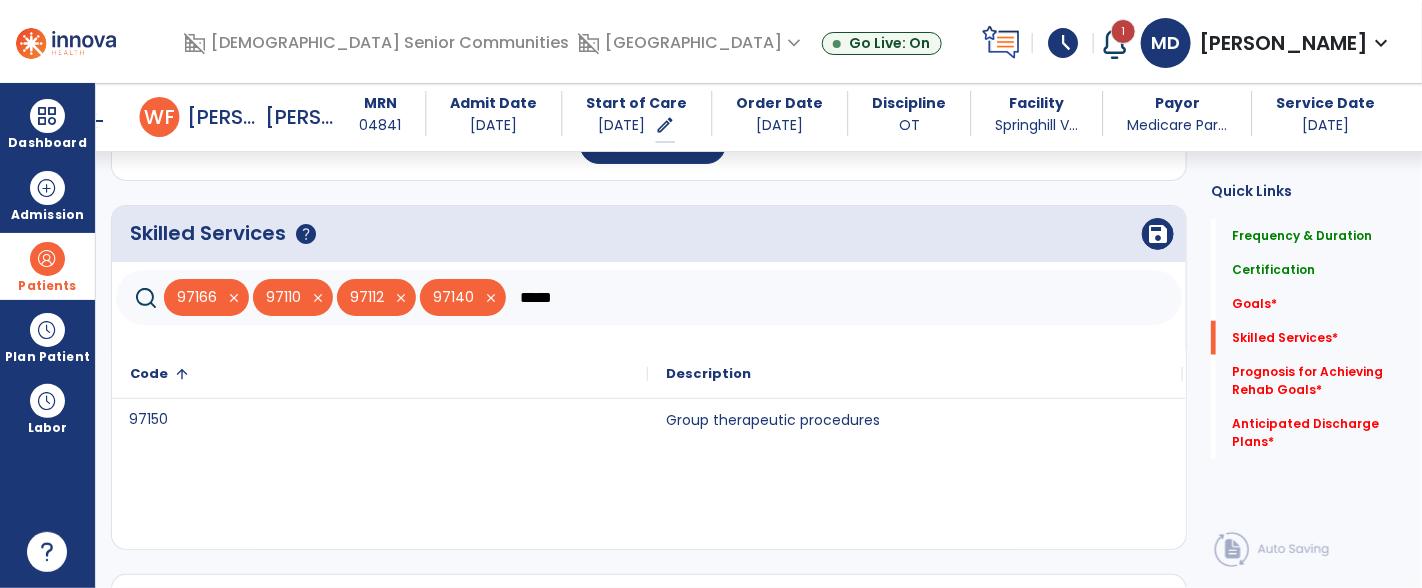 click on "97150" 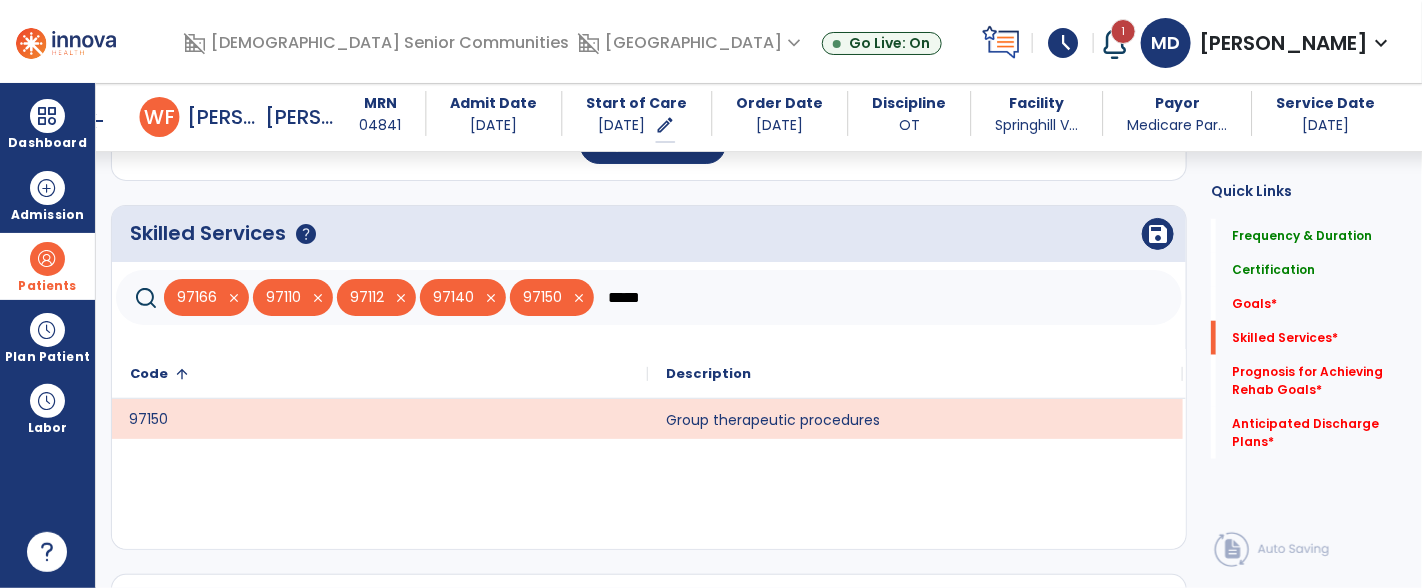click on "*****" 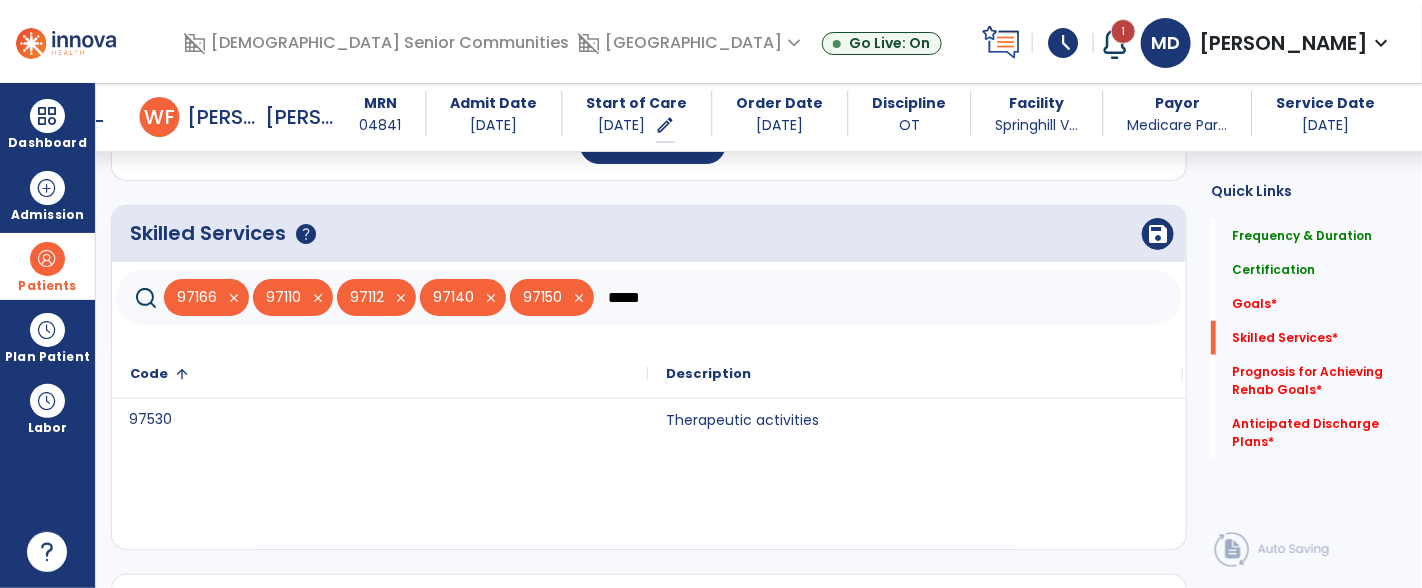 click on "97530" 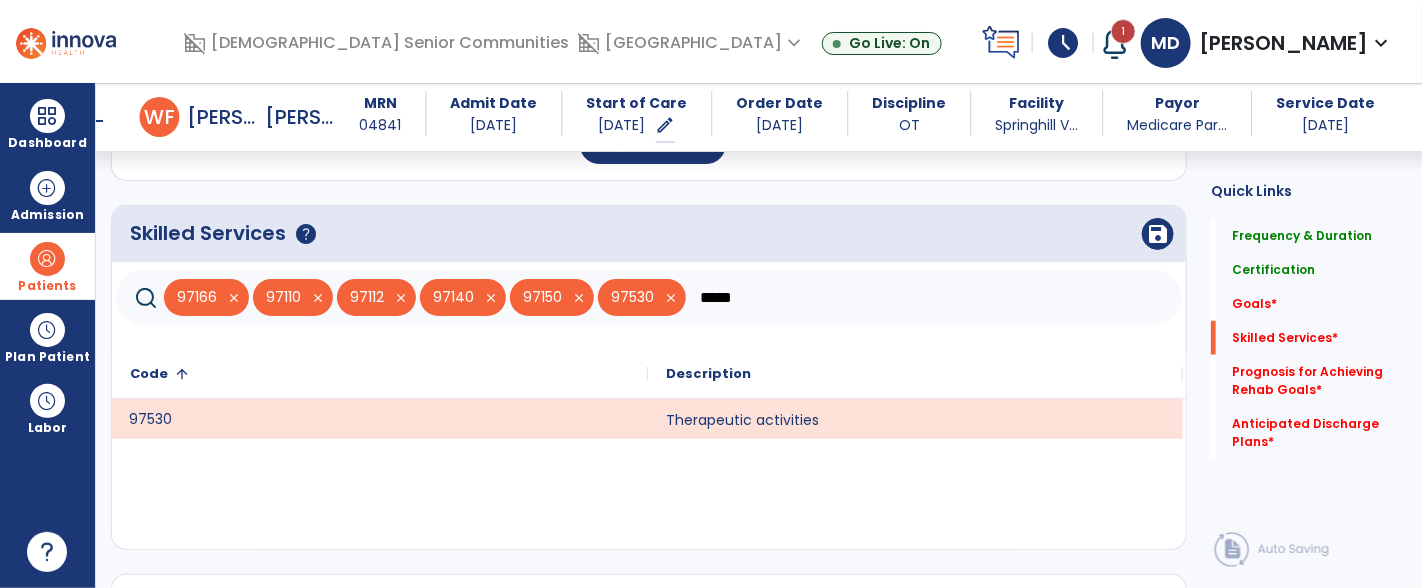 click on "*****" 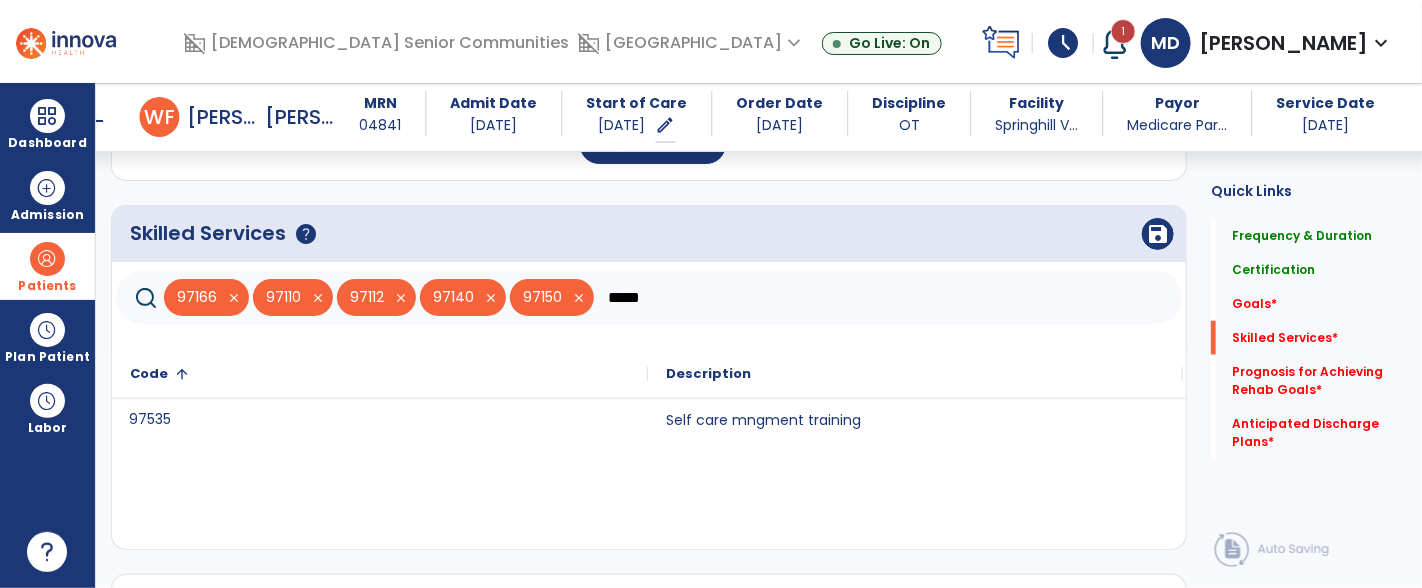 click on "*****" 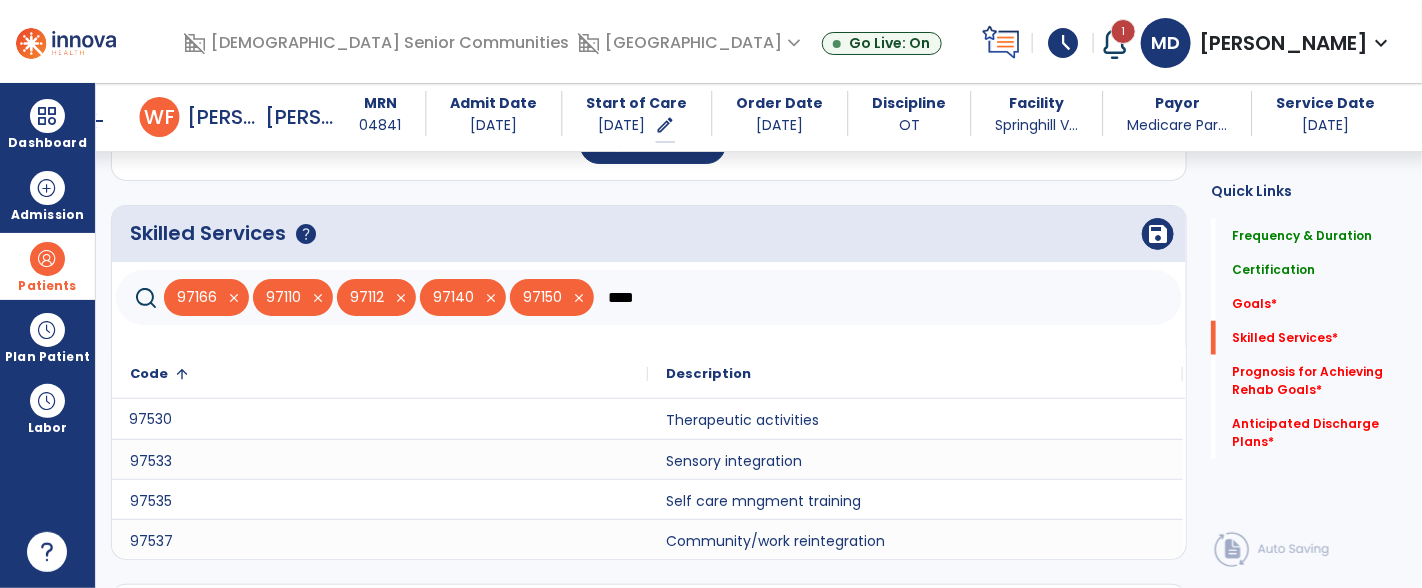 click on "97530" 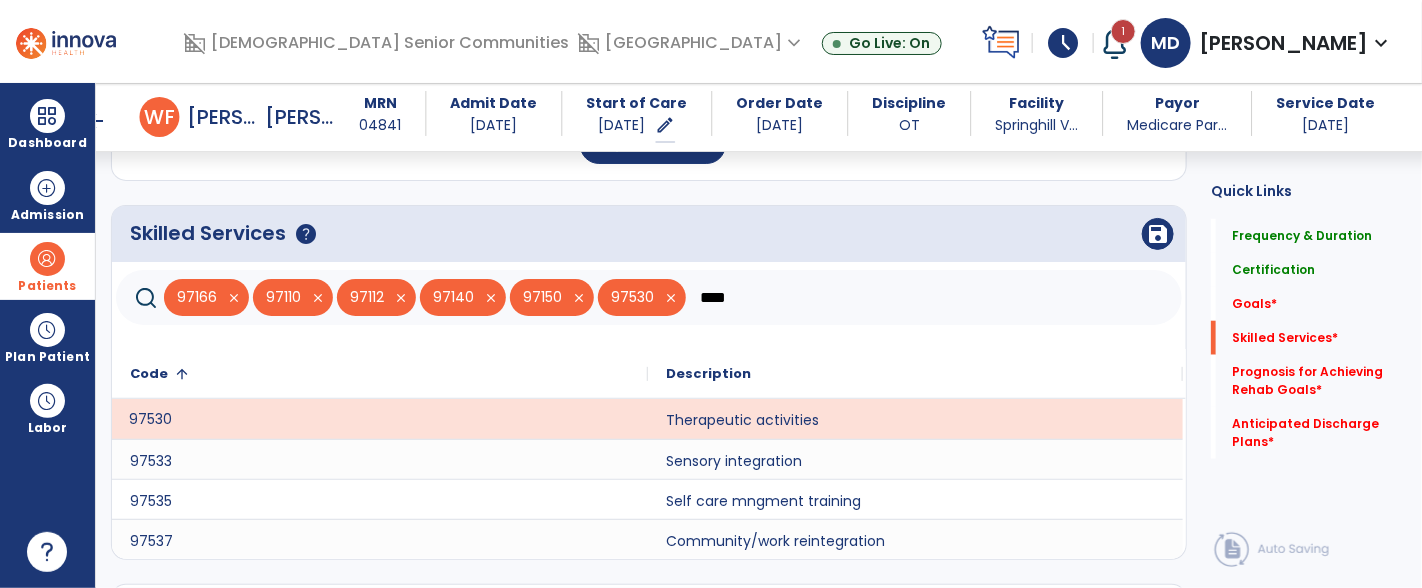 click on "****" 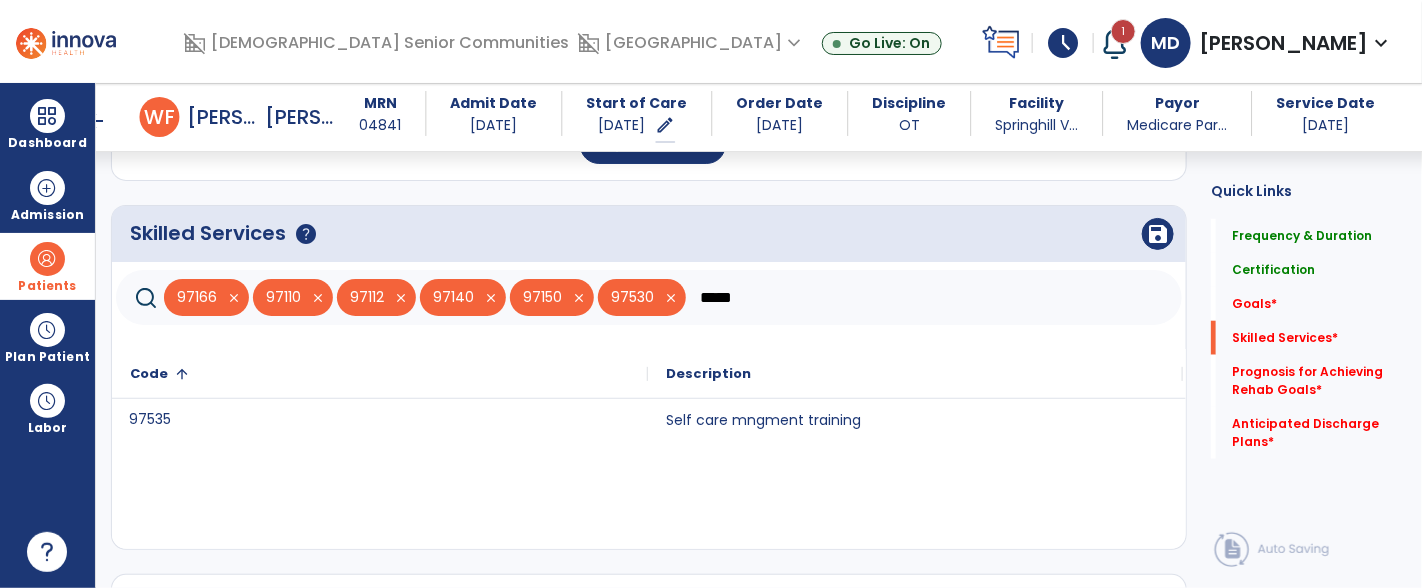 click on "97535" 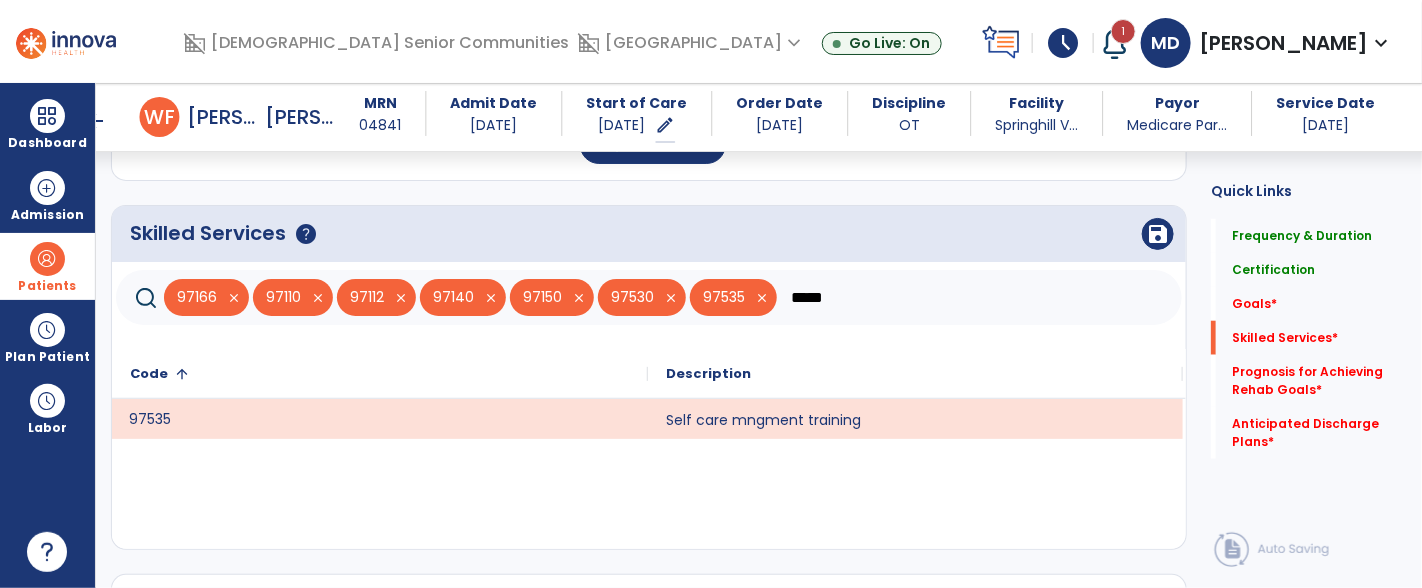click on "*****" 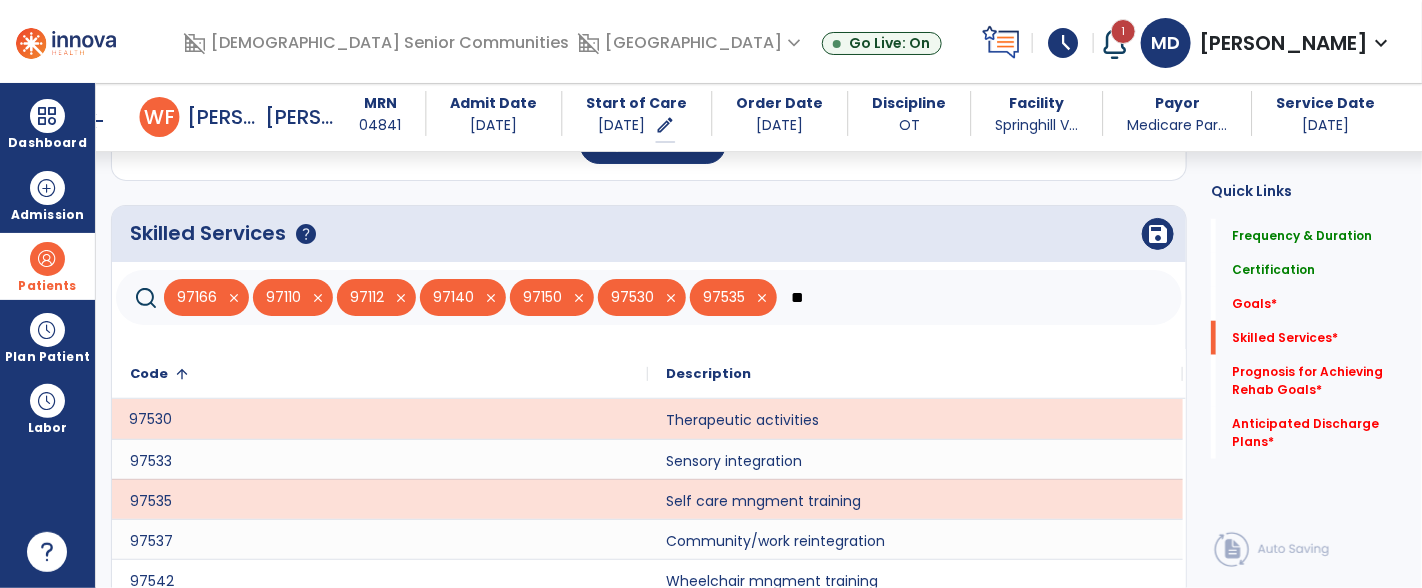 type on "*" 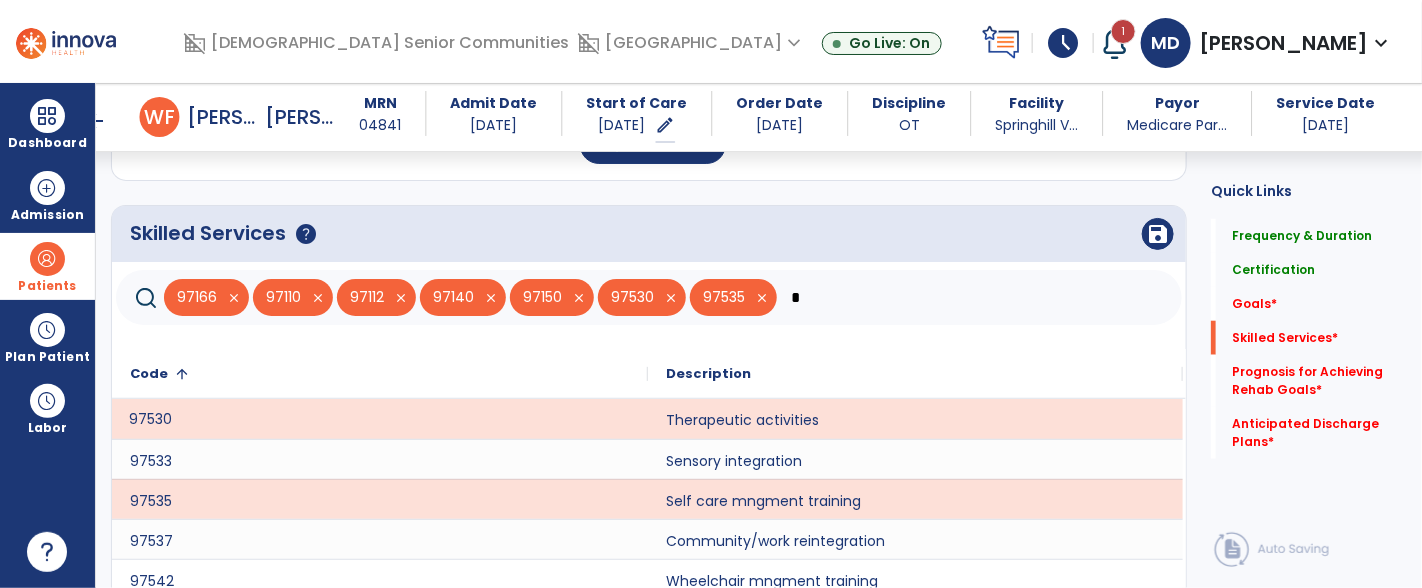 type 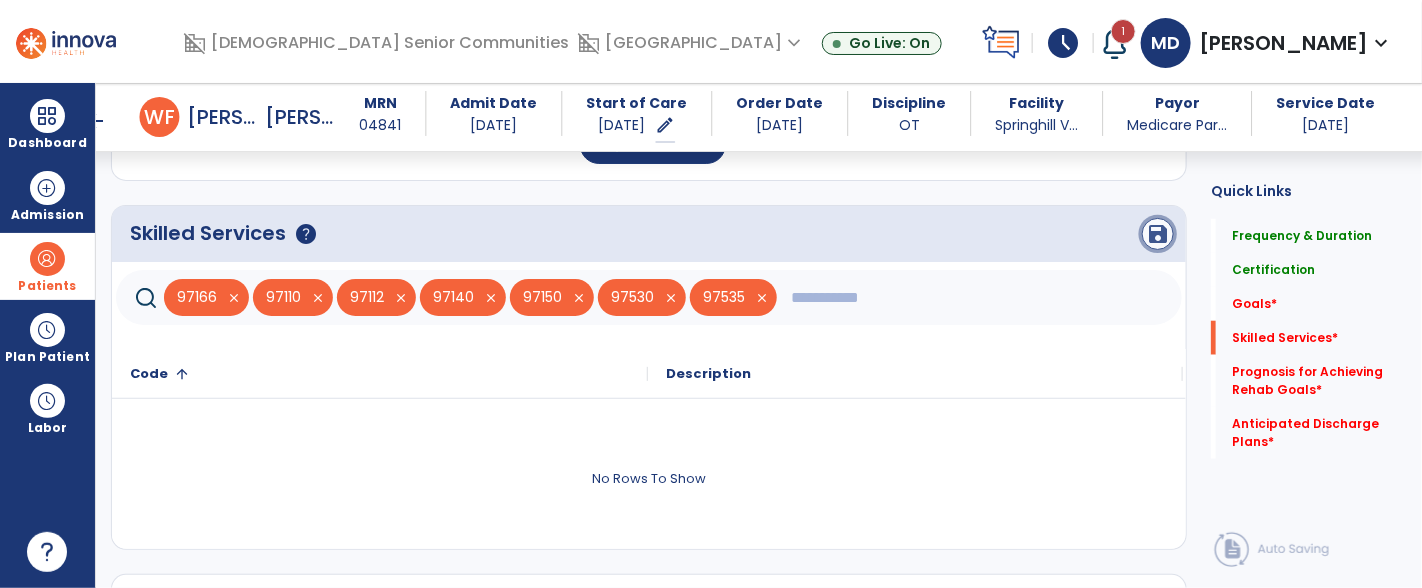 click on "save" 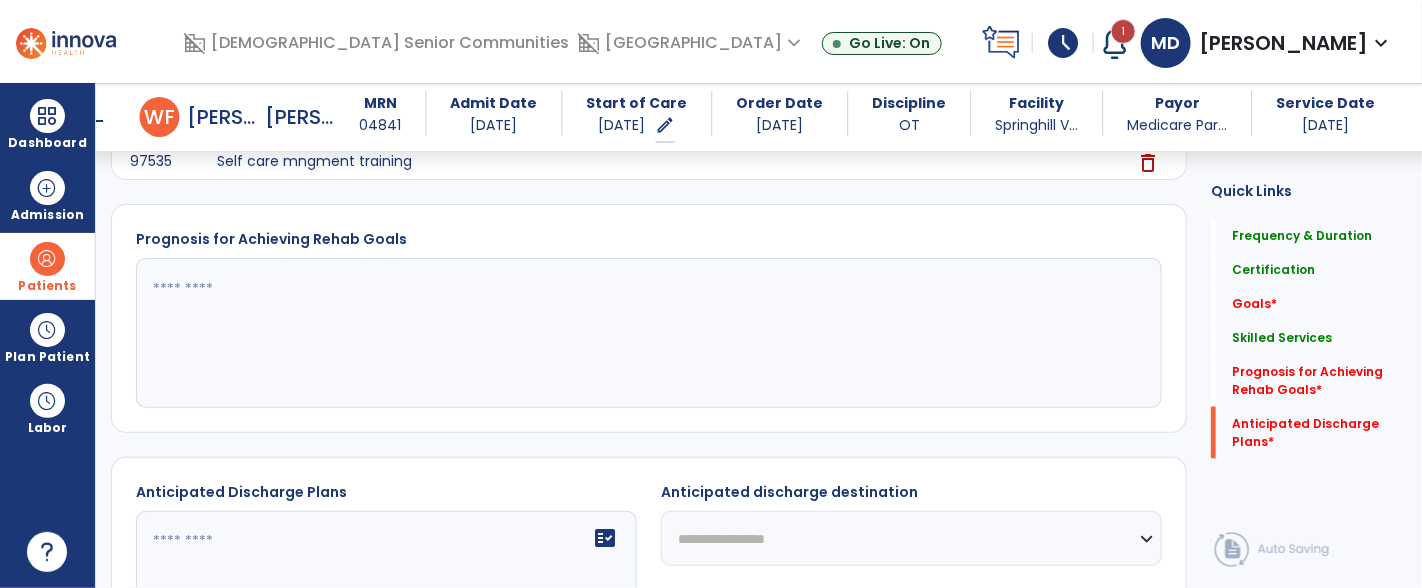 scroll, scrollTop: 1016, scrollLeft: 0, axis: vertical 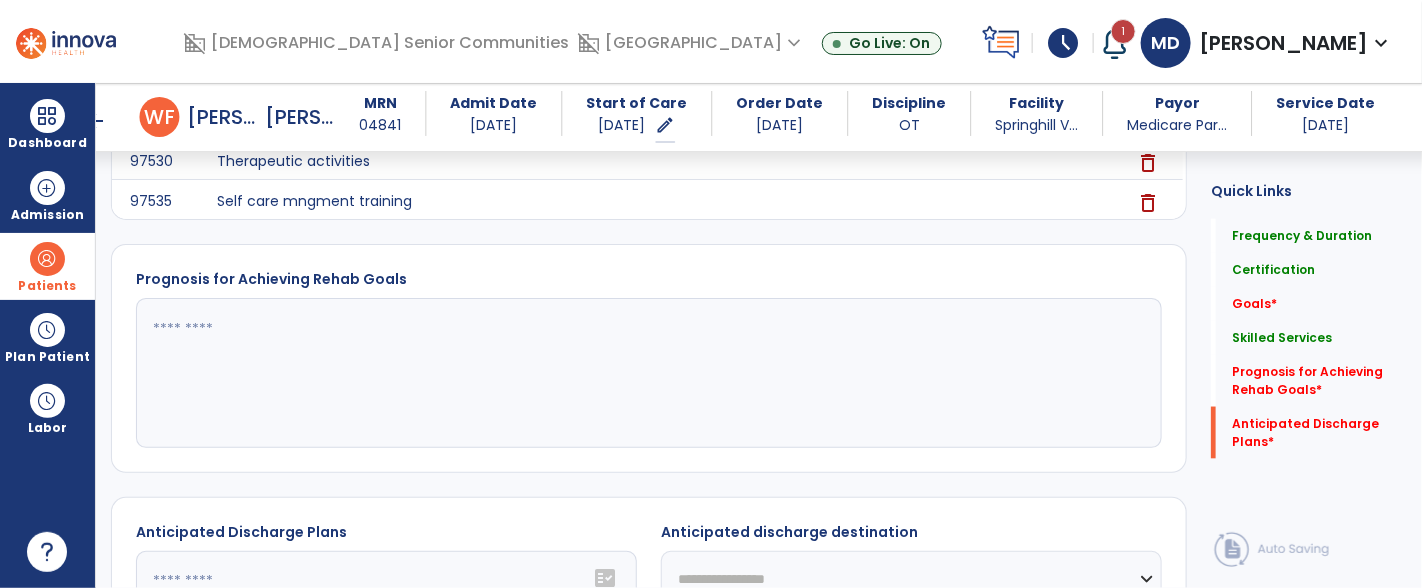 click 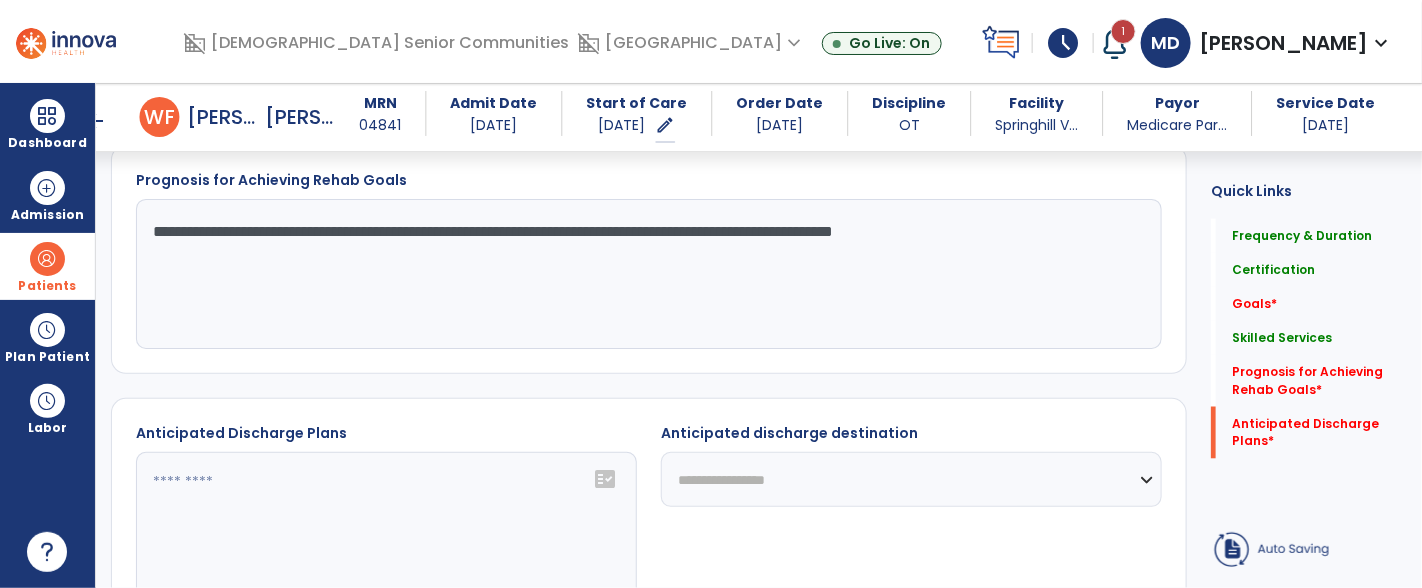 scroll, scrollTop: 1125, scrollLeft: 0, axis: vertical 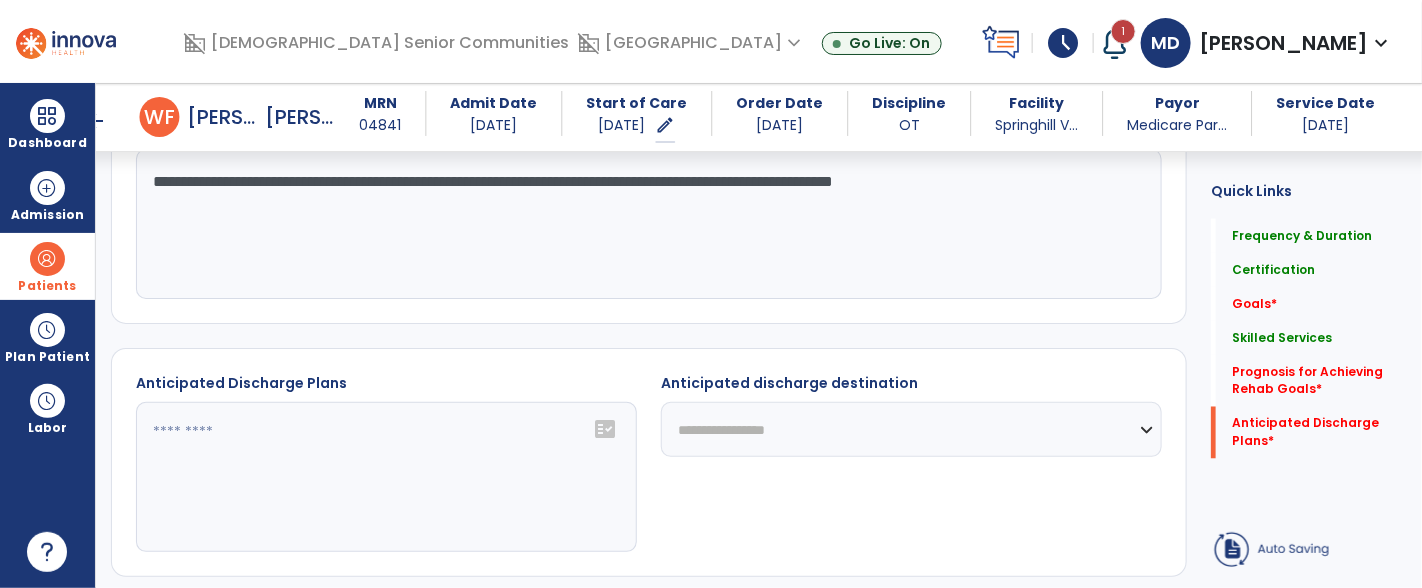 type on "**********" 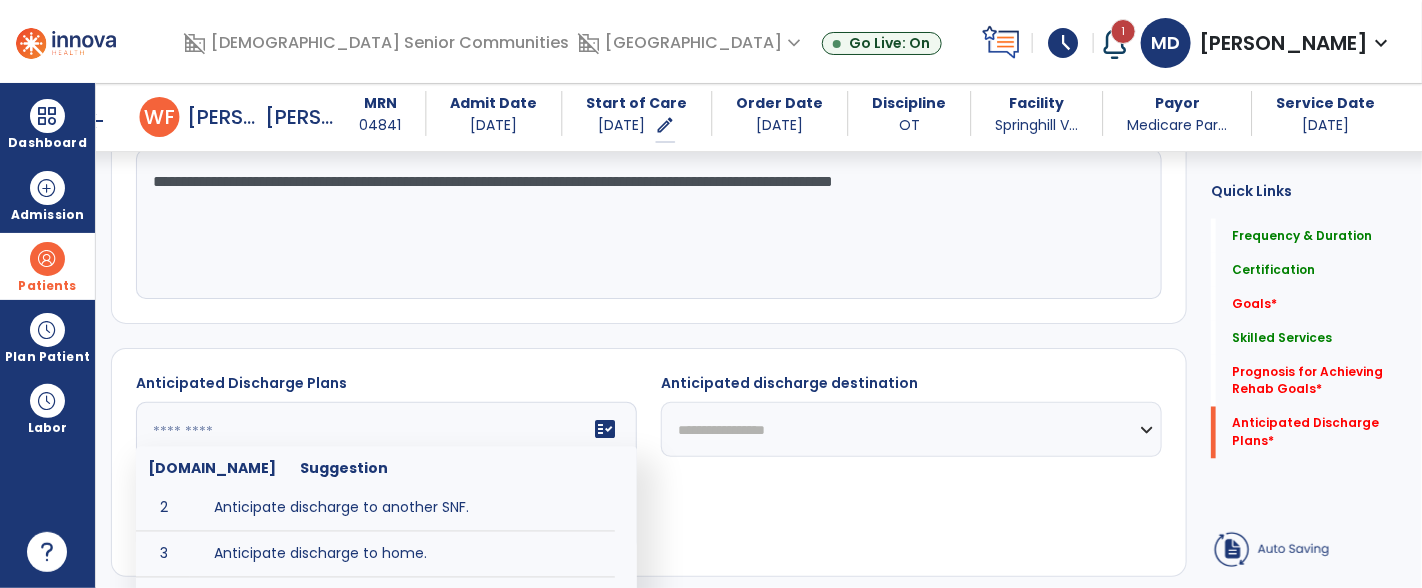 scroll, scrollTop: 71, scrollLeft: 0, axis: vertical 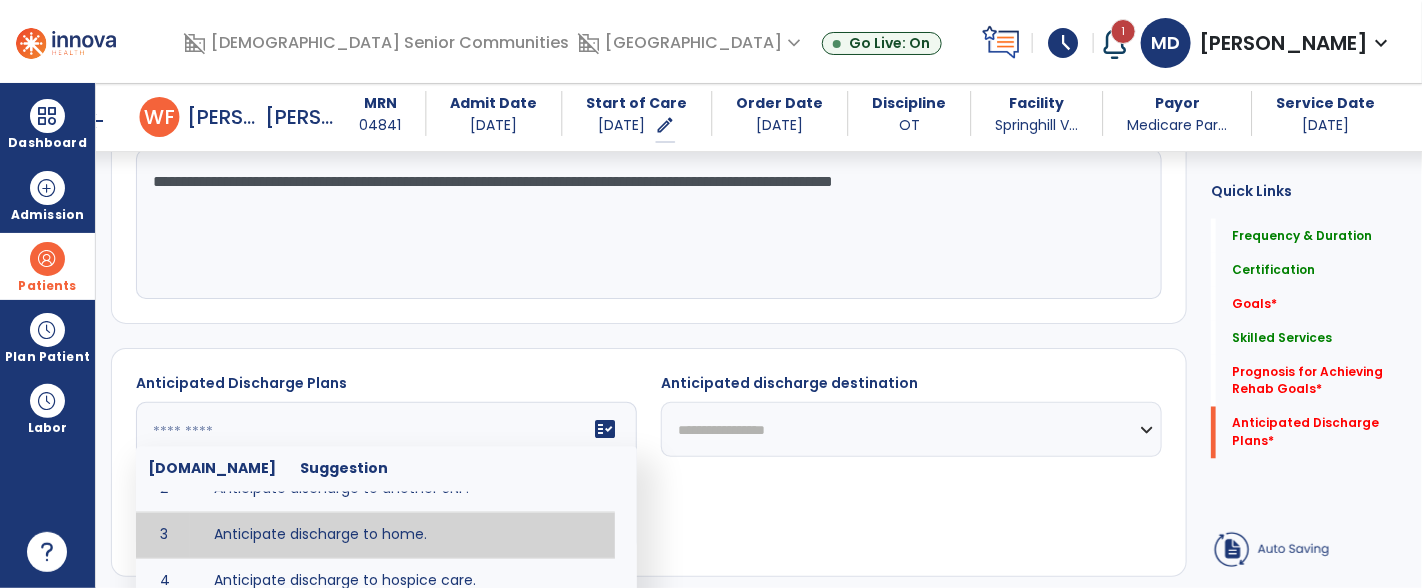 type on "**********" 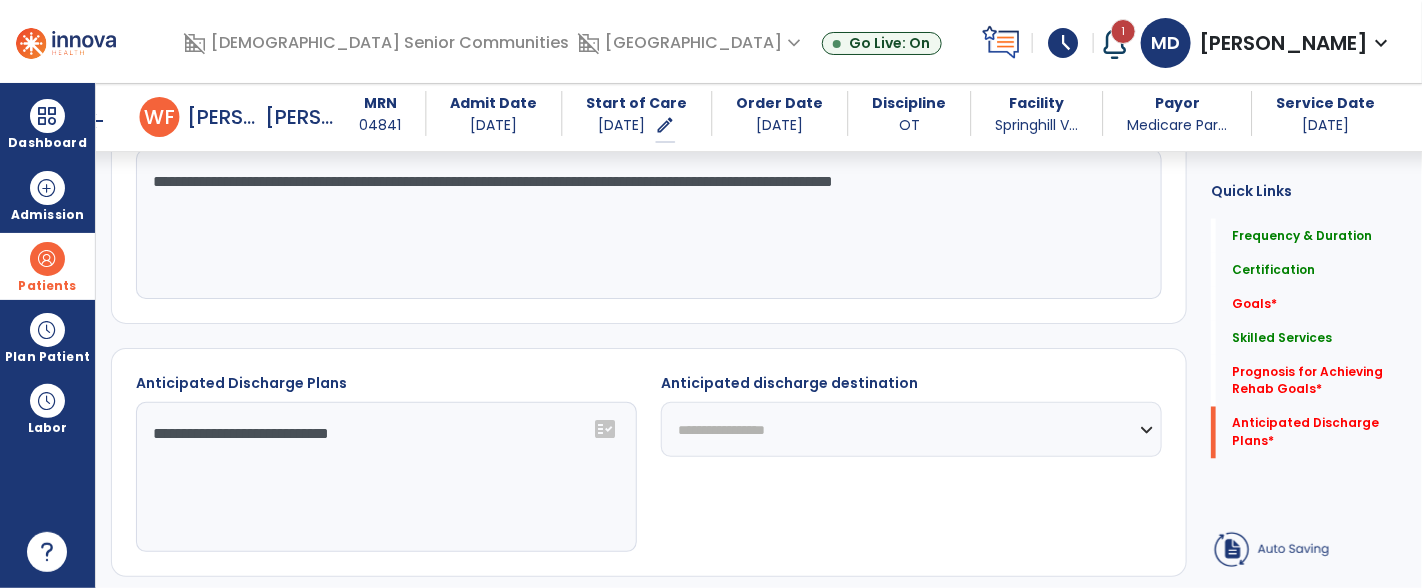 click on "**********" 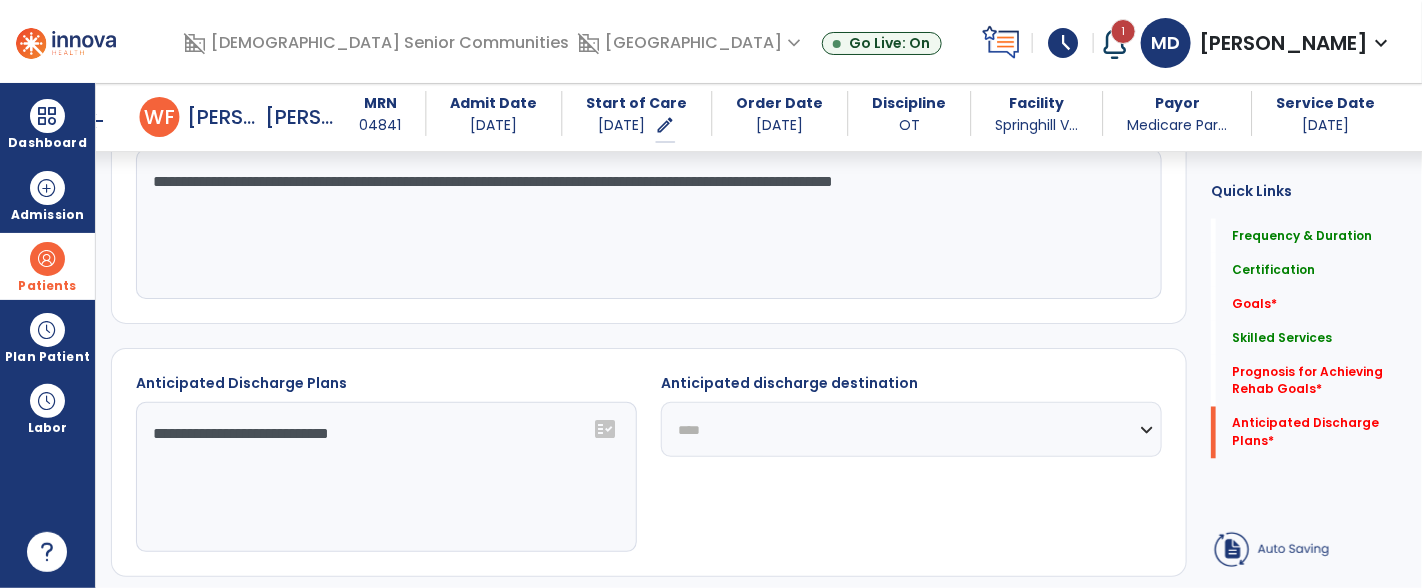 click on "**********" 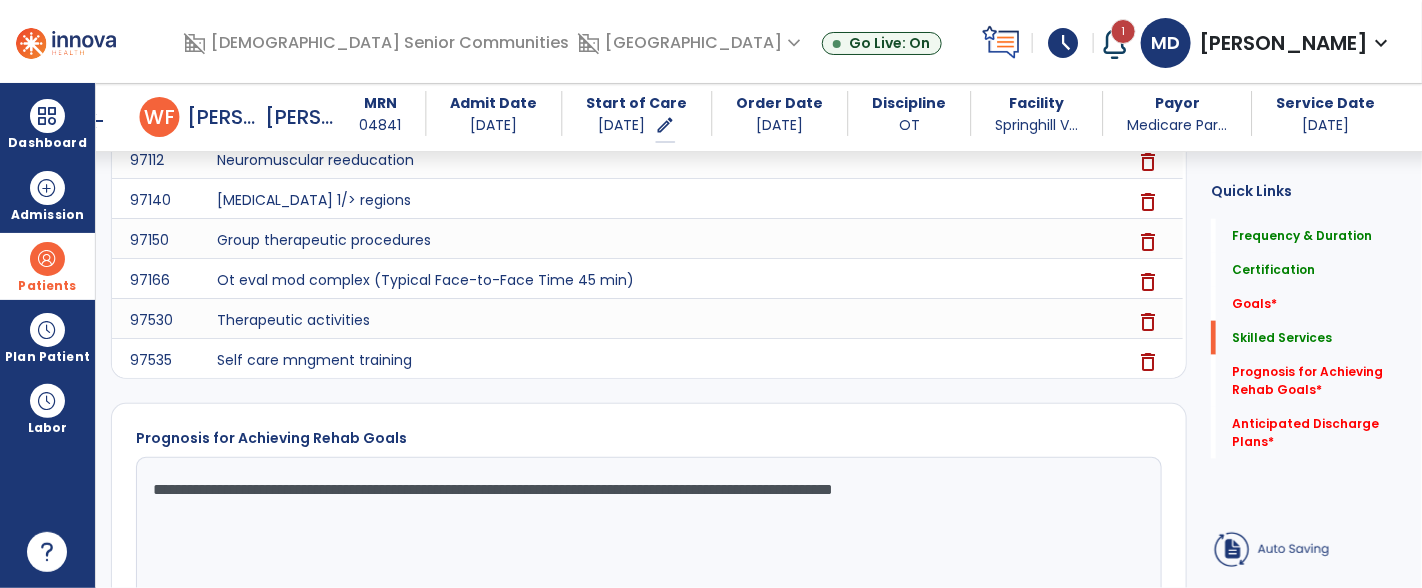 scroll, scrollTop: 818, scrollLeft: 0, axis: vertical 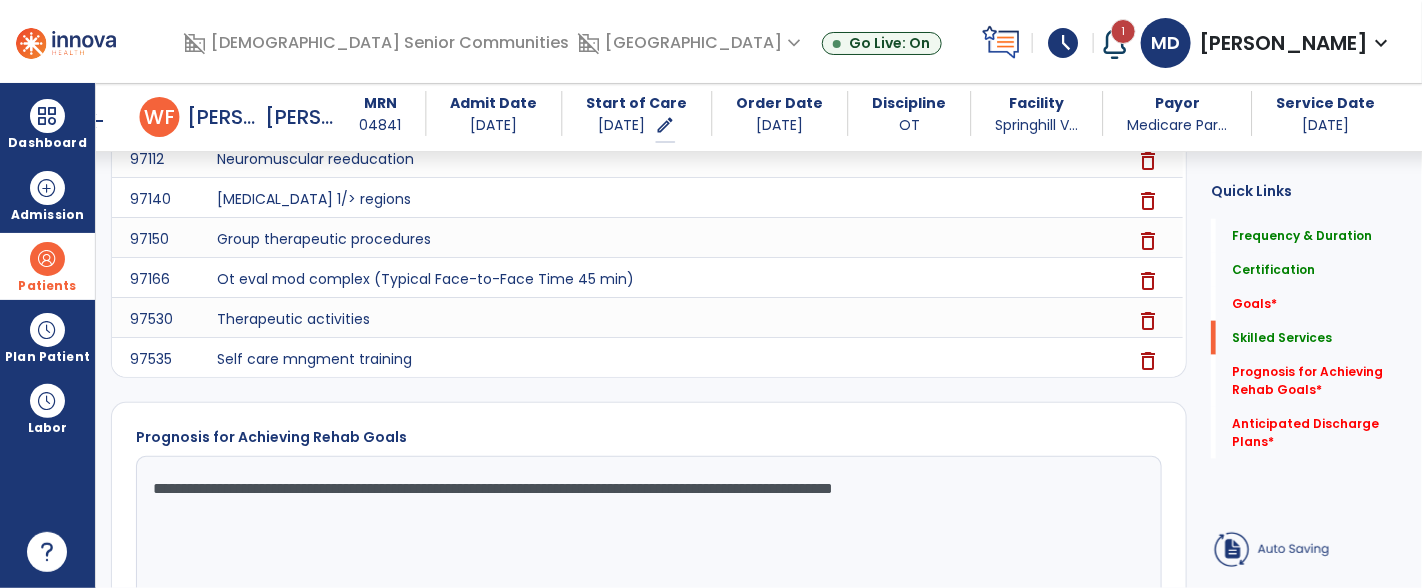 click on "arrow_back" at bounding box center [96, 121] 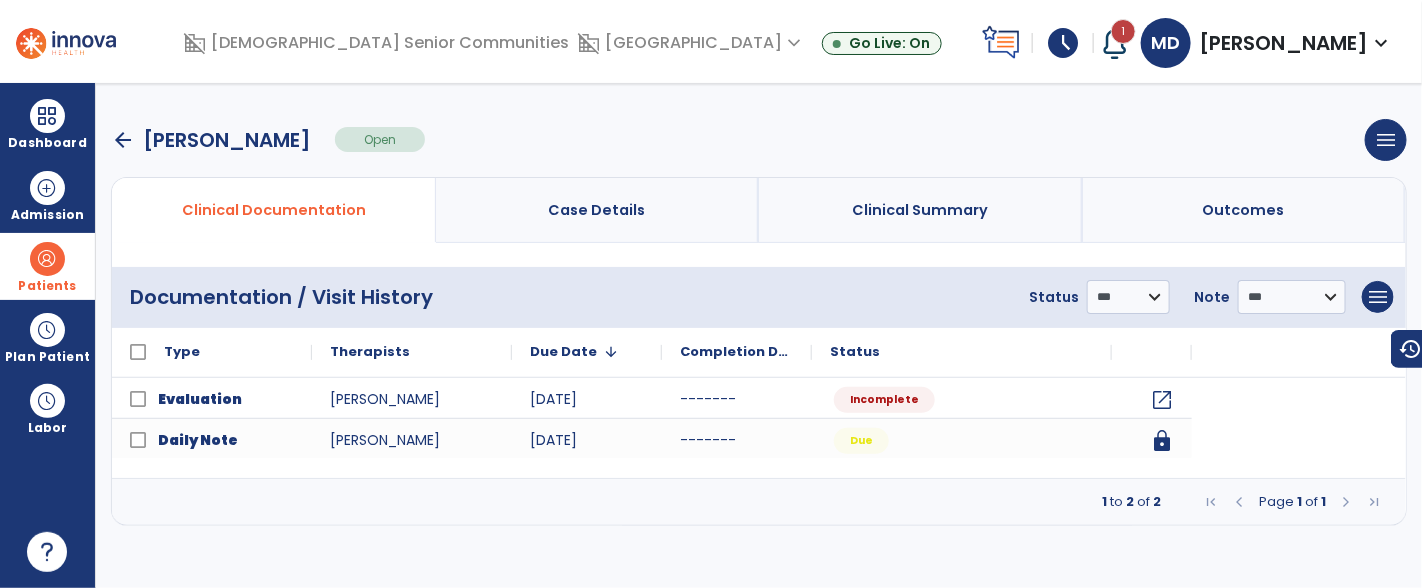 scroll, scrollTop: 0, scrollLeft: 0, axis: both 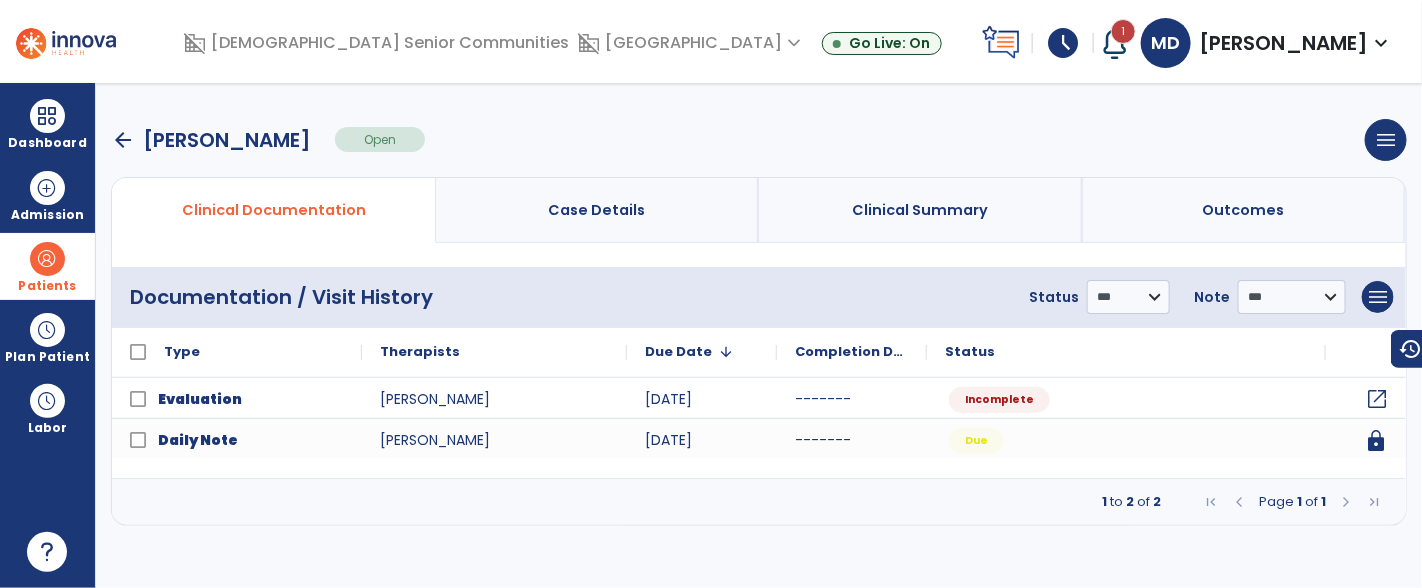 click on "open_in_new" 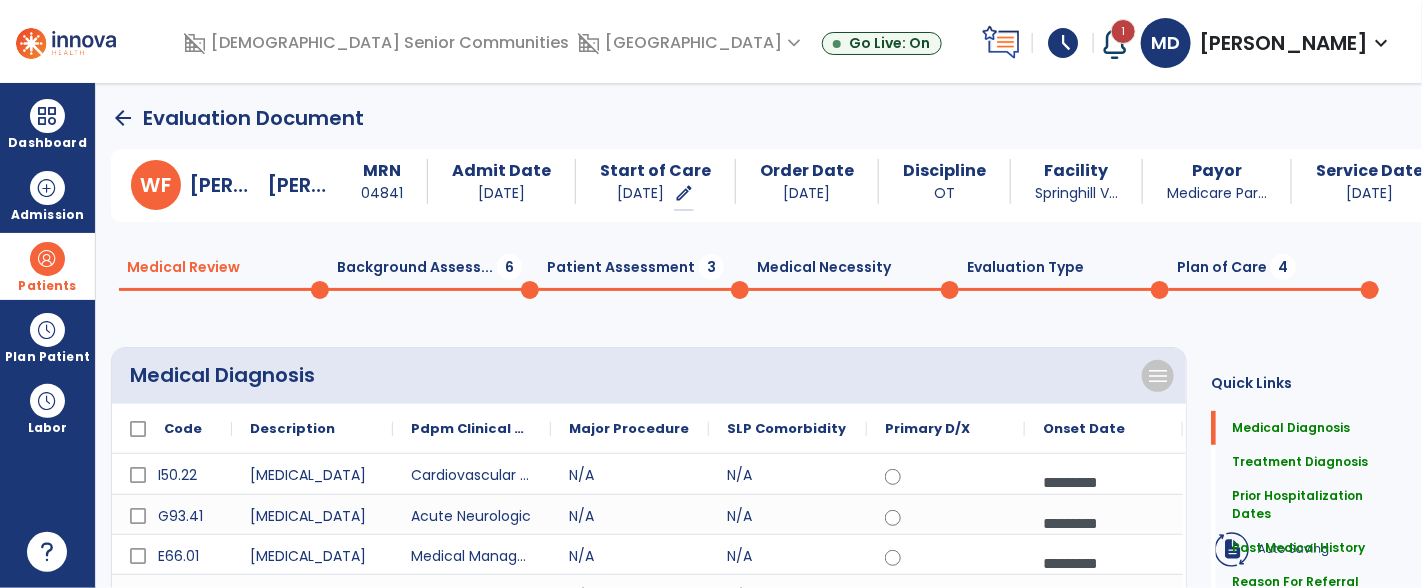 click 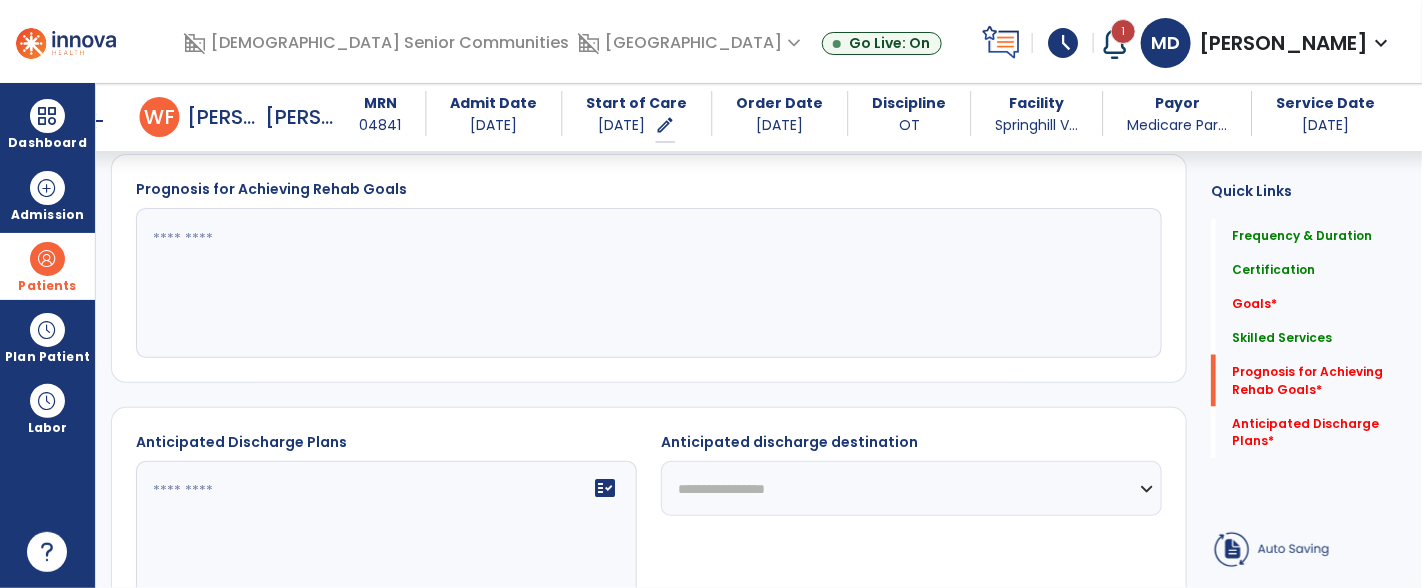 scroll, scrollTop: 1064, scrollLeft: 0, axis: vertical 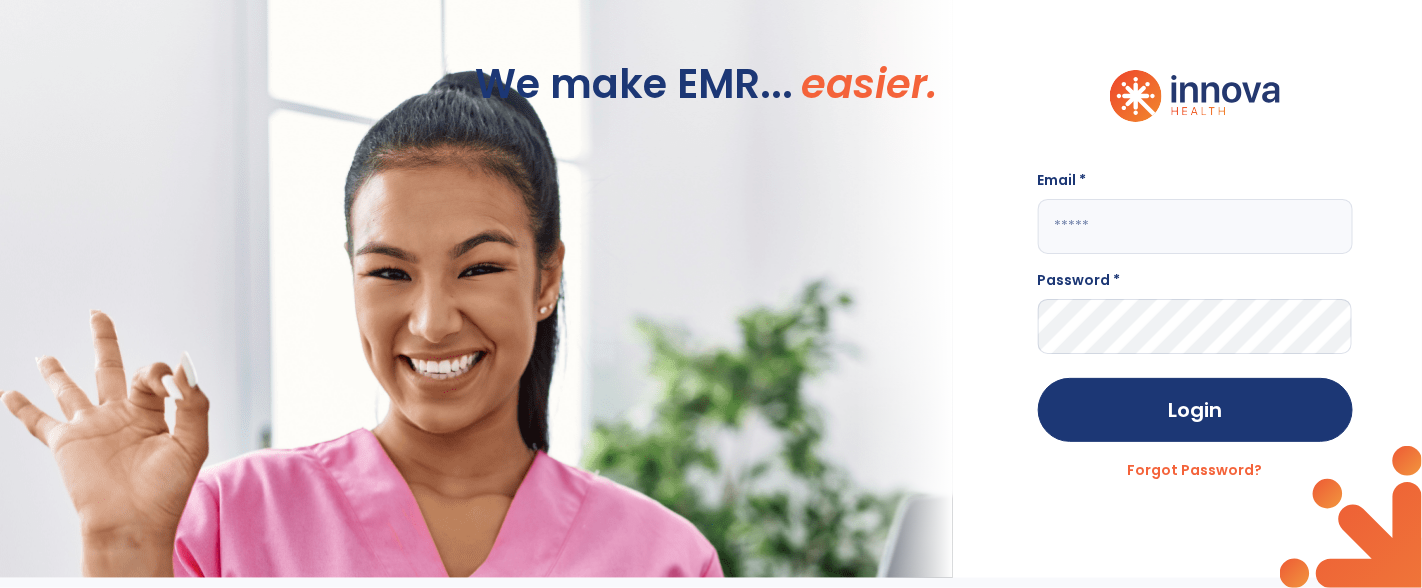click 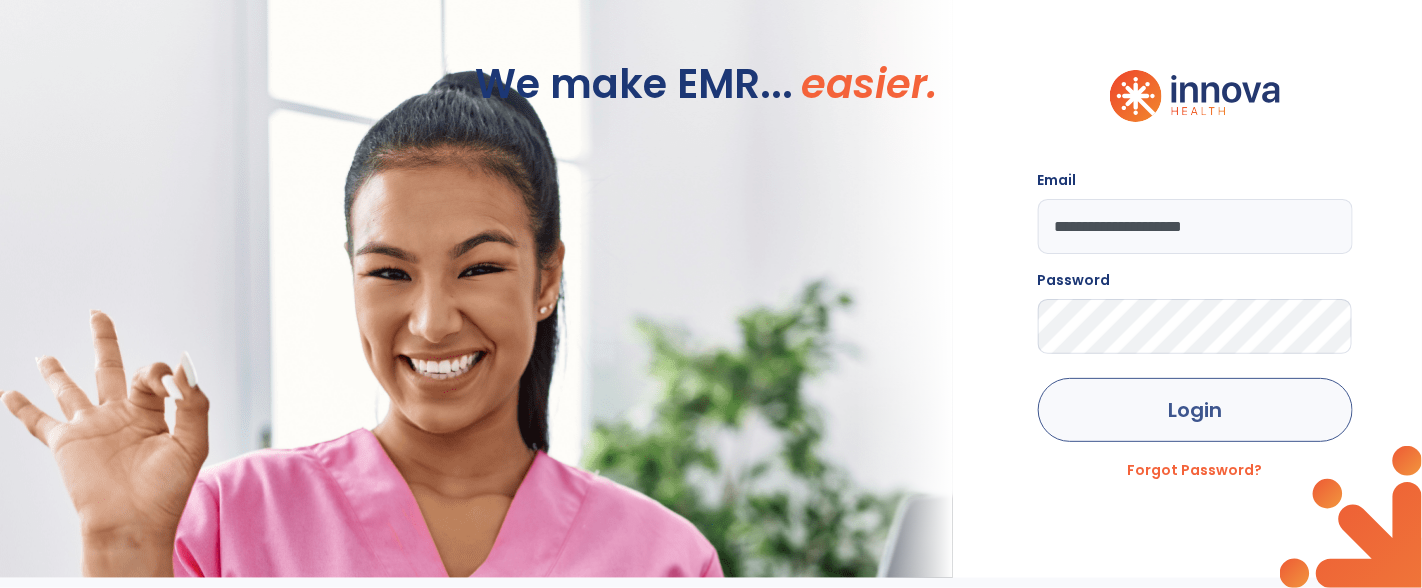 click on "Login" 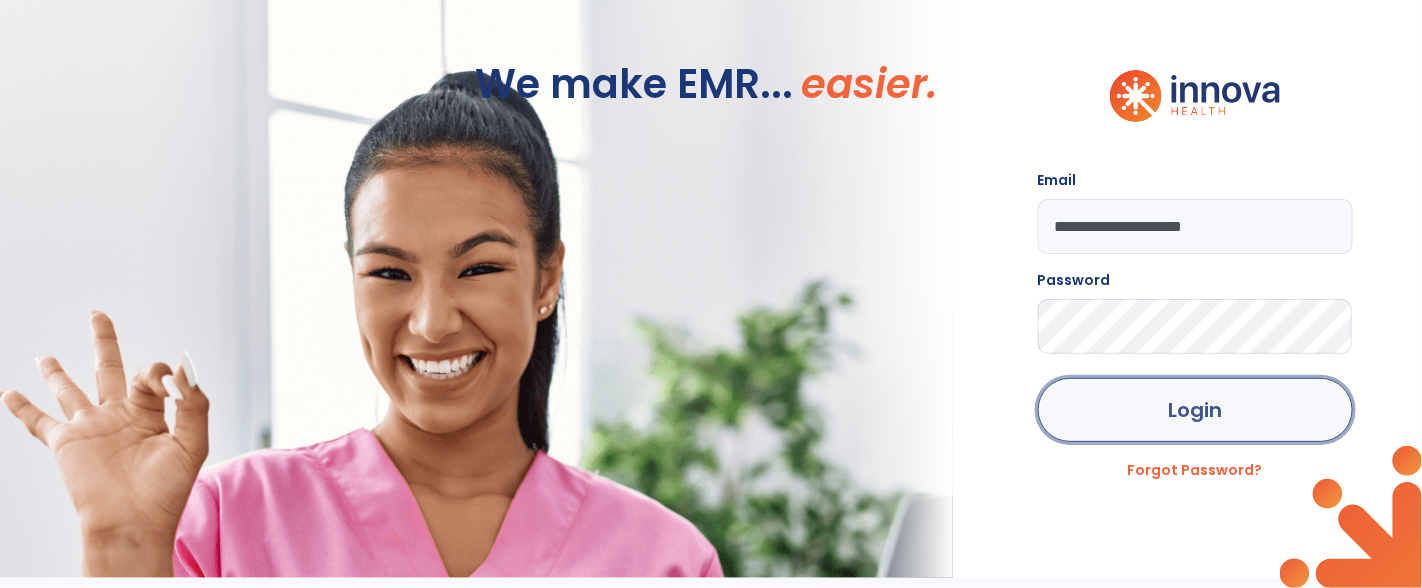 click on "Login" 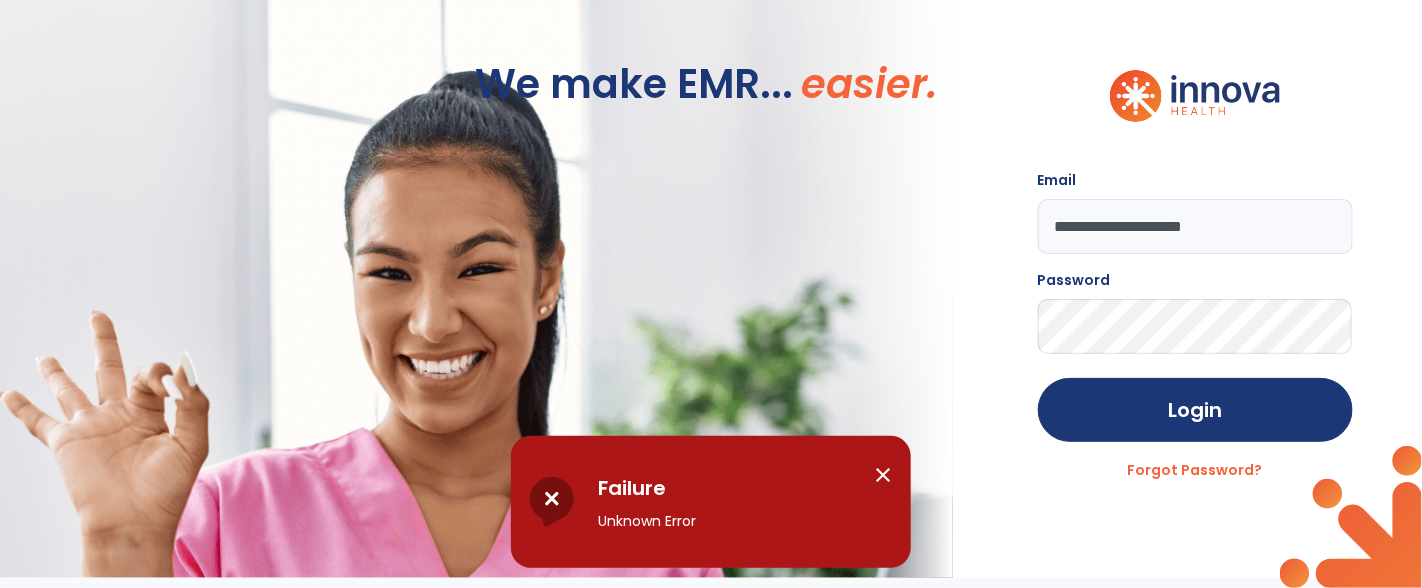 click on "**********" 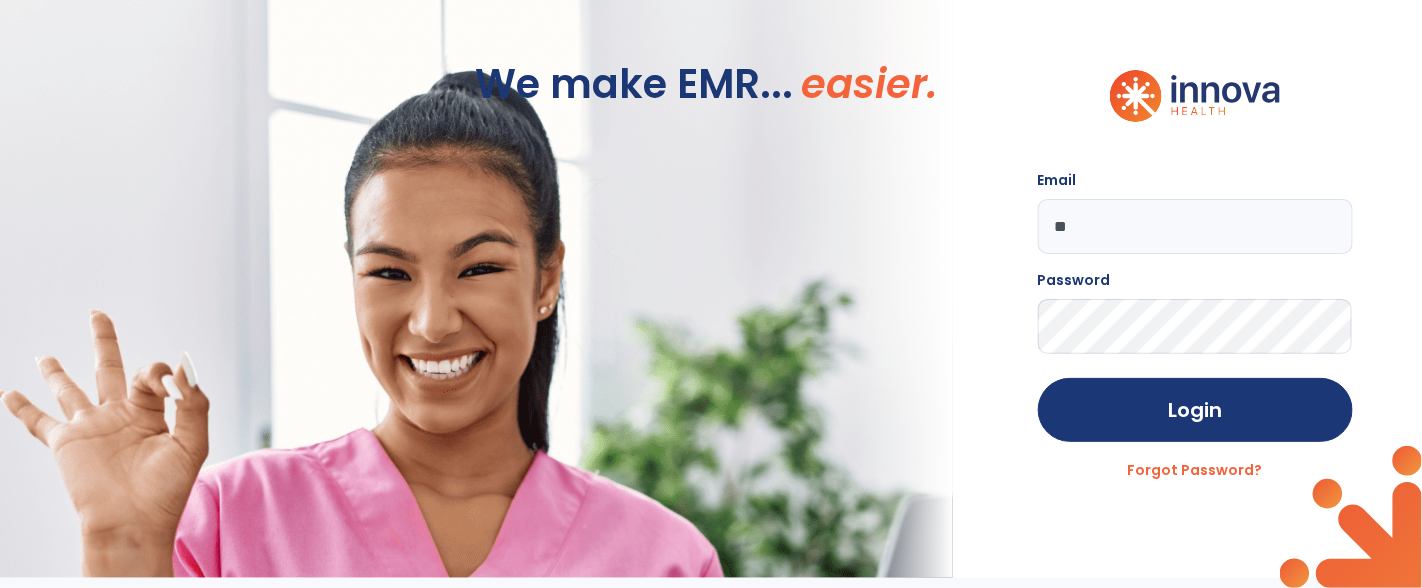 type on "*" 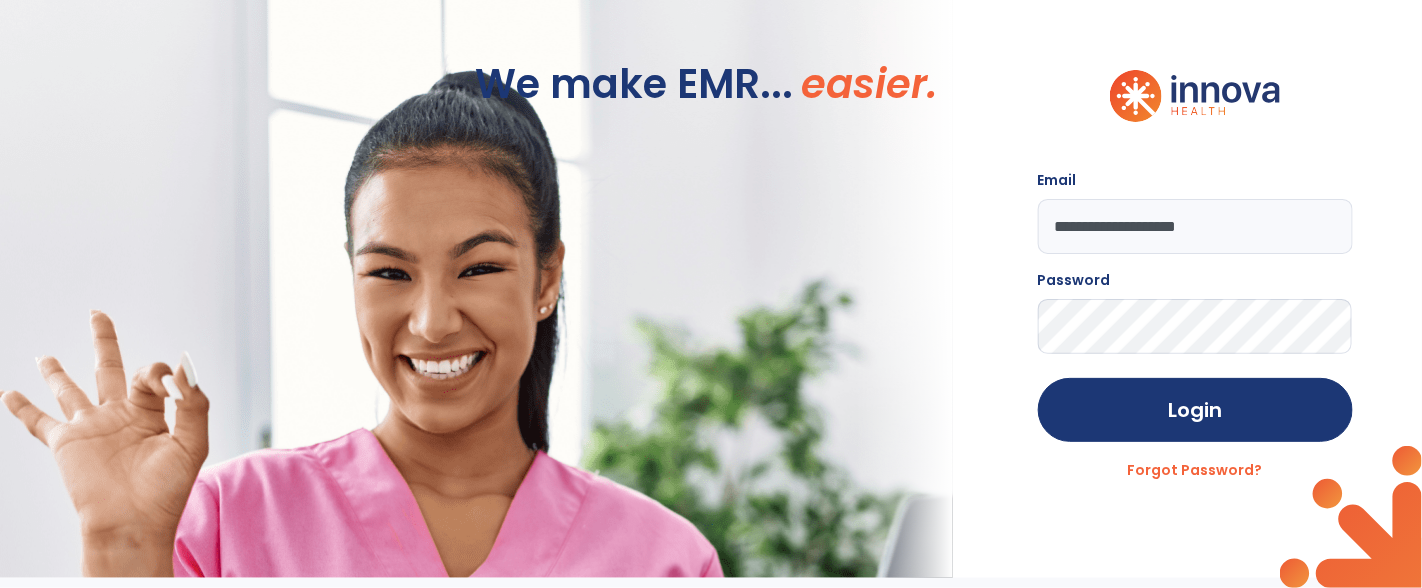 type on "**********" 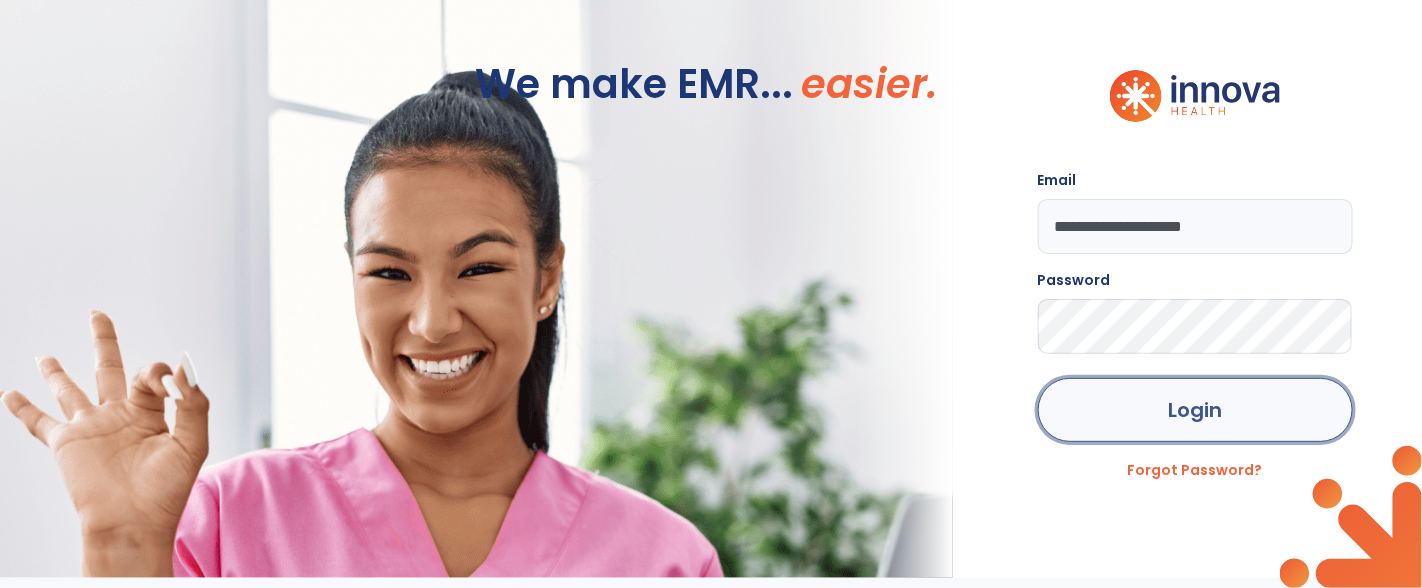 click on "Login" 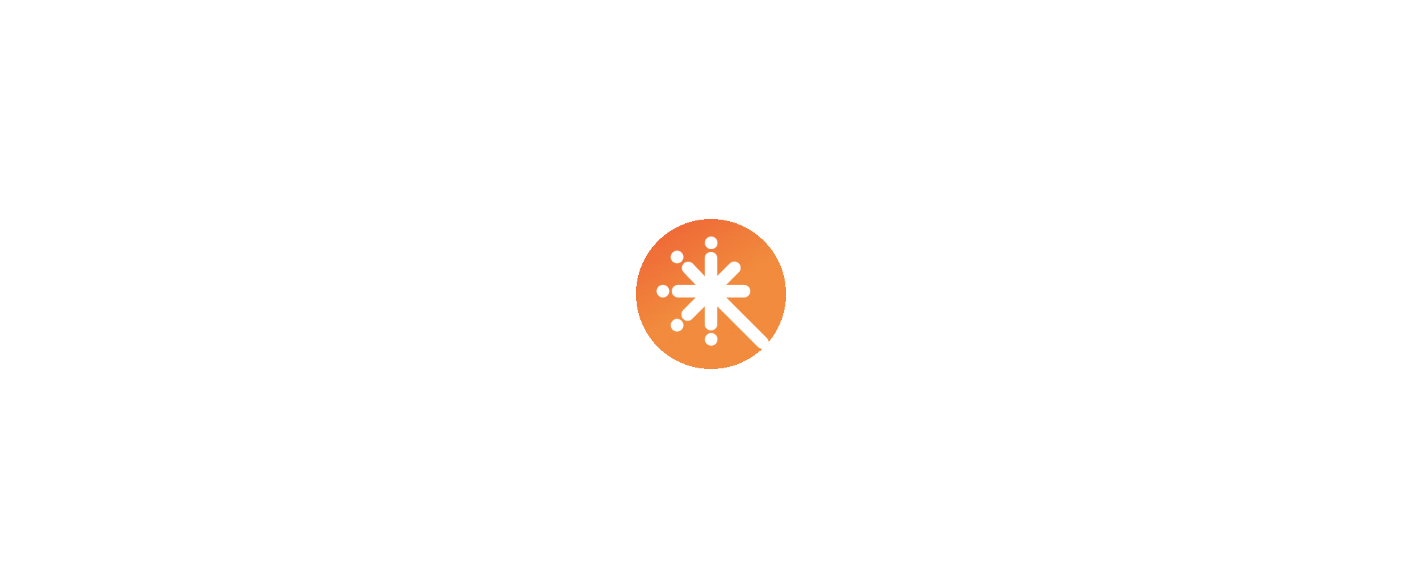 scroll, scrollTop: 0, scrollLeft: 0, axis: both 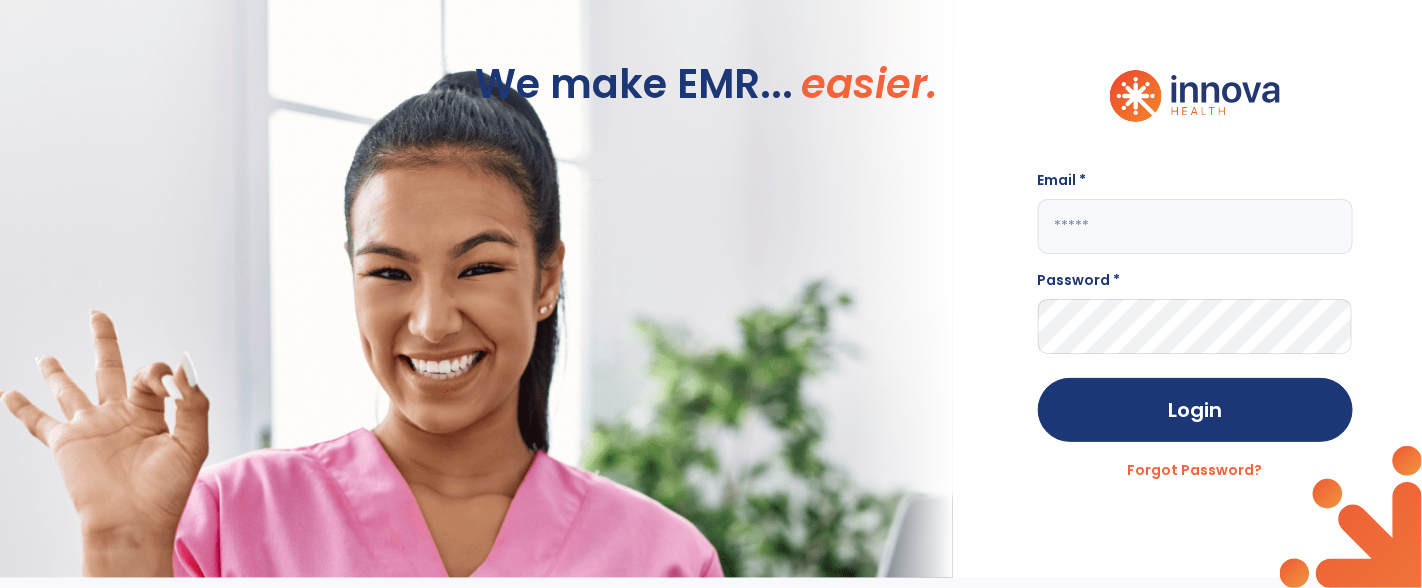 click 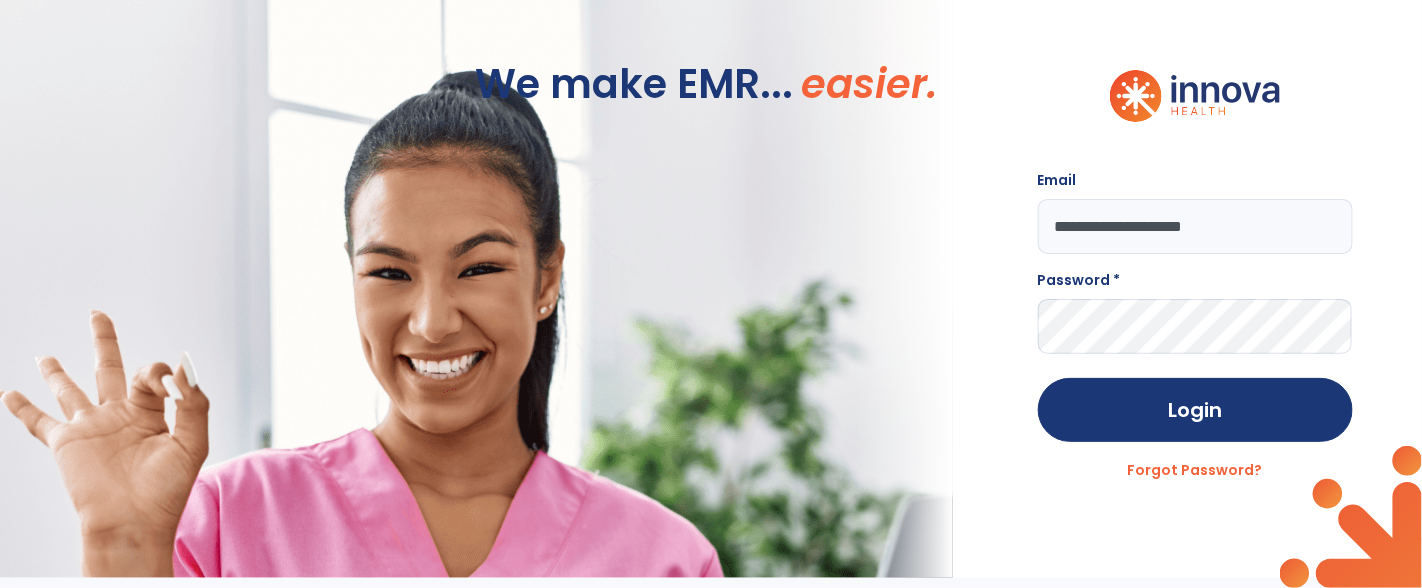 type on "**********" 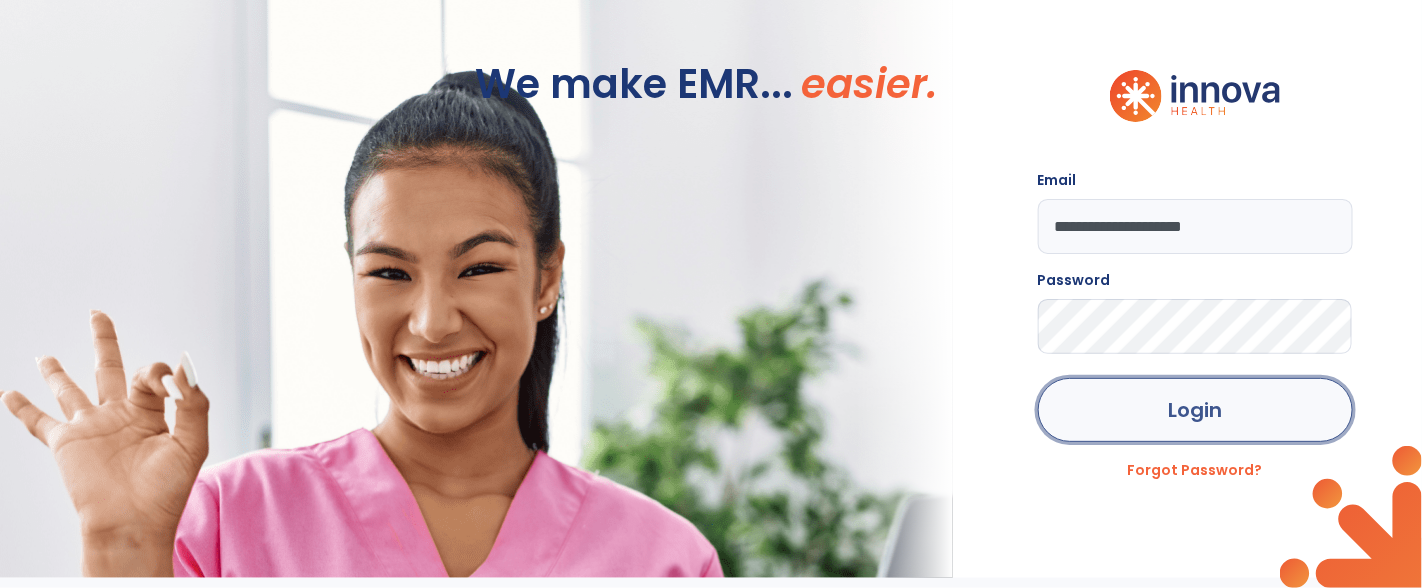 click on "Login" 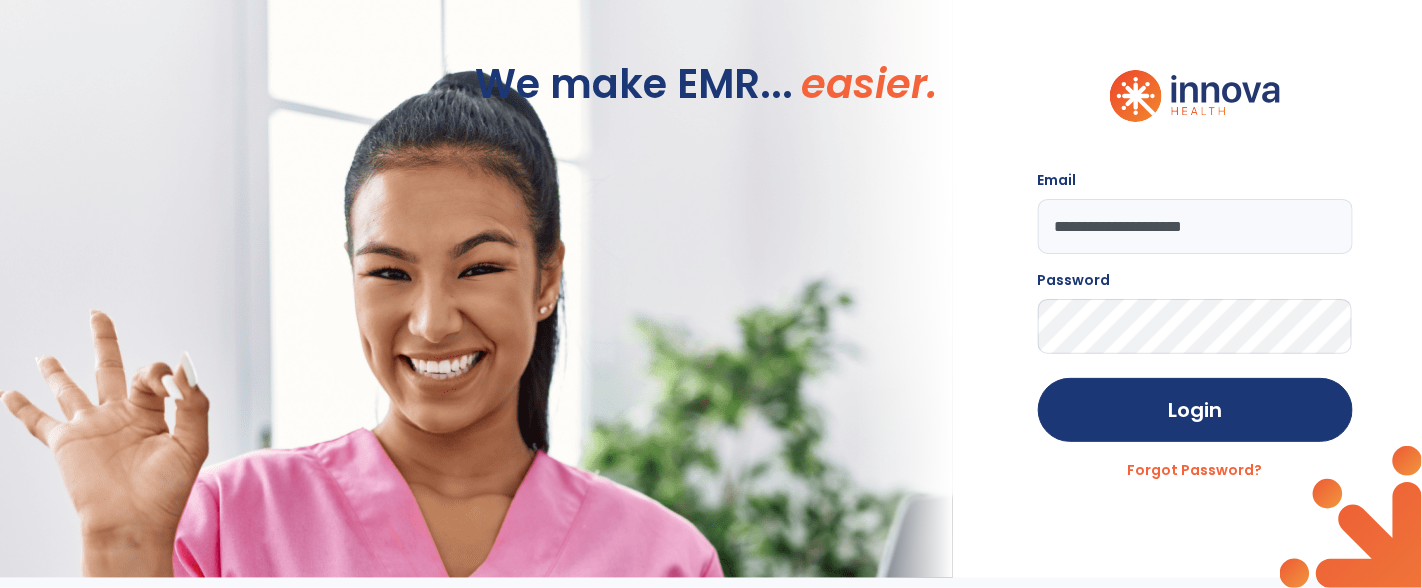 click on "**********" 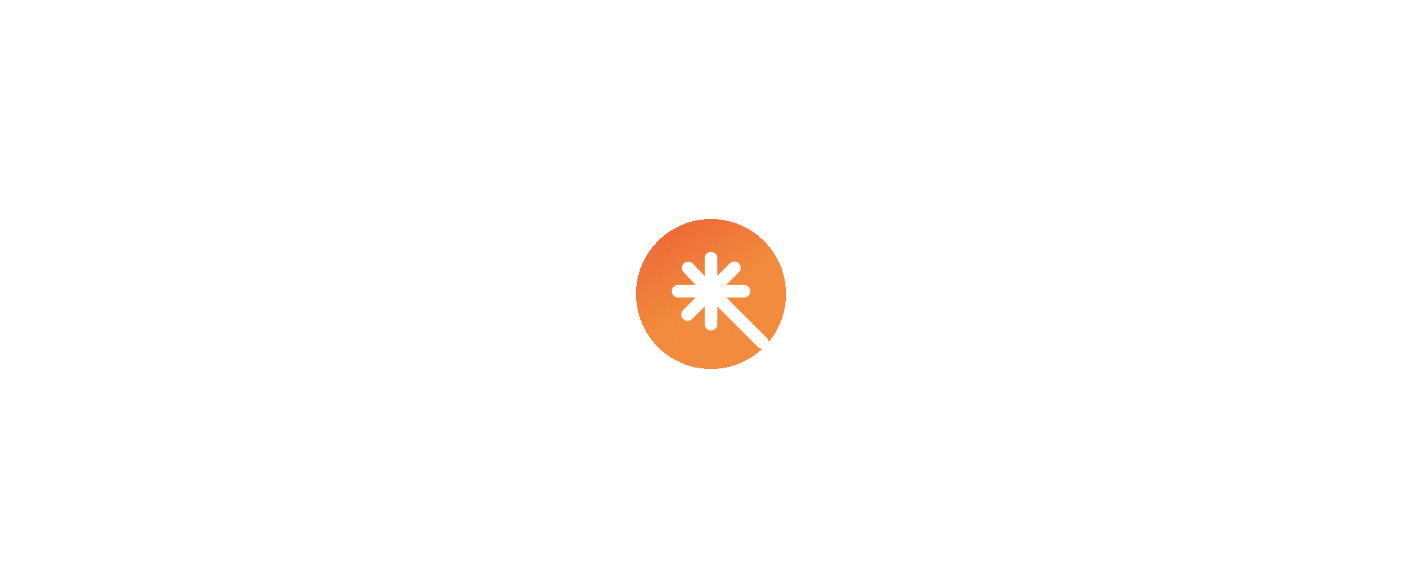 scroll, scrollTop: 0, scrollLeft: 0, axis: both 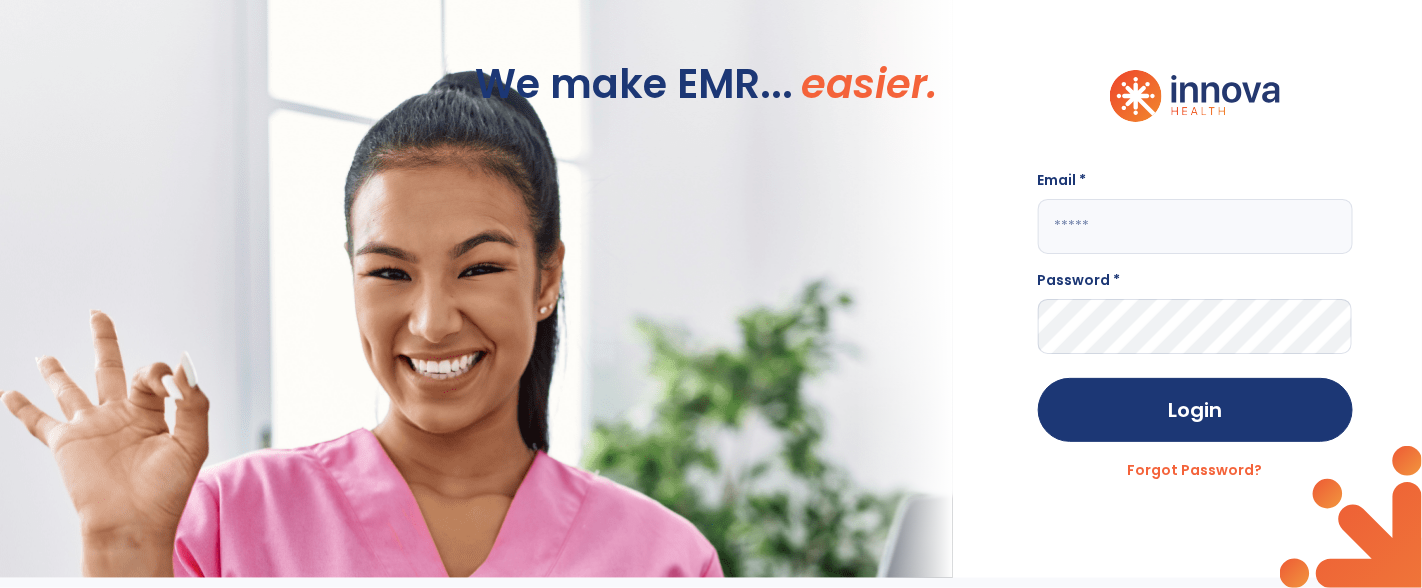 click 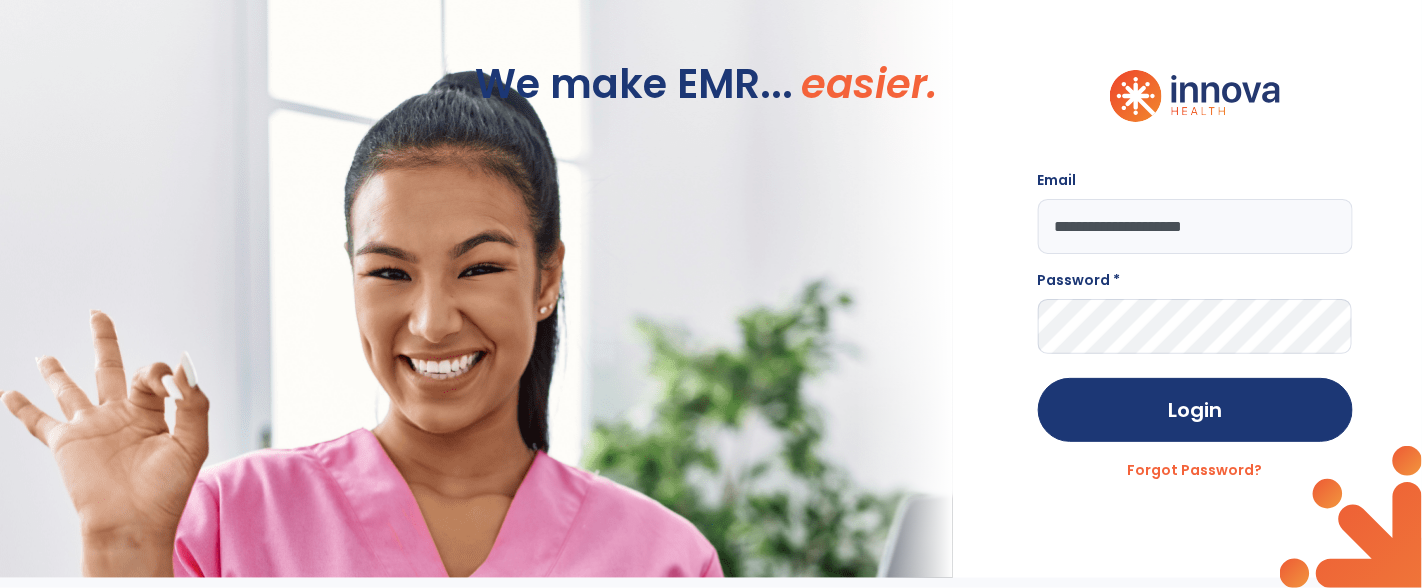 type on "**********" 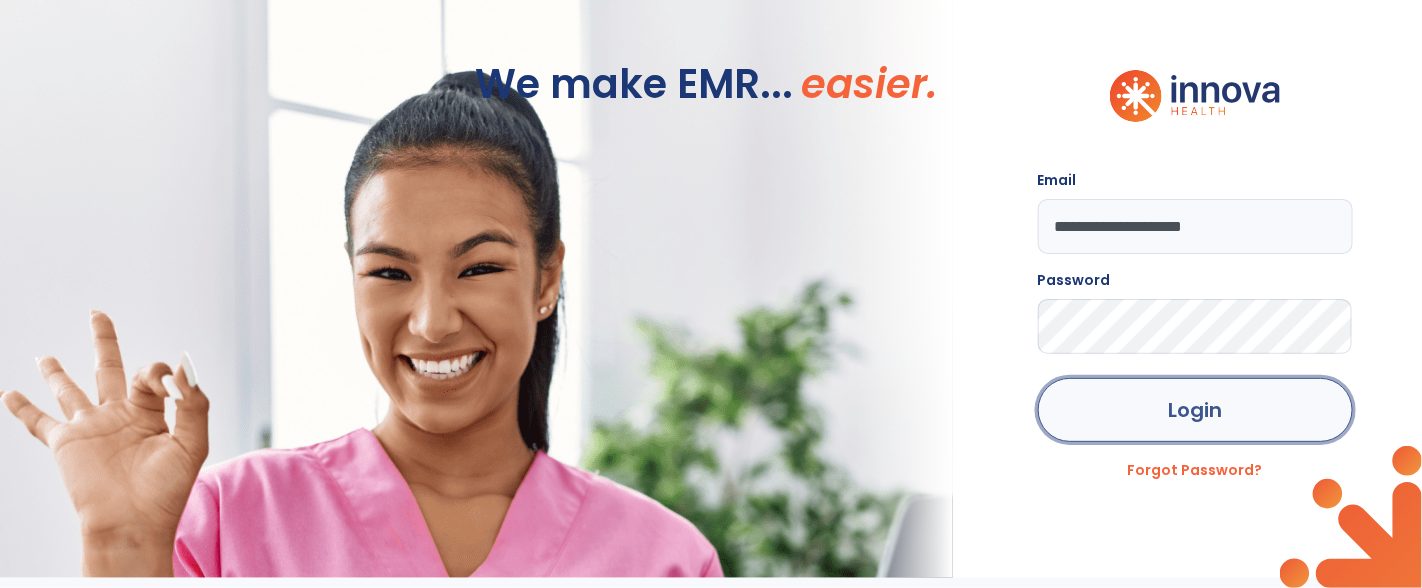 click on "Login" 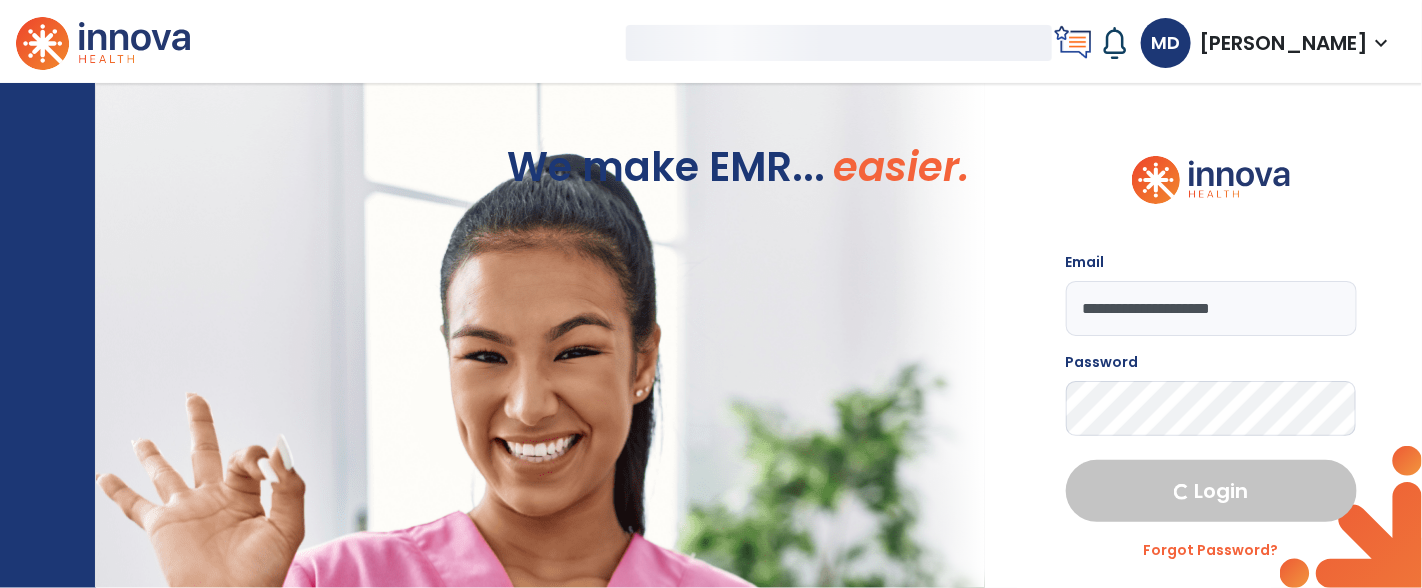 select on "****" 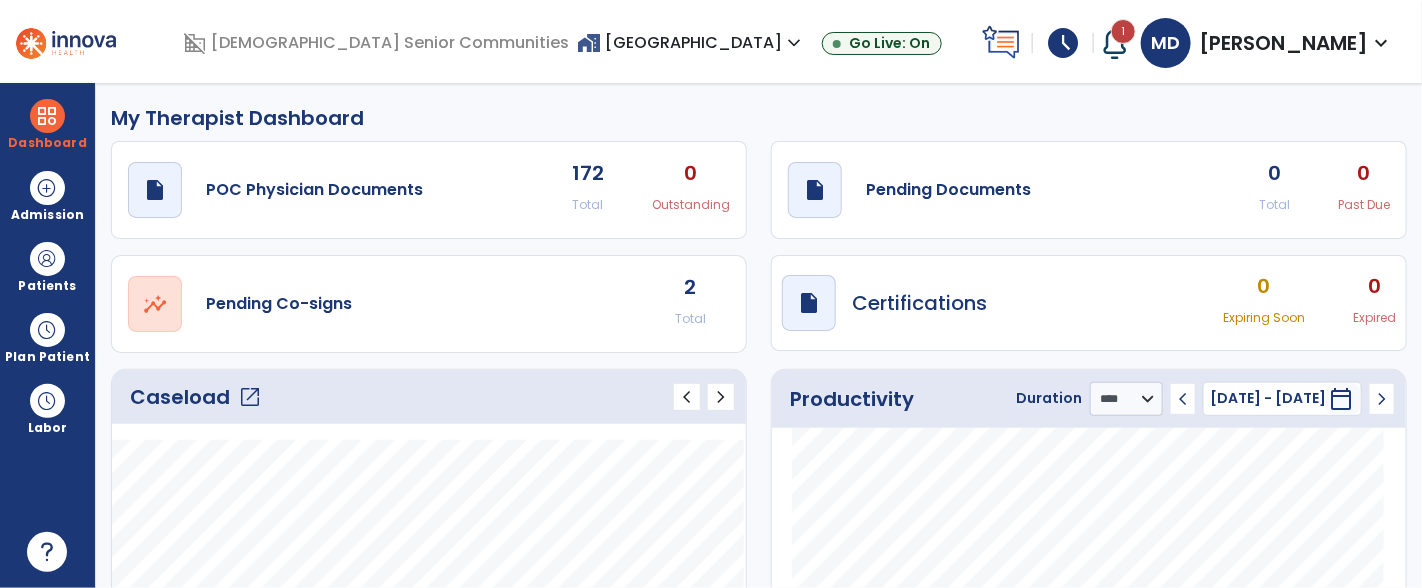 click on "Caseload   open_in_new" 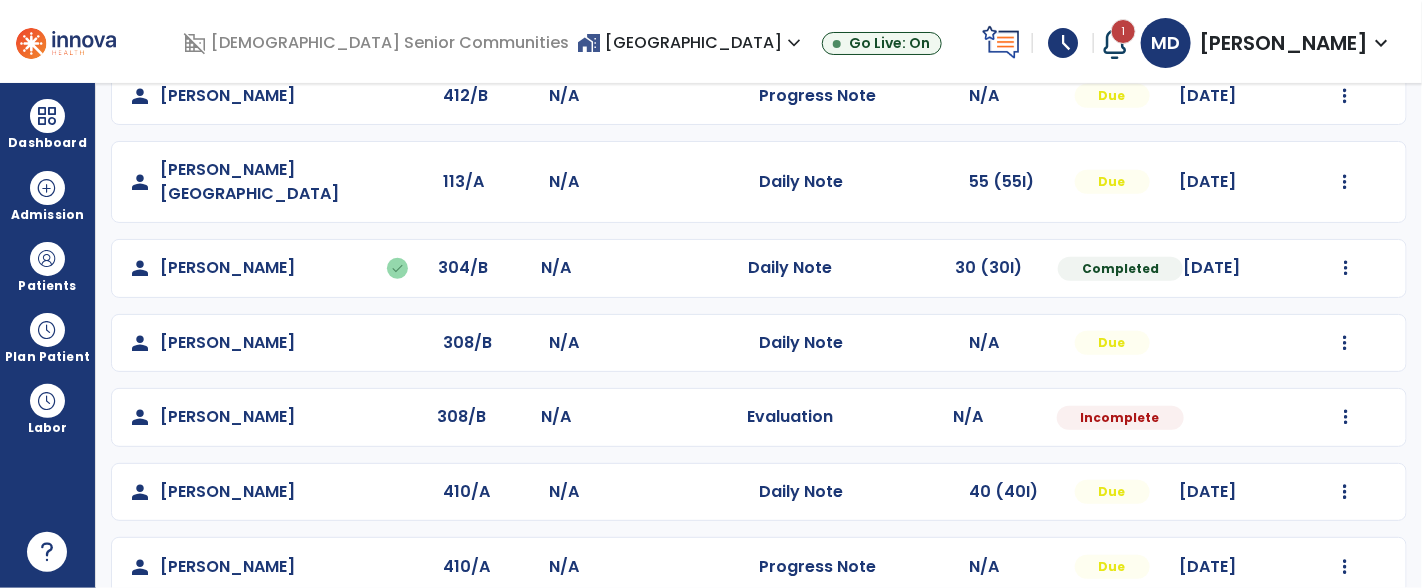 scroll, scrollTop: 495, scrollLeft: 0, axis: vertical 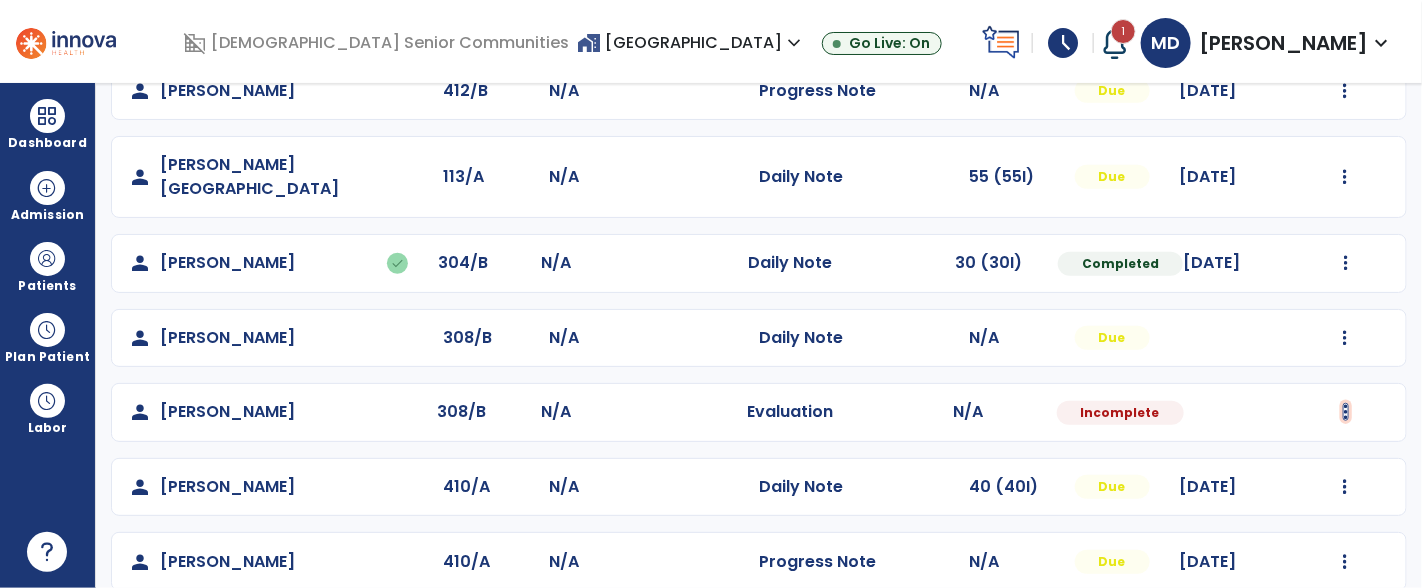 click at bounding box center (1345, -133) 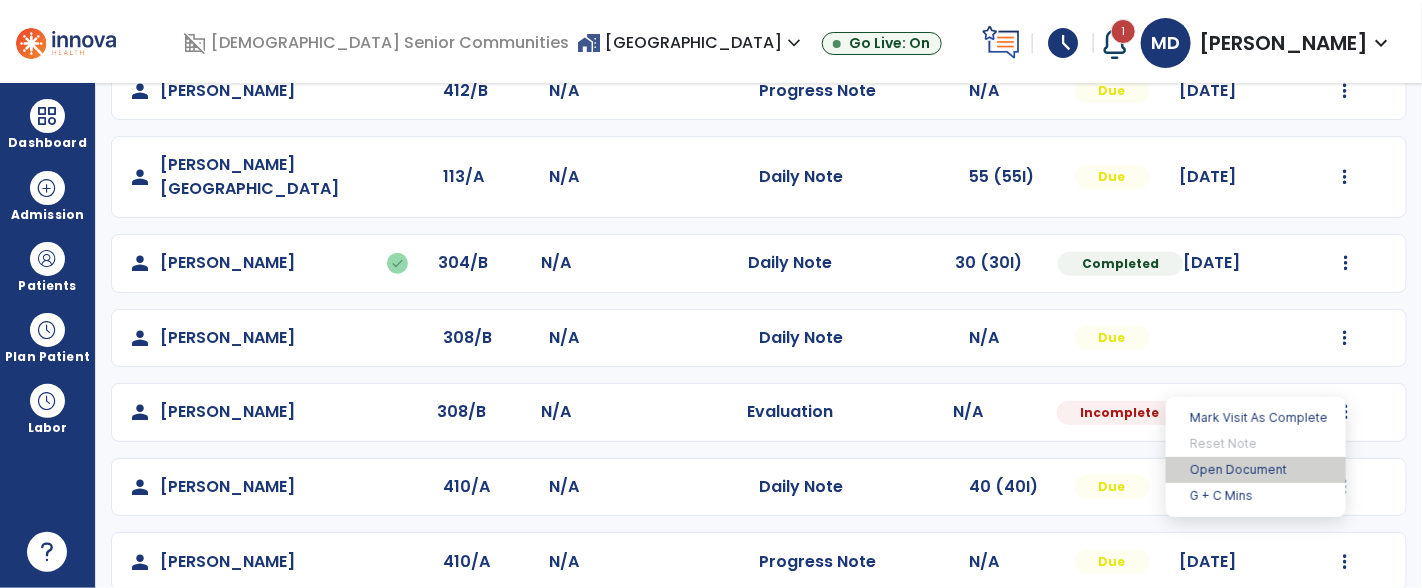 click on "Open Document" at bounding box center (1256, 470) 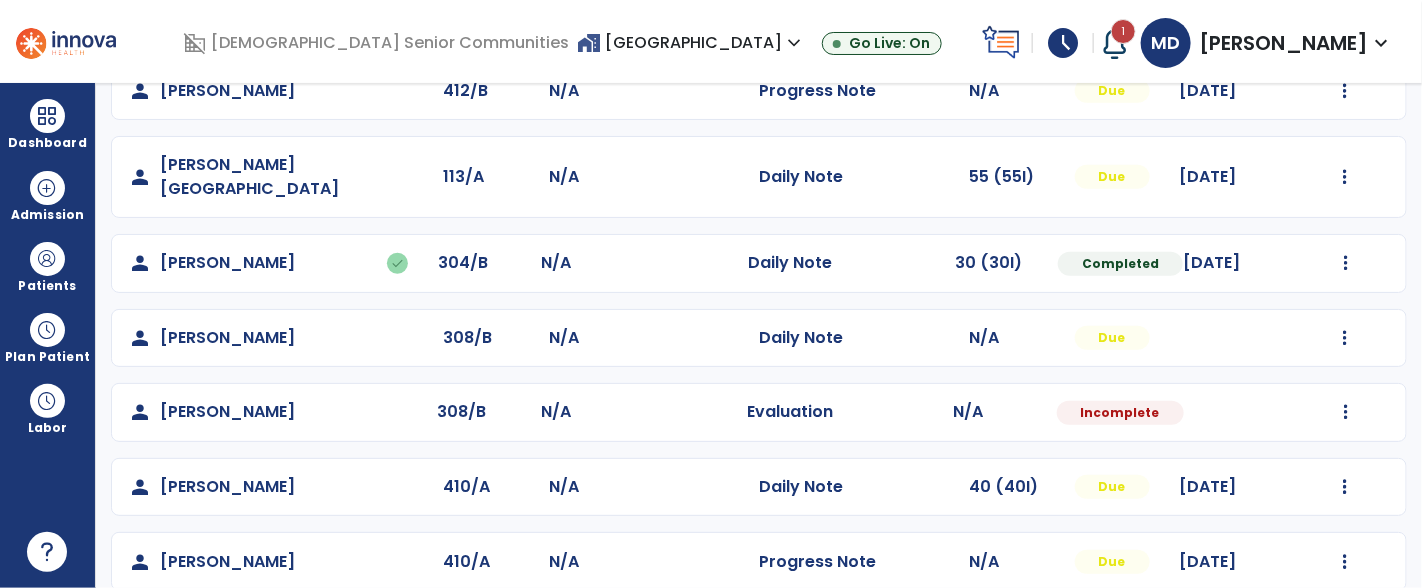 click on "Incomplete" 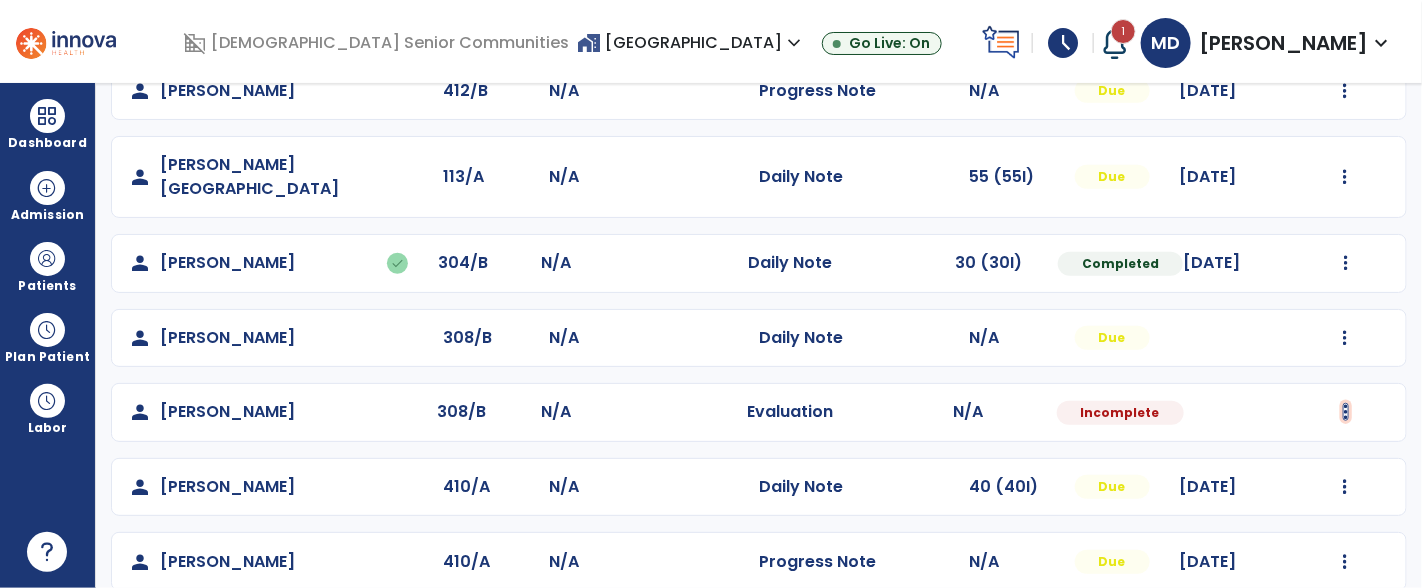 click at bounding box center (1345, -133) 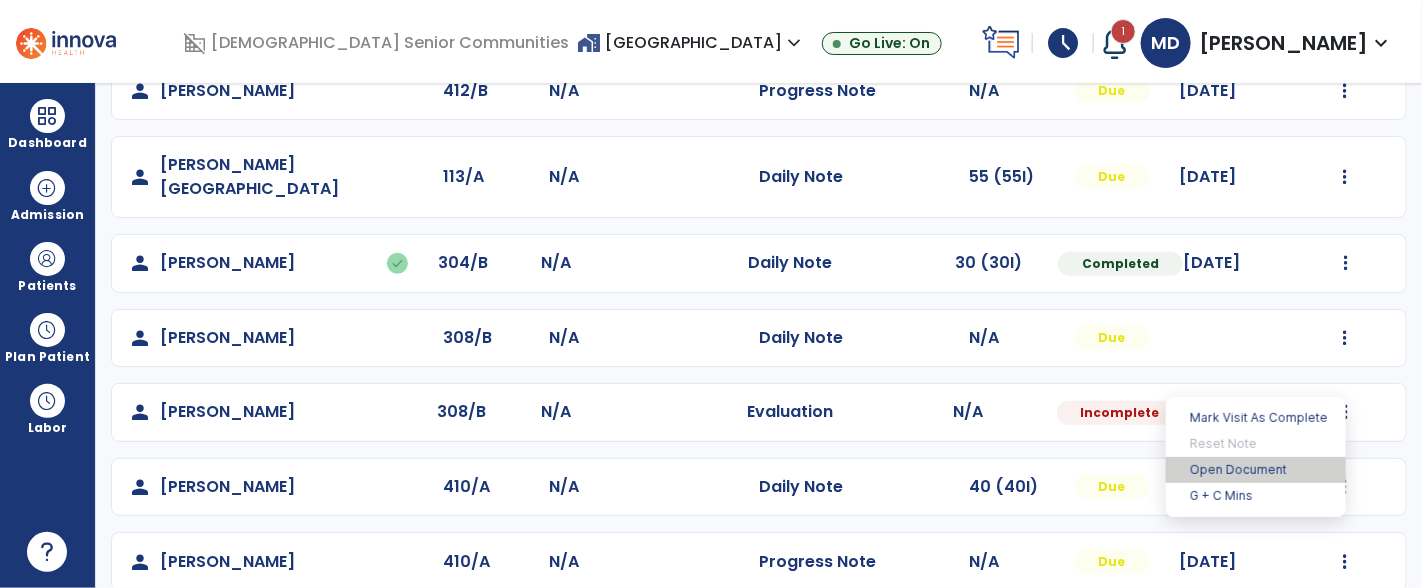 click on "Open Document" at bounding box center [1256, 470] 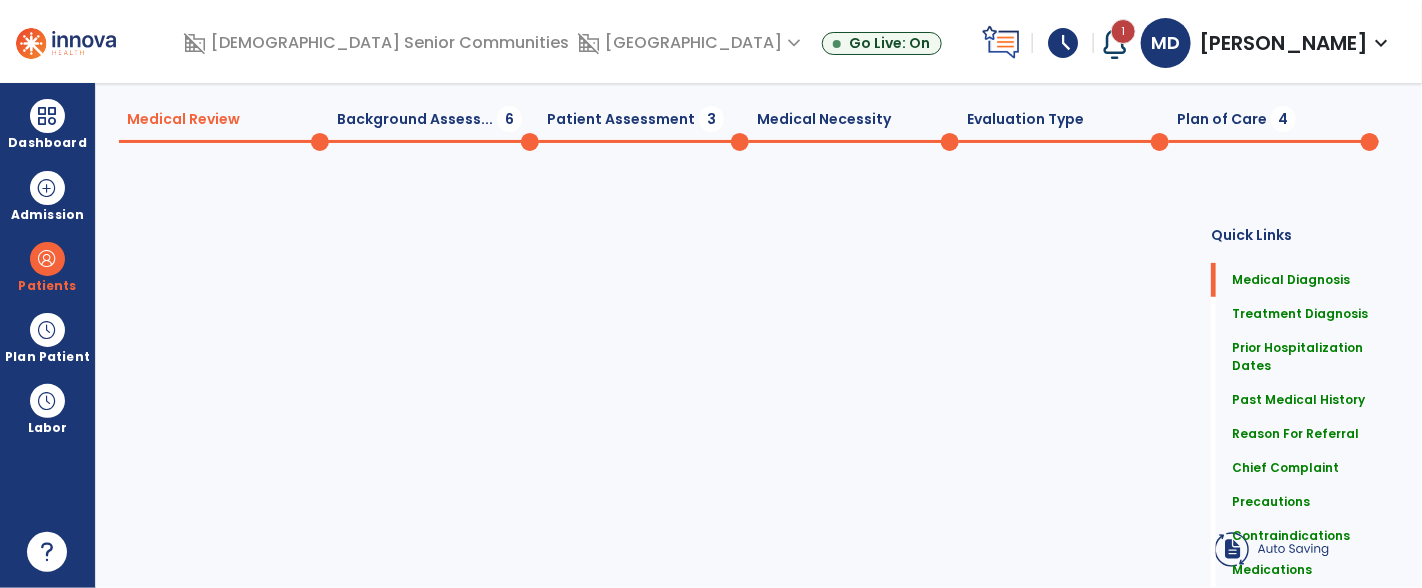 scroll, scrollTop: 0, scrollLeft: 0, axis: both 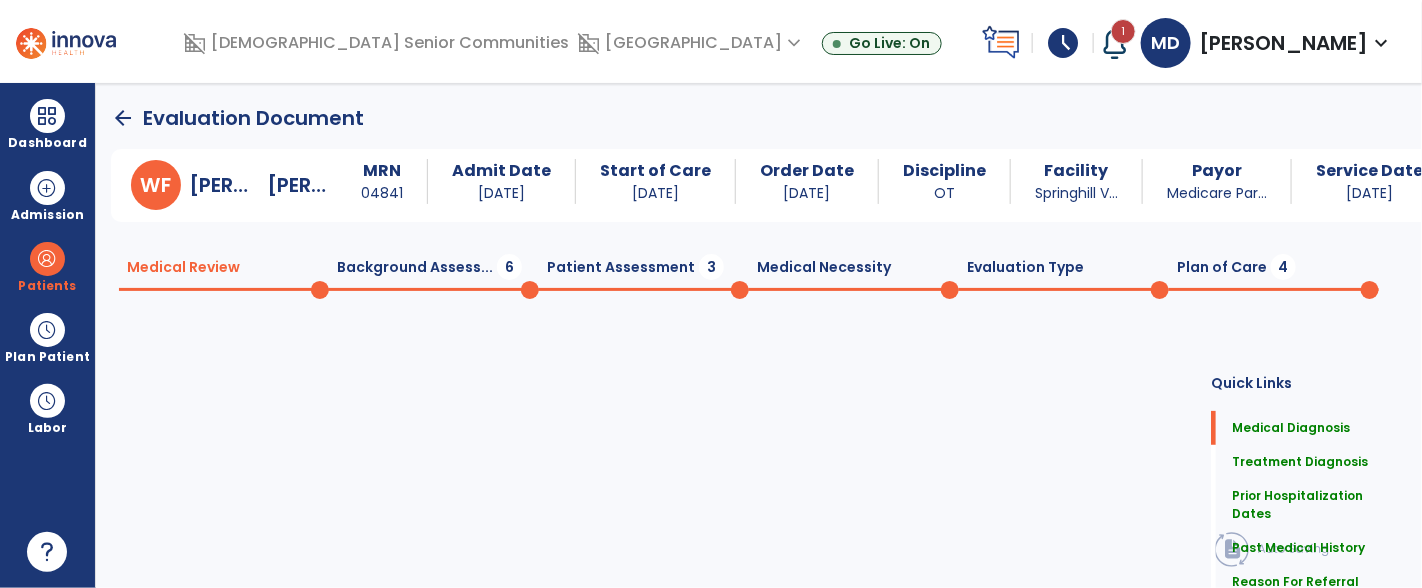 click on "4" 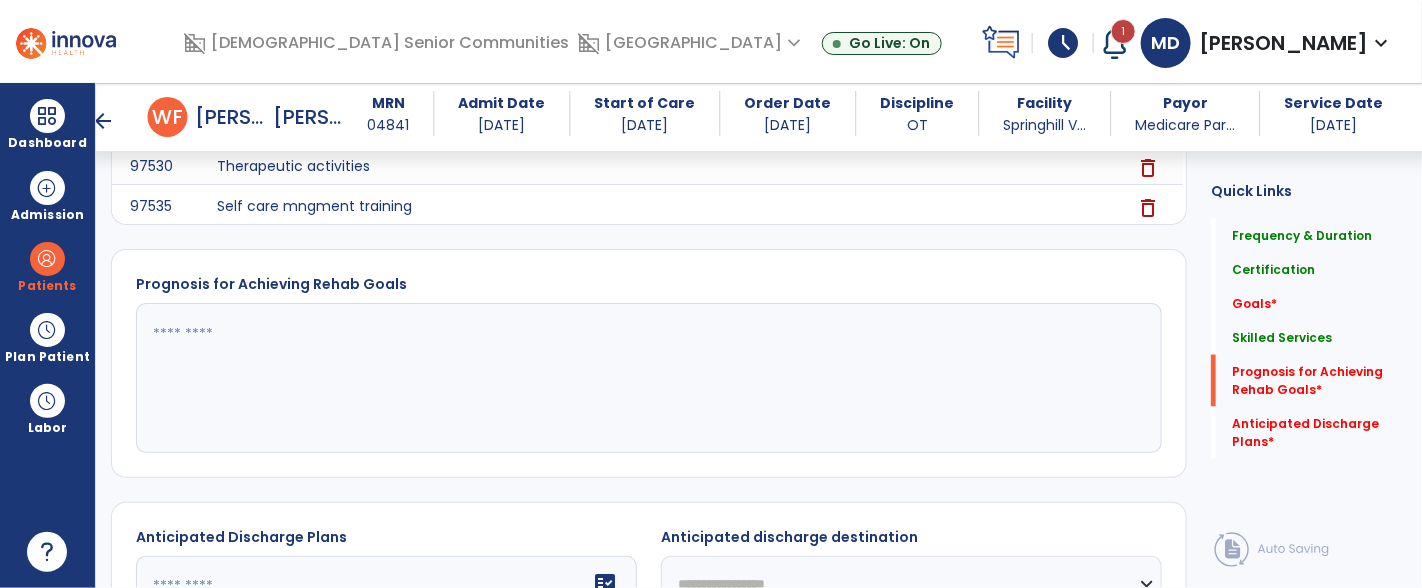 scroll, scrollTop: 984, scrollLeft: 0, axis: vertical 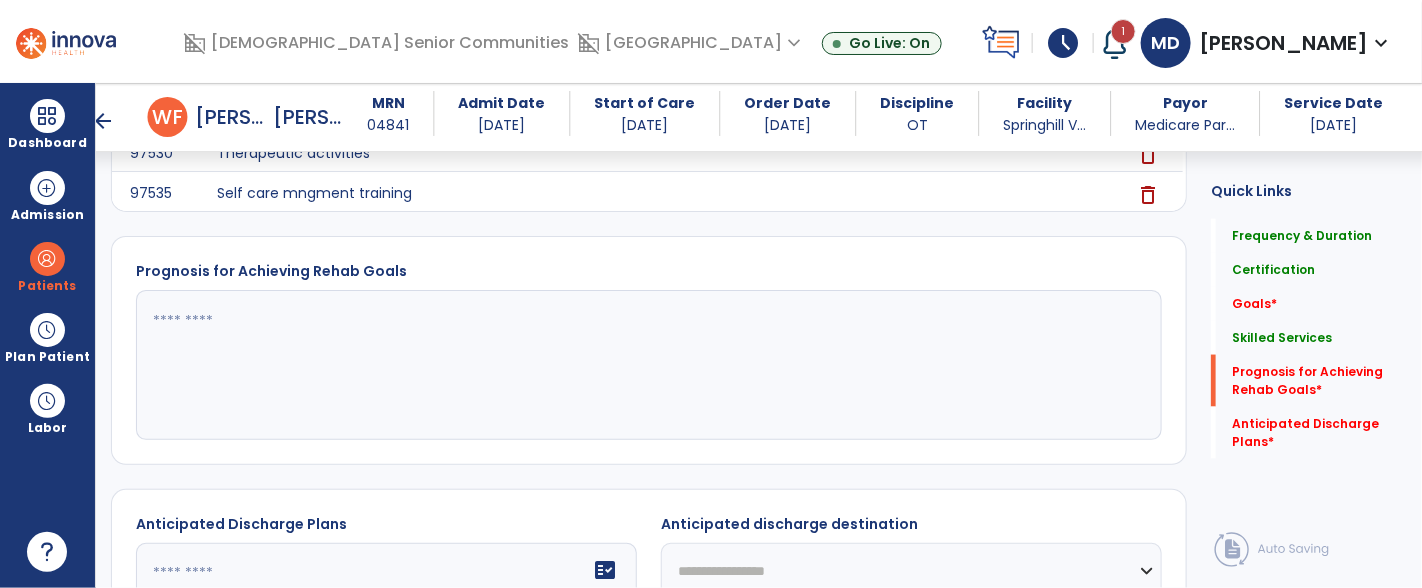 click 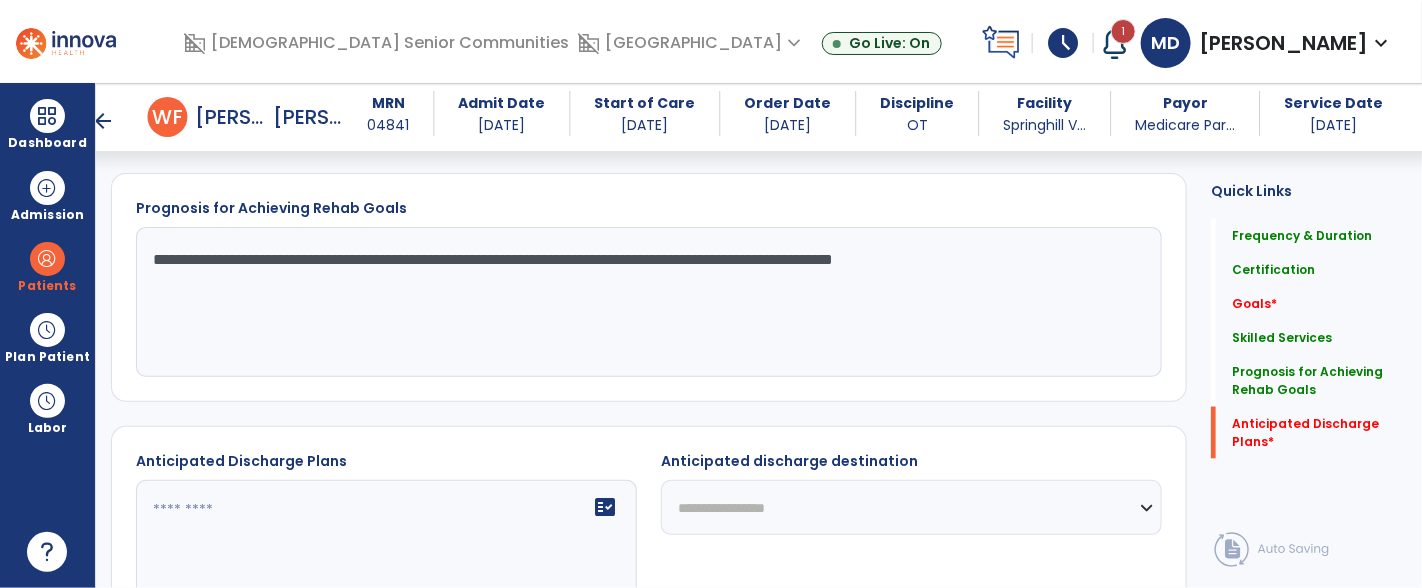 scroll, scrollTop: 1130, scrollLeft: 0, axis: vertical 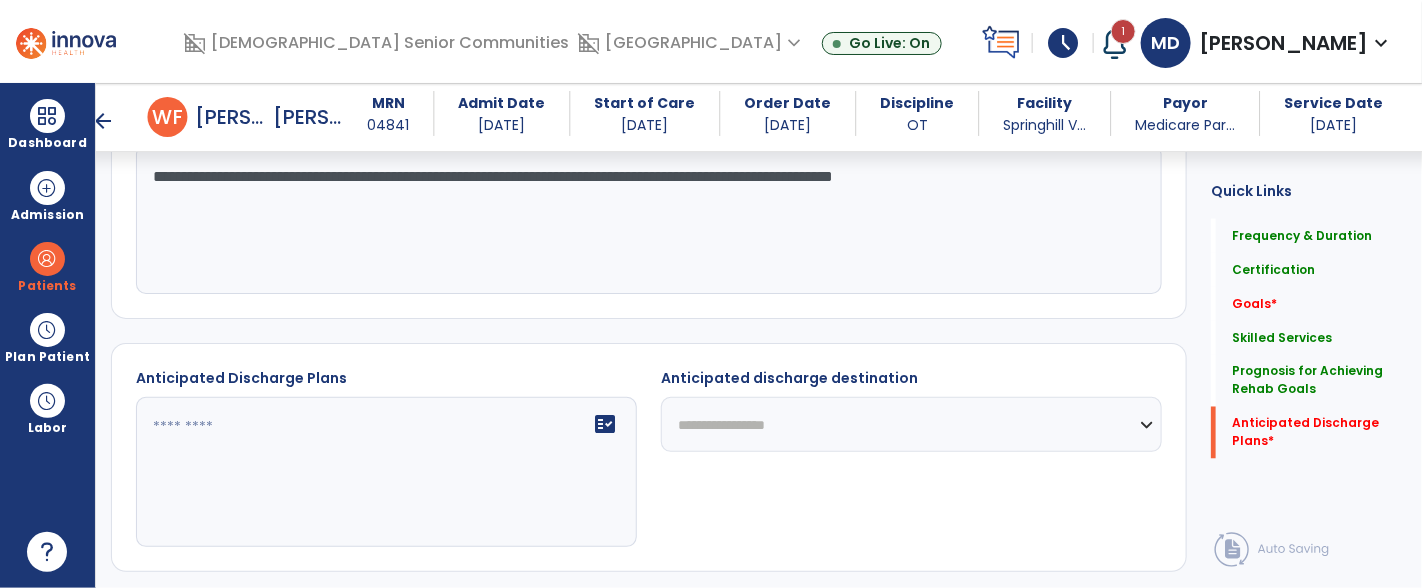 type on "**********" 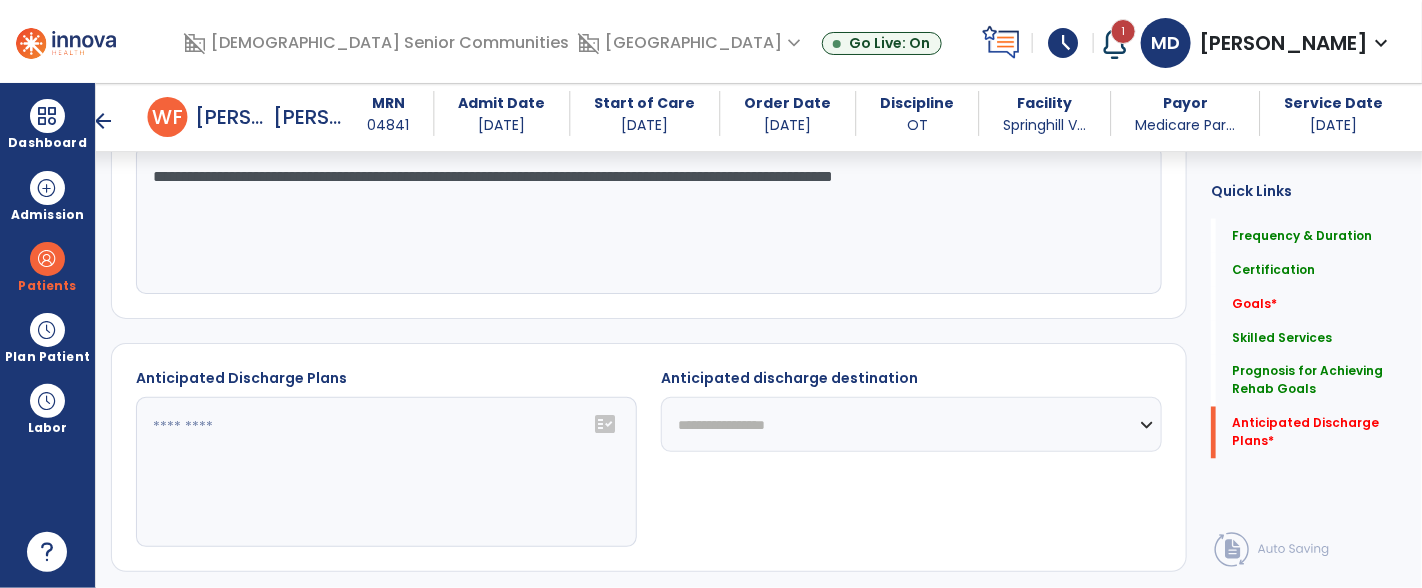 click on "fact_check" 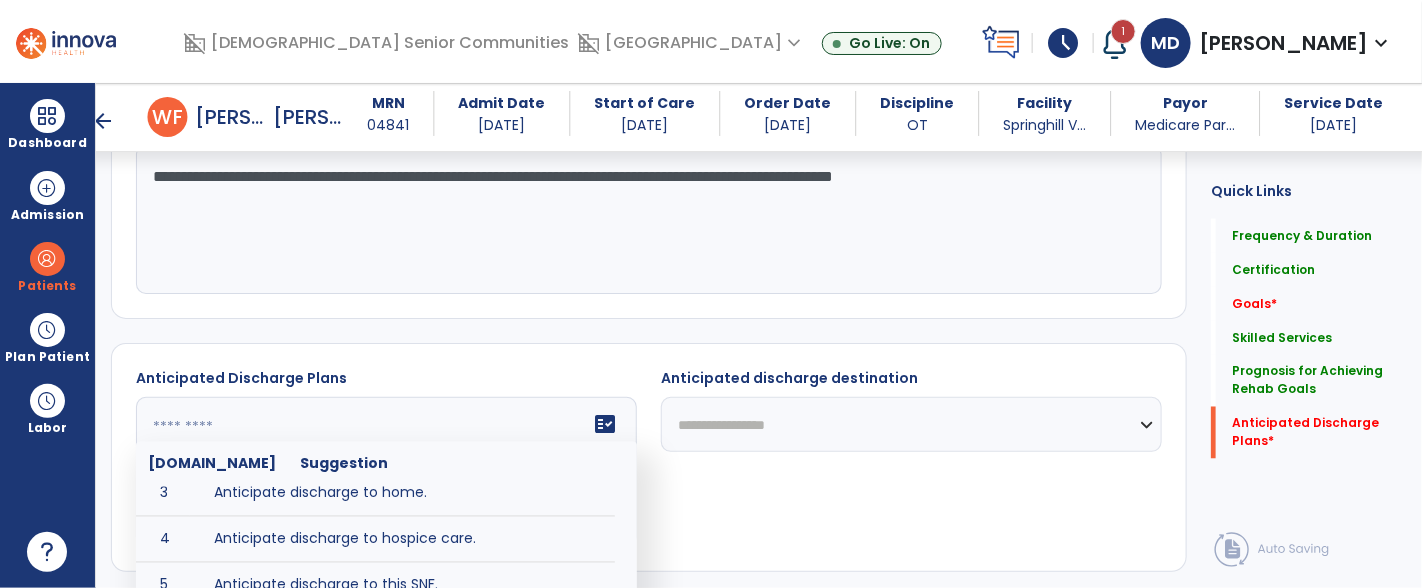 scroll, scrollTop: 103, scrollLeft: 0, axis: vertical 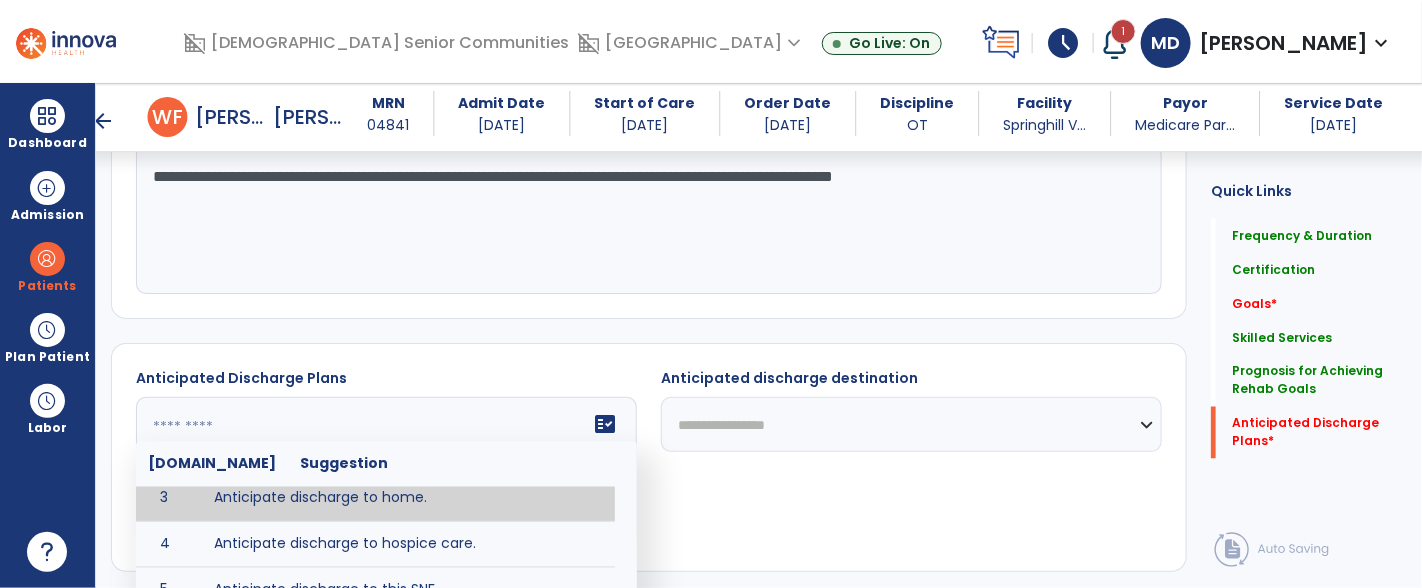 type on "**********" 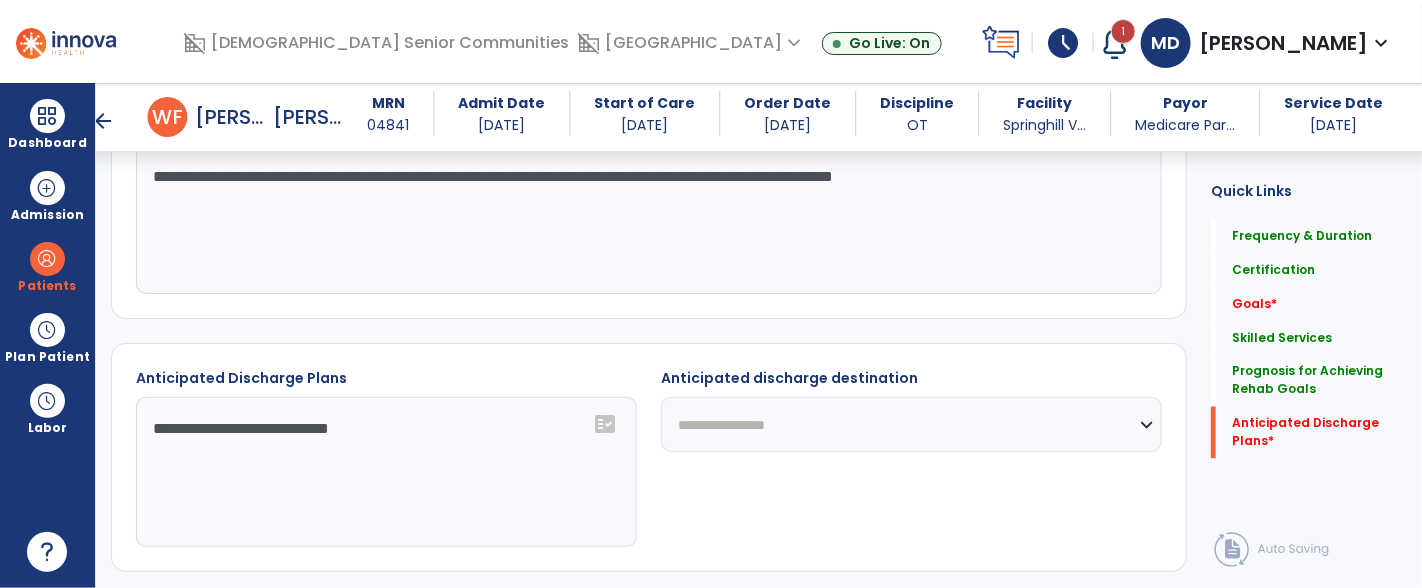 click on "**********" 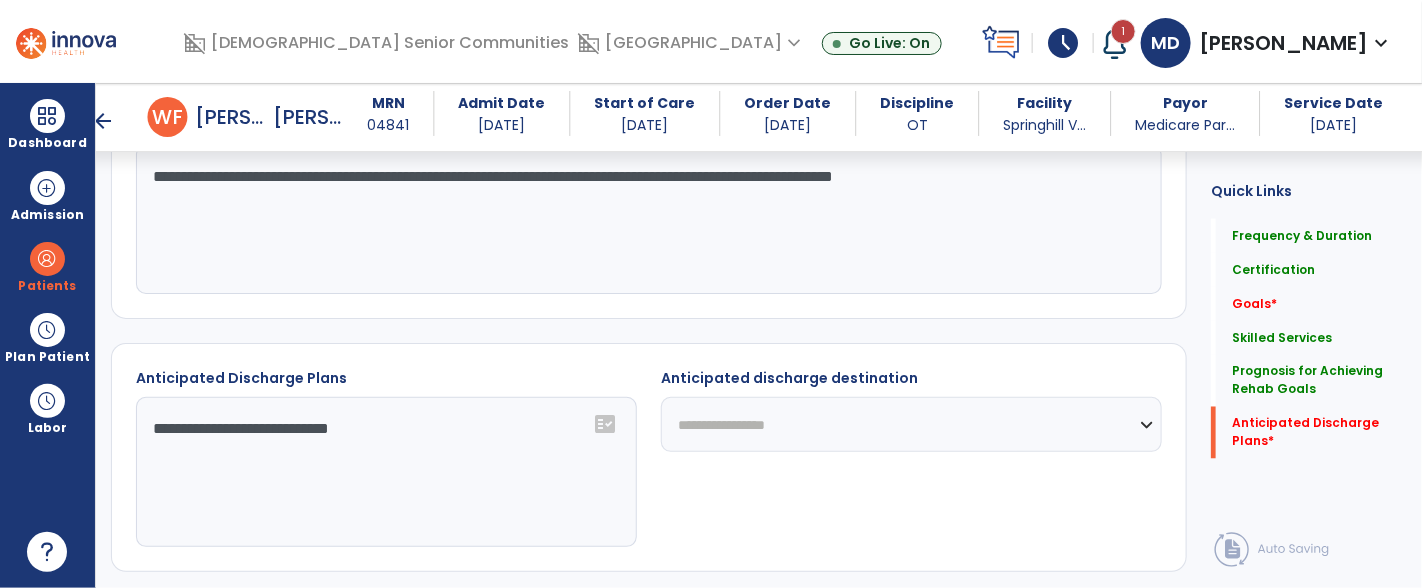 select on "****" 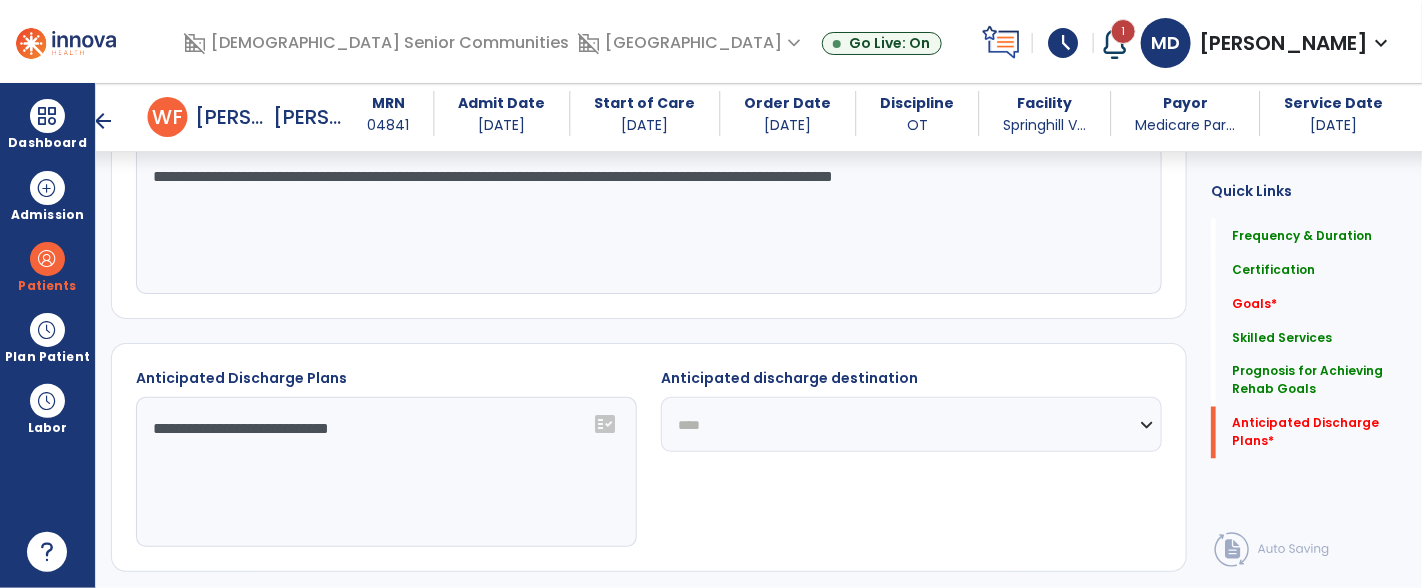 click on "**********" 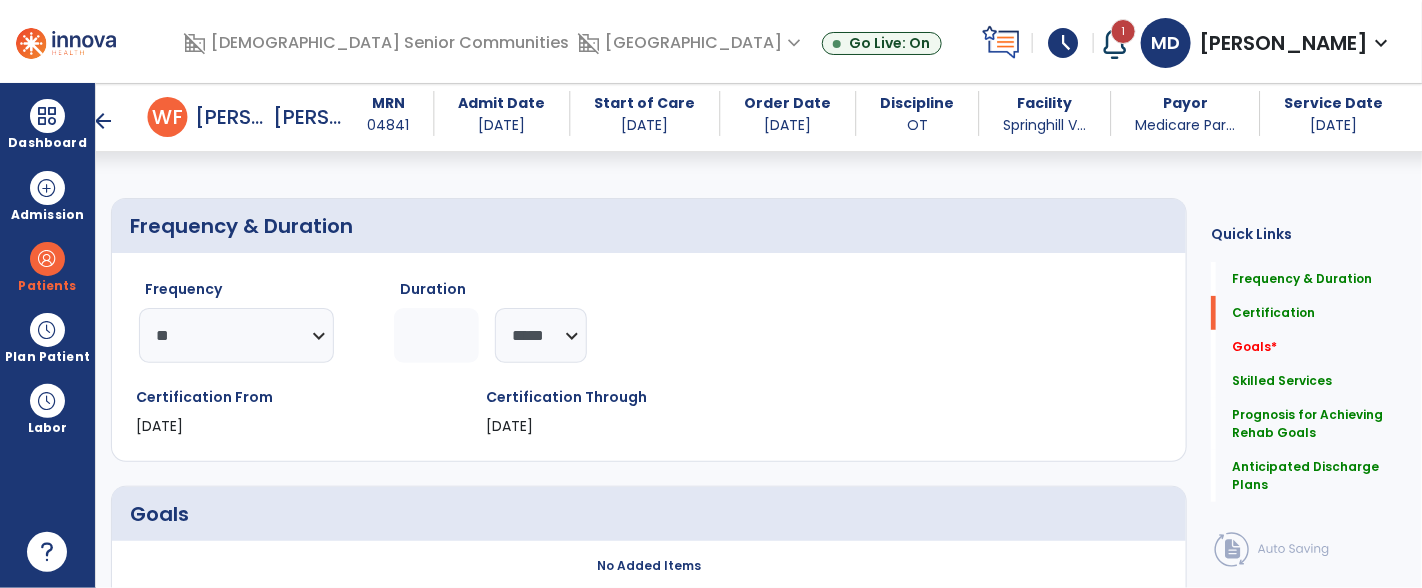 scroll, scrollTop: 0, scrollLeft: 0, axis: both 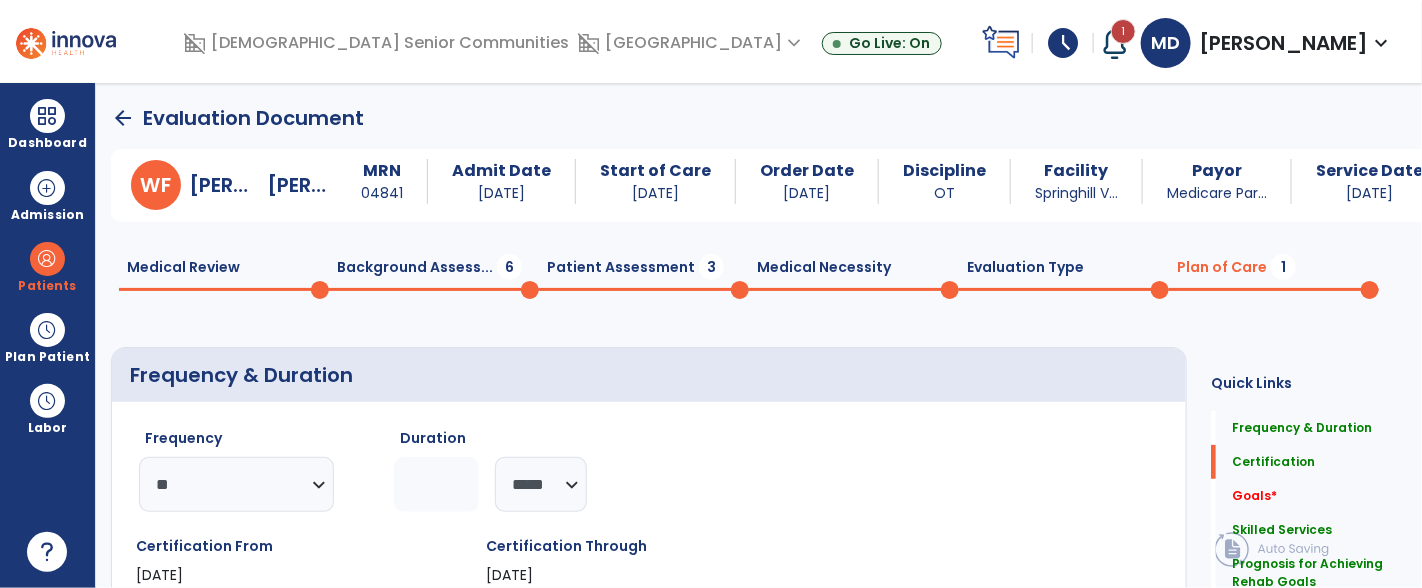 click on "Background Assess...  6" 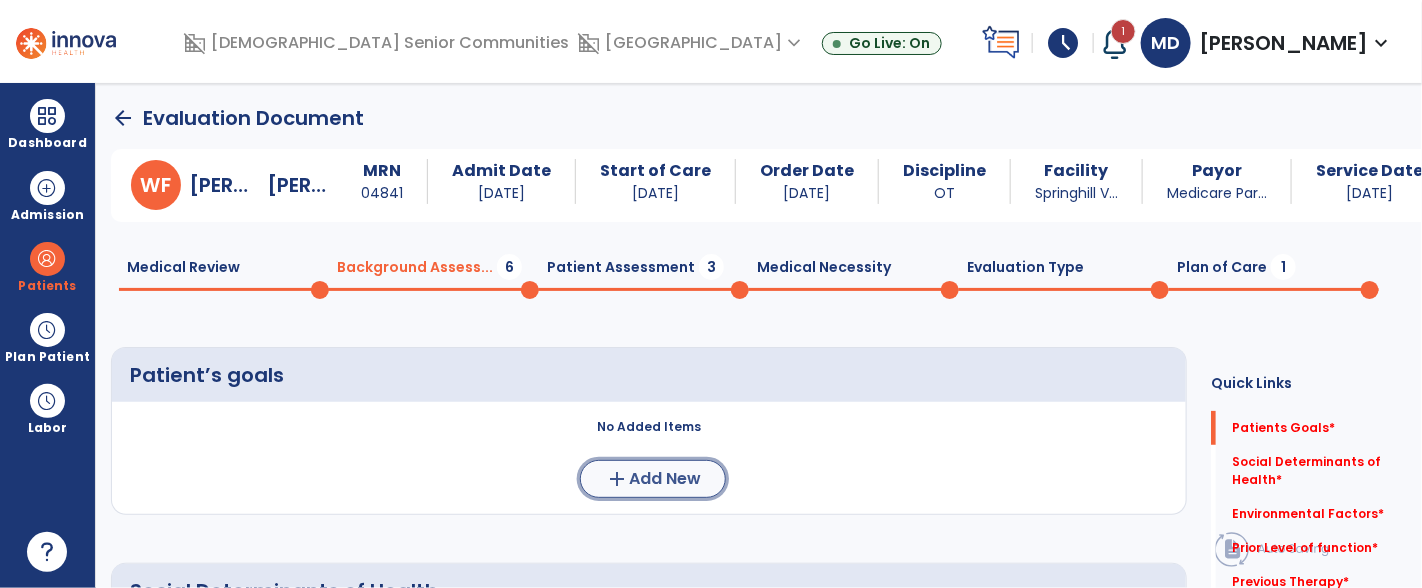 click on "Add New" 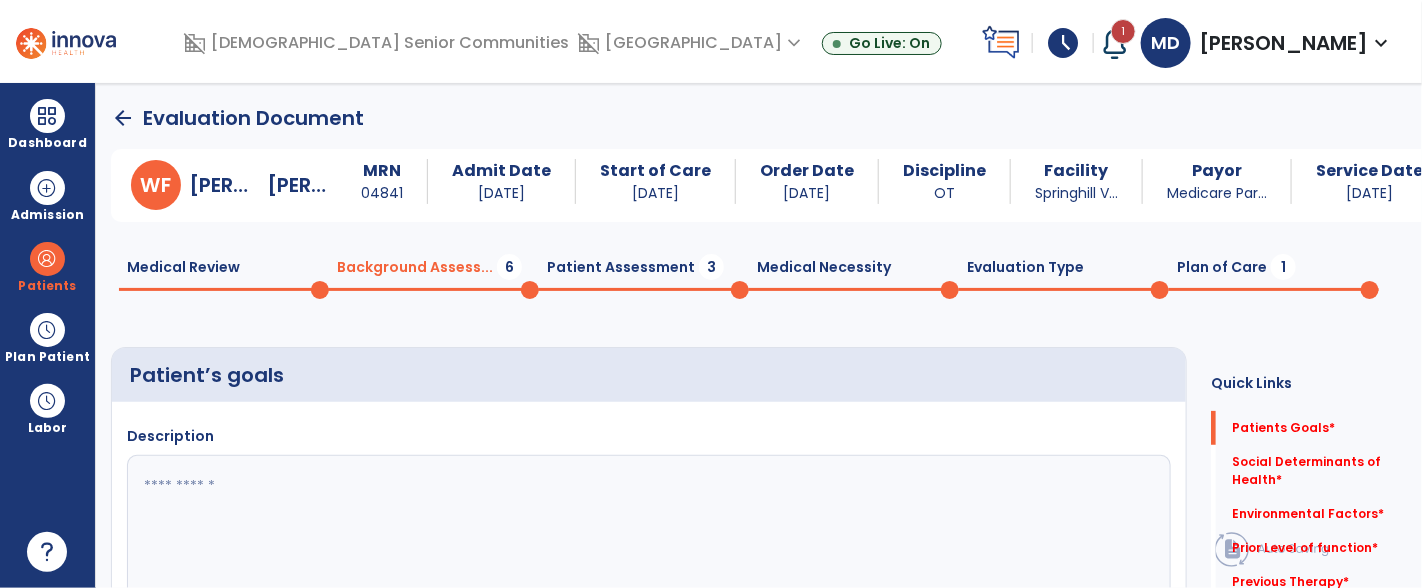 click 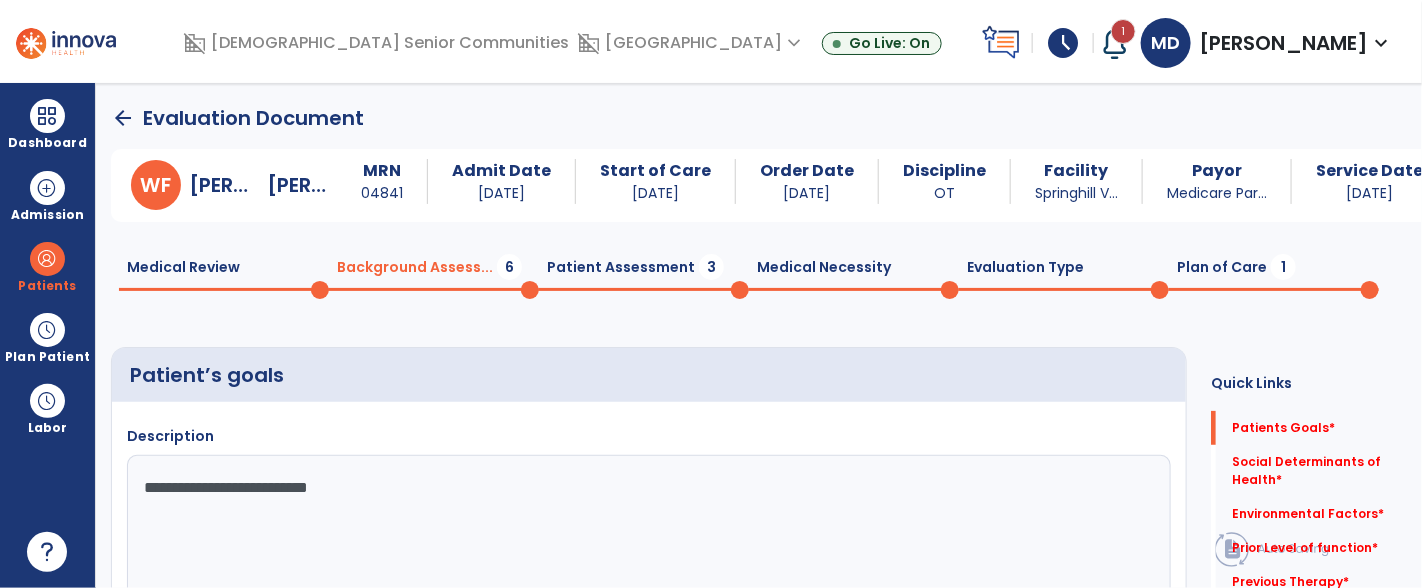 type on "**********" 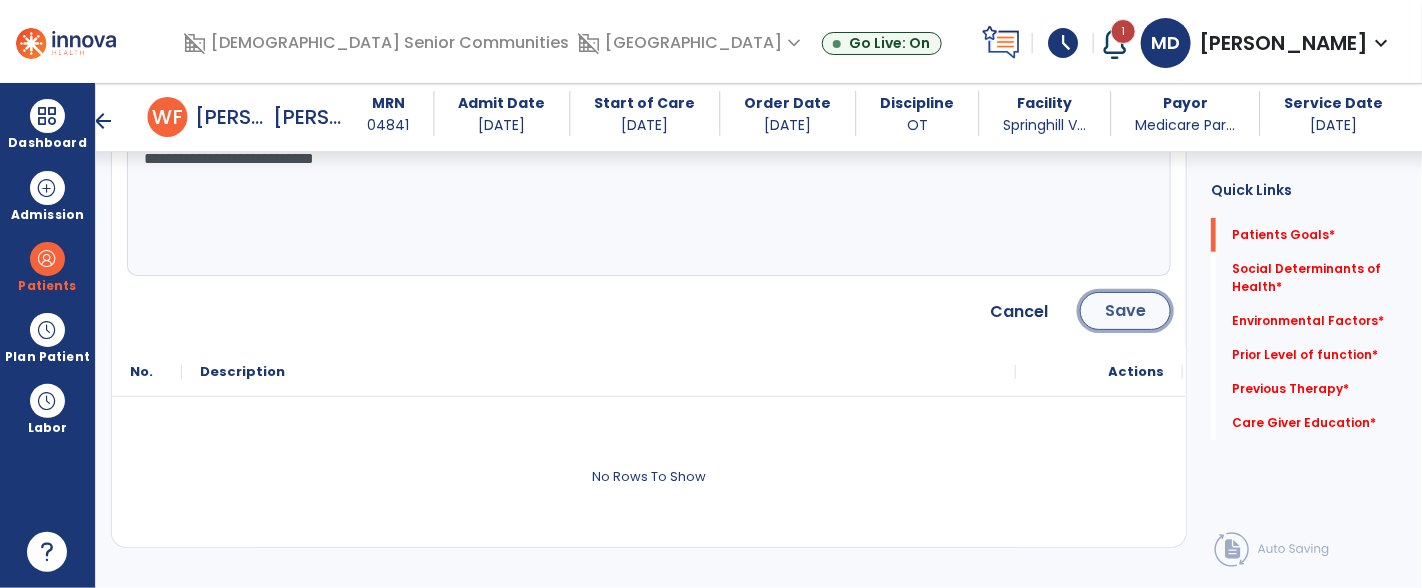 click on "Save" 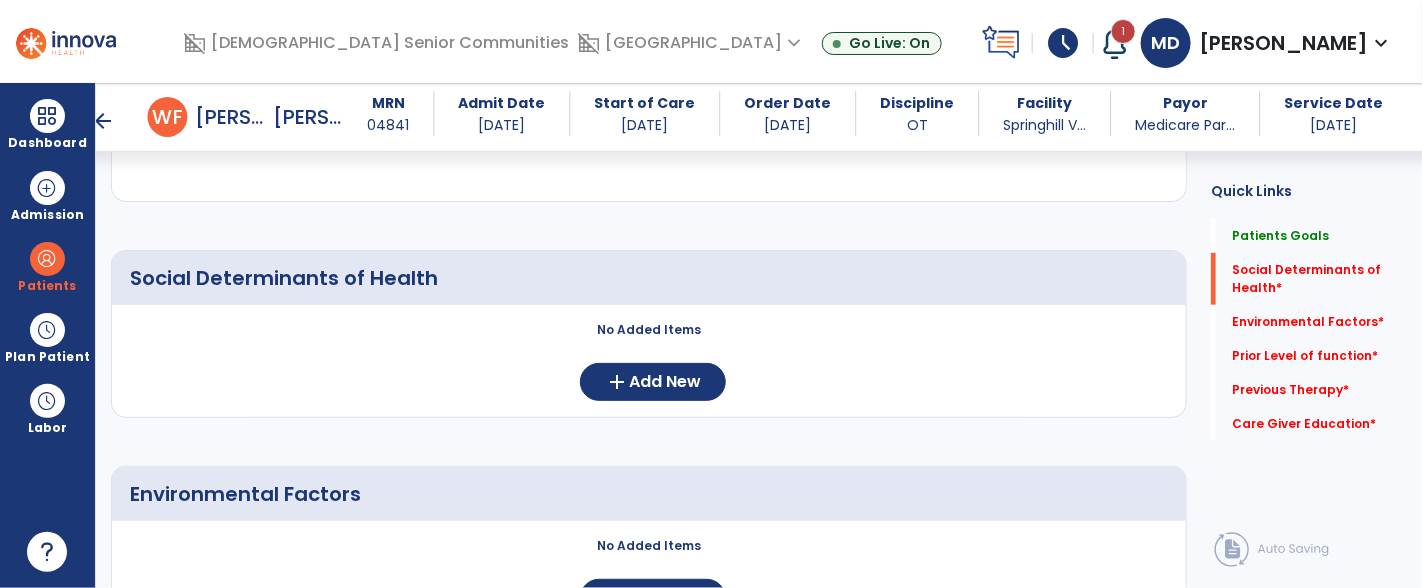 scroll, scrollTop: 409, scrollLeft: 0, axis: vertical 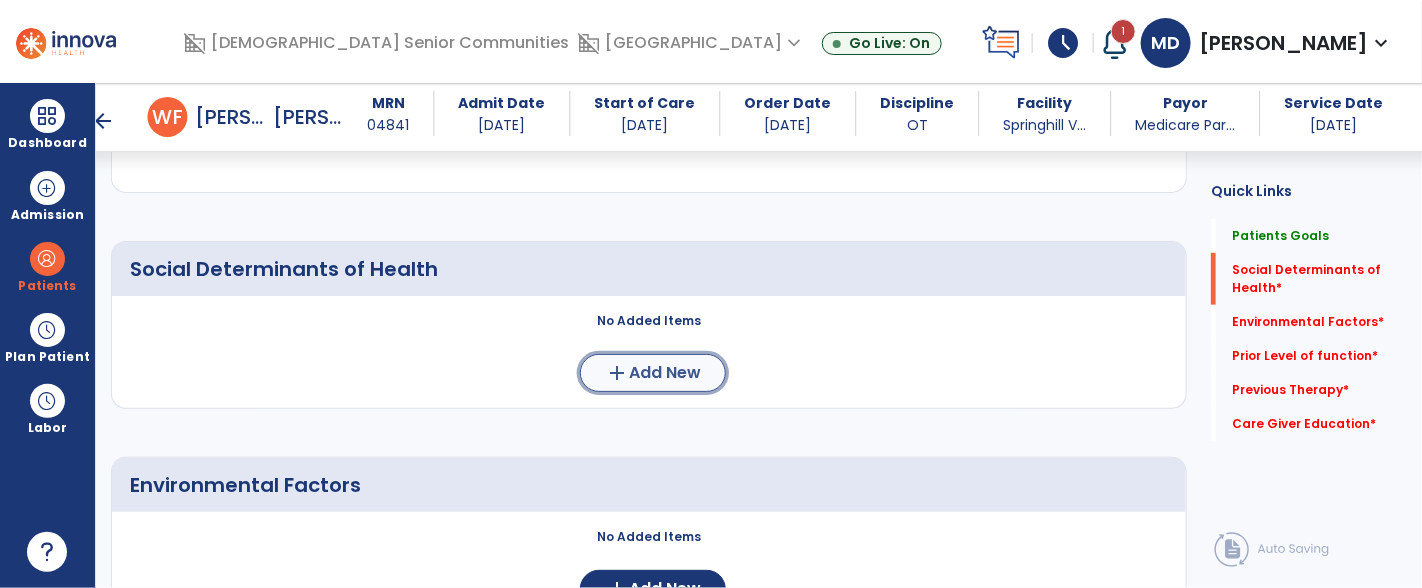 click on "Add New" 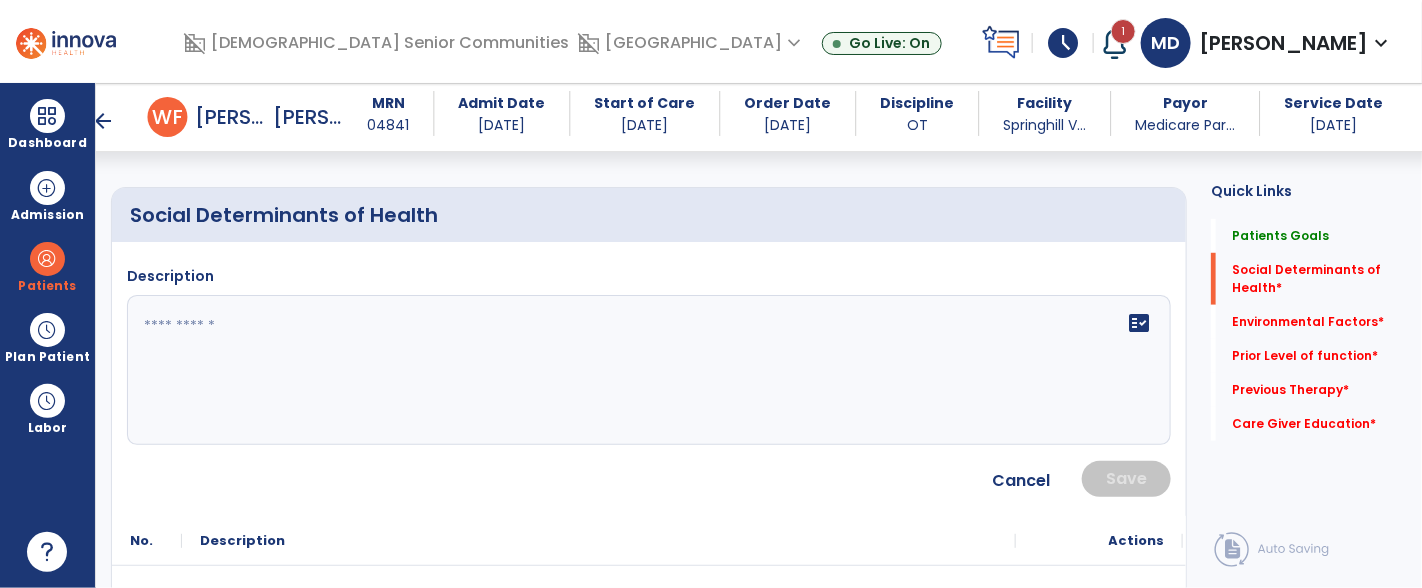 scroll, scrollTop: 467, scrollLeft: 0, axis: vertical 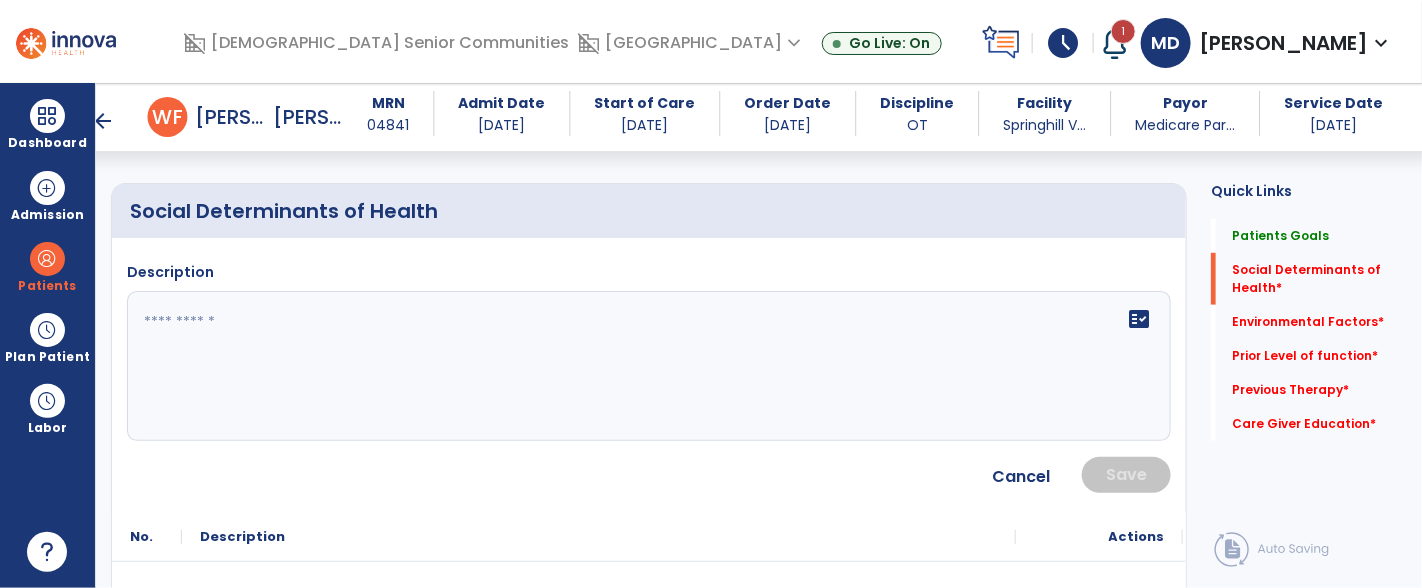 click 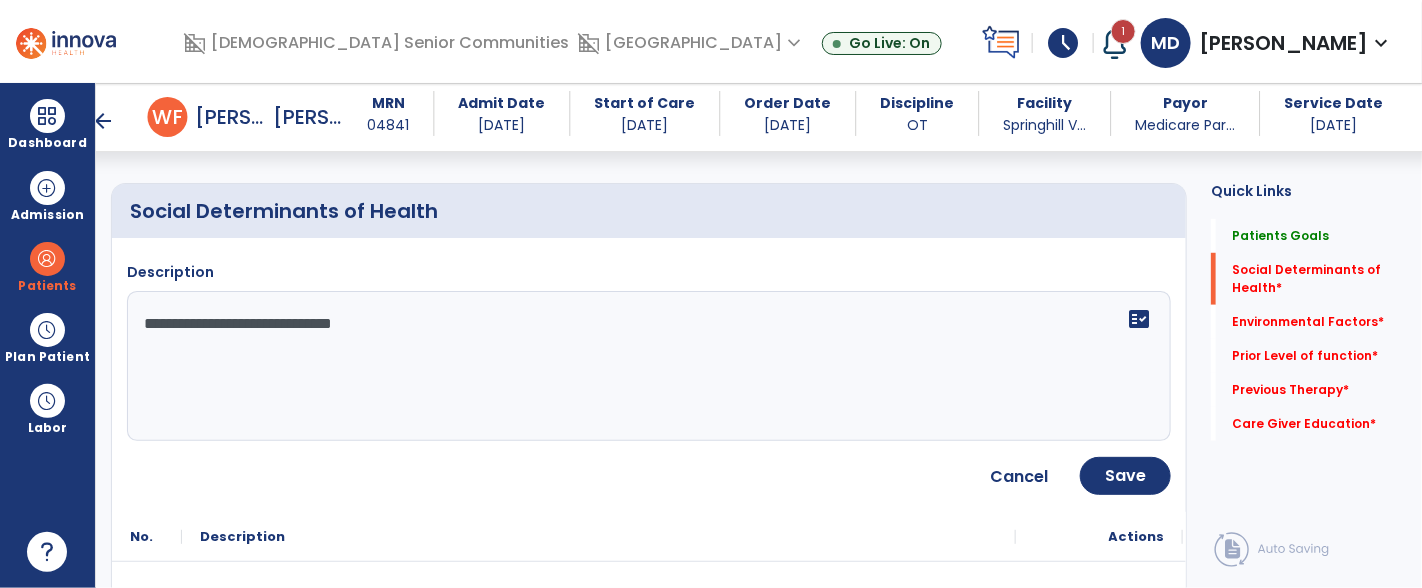 scroll, scrollTop: 545, scrollLeft: 0, axis: vertical 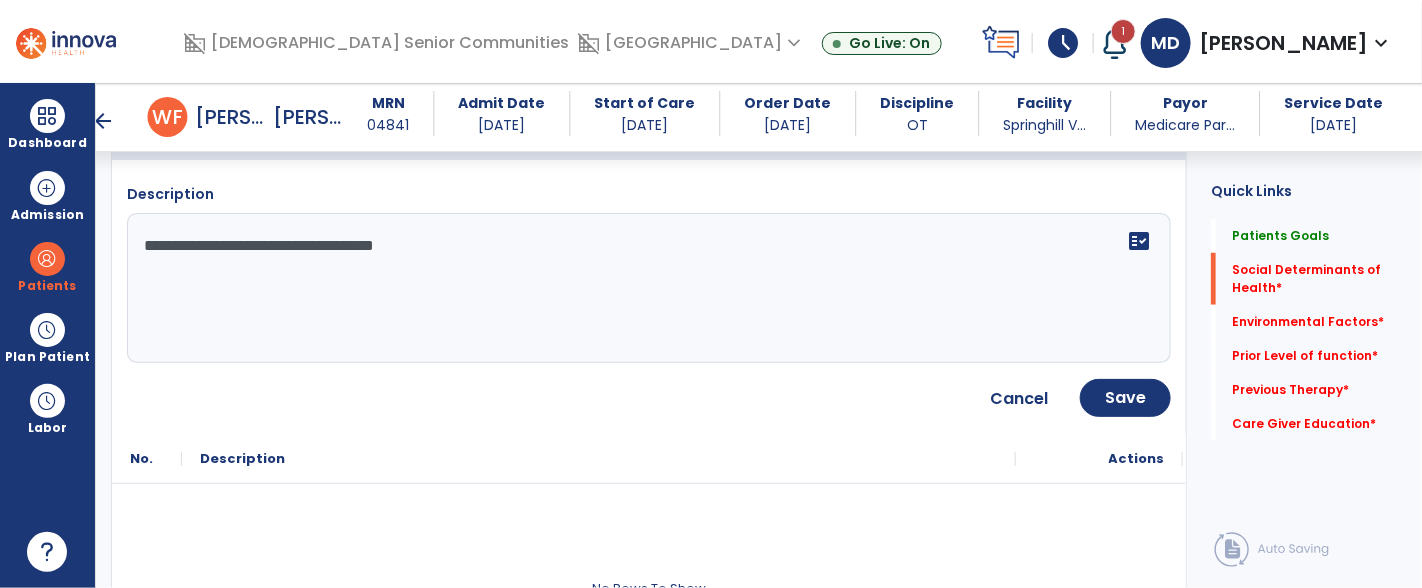 type on "**********" 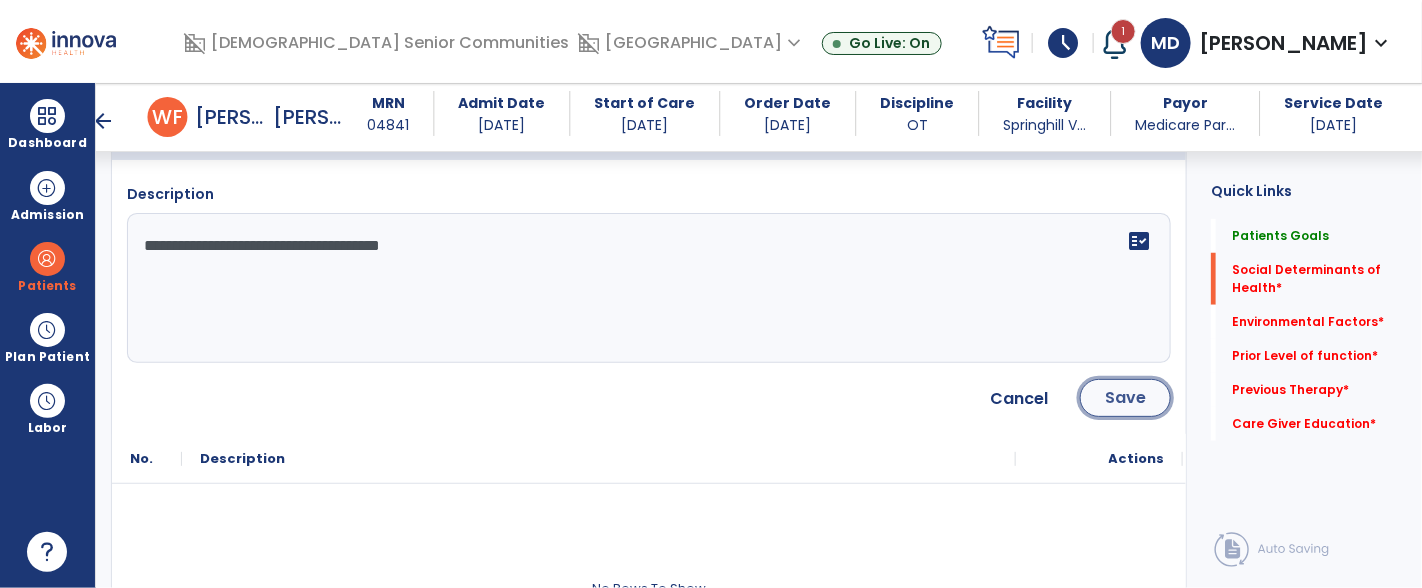 click on "Save" 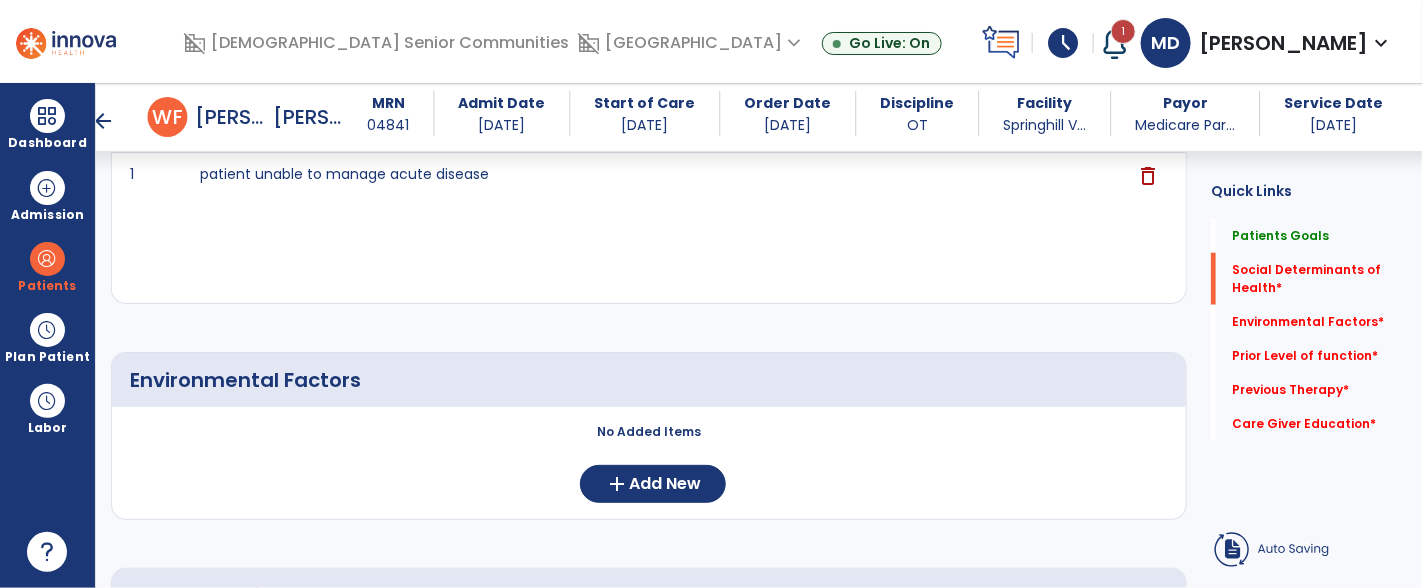 scroll, scrollTop: 643, scrollLeft: 0, axis: vertical 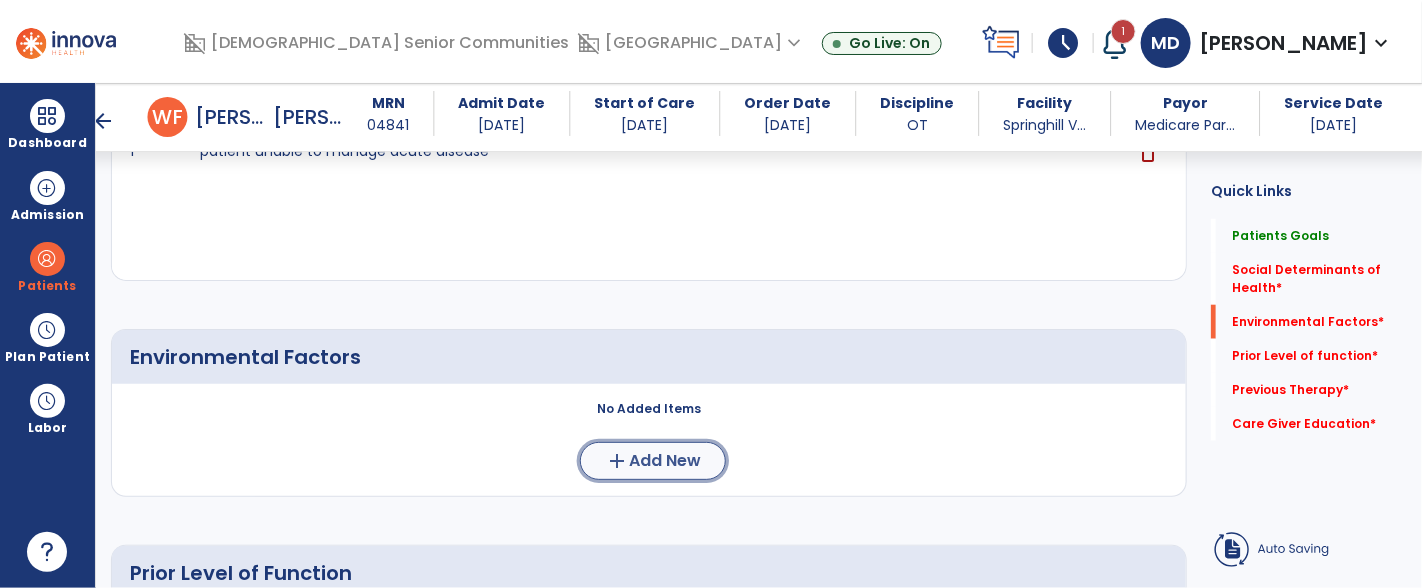 click on "add  Add New" 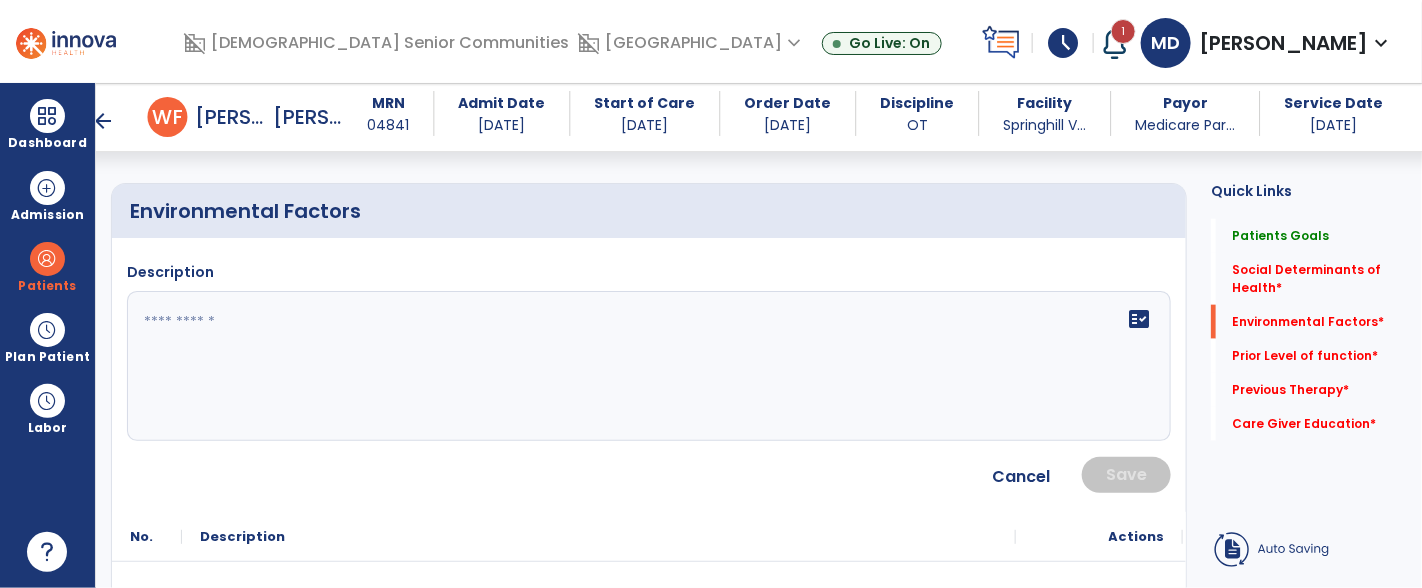 scroll, scrollTop: 0, scrollLeft: 0, axis: both 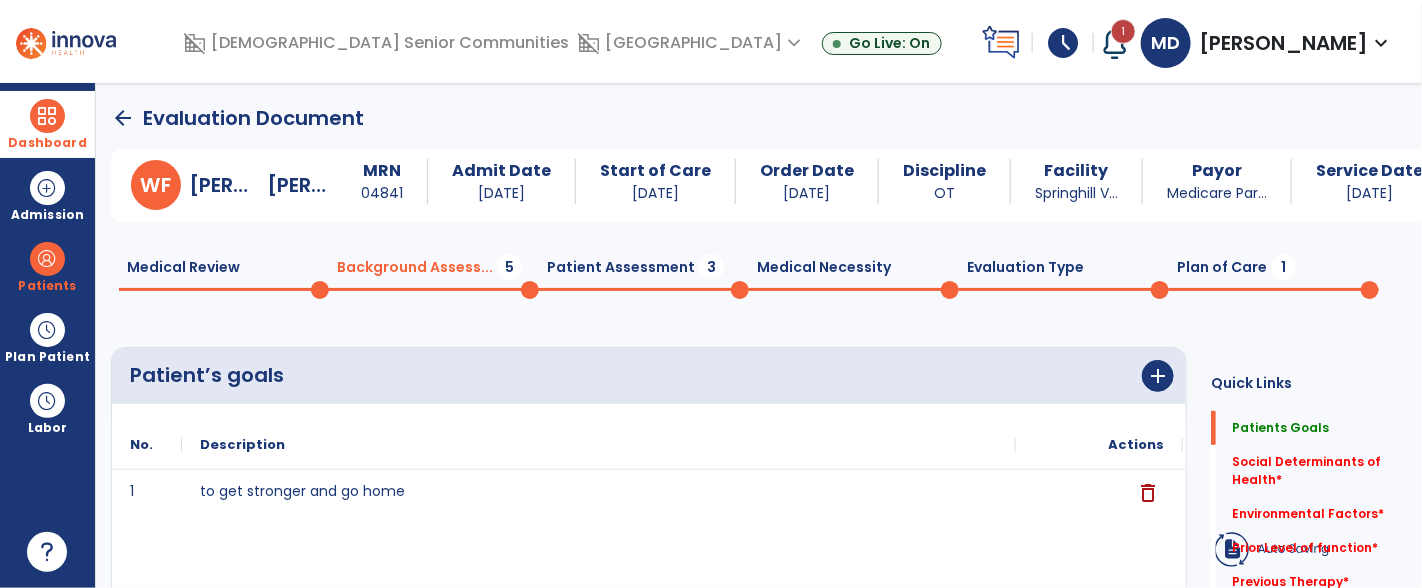 click at bounding box center (47, 116) 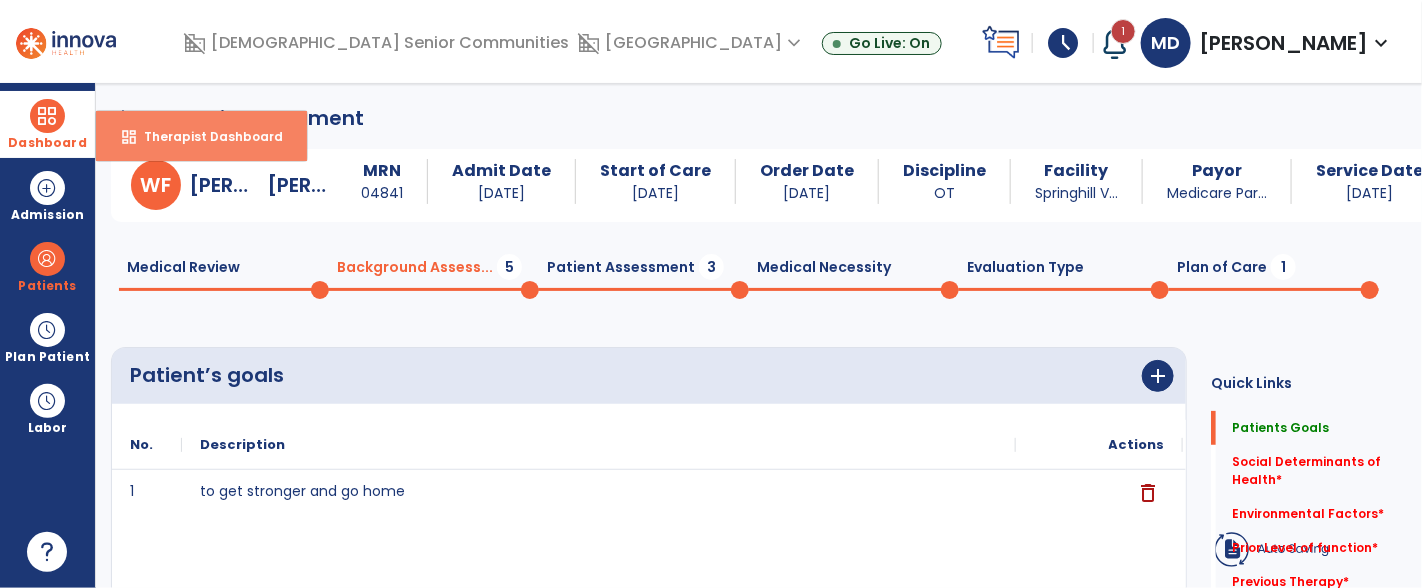 click on "Therapist Dashboard" at bounding box center [205, 136] 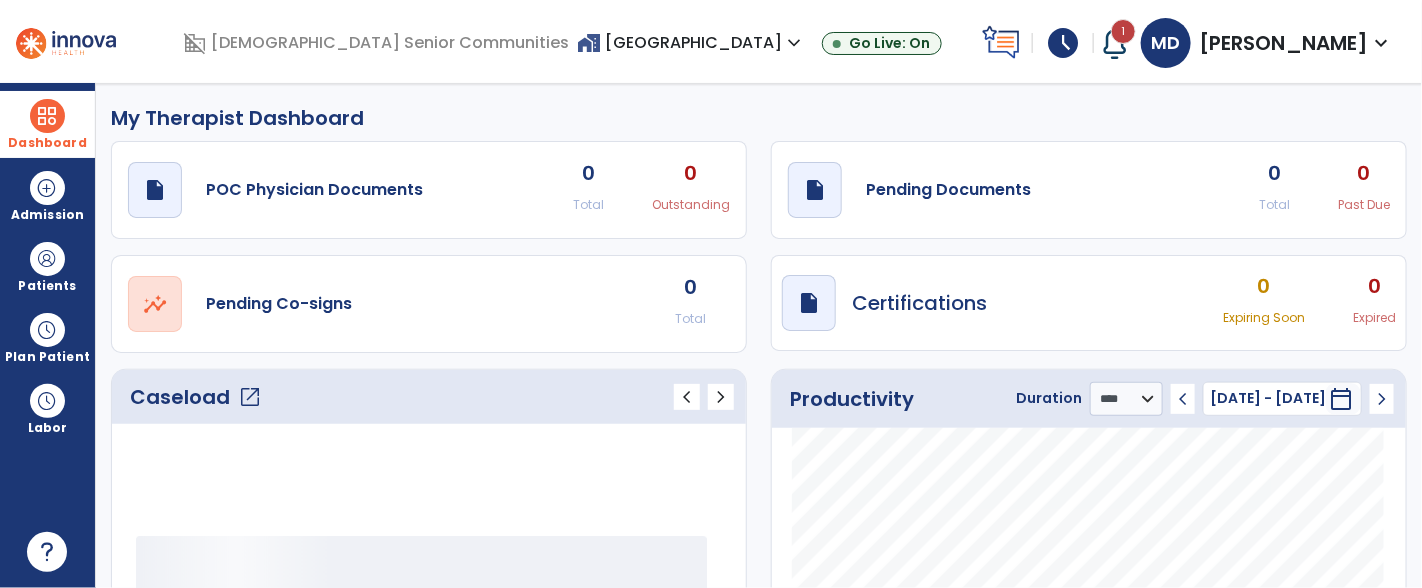 click on "Caseload   open_in_new" 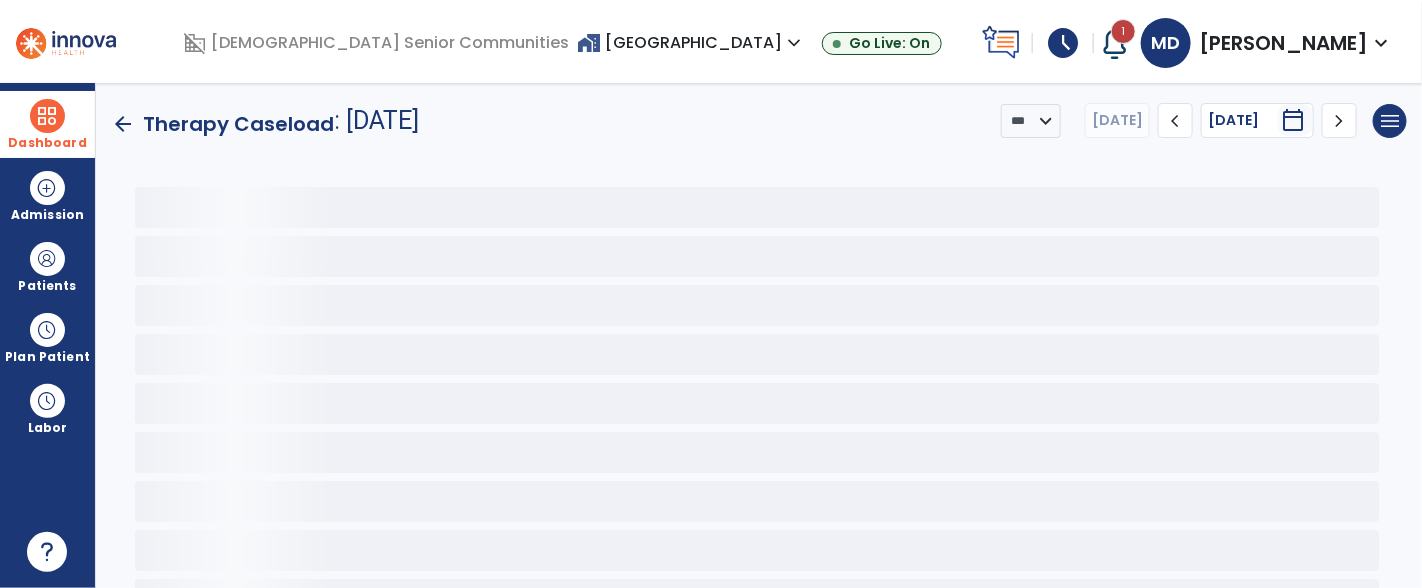 click at bounding box center [47, 116] 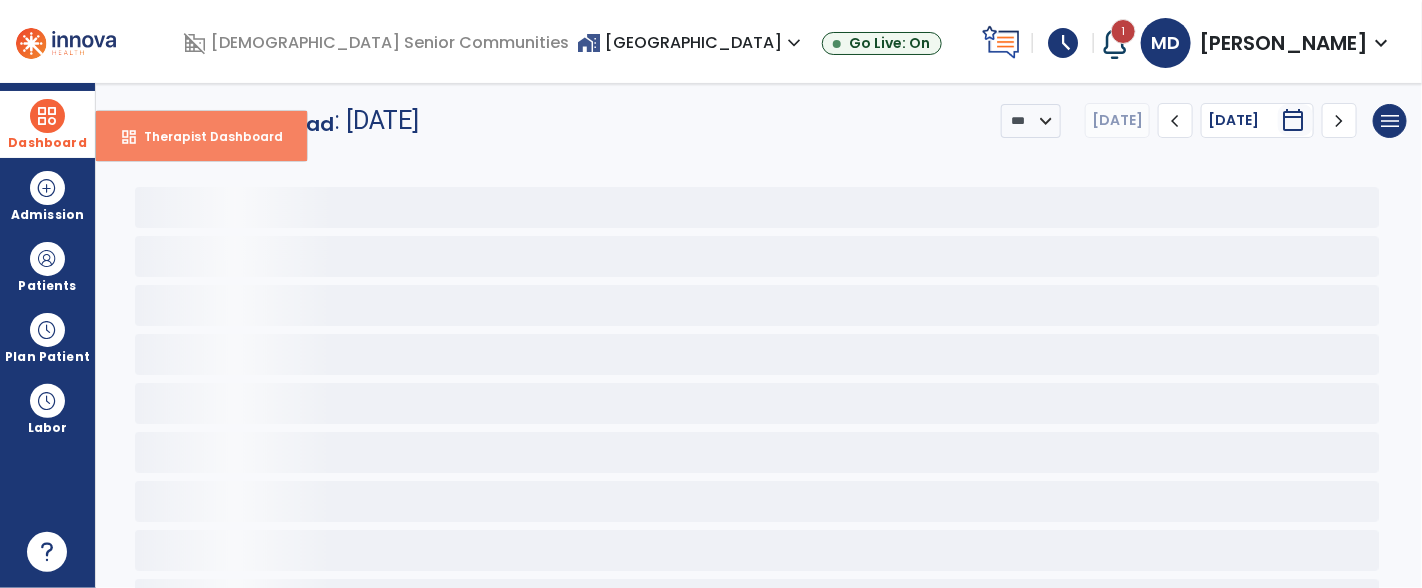 click on "Therapist Dashboard" at bounding box center (205, 136) 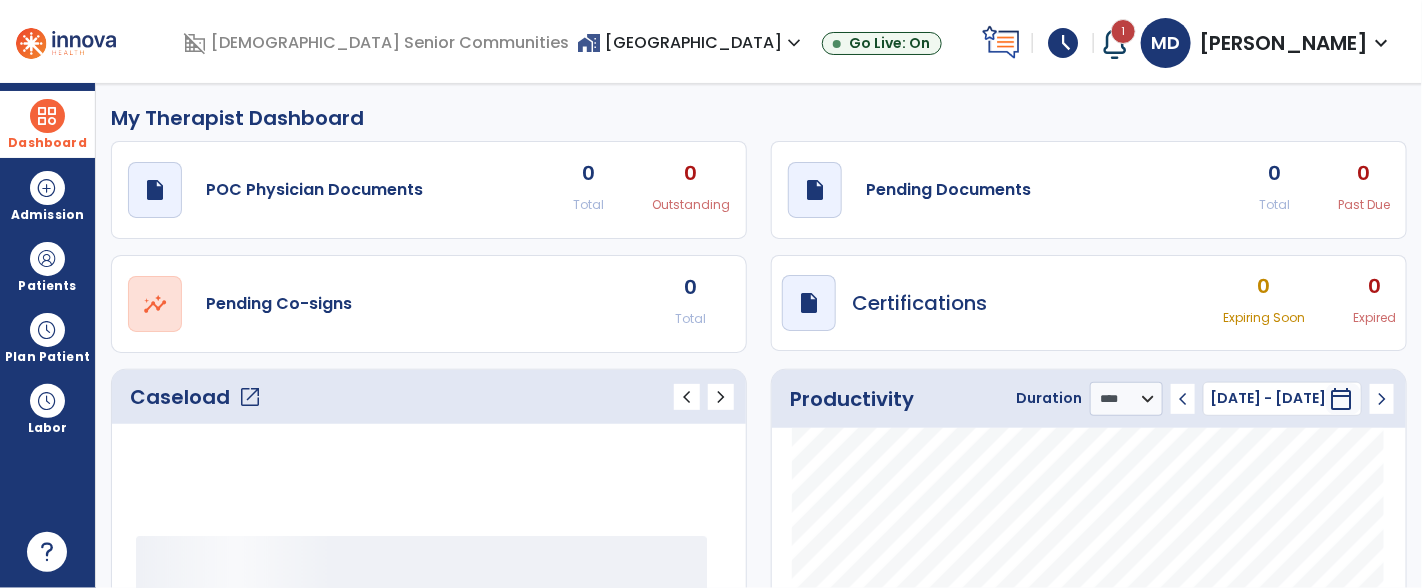 click on "Caseload   open_in_new" 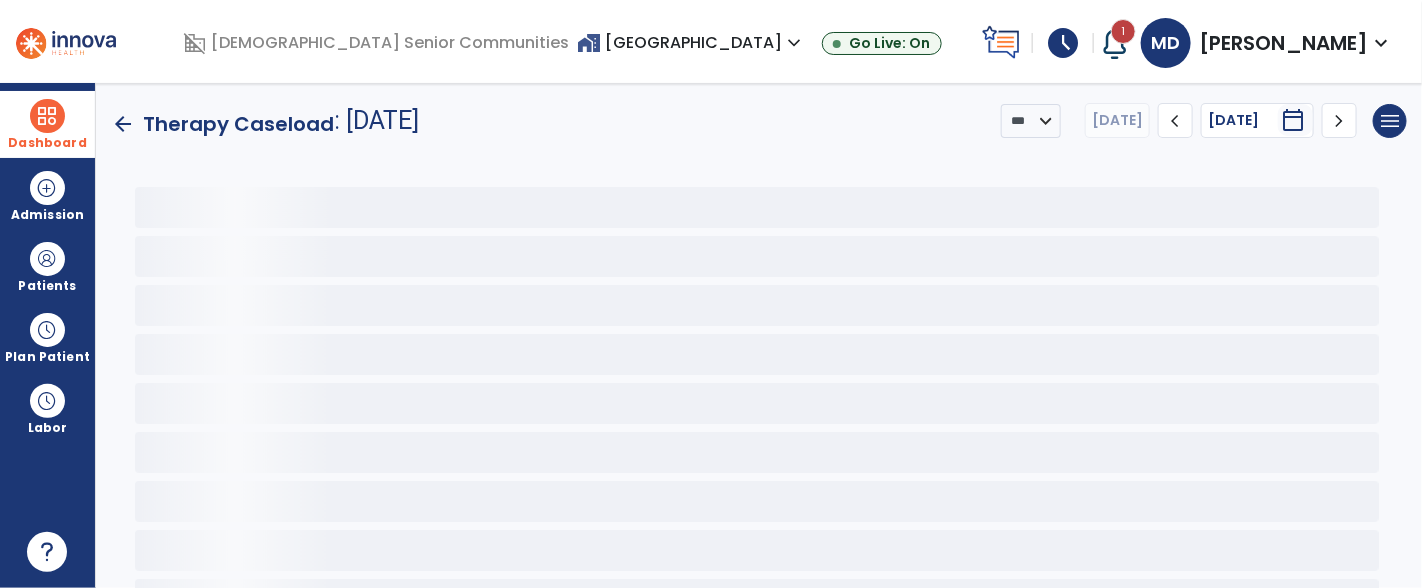 click at bounding box center (47, 116) 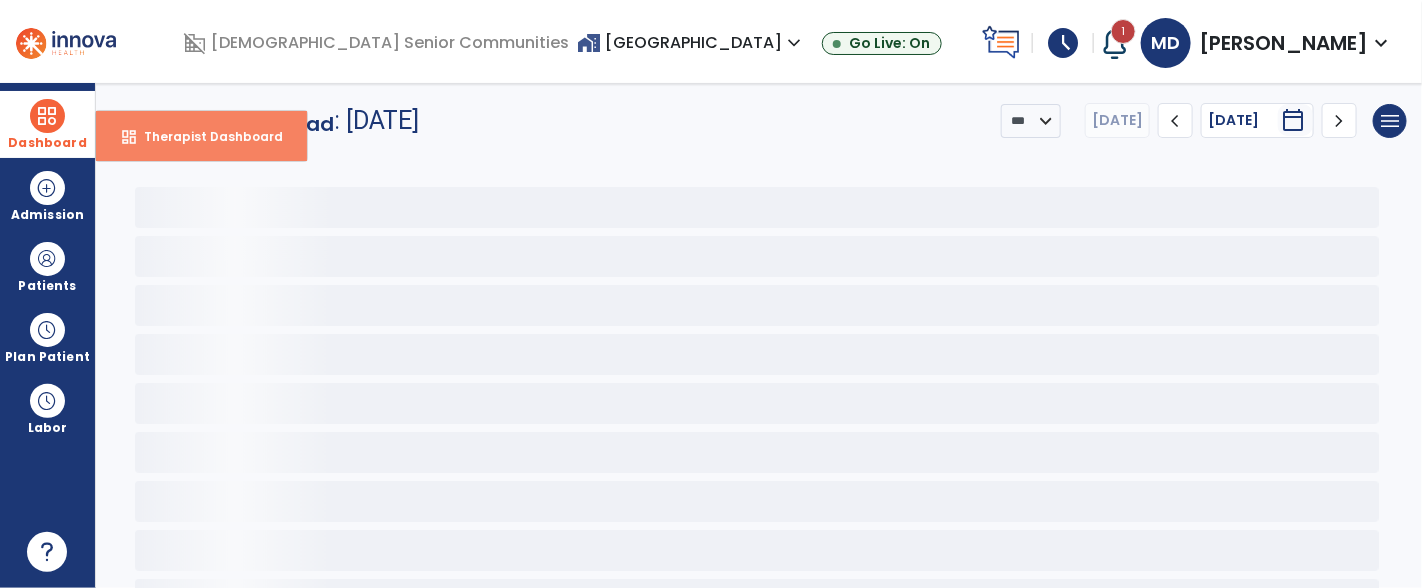 click on "Therapist Dashboard" at bounding box center (205, 136) 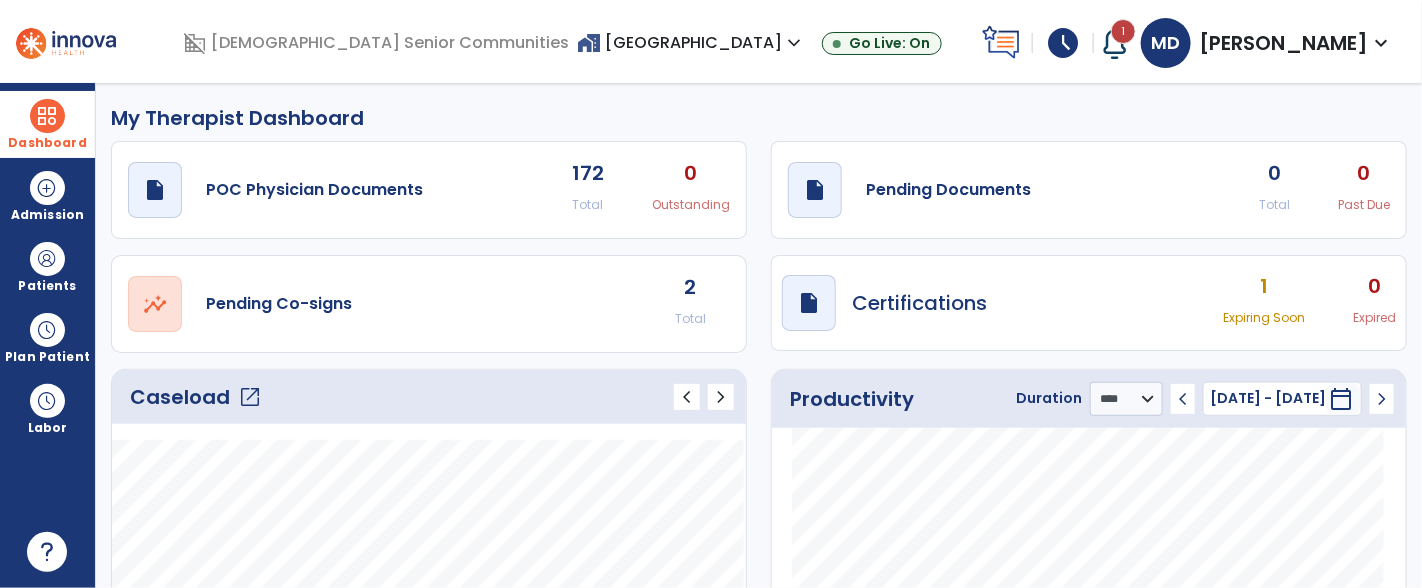 click on "2" 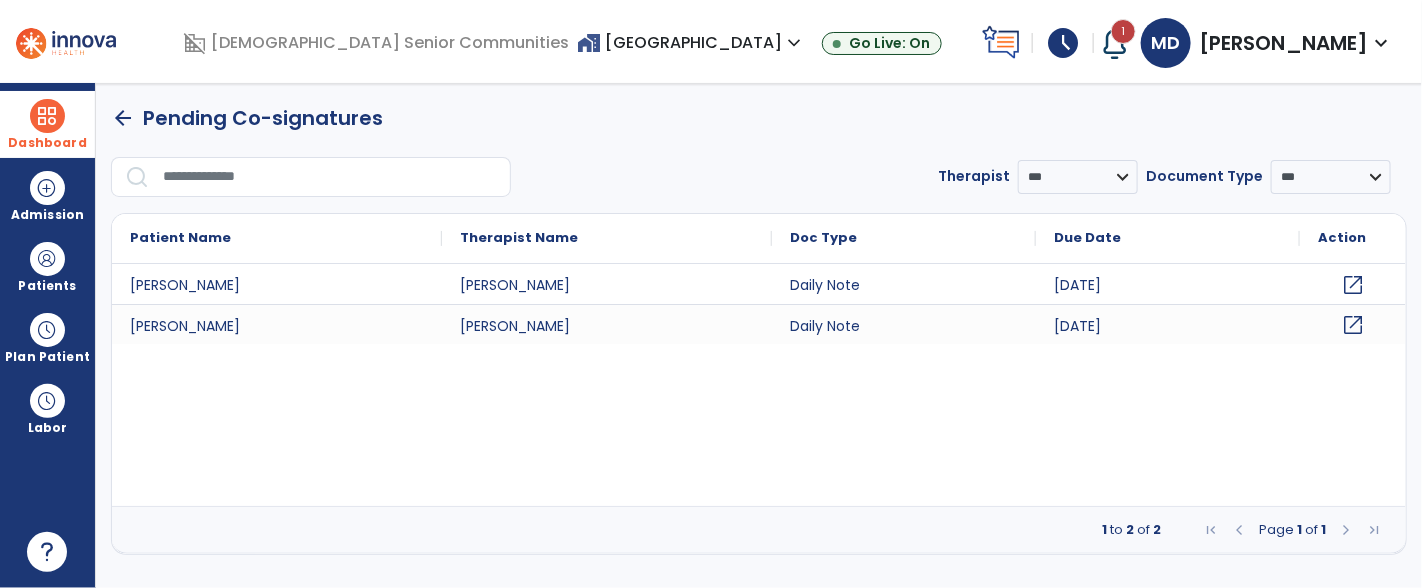 click on "open_in_new" 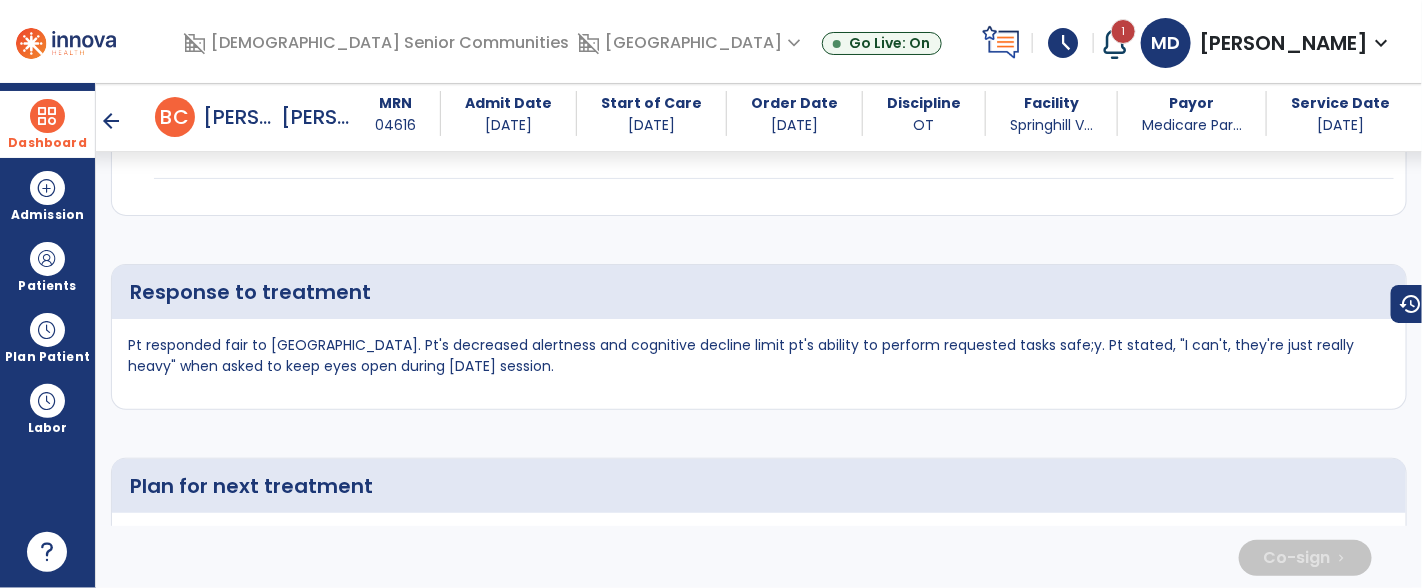 scroll, scrollTop: 4594, scrollLeft: 0, axis: vertical 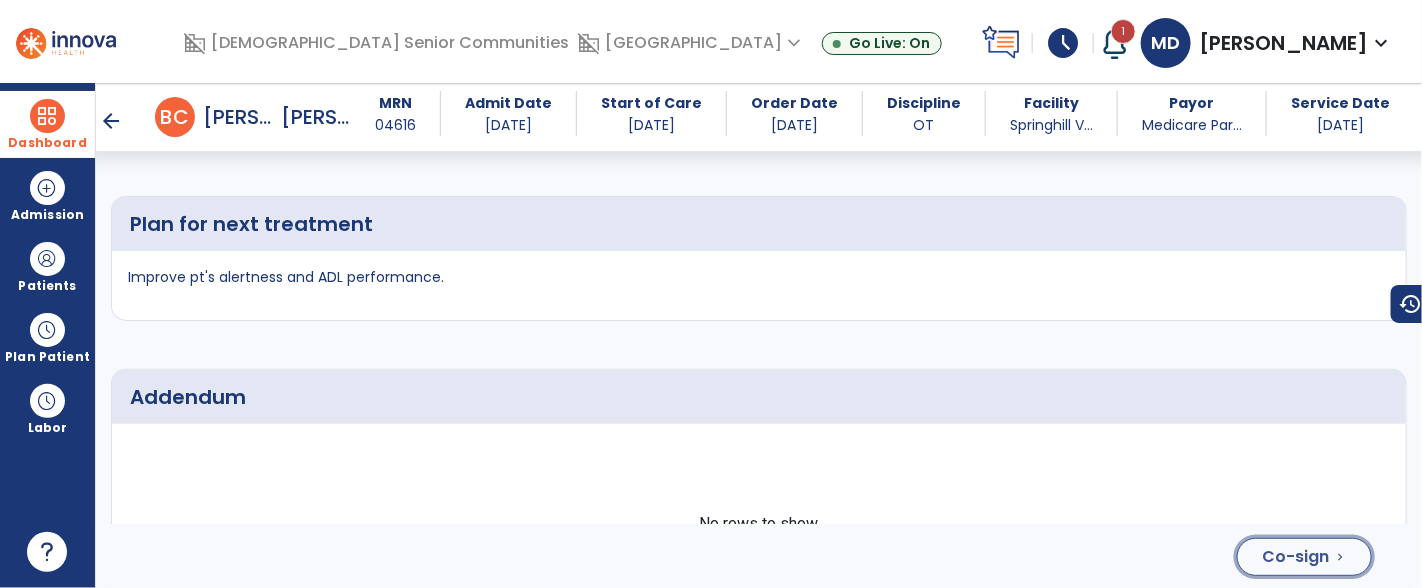 click on "Co-sign" 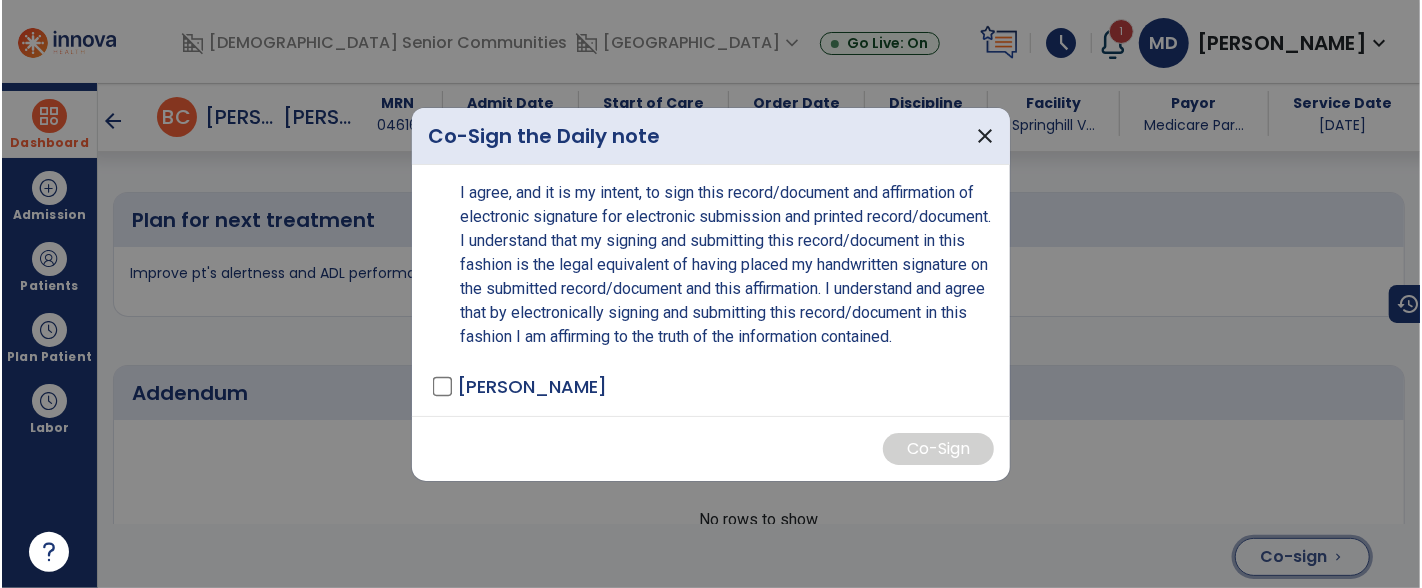scroll, scrollTop: 4846, scrollLeft: 0, axis: vertical 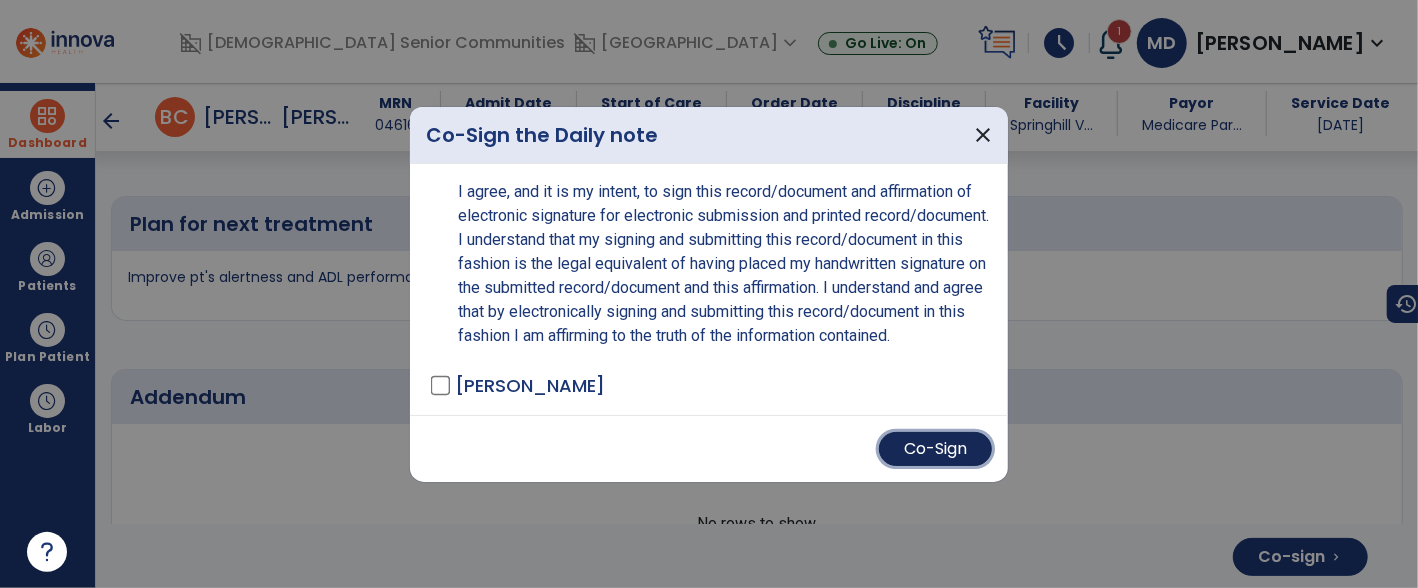 click on "Co-Sign" at bounding box center [935, 449] 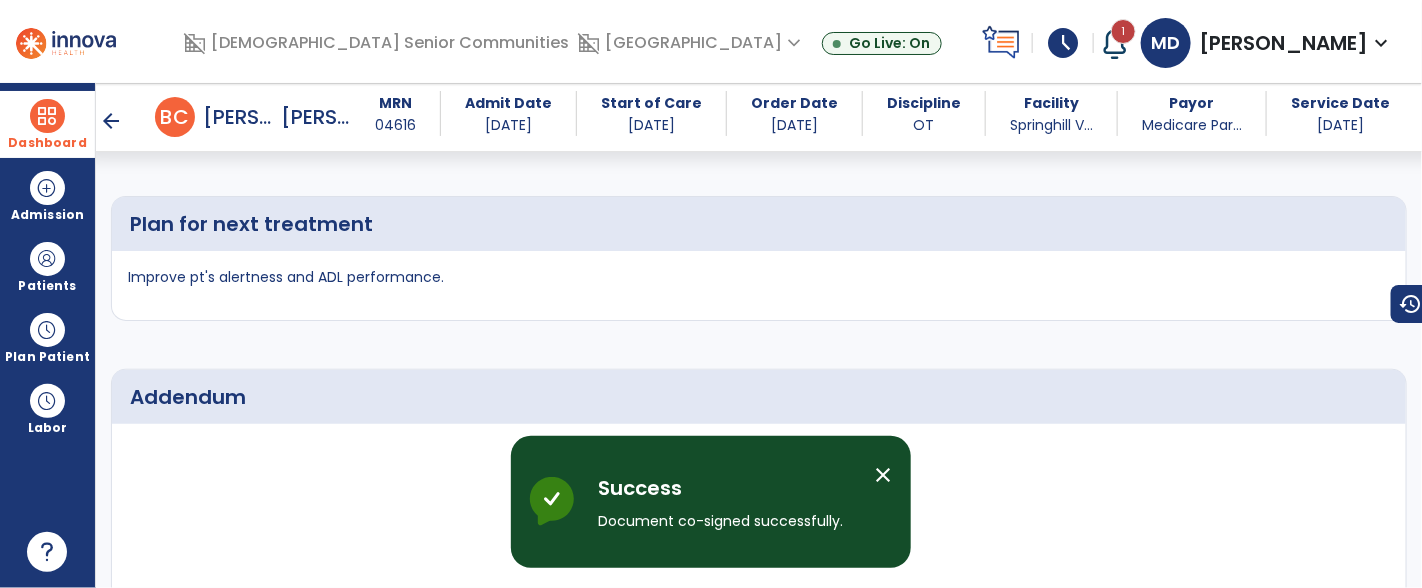 click on "arrow_back" at bounding box center [111, 121] 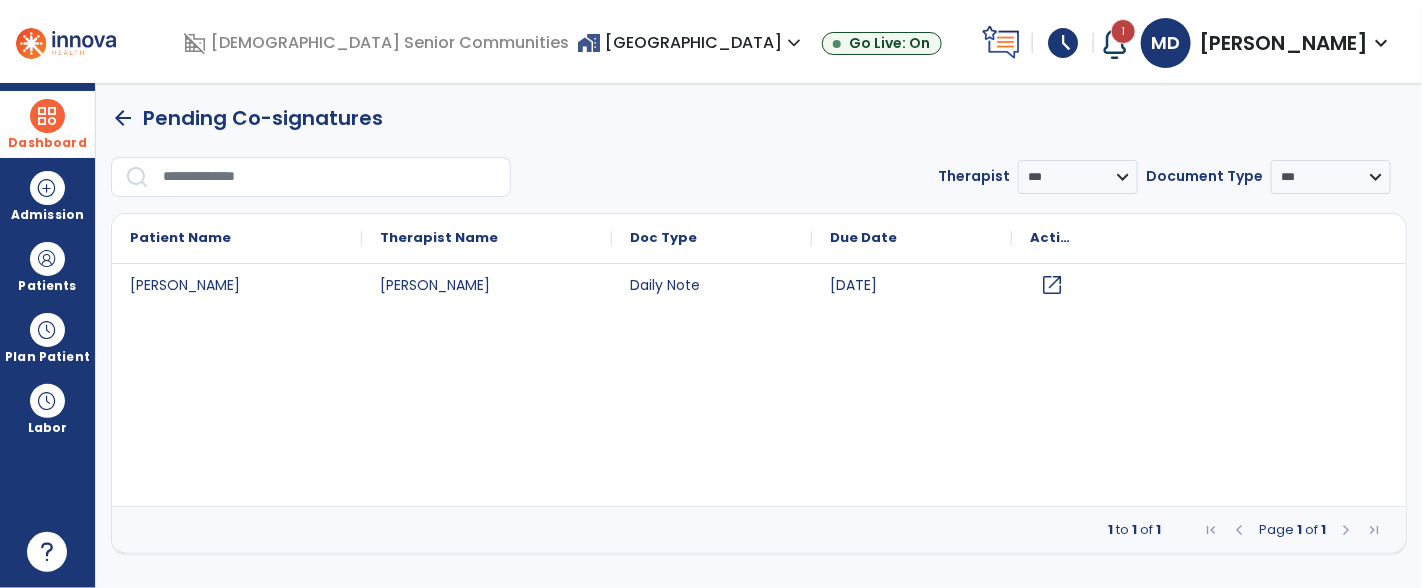 scroll, scrollTop: 0, scrollLeft: 0, axis: both 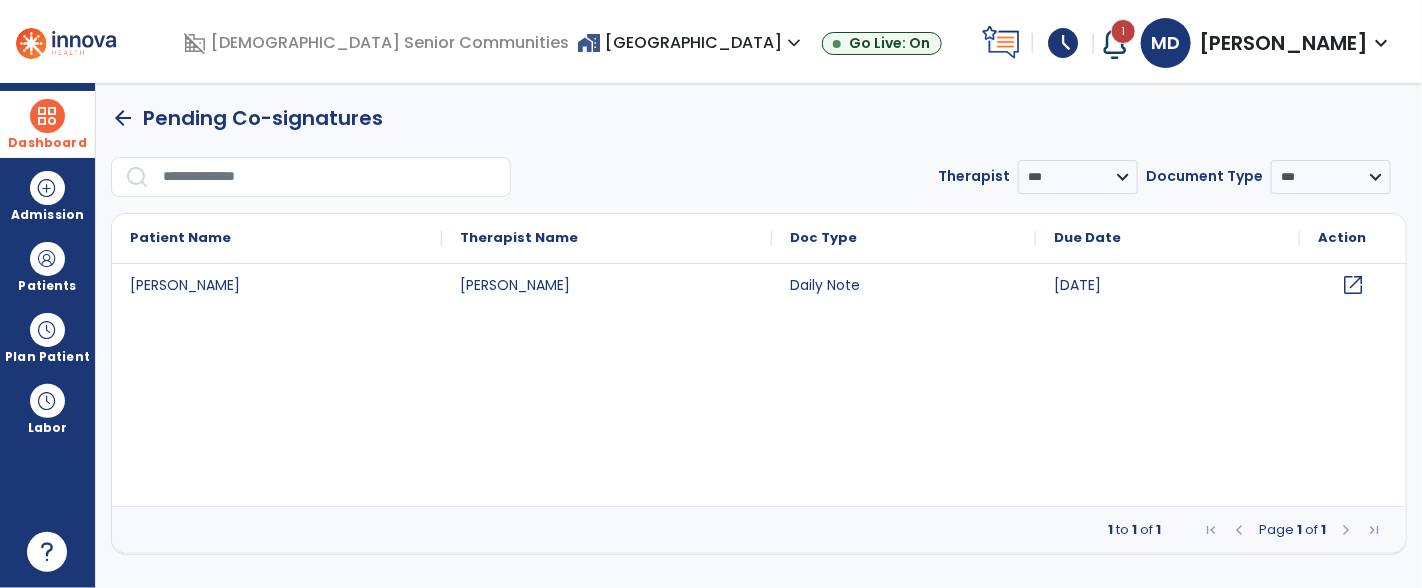 click on "open_in_new" 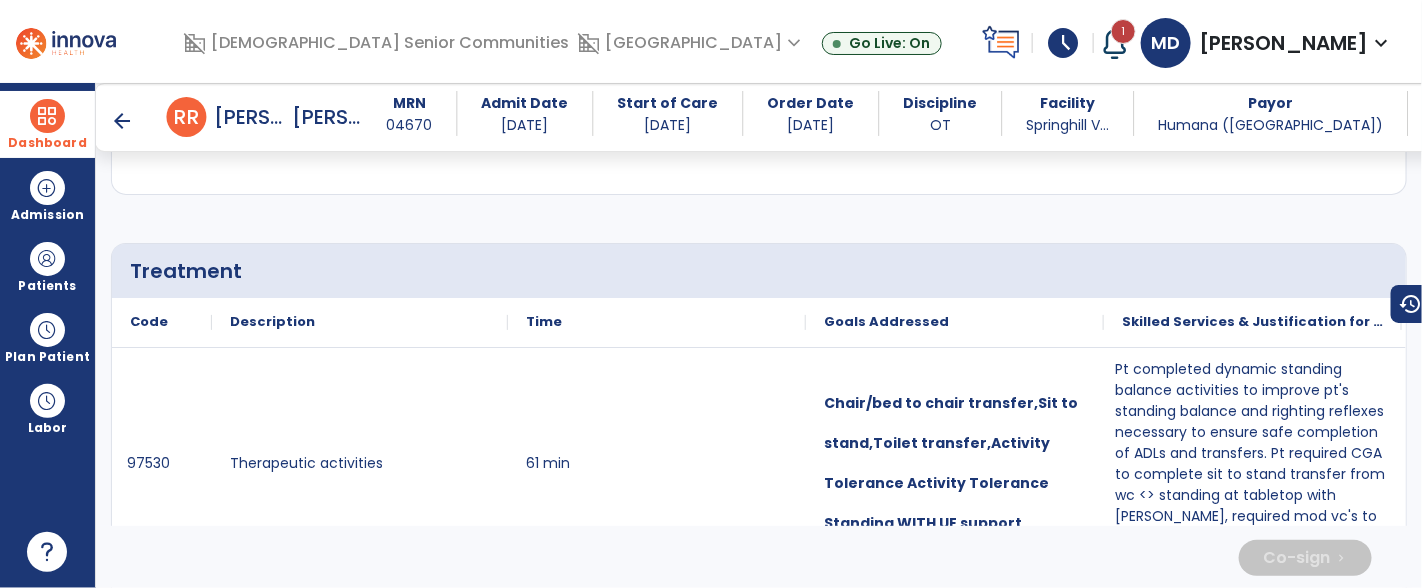 scroll, scrollTop: 1437, scrollLeft: 0, axis: vertical 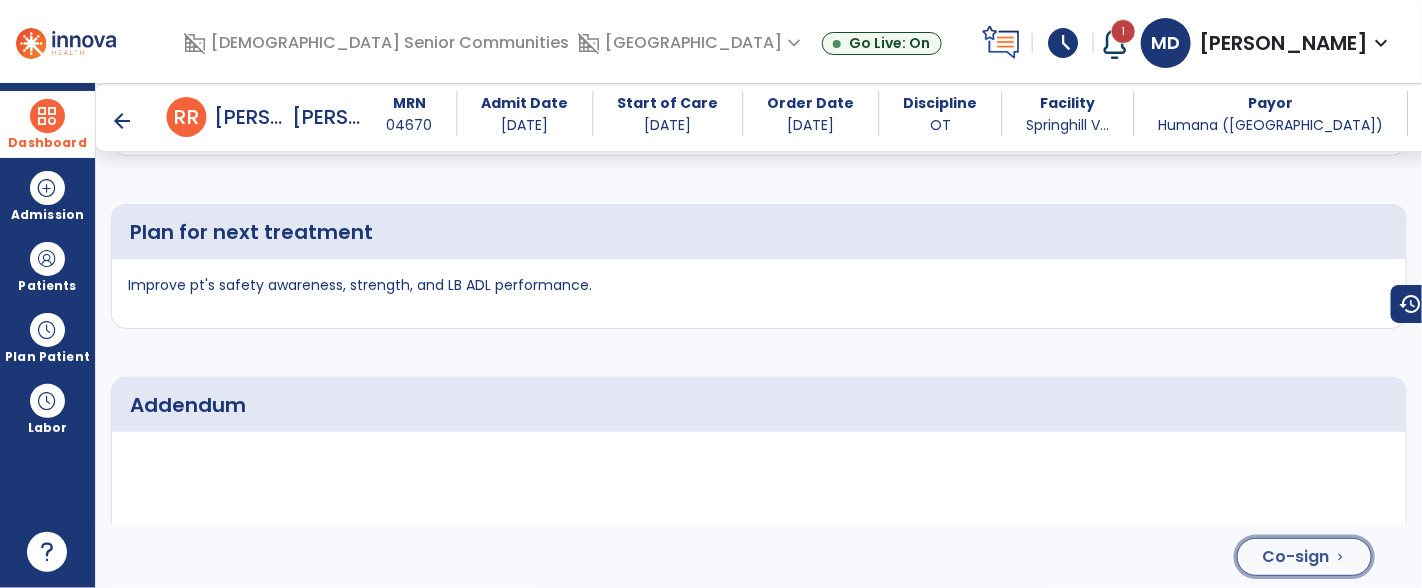click on "Co-sign" 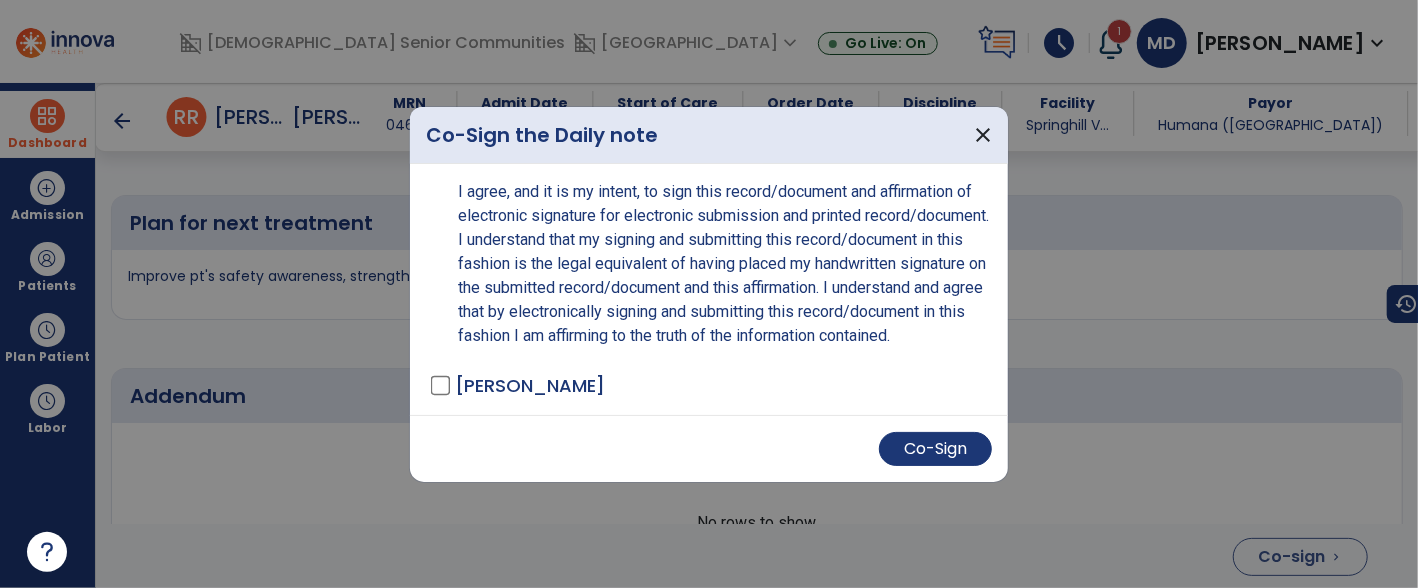scroll, scrollTop: 4203, scrollLeft: 0, axis: vertical 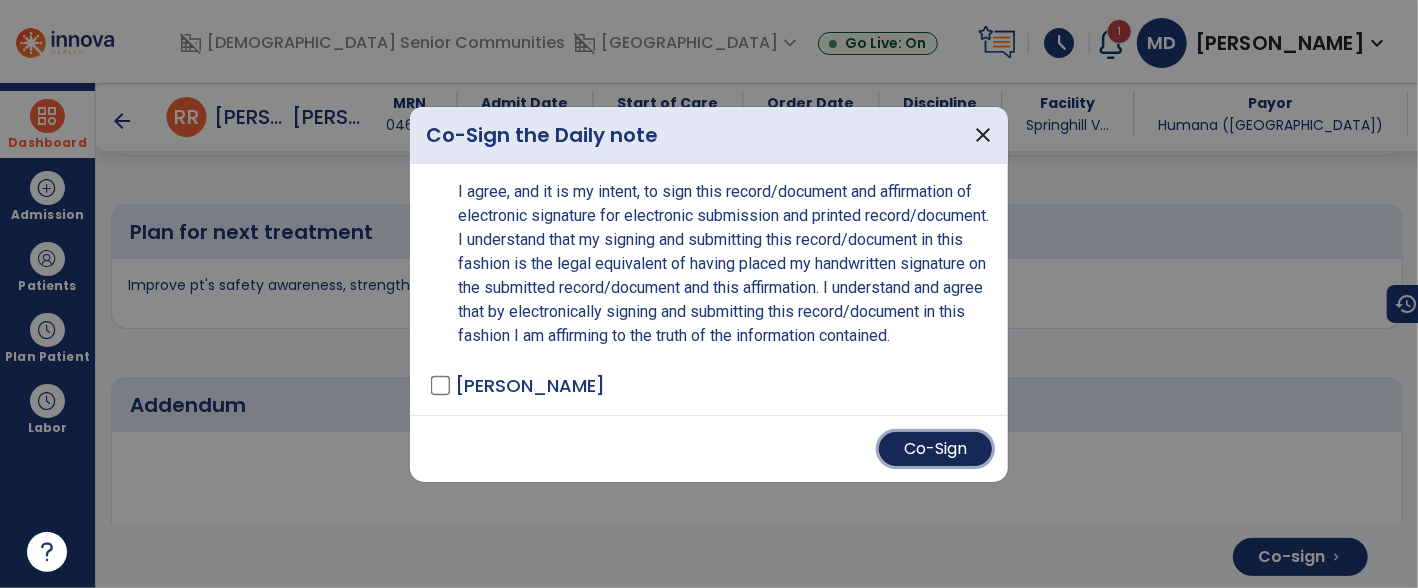 click on "Co-Sign" at bounding box center [935, 449] 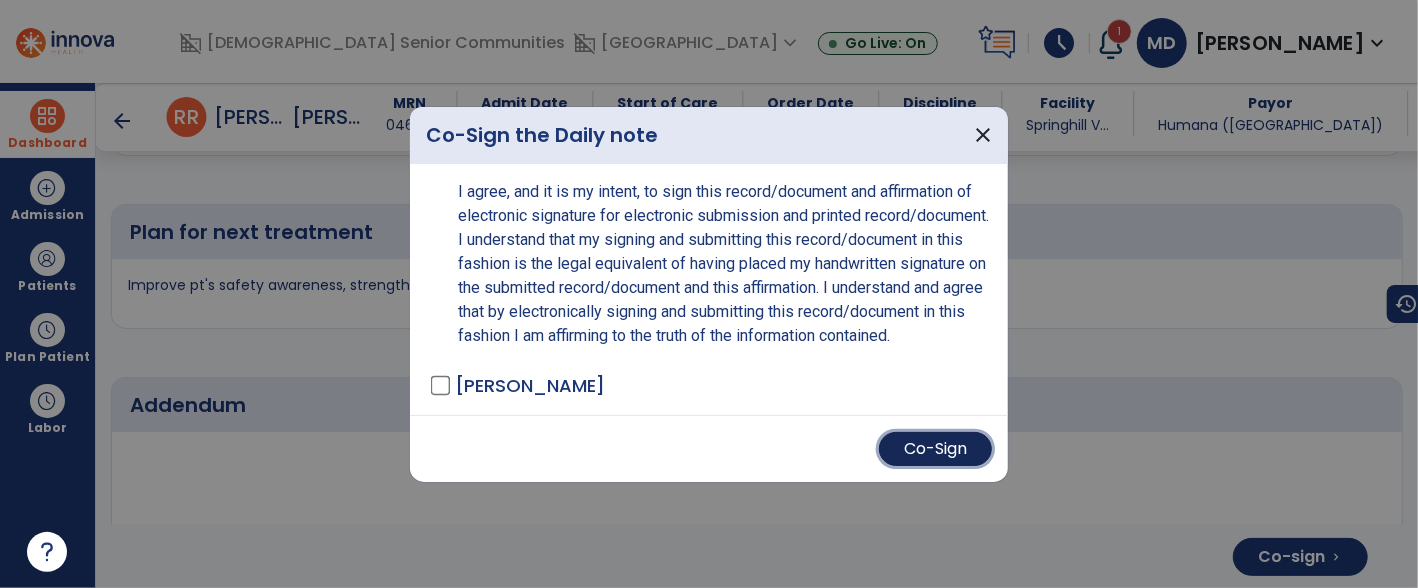 click on "Co-Sign" at bounding box center (935, 449) 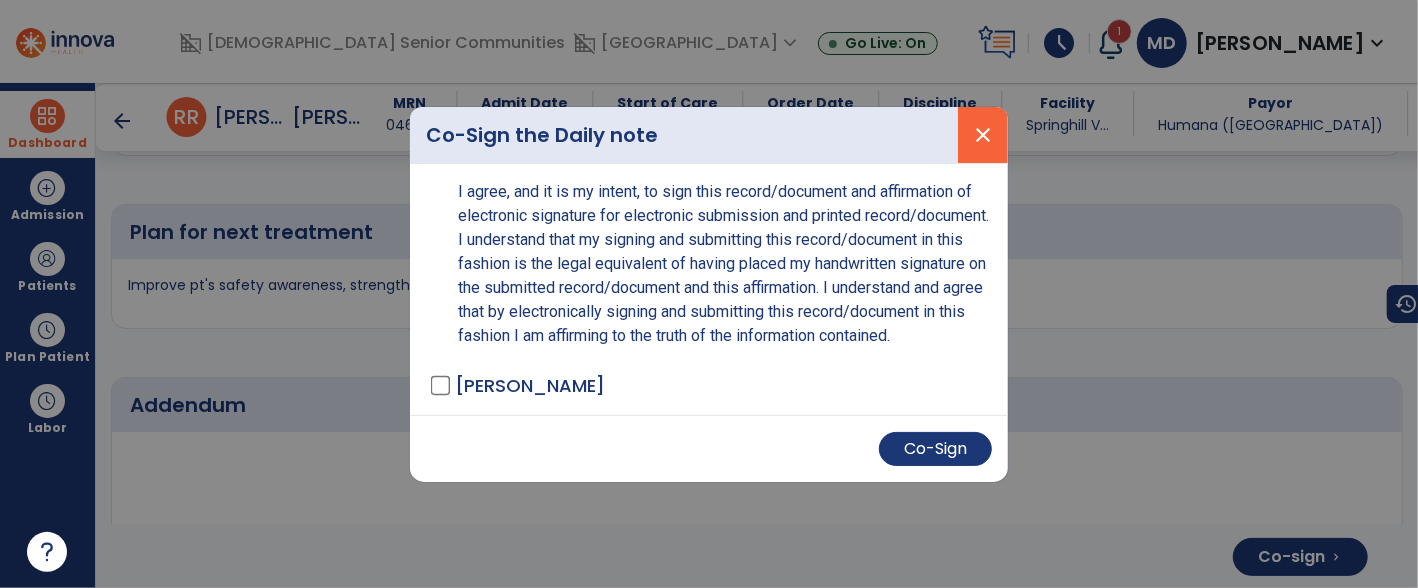 click on "close" at bounding box center (983, 135) 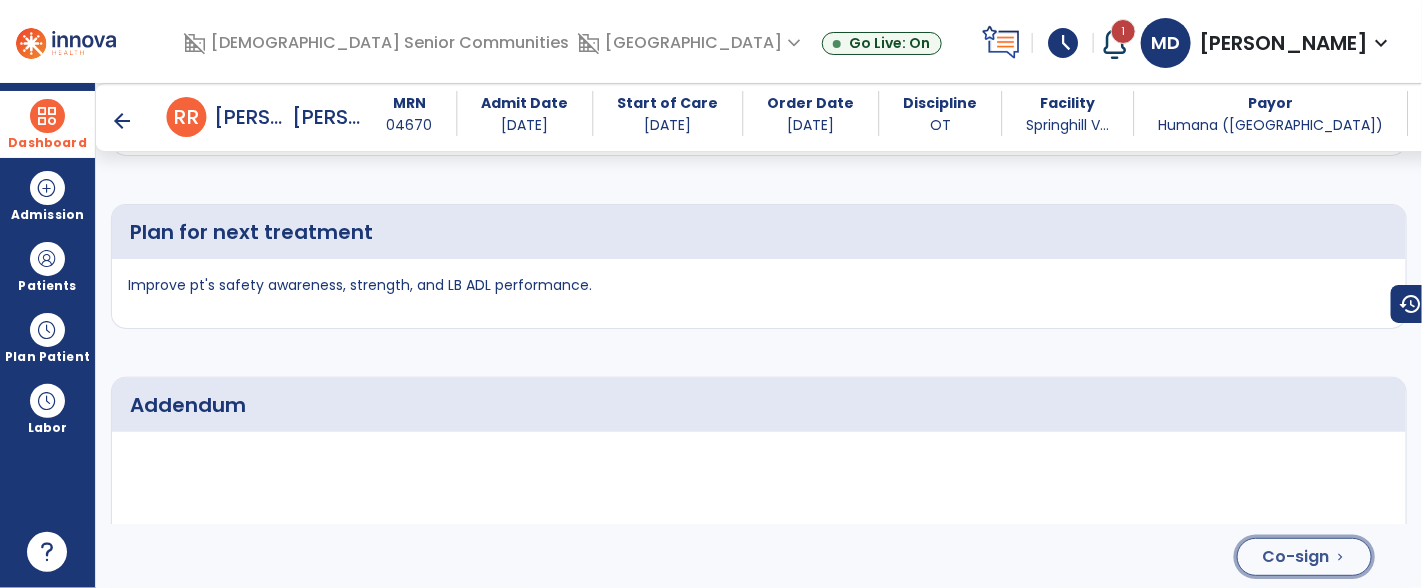 click on "Co-sign" 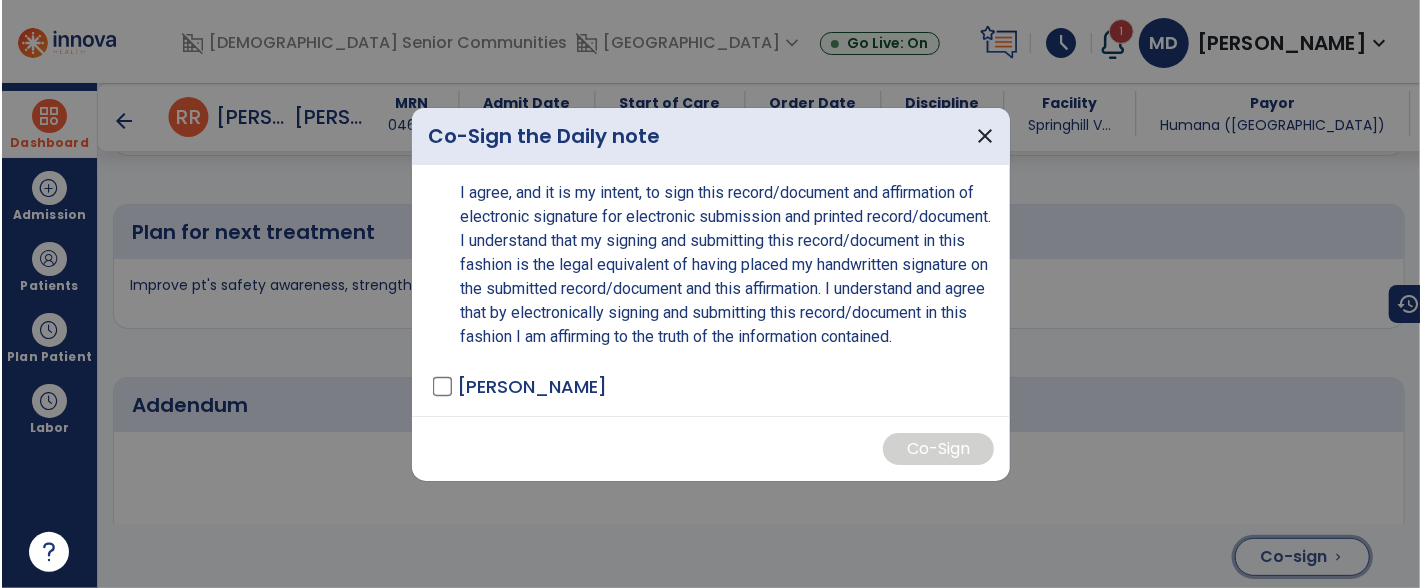scroll, scrollTop: 4203, scrollLeft: 0, axis: vertical 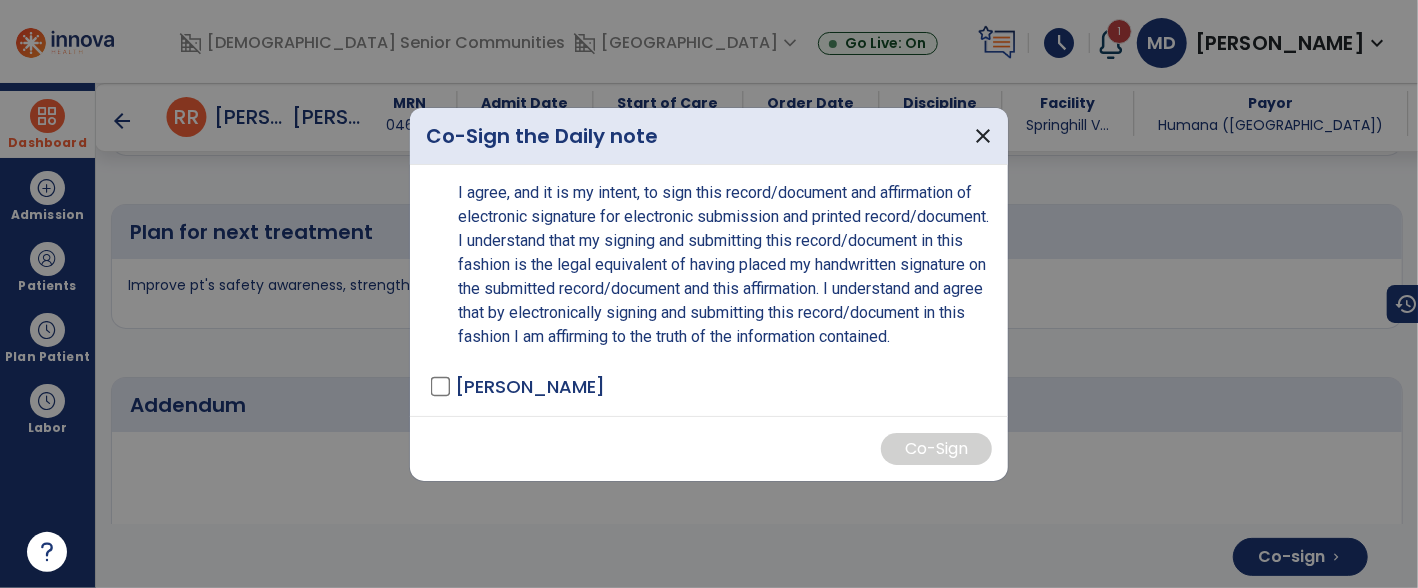 click on "[PERSON_NAME]" at bounding box center [530, 386] 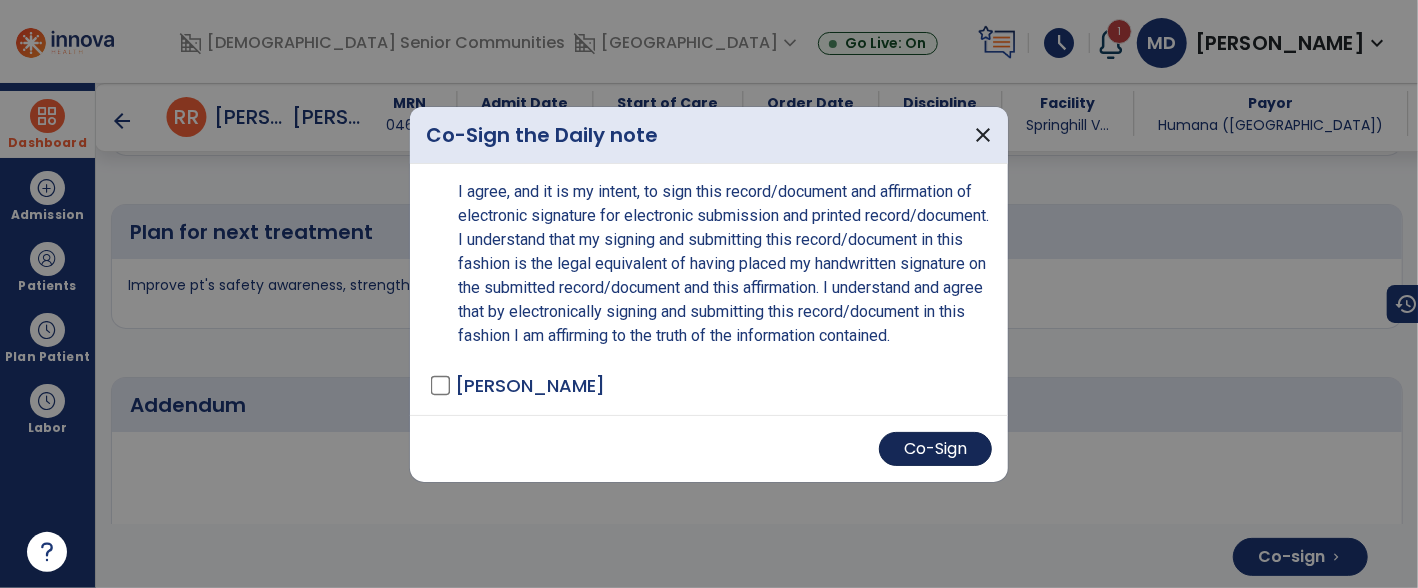 click on "Co-Sign" at bounding box center [935, 449] 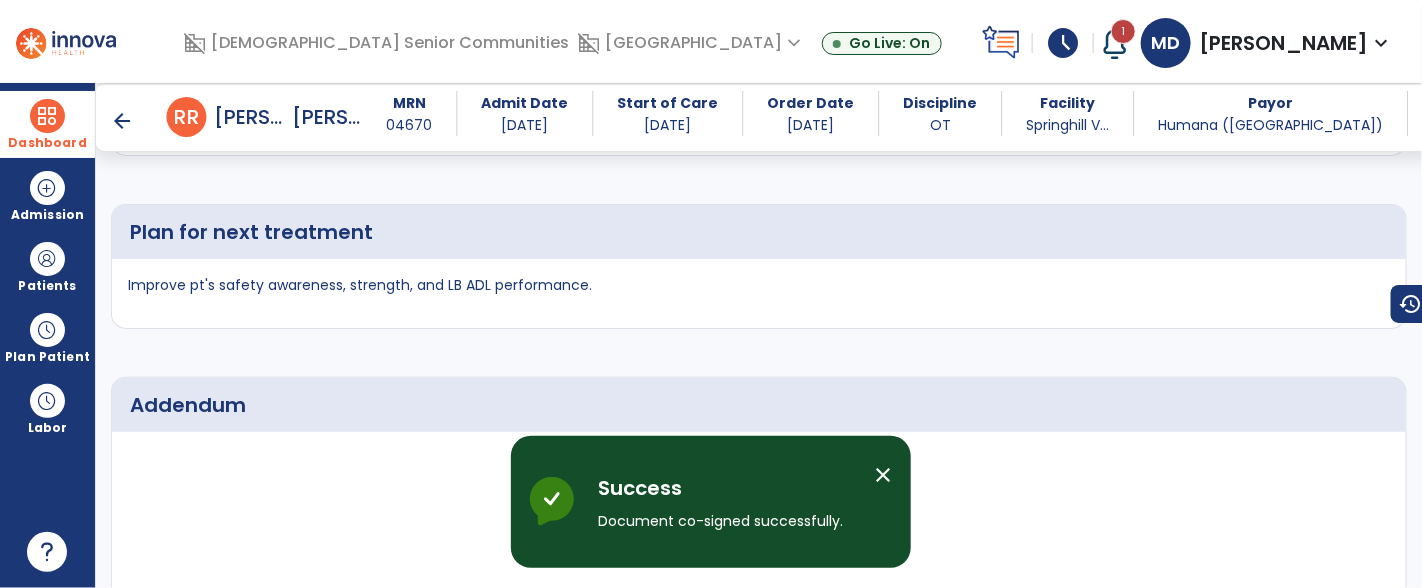 click on "arrow_back" at bounding box center [123, 121] 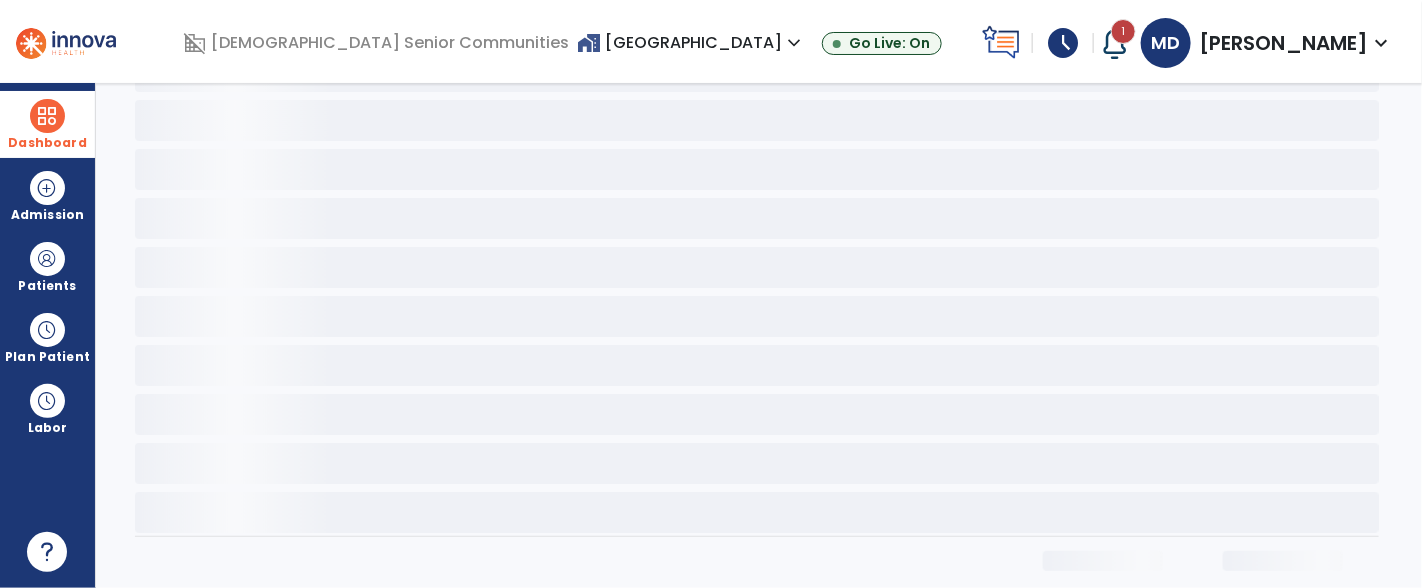 scroll, scrollTop: 129, scrollLeft: 0, axis: vertical 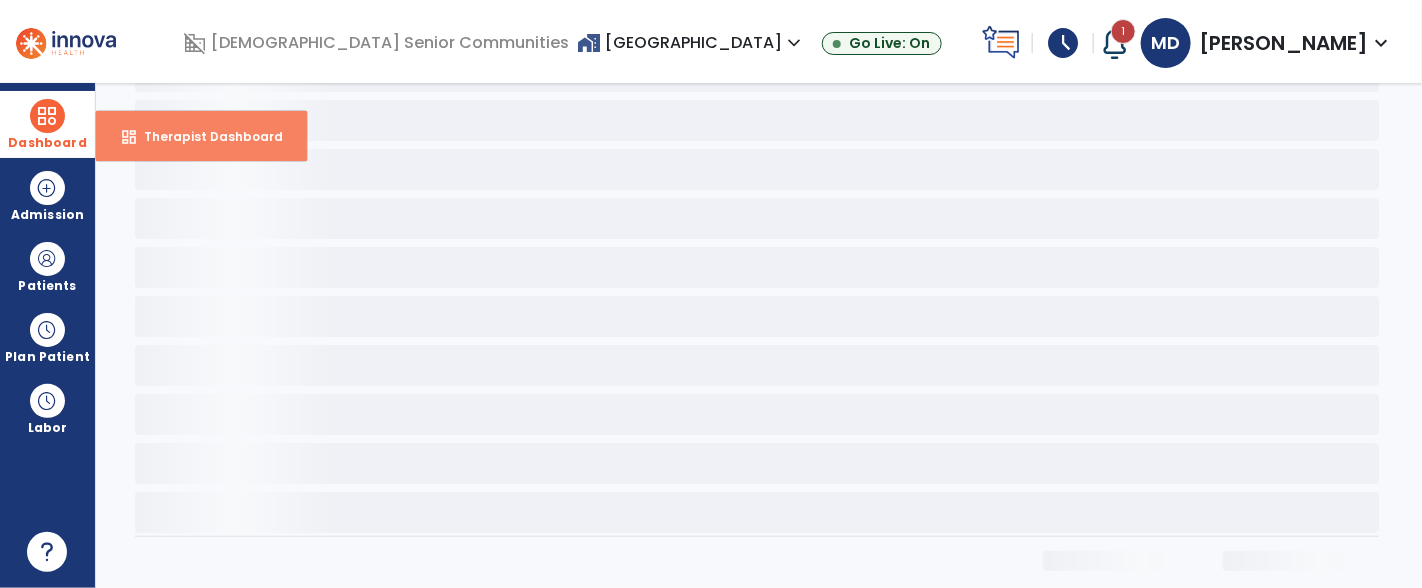 click on "Therapist Dashboard" at bounding box center (205, 136) 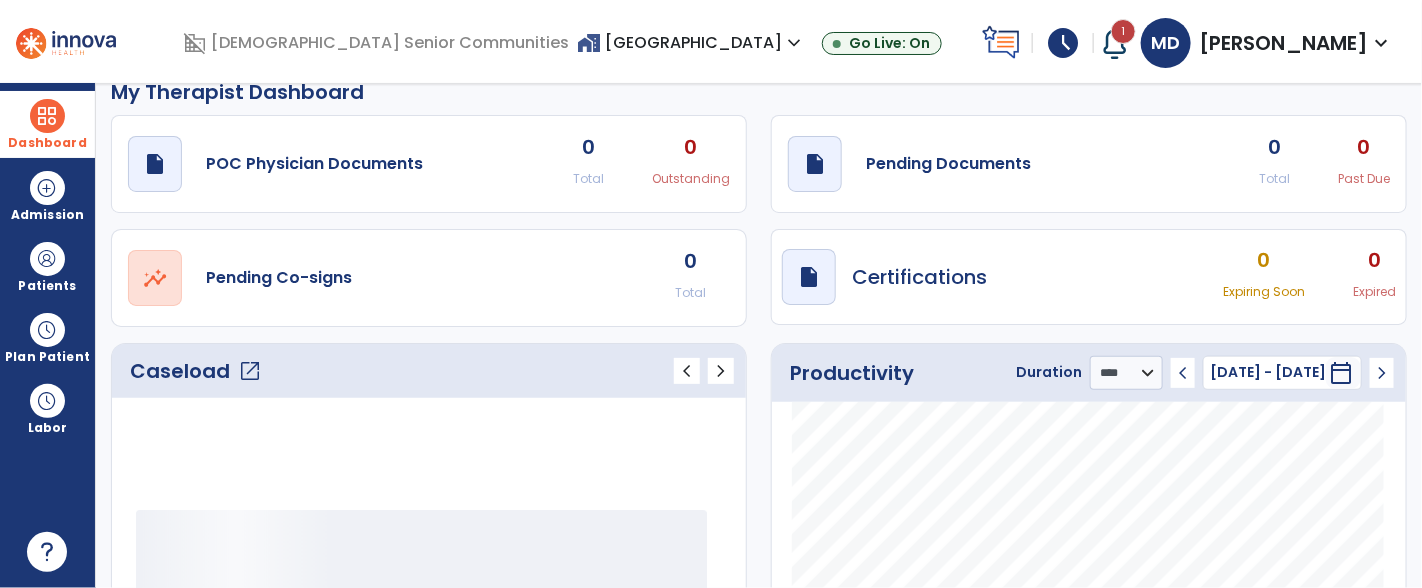 scroll, scrollTop: 0, scrollLeft: 0, axis: both 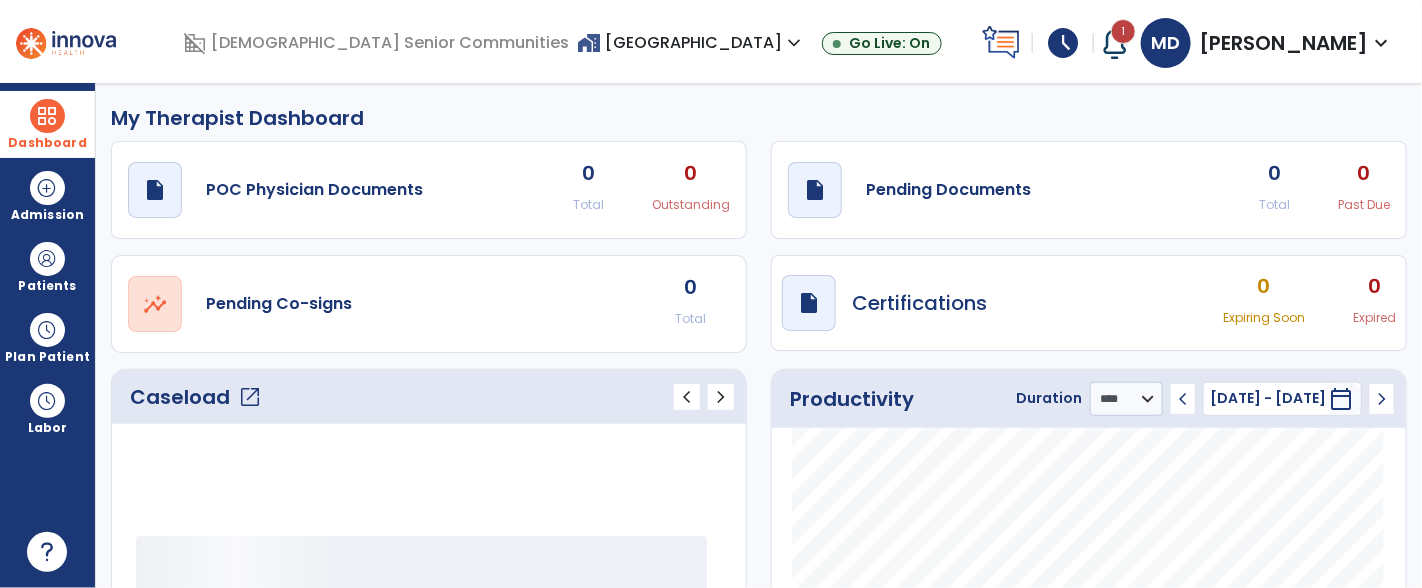 click on "Caseload   open_in_new" 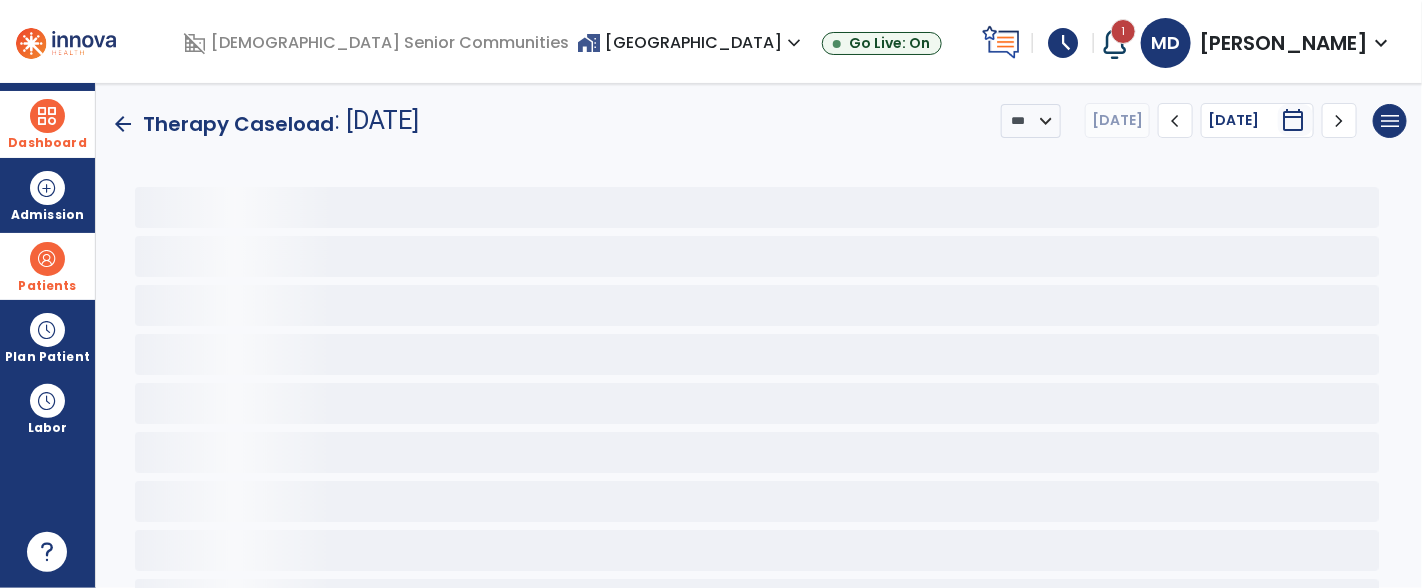 click at bounding box center [47, 259] 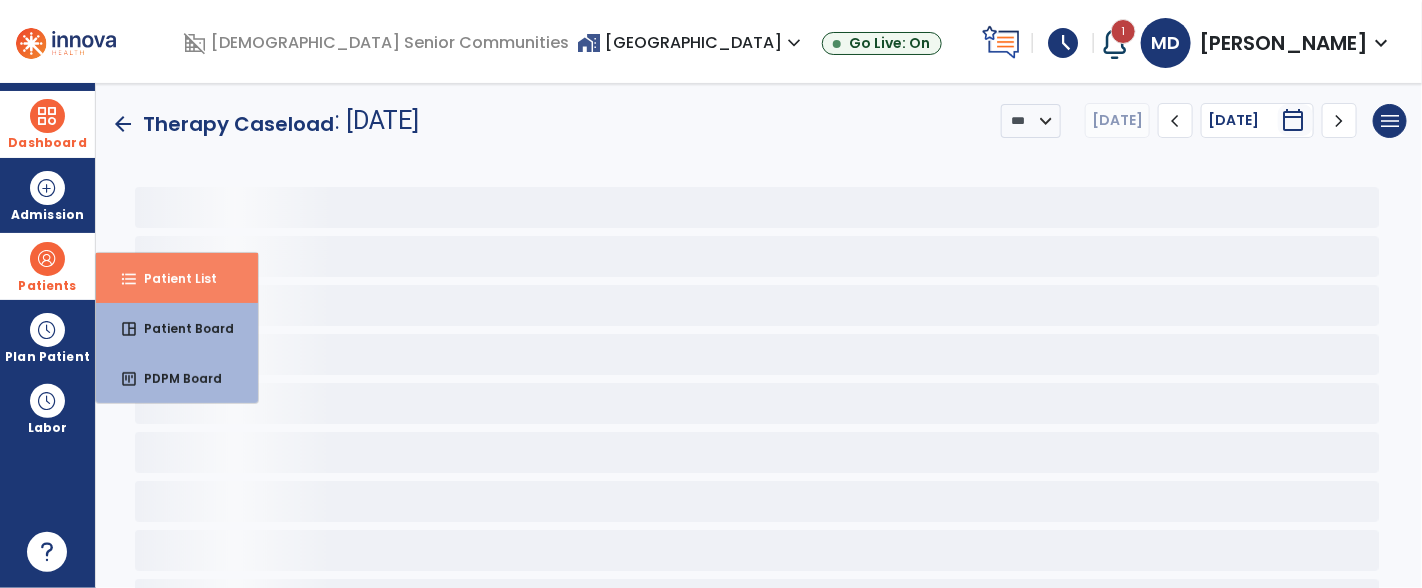 click on "Patient List" at bounding box center [172, 278] 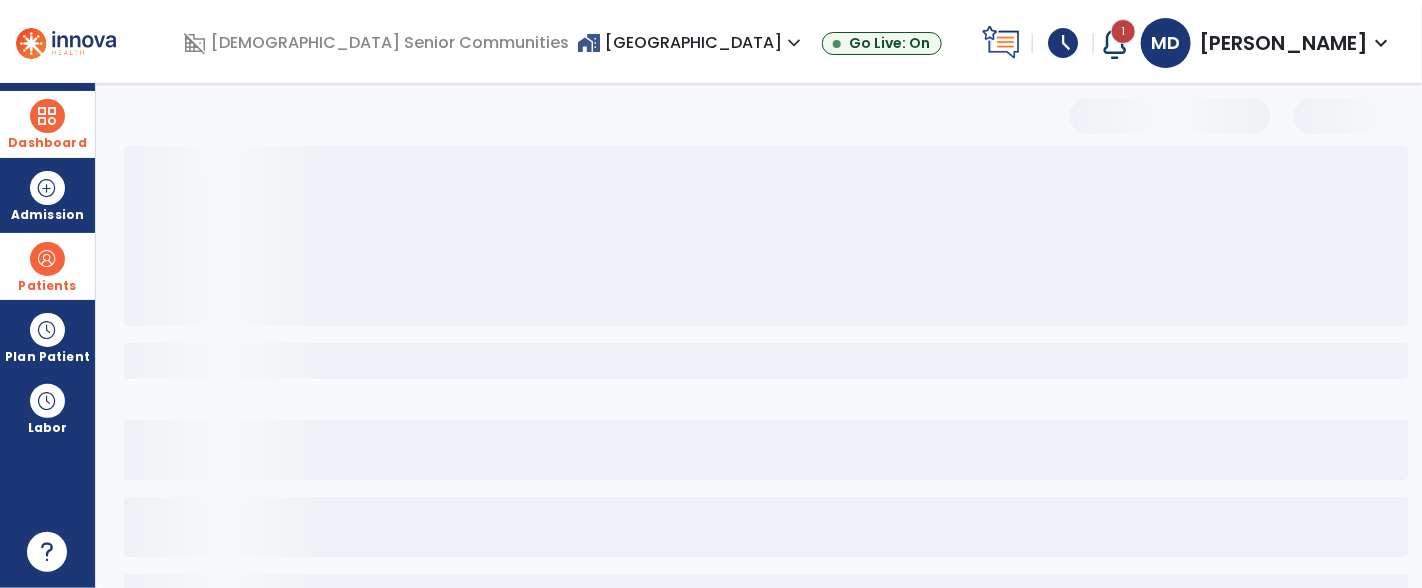 click at bounding box center (47, 116) 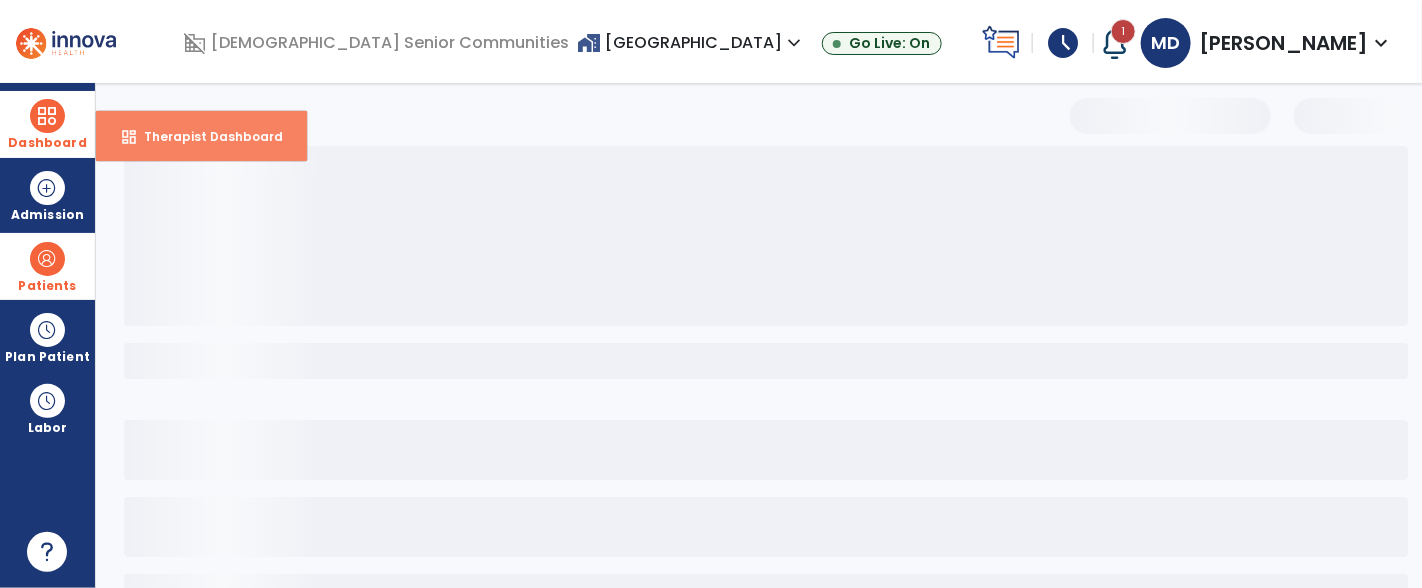 click on "Therapist Dashboard" at bounding box center (205, 136) 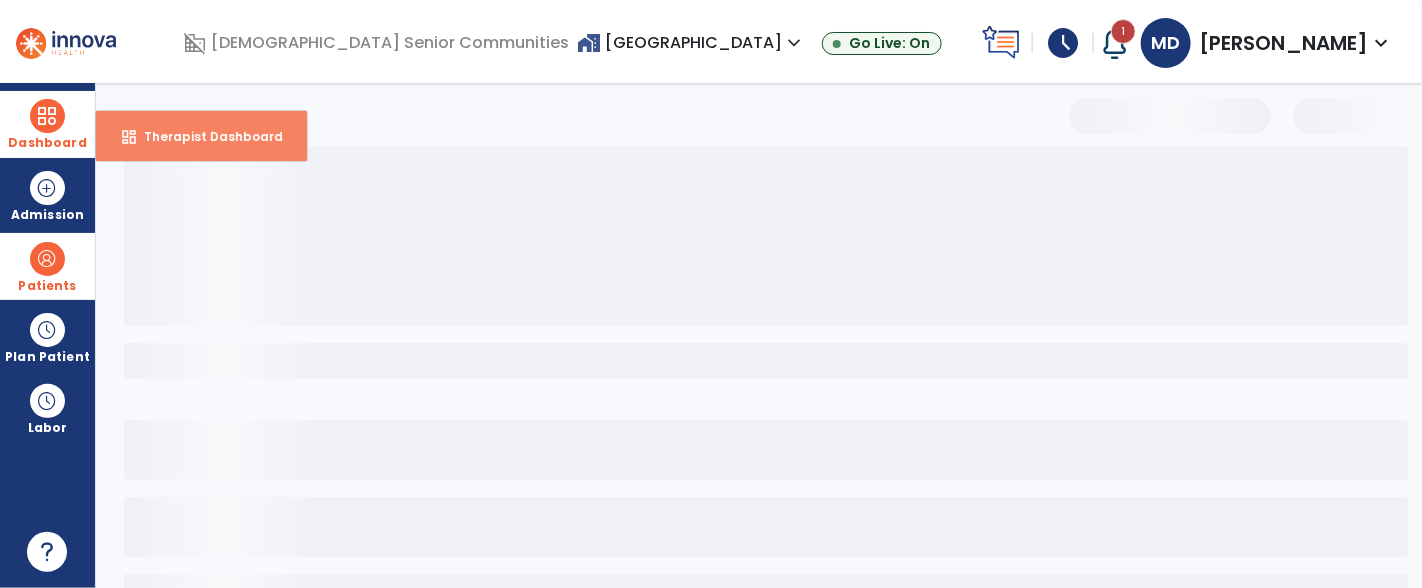 select on "****" 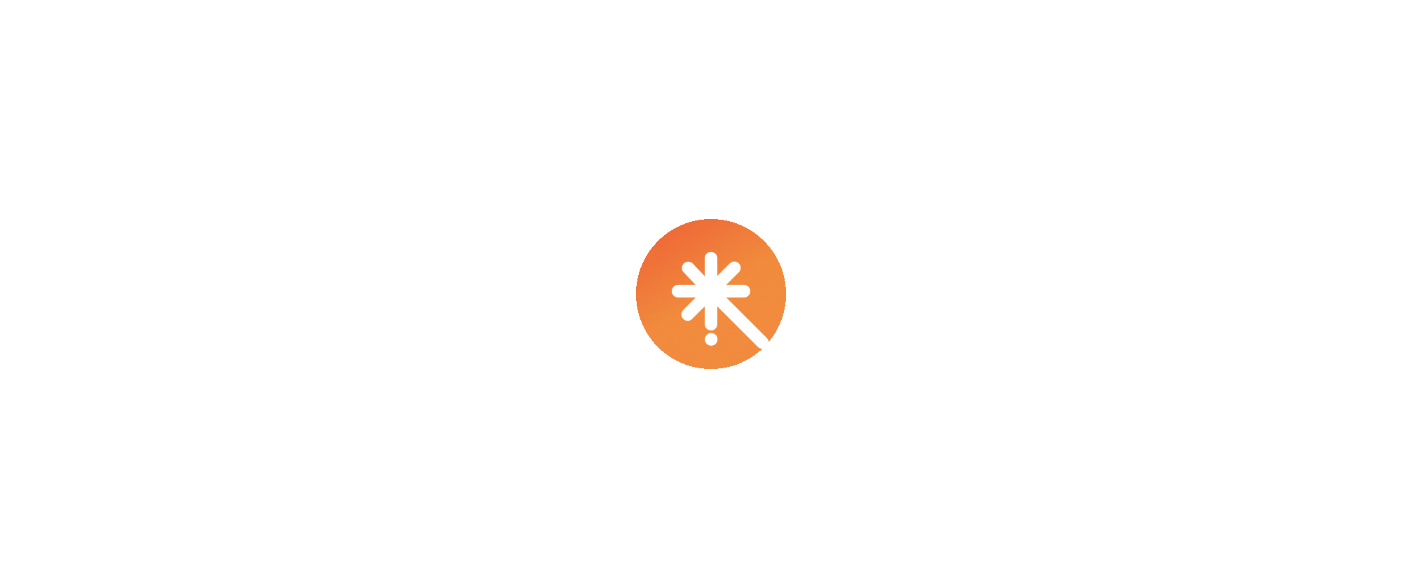 scroll, scrollTop: 0, scrollLeft: 0, axis: both 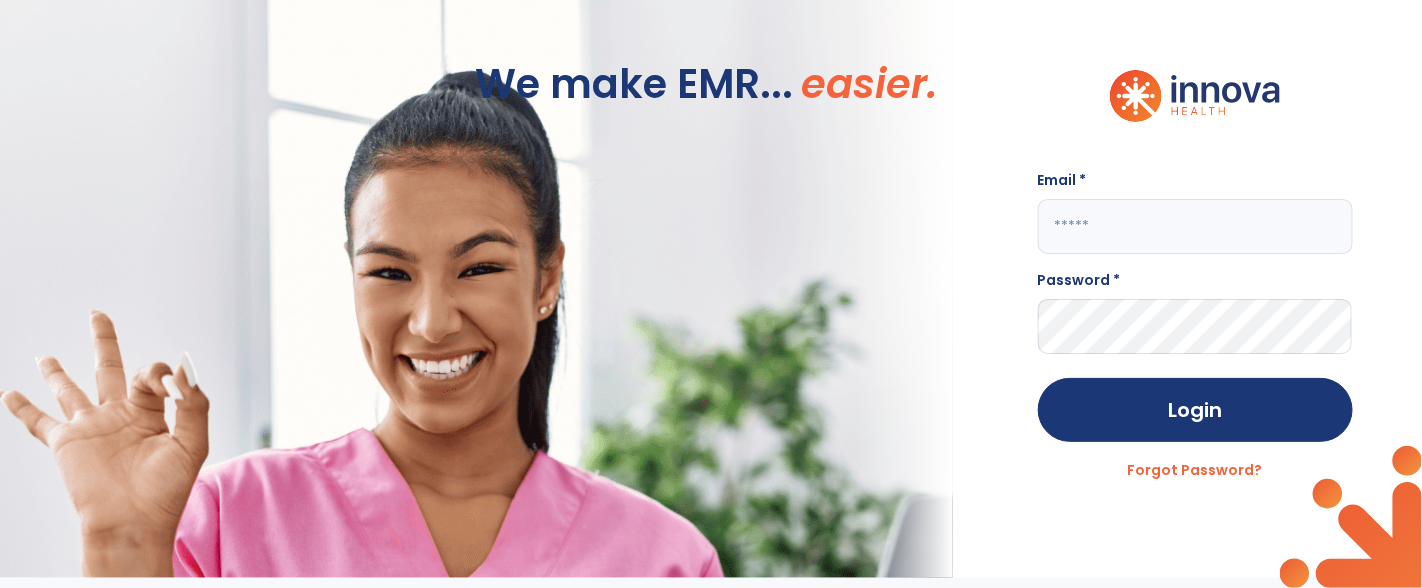 click 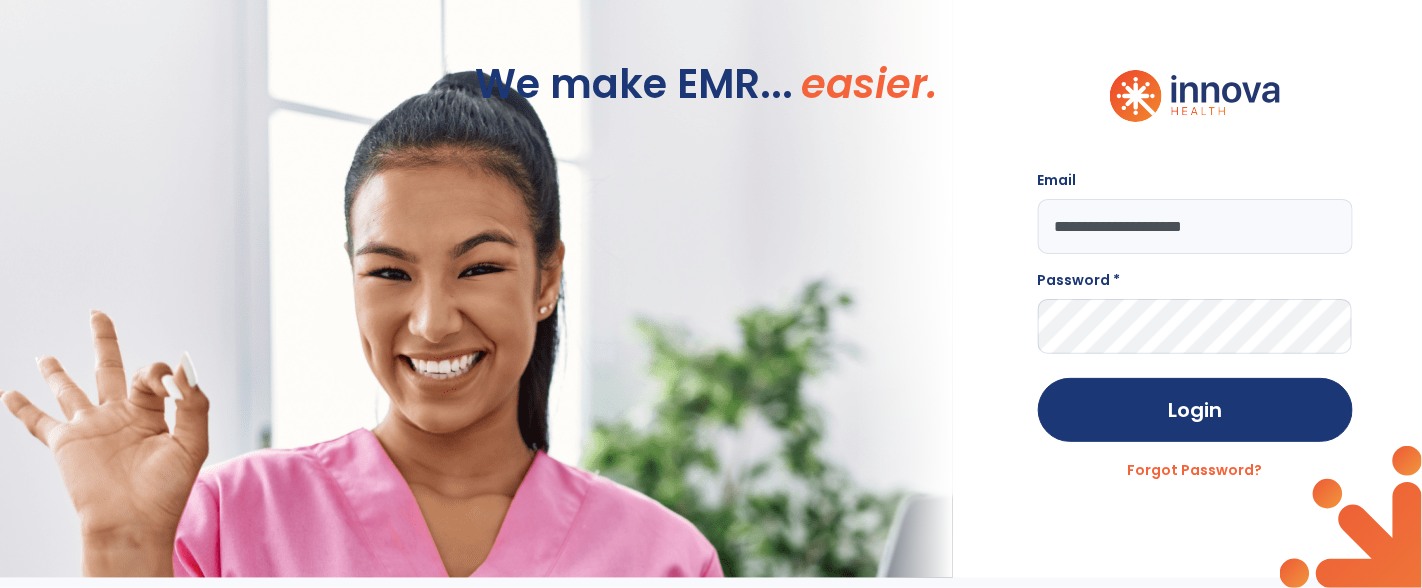 type on "**********" 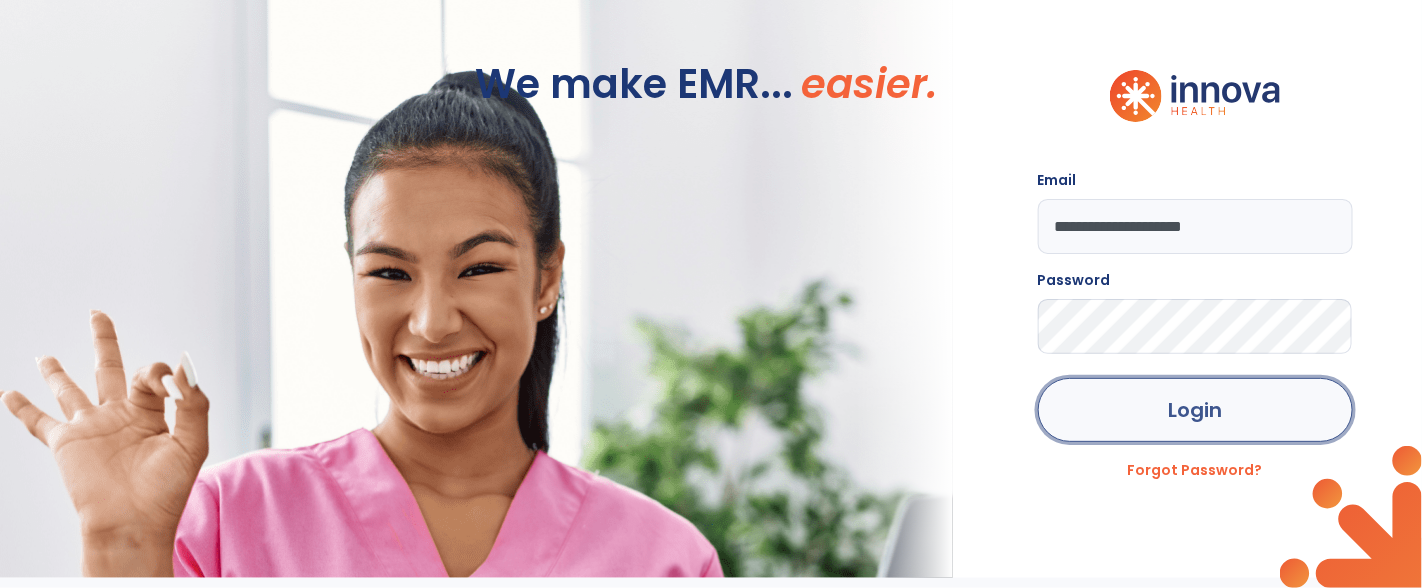 click on "Login" 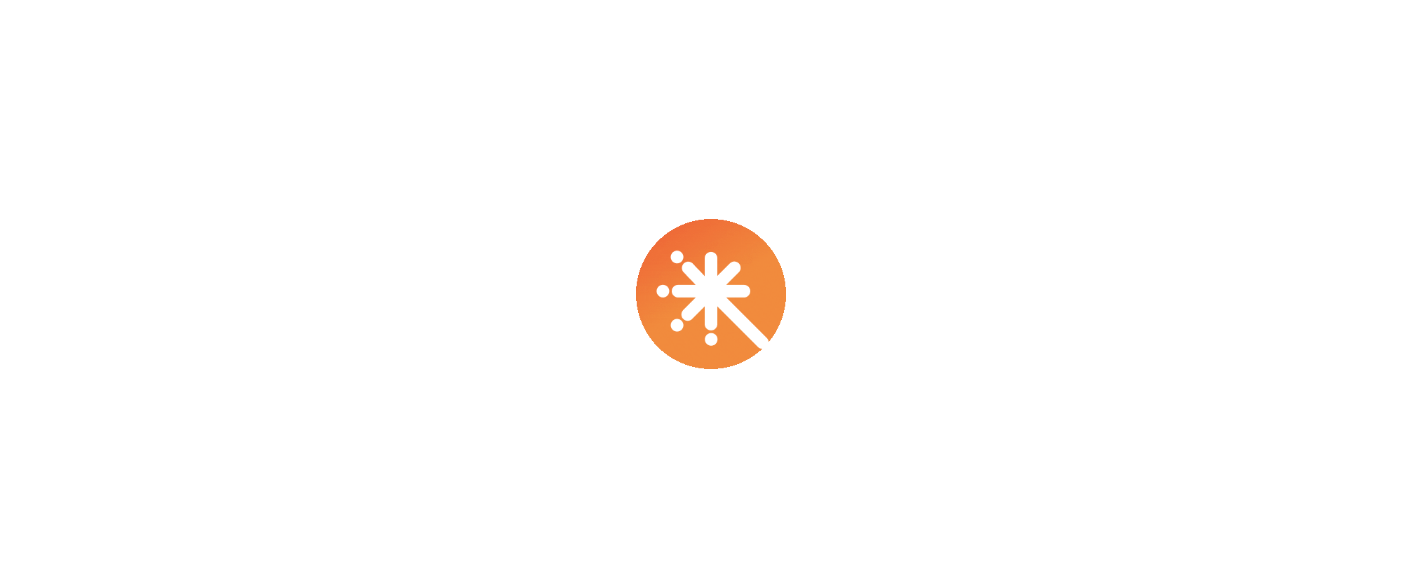 scroll, scrollTop: 0, scrollLeft: 0, axis: both 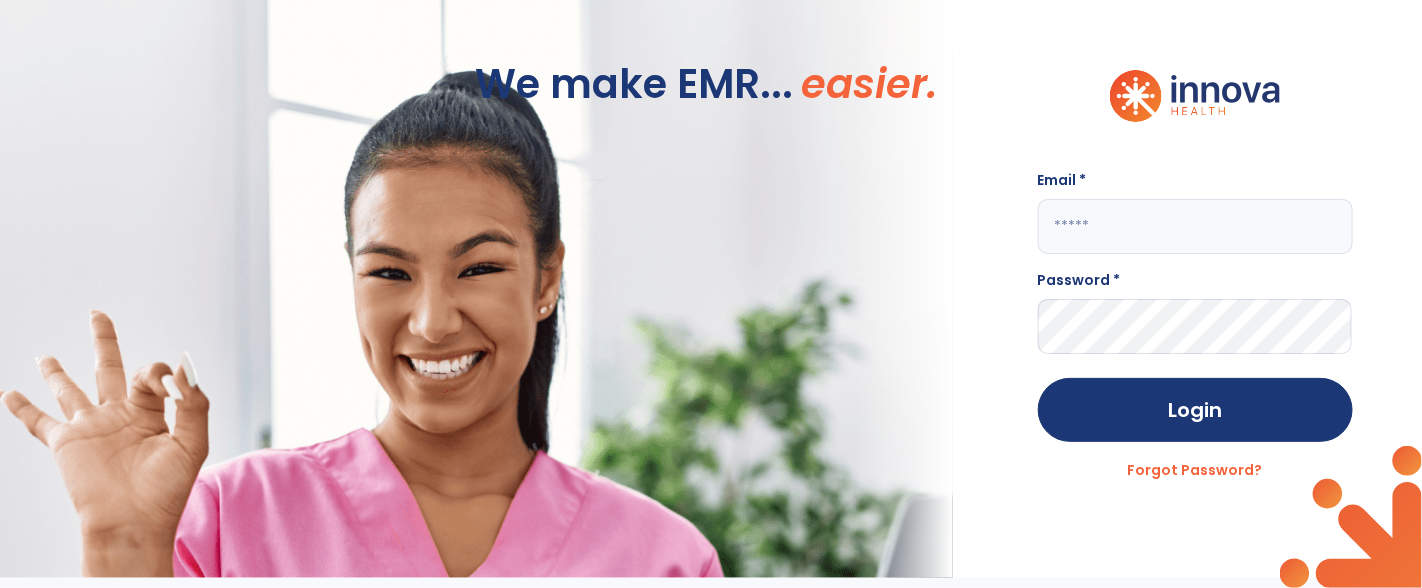 click 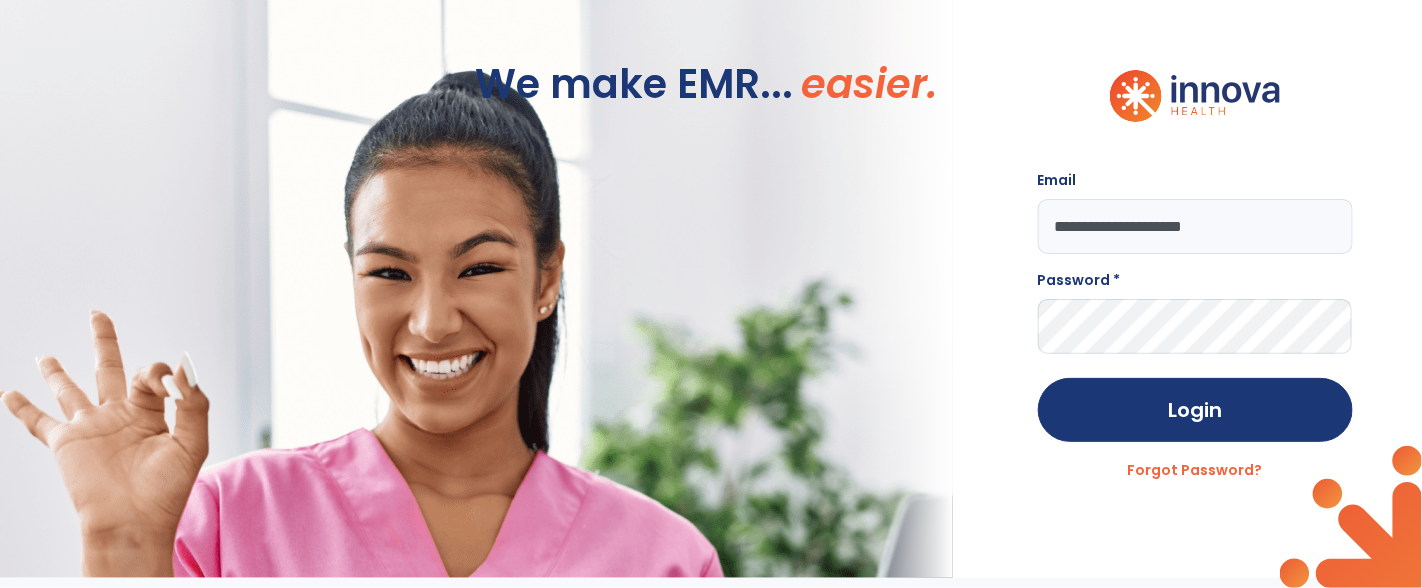 type on "**********" 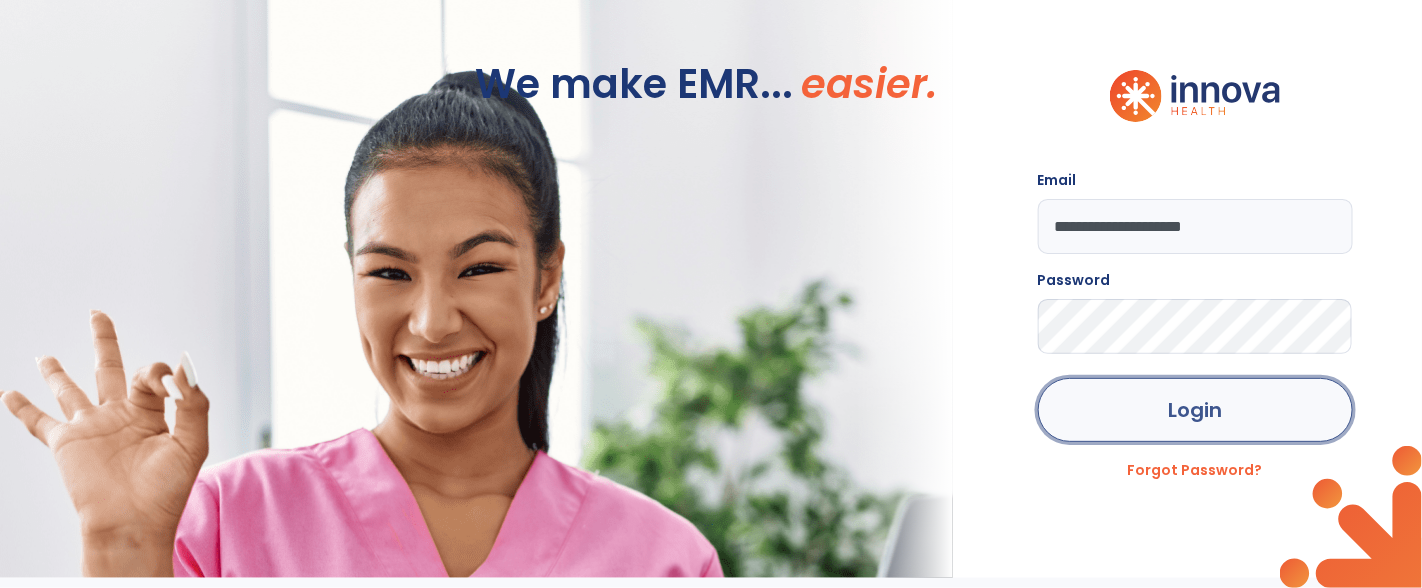 click on "Login" 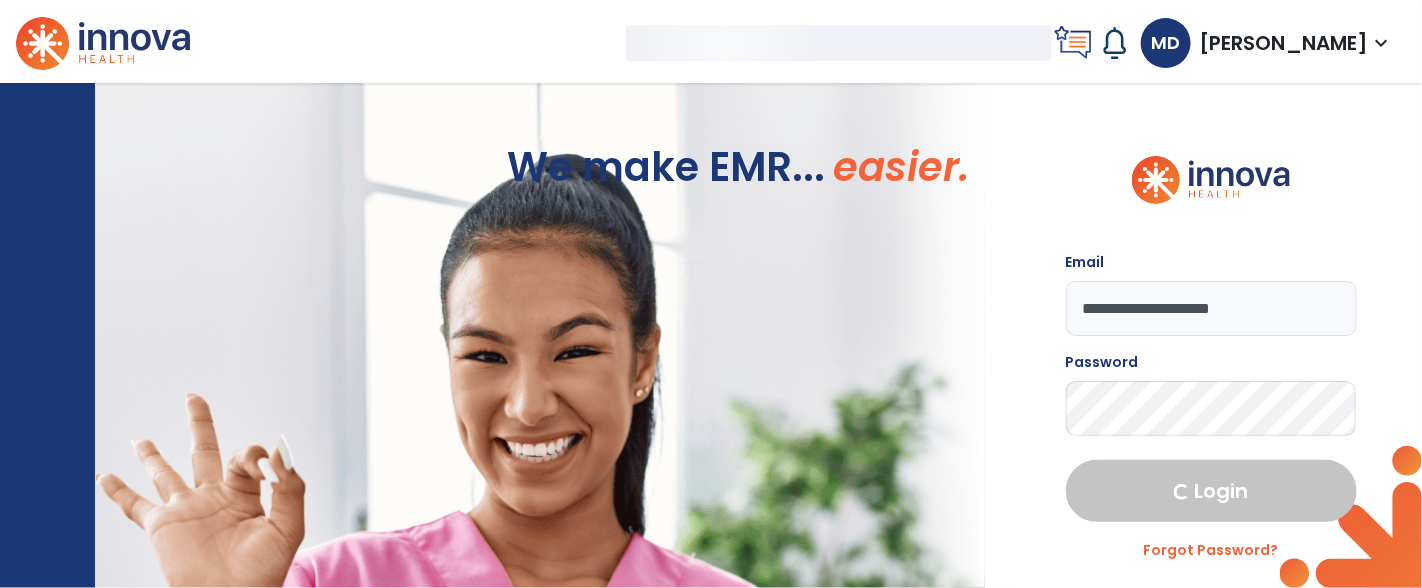 select on "****" 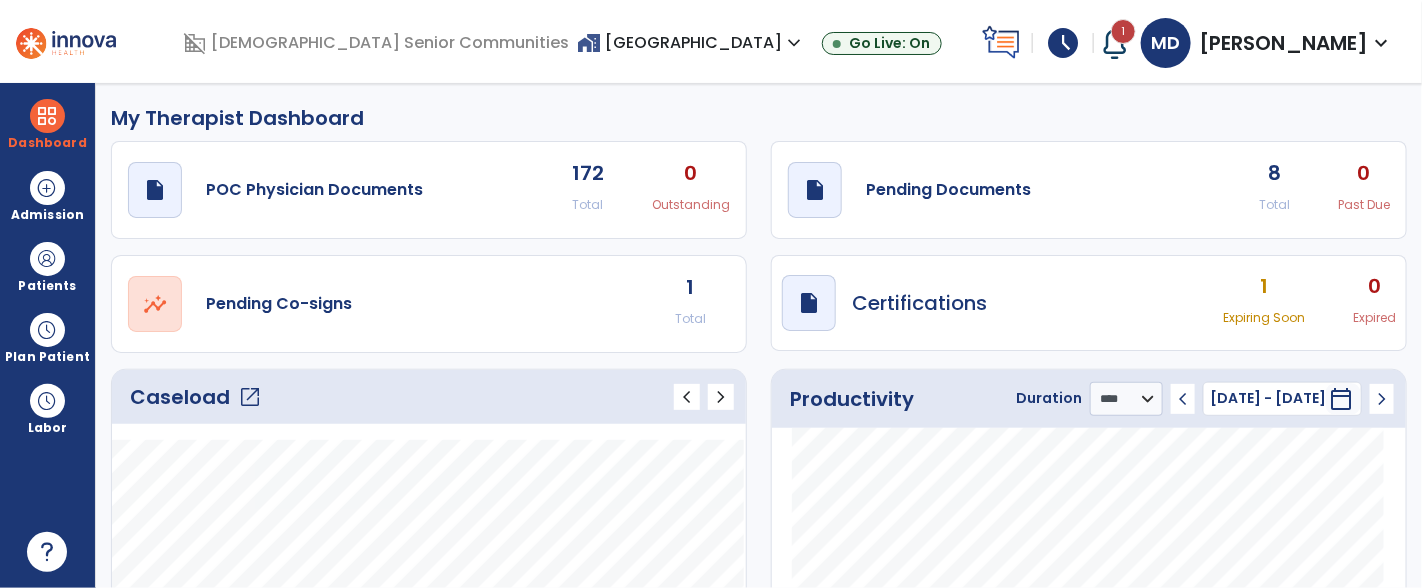 click on "Caseload   open_in_new" 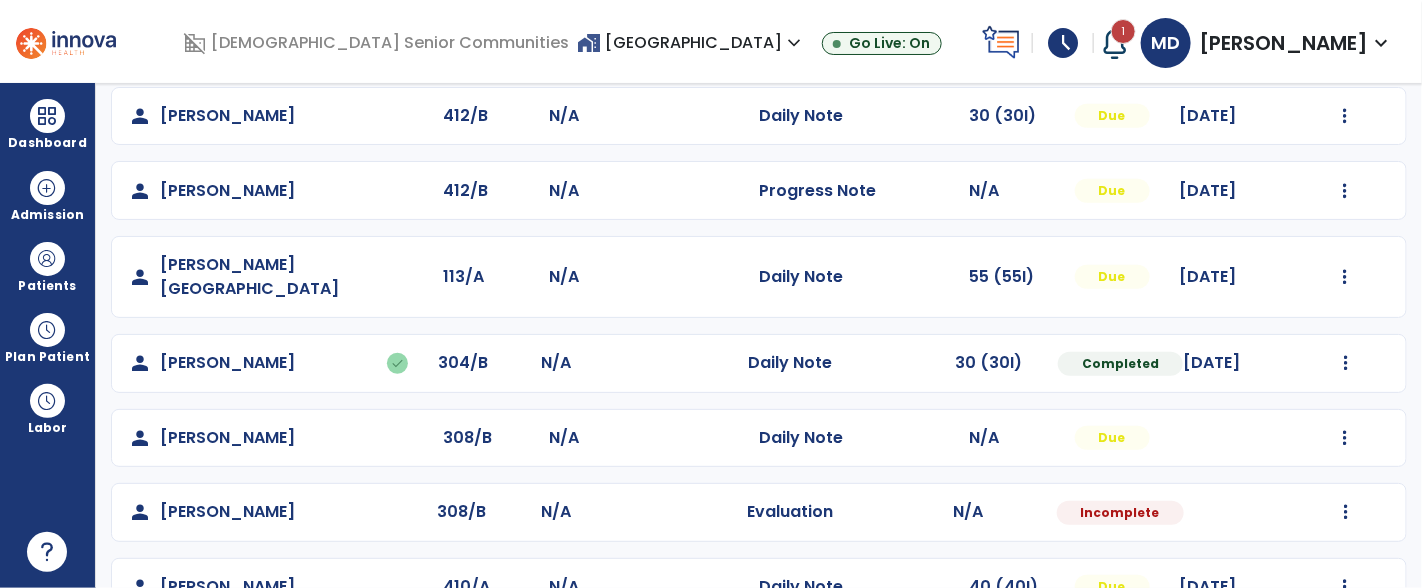 scroll, scrollTop: 394, scrollLeft: 0, axis: vertical 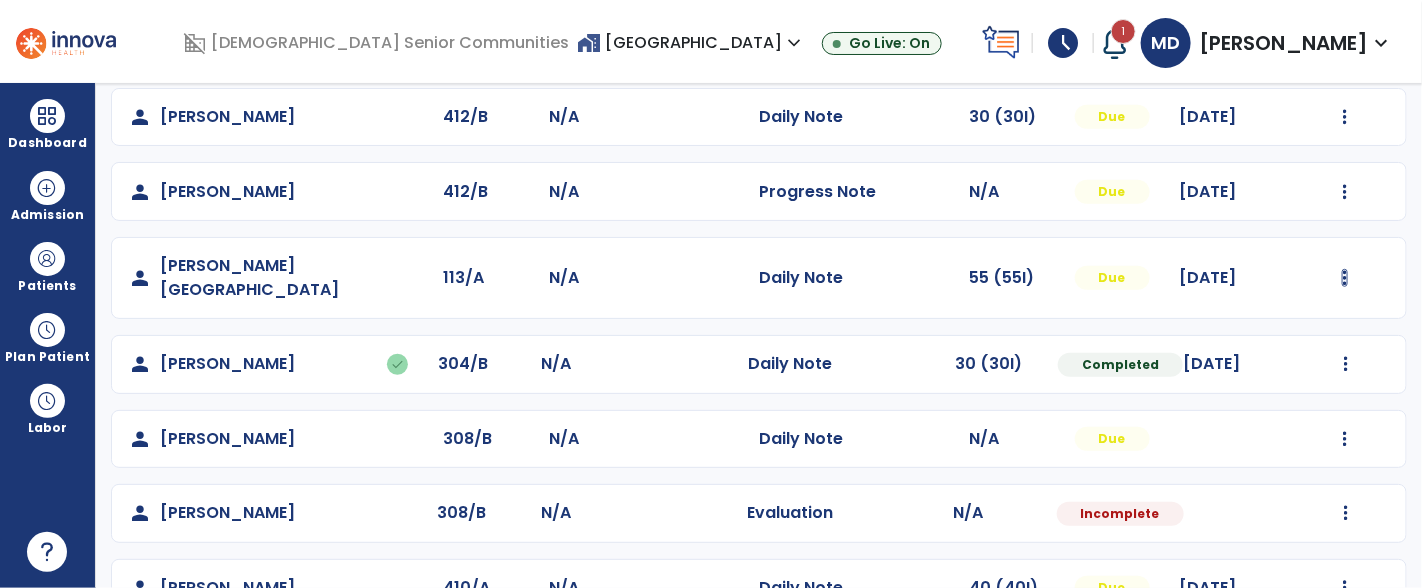 click at bounding box center [1345, -32] 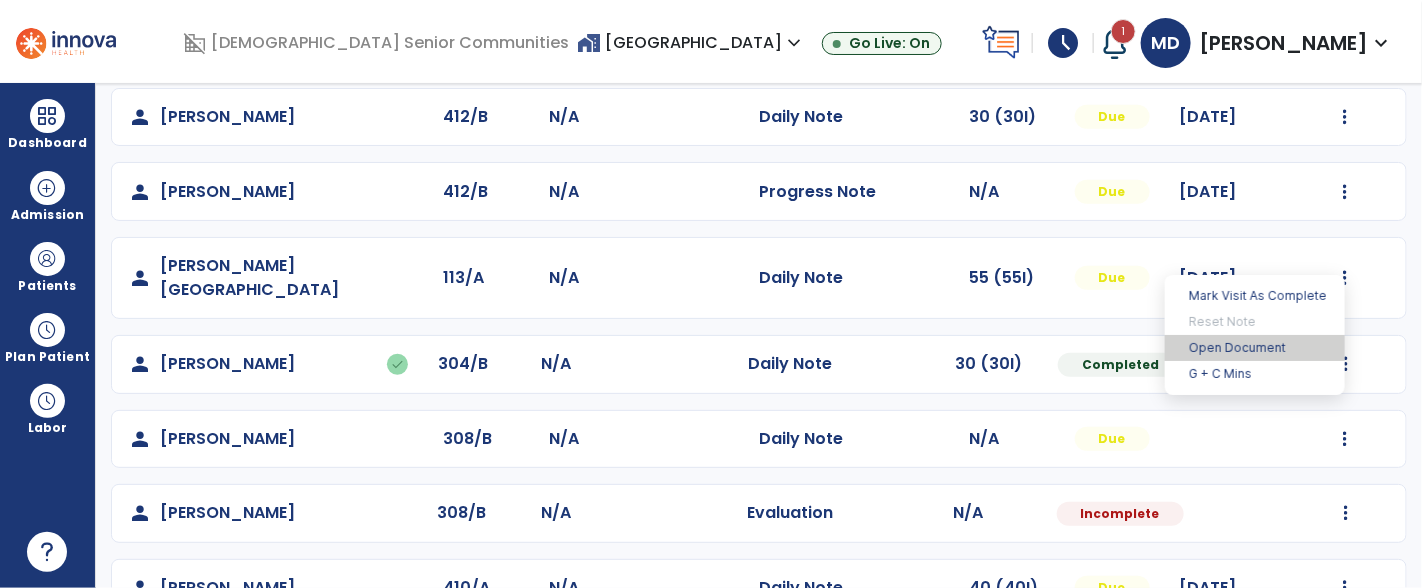 click on "Open Document" at bounding box center (1255, 348) 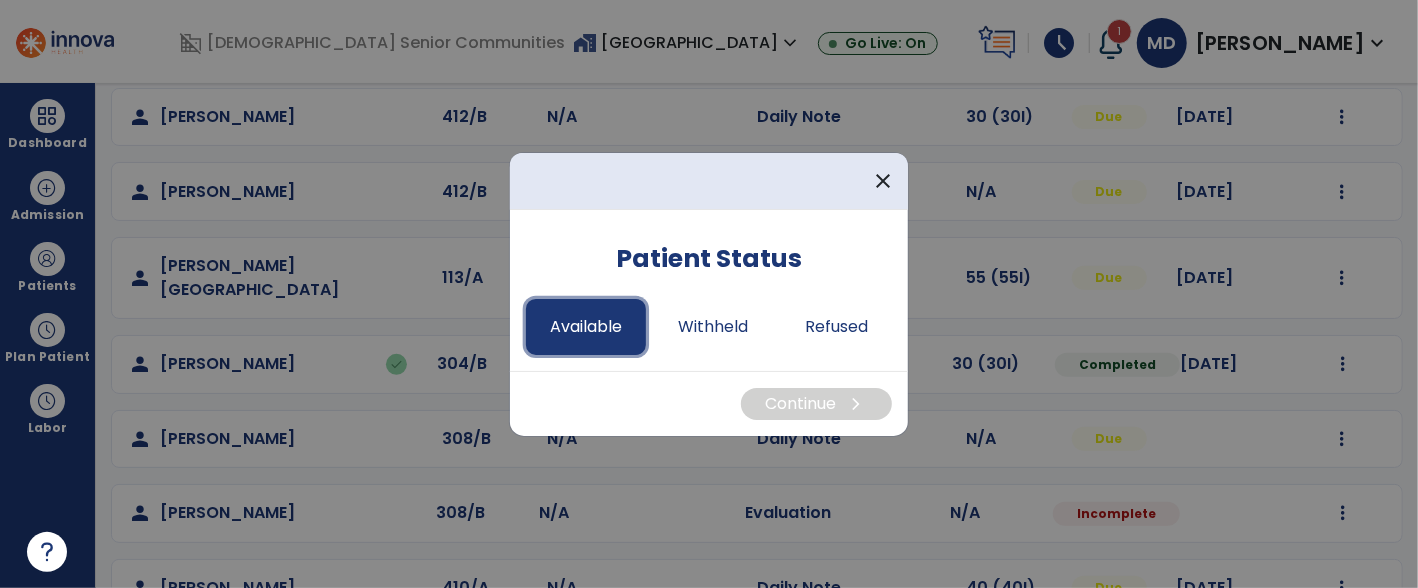 click on "Available" at bounding box center (586, 327) 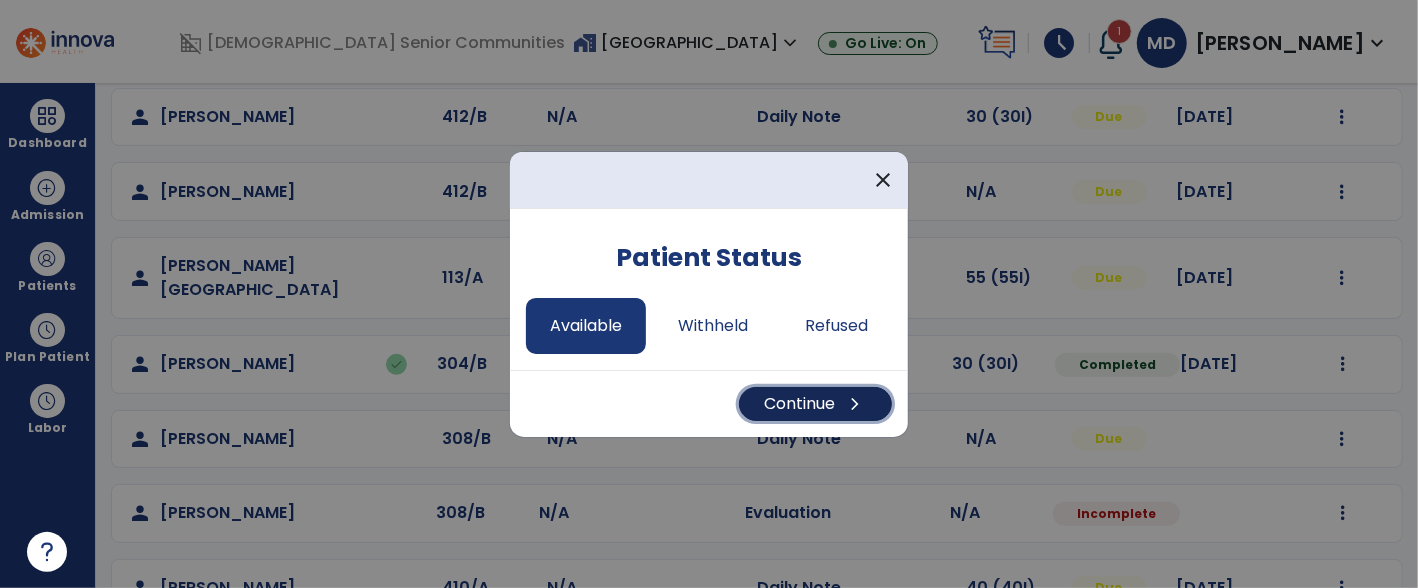 click on "Continue   chevron_right" at bounding box center [815, 404] 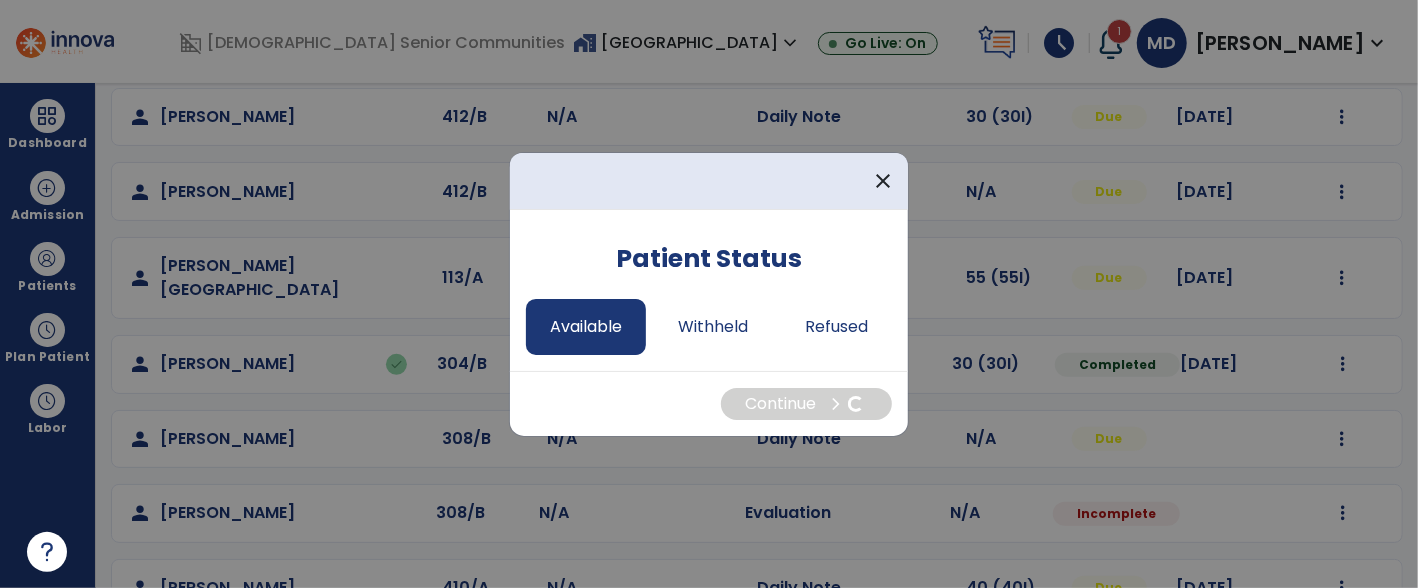 select on "*" 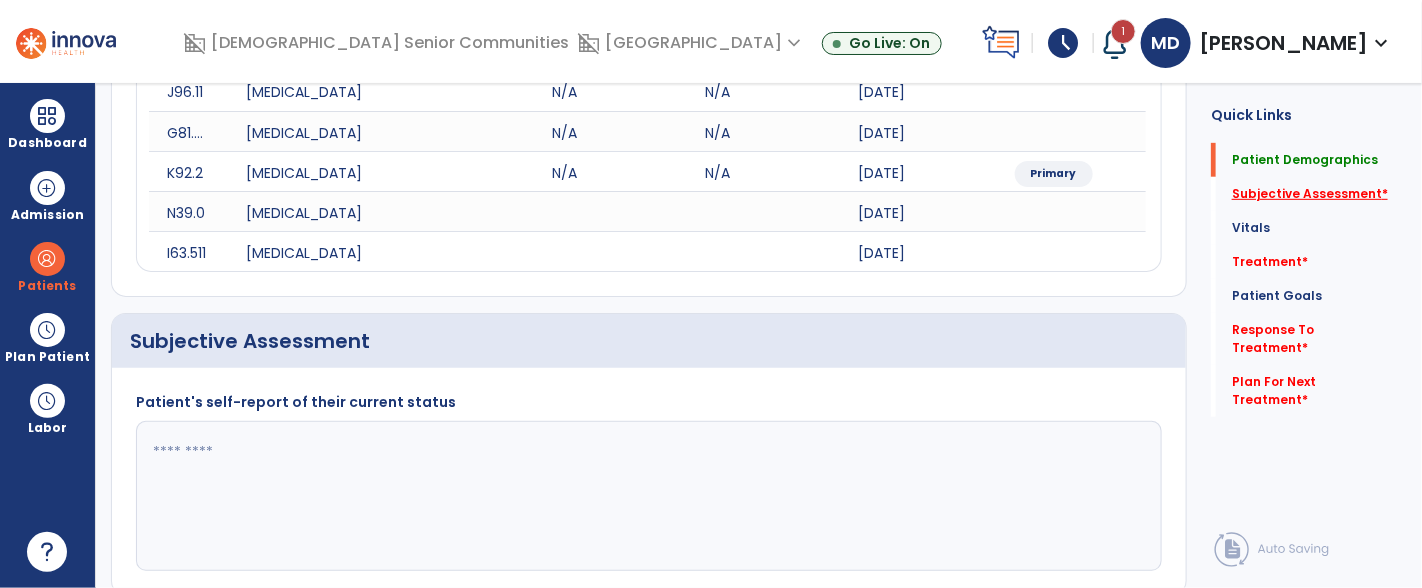 click on "Subjective Assessment   *" 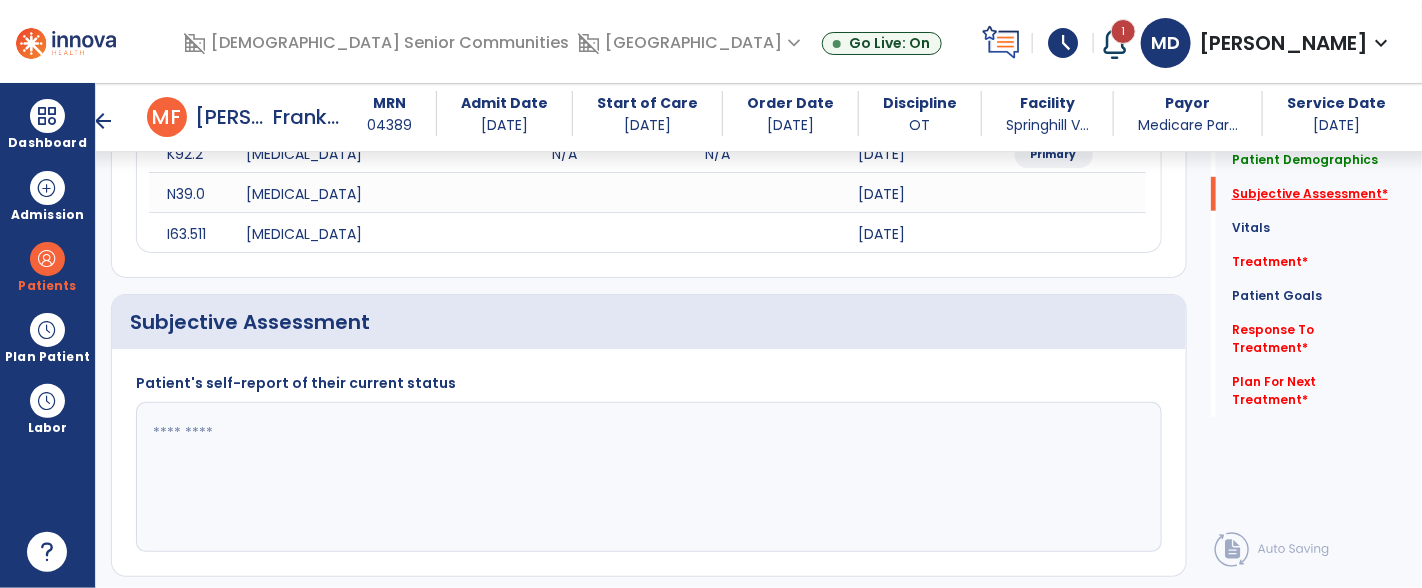 scroll, scrollTop: 512, scrollLeft: 0, axis: vertical 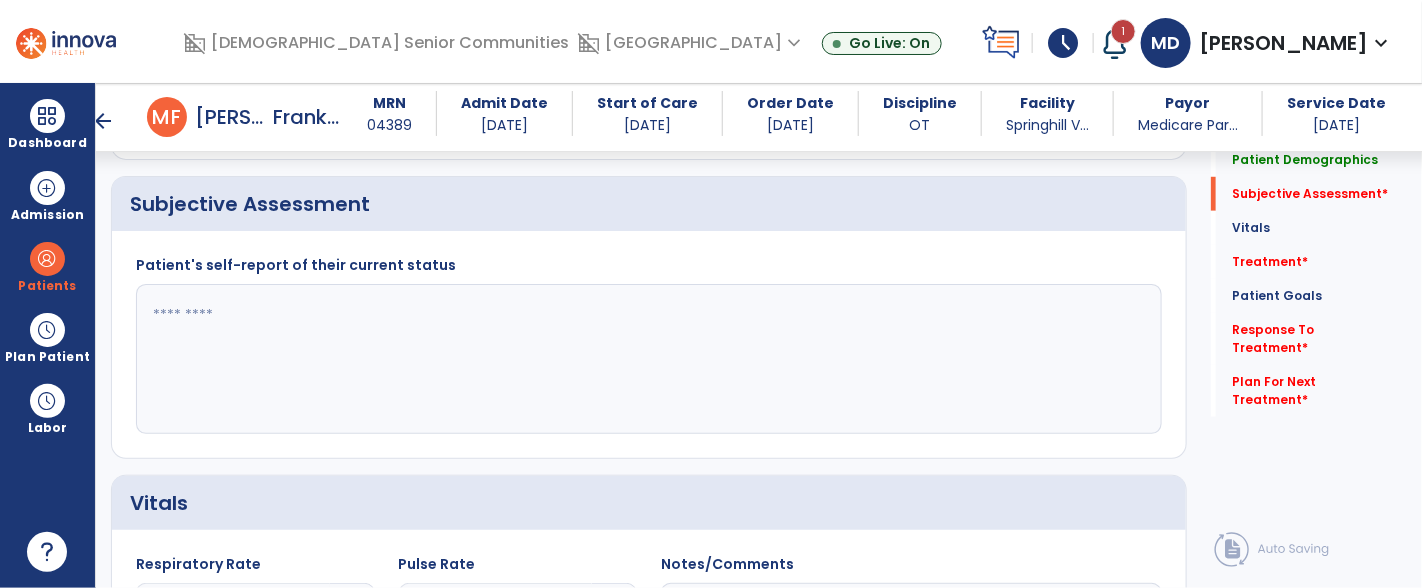 click 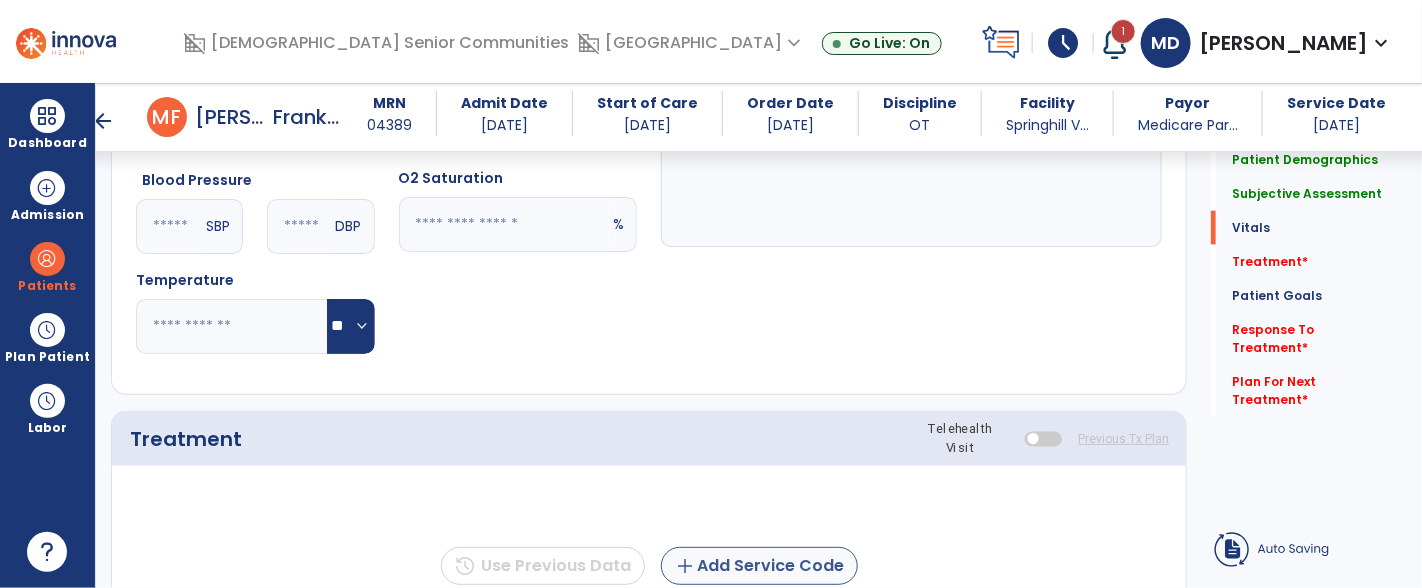 type on "**********" 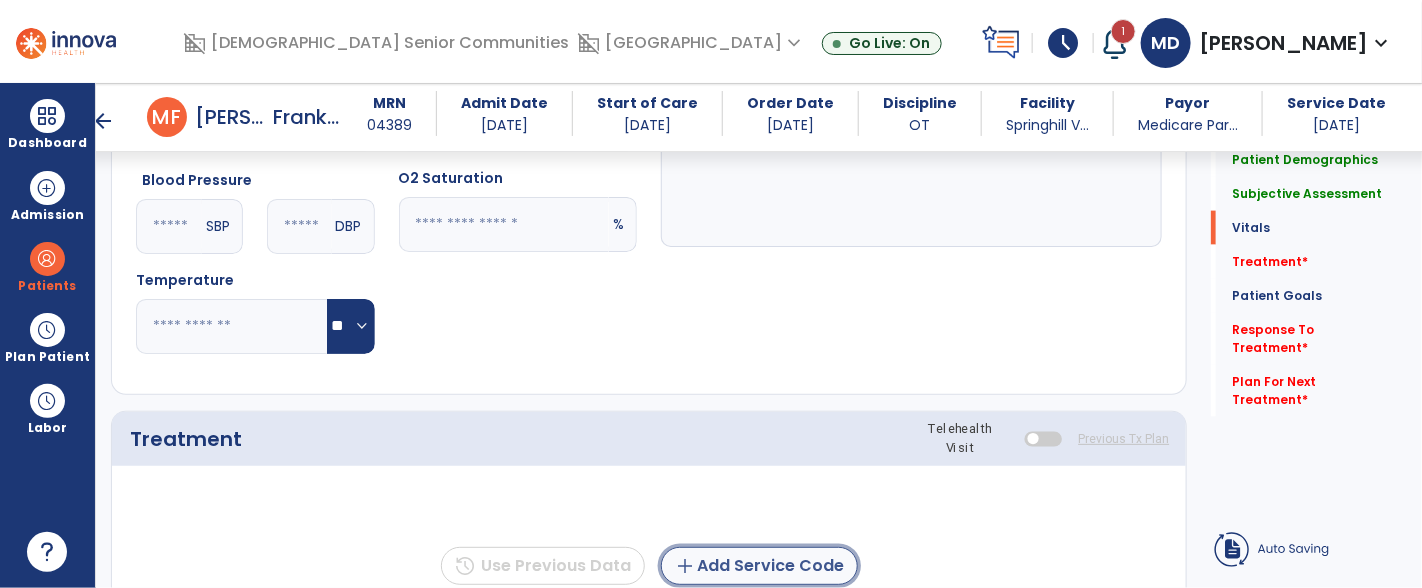 click on "add  Add Service Code" 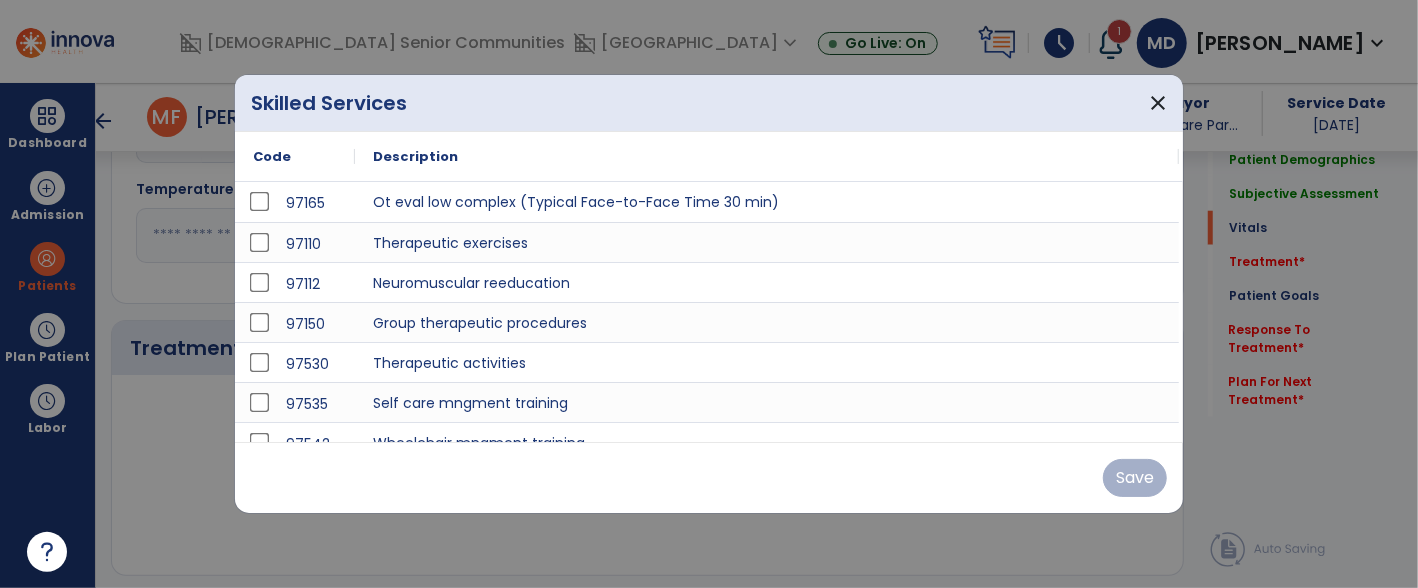 scroll, scrollTop: 1093, scrollLeft: 0, axis: vertical 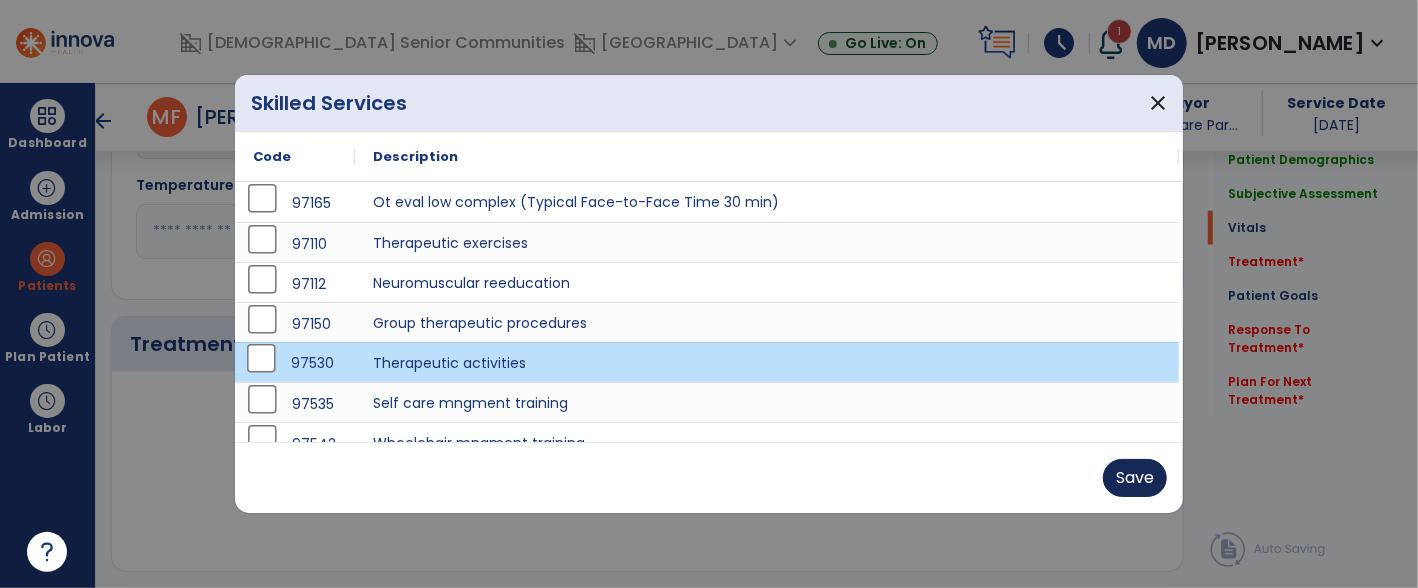 click on "Save" at bounding box center (1135, 478) 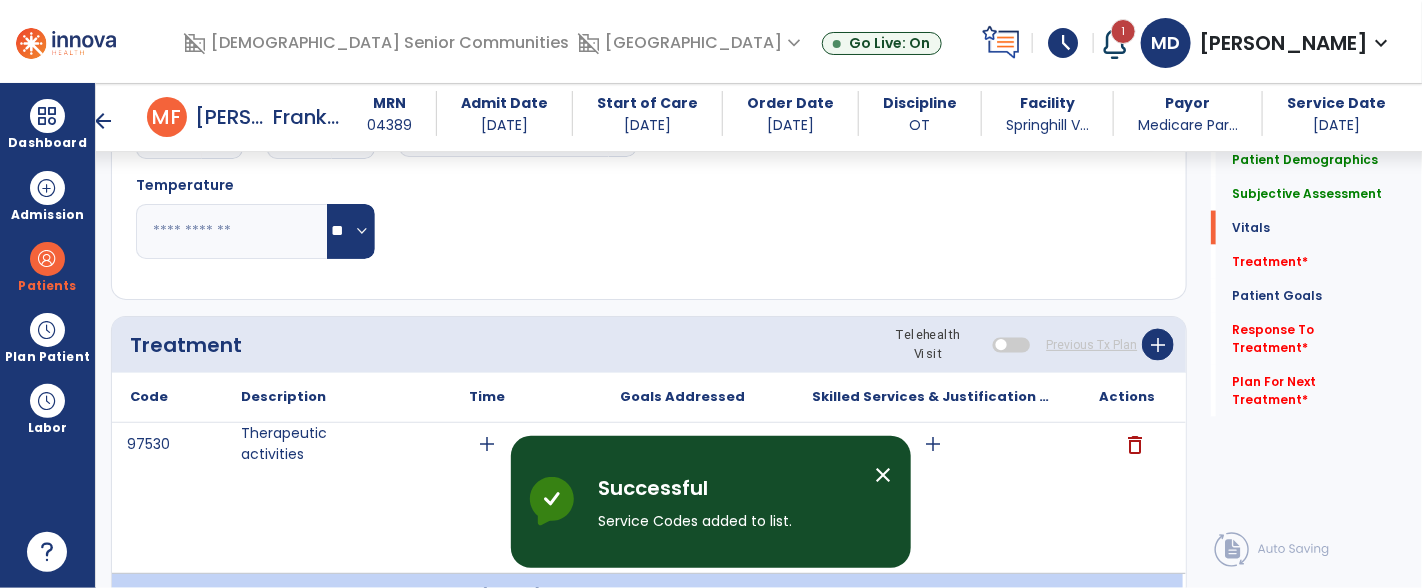 click on "close" at bounding box center [883, 475] 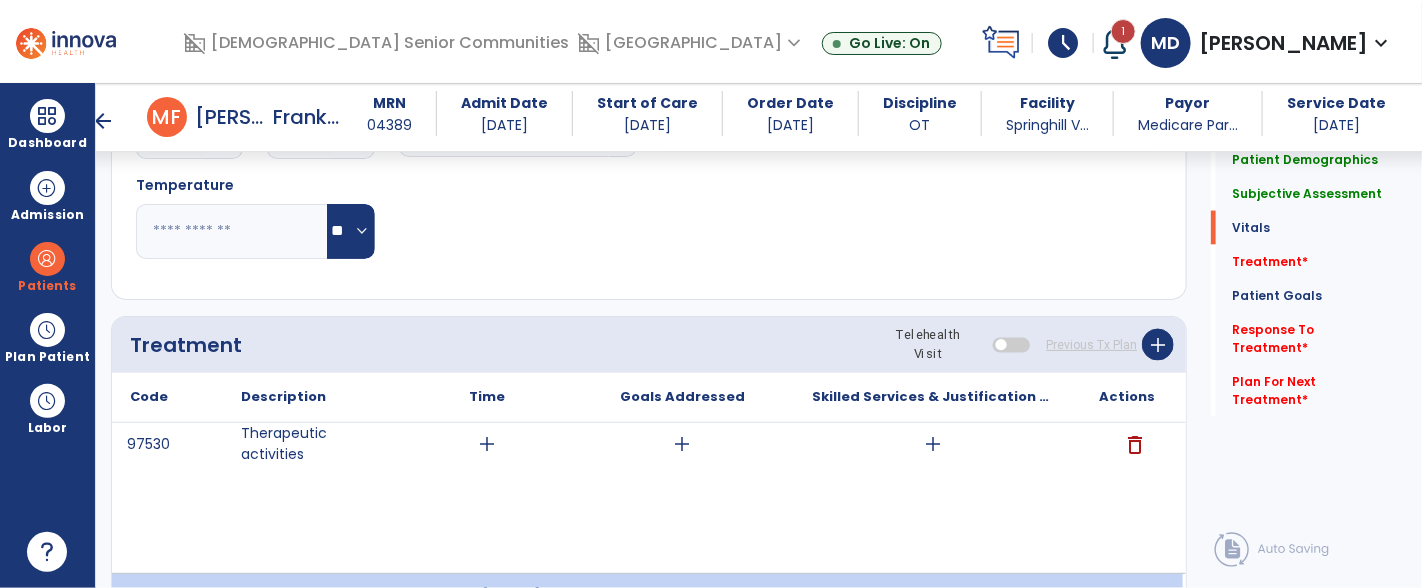 click on "add" at bounding box center (487, 444) 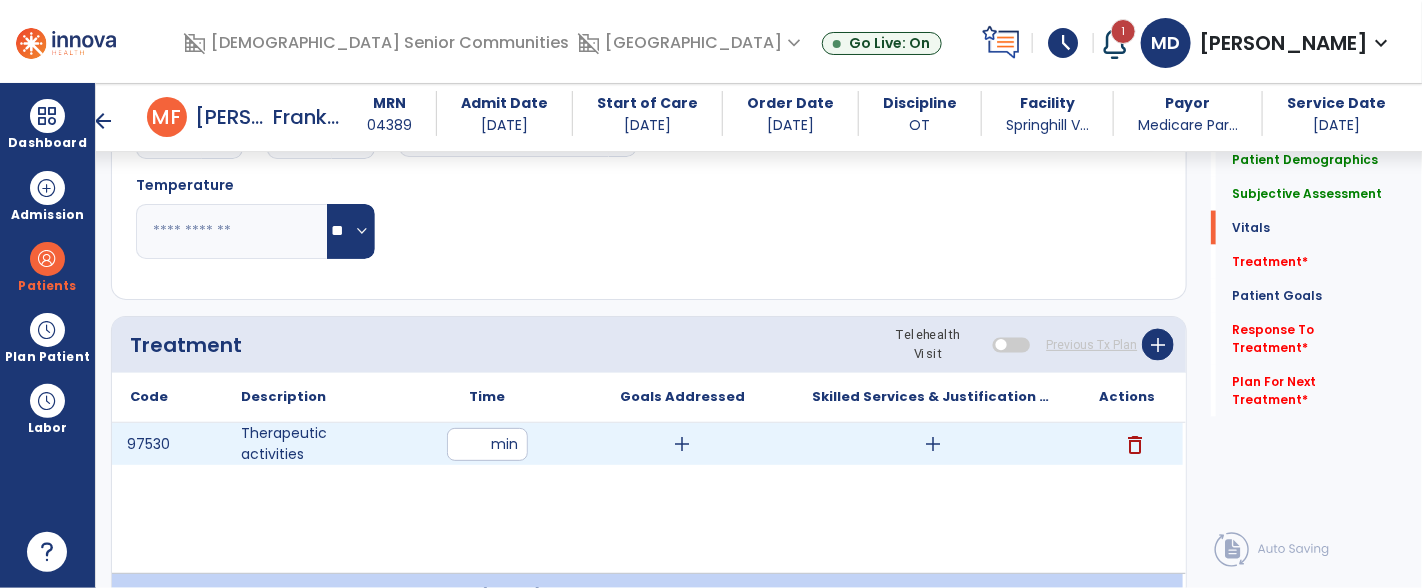 type on "**" 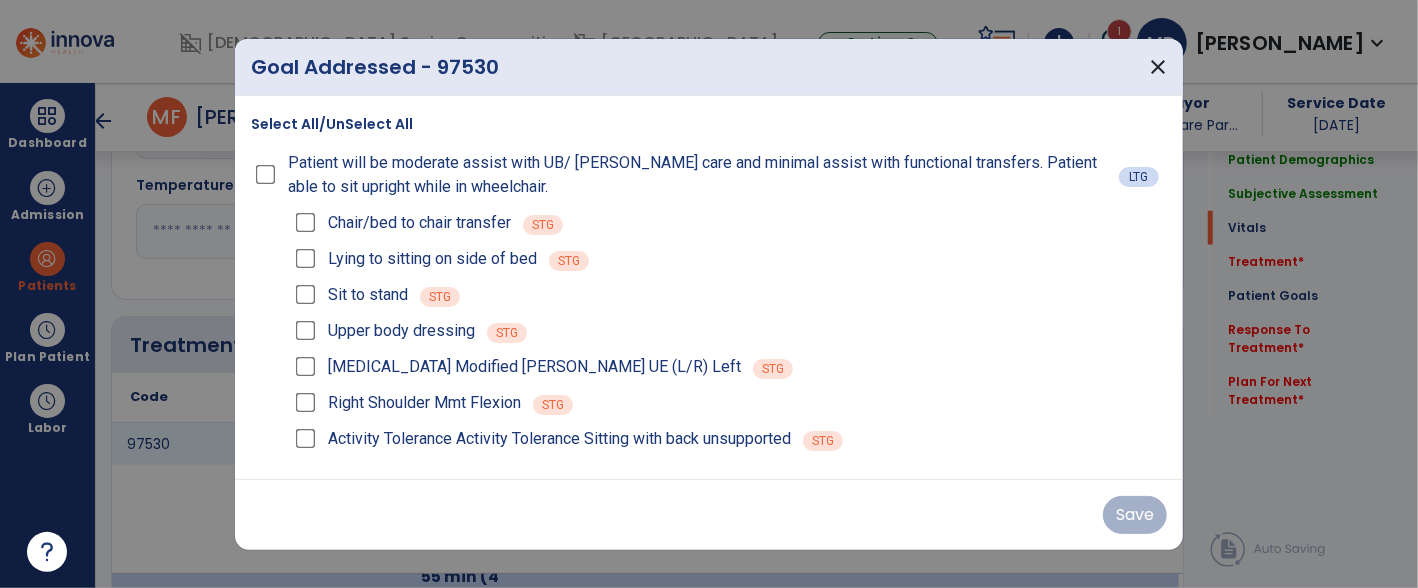 scroll, scrollTop: 1093, scrollLeft: 0, axis: vertical 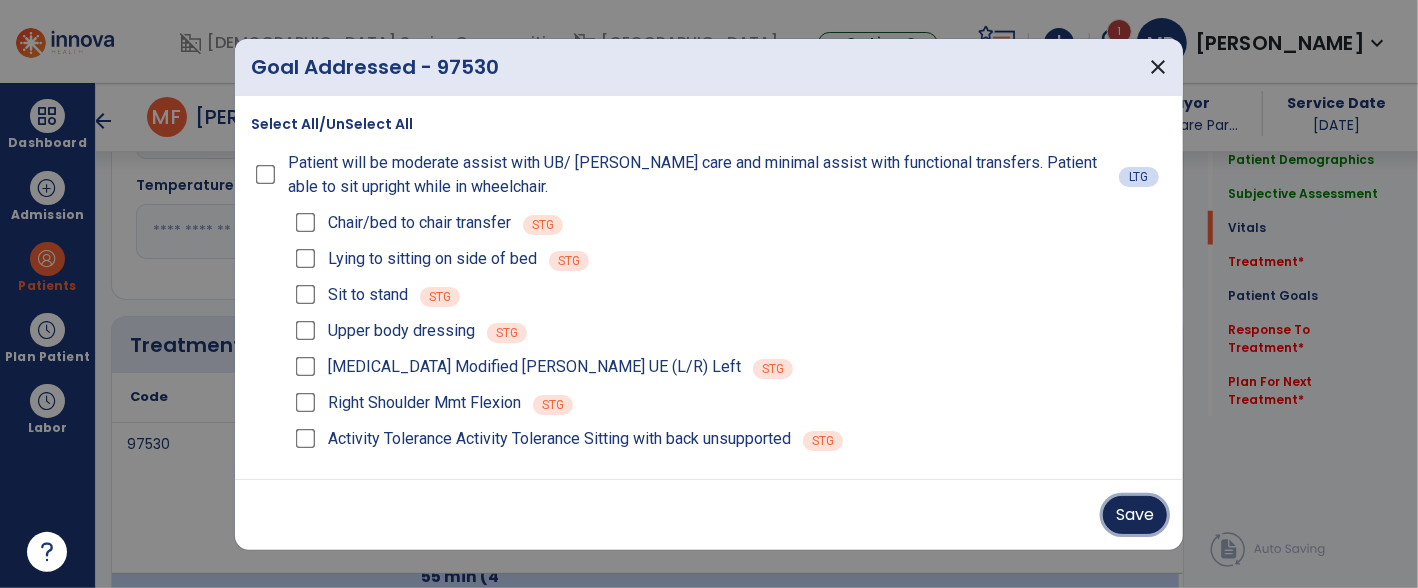 click on "Save" at bounding box center [1135, 515] 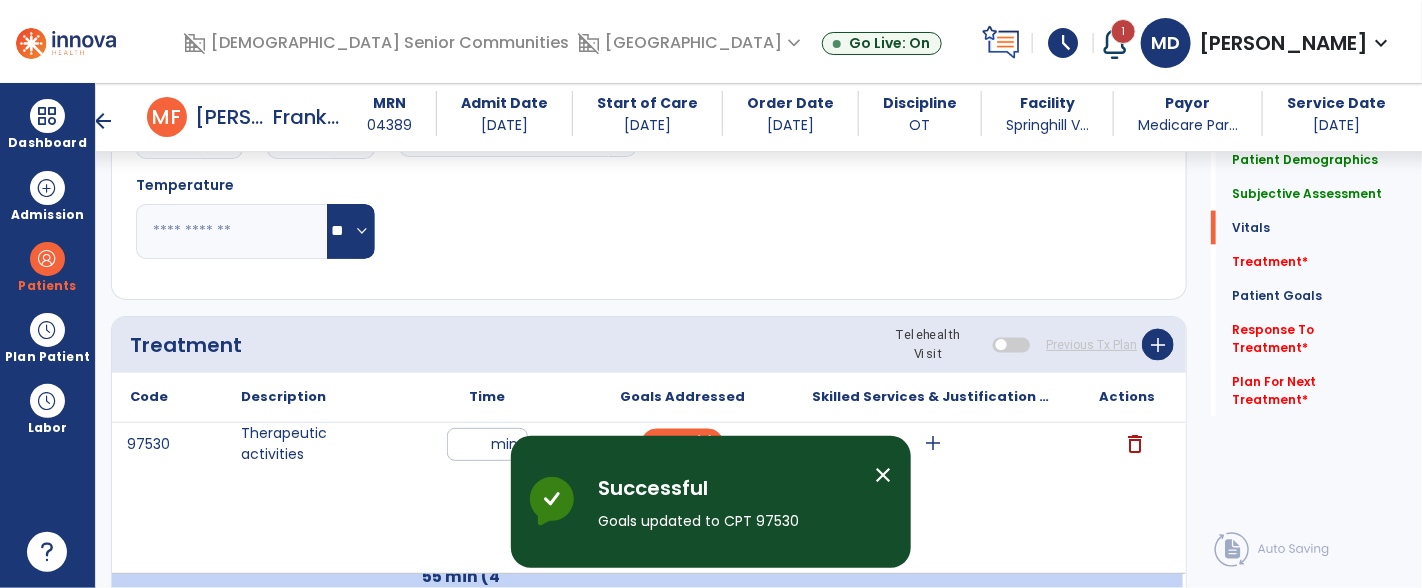 click on "add" at bounding box center (933, 444) 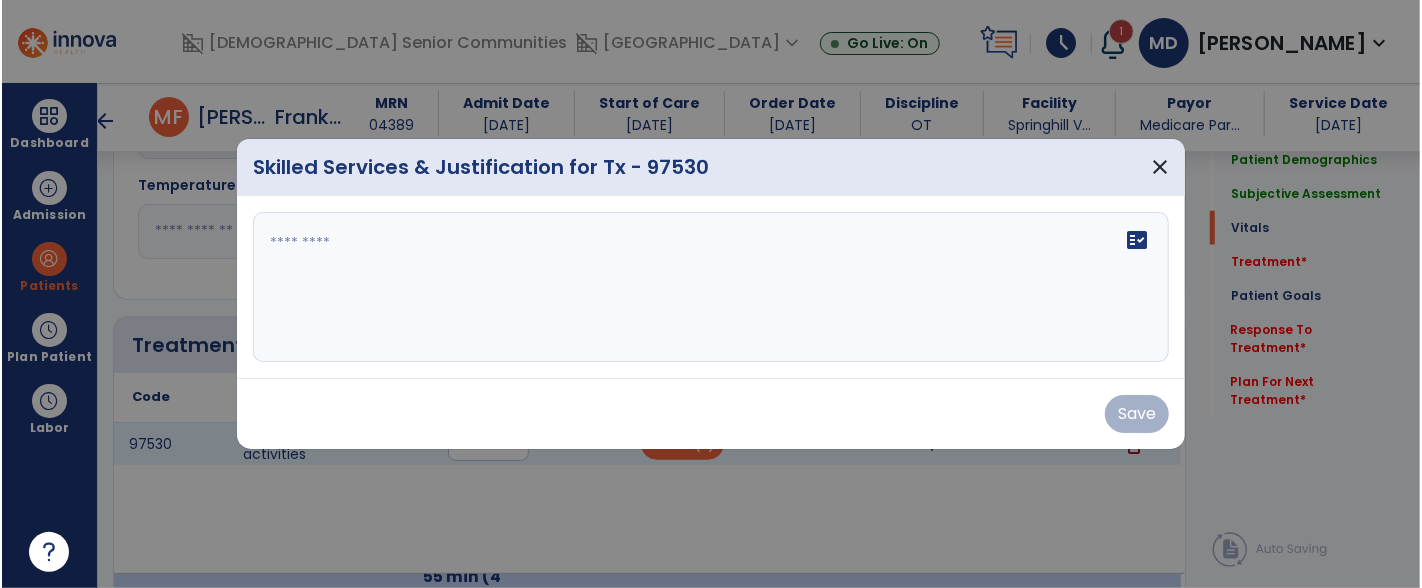 scroll, scrollTop: 1093, scrollLeft: 0, axis: vertical 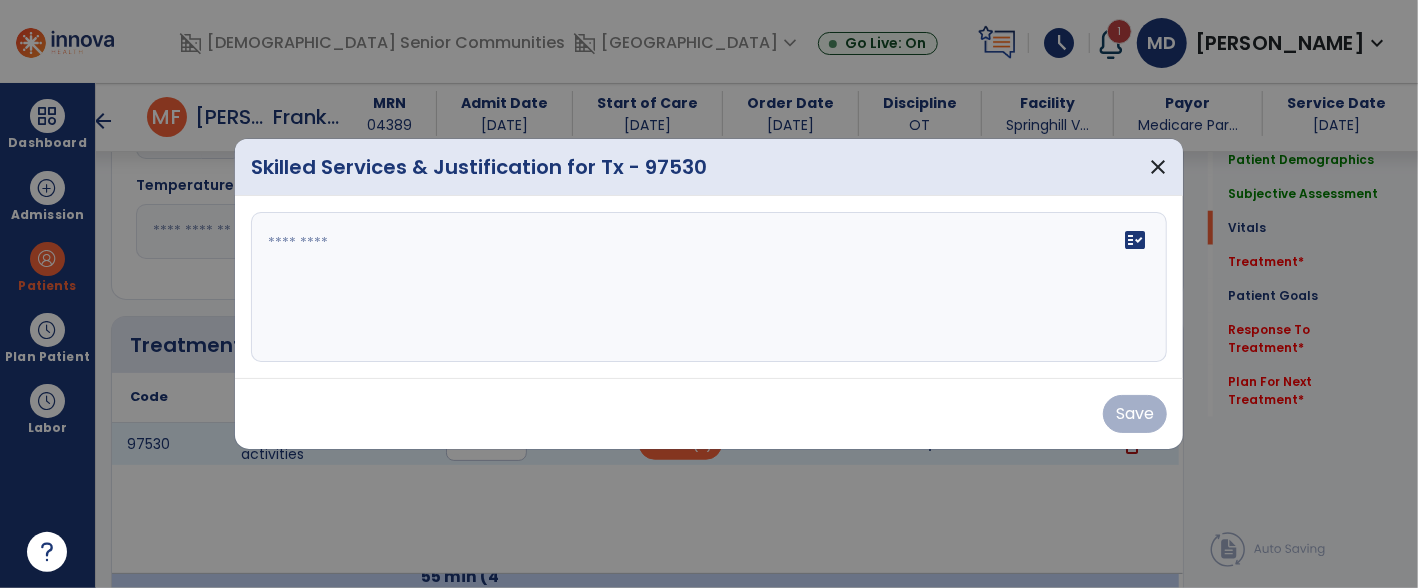 click at bounding box center (709, 287) 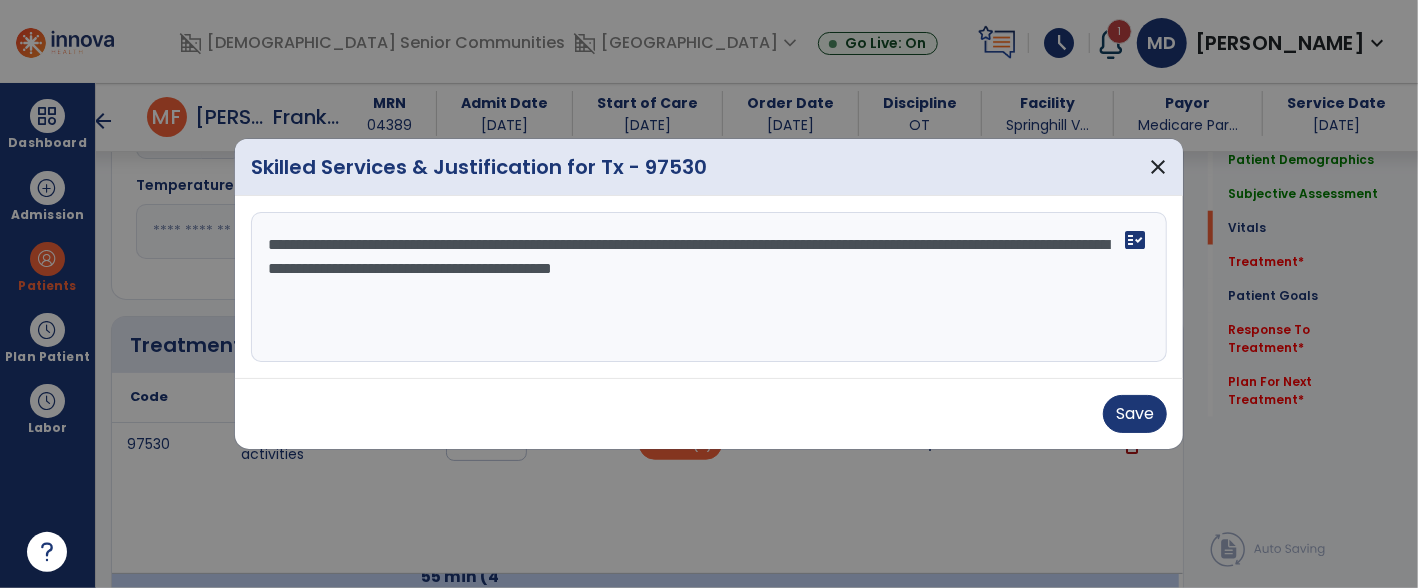 click on "**********" at bounding box center [709, 287] 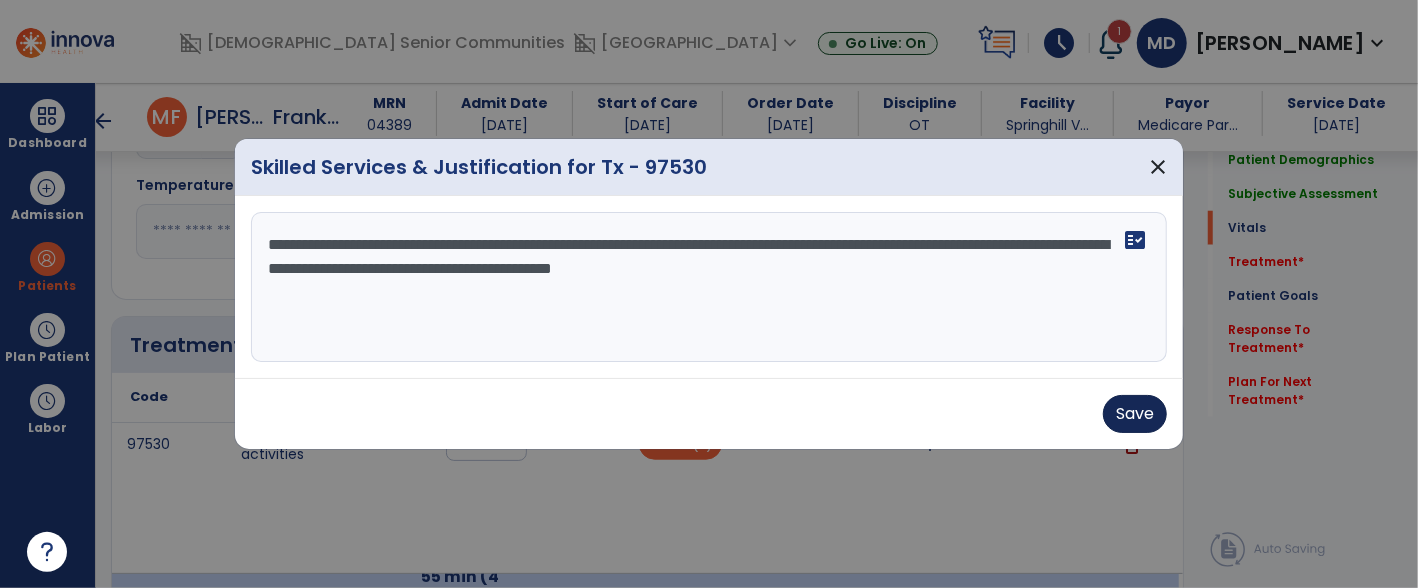 type on "**********" 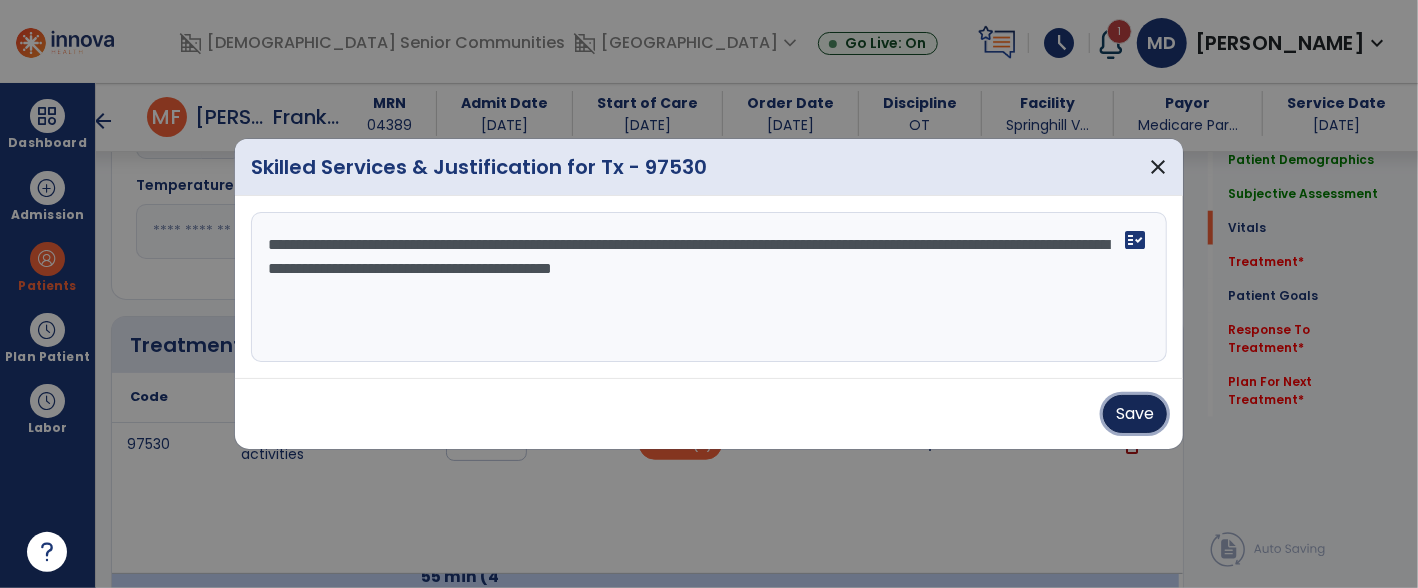 click on "Save" at bounding box center (1135, 414) 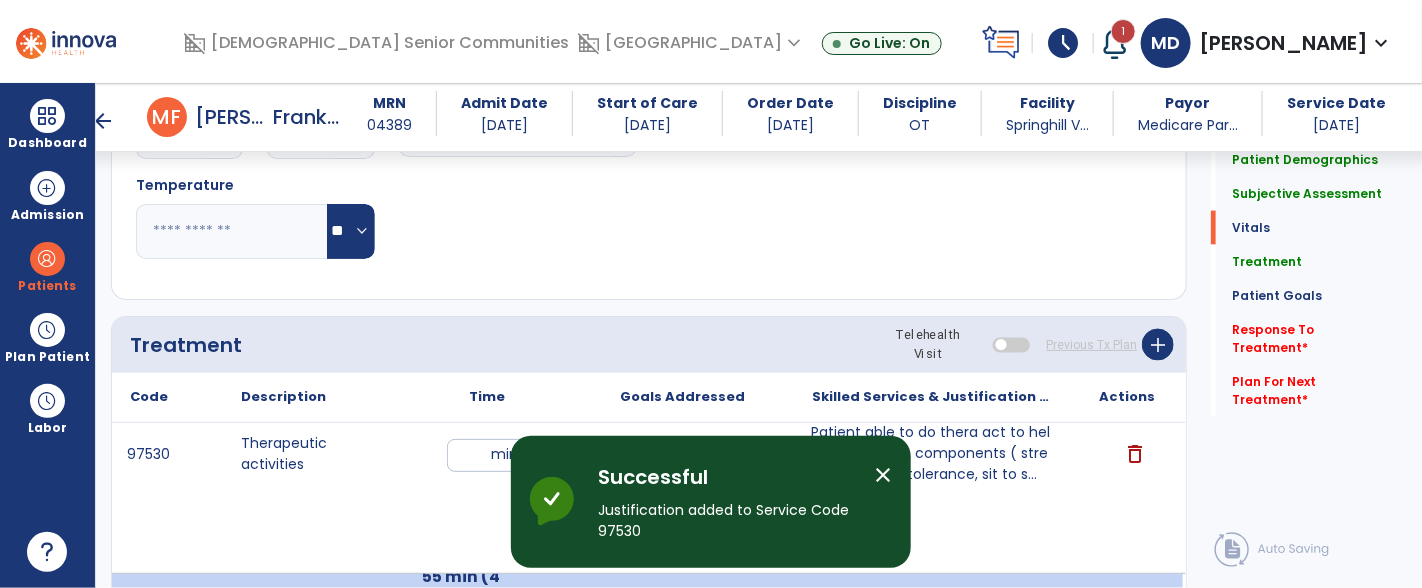 click on "close" at bounding box center [883, 475] 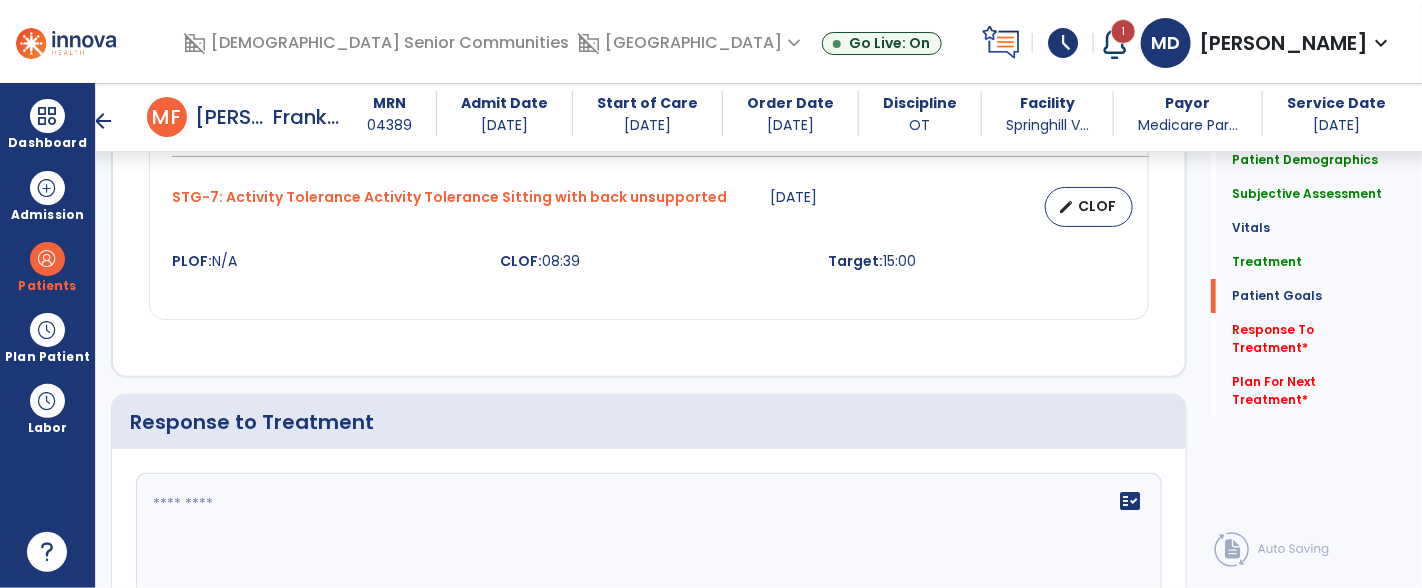 scroll, scrollTop: 2721, scrollLeft: 0, axis: vertical 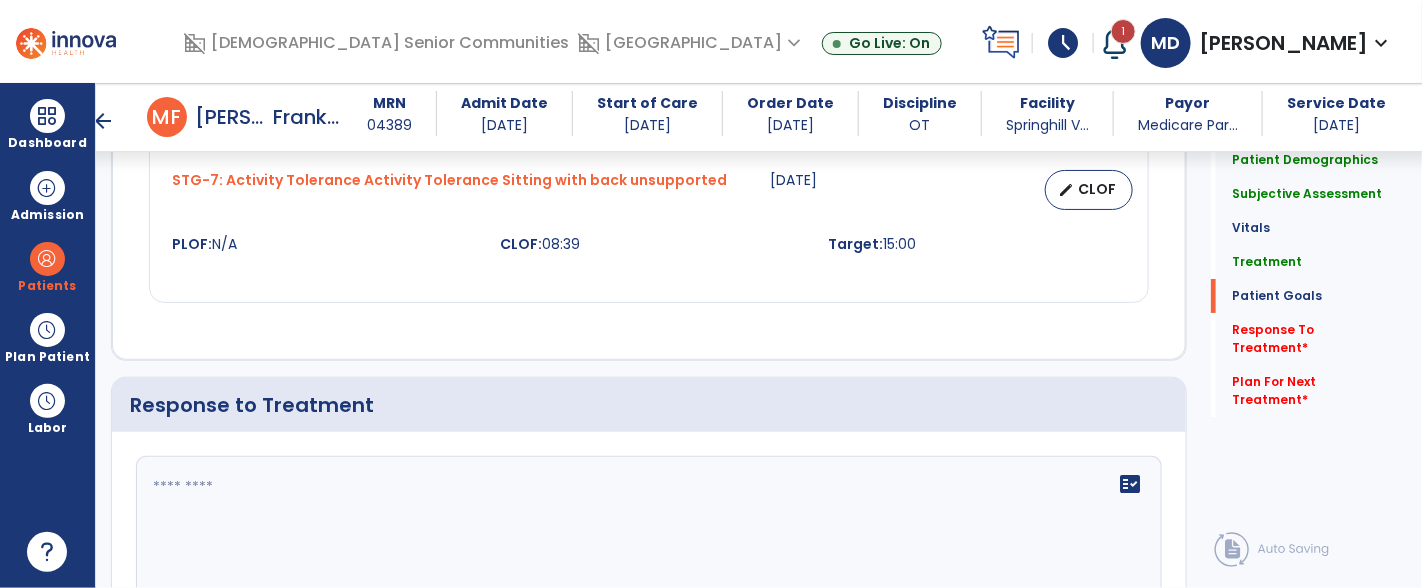 click 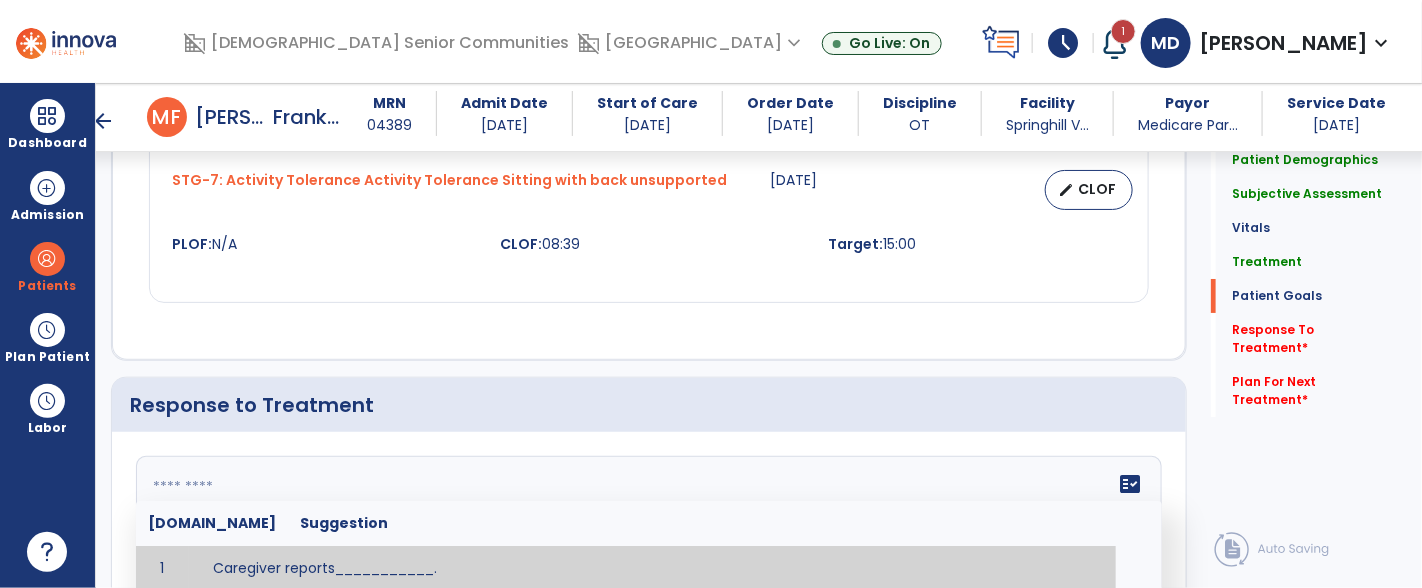 scroll, scrollTop: 2724, scrollLeft: 0, axis: vertical 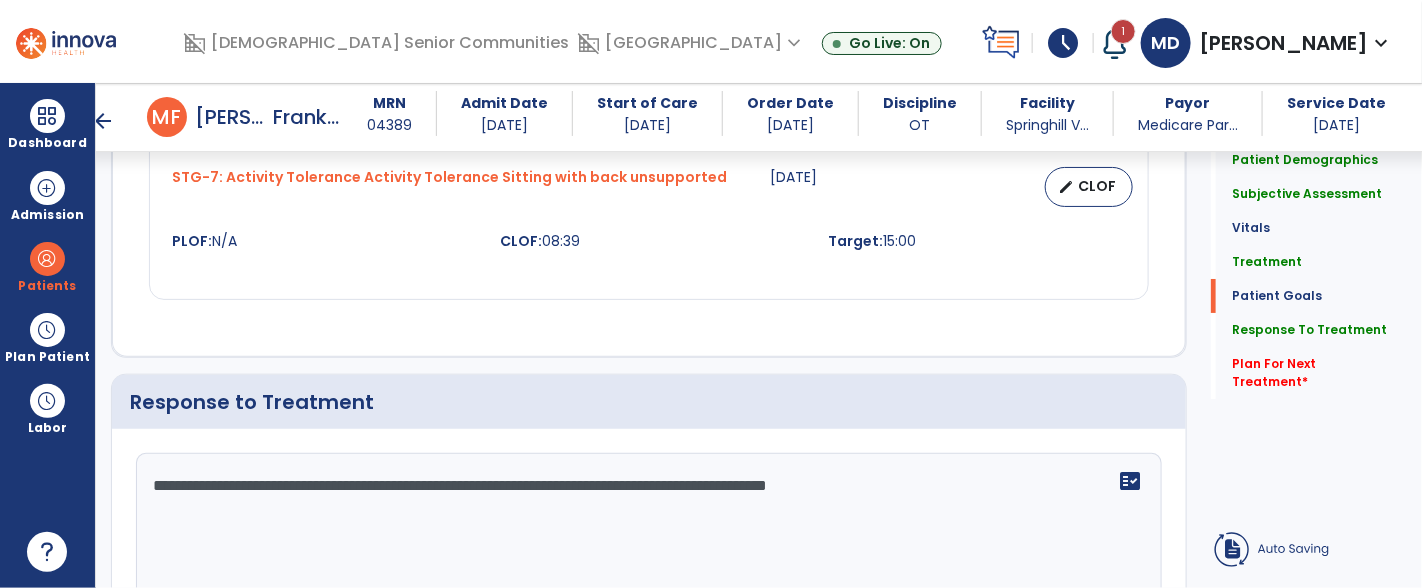 click on "**********" 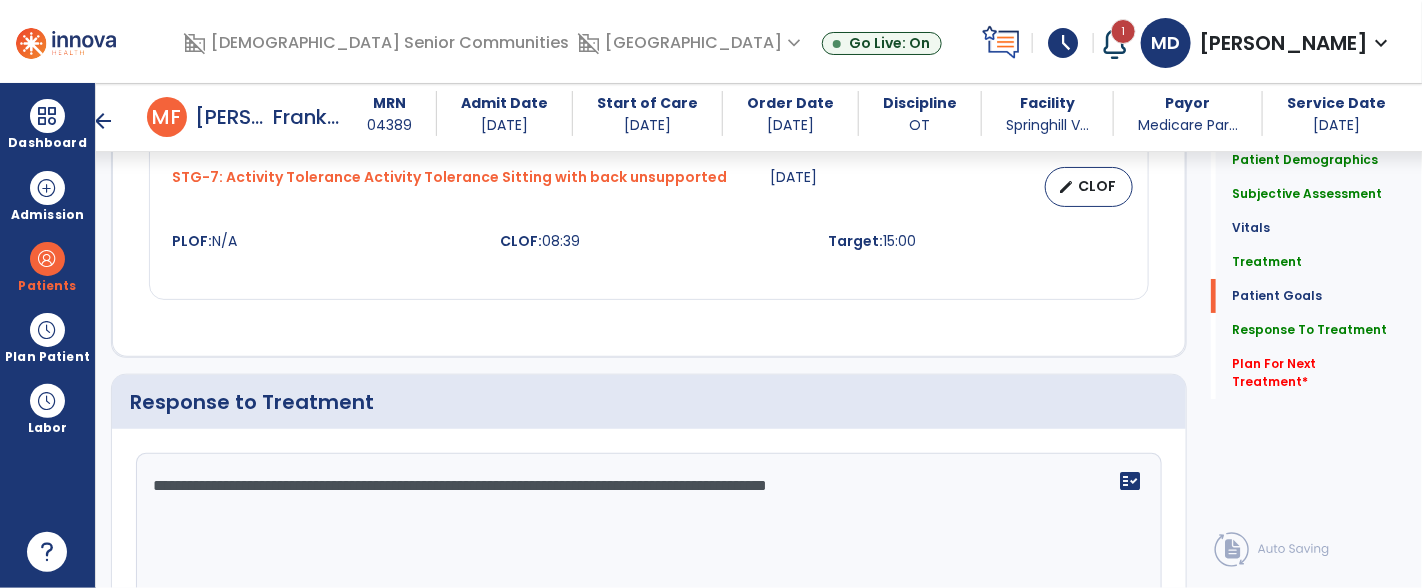 click on "**********" 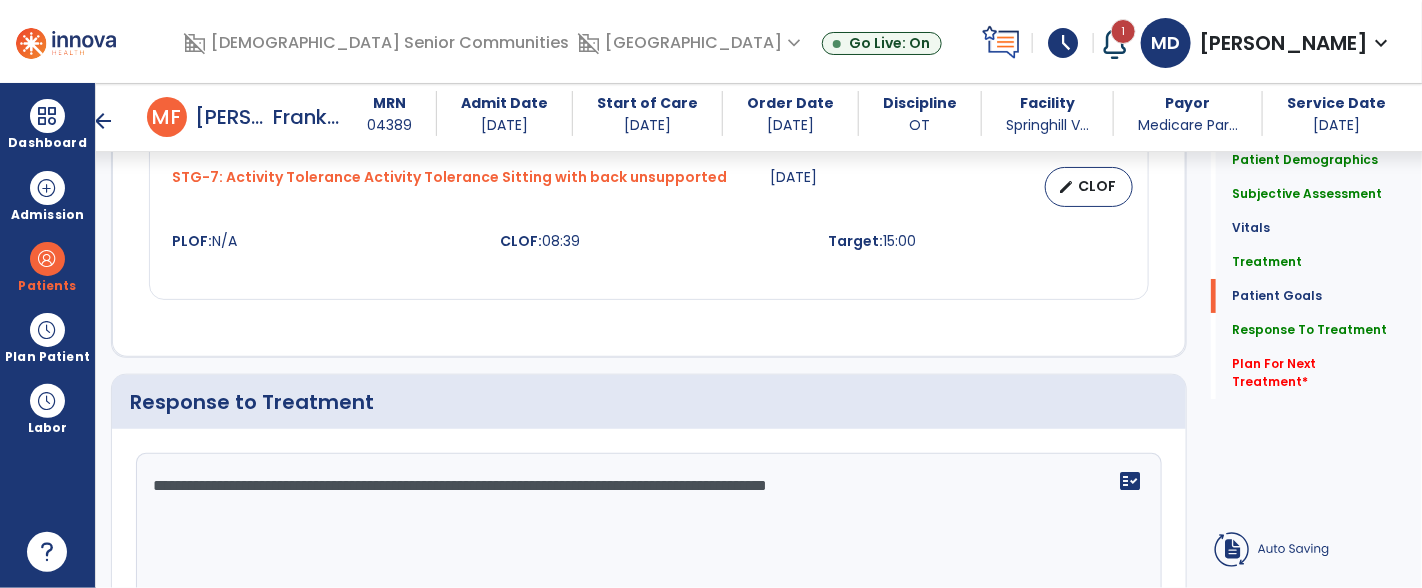 type on "**********" 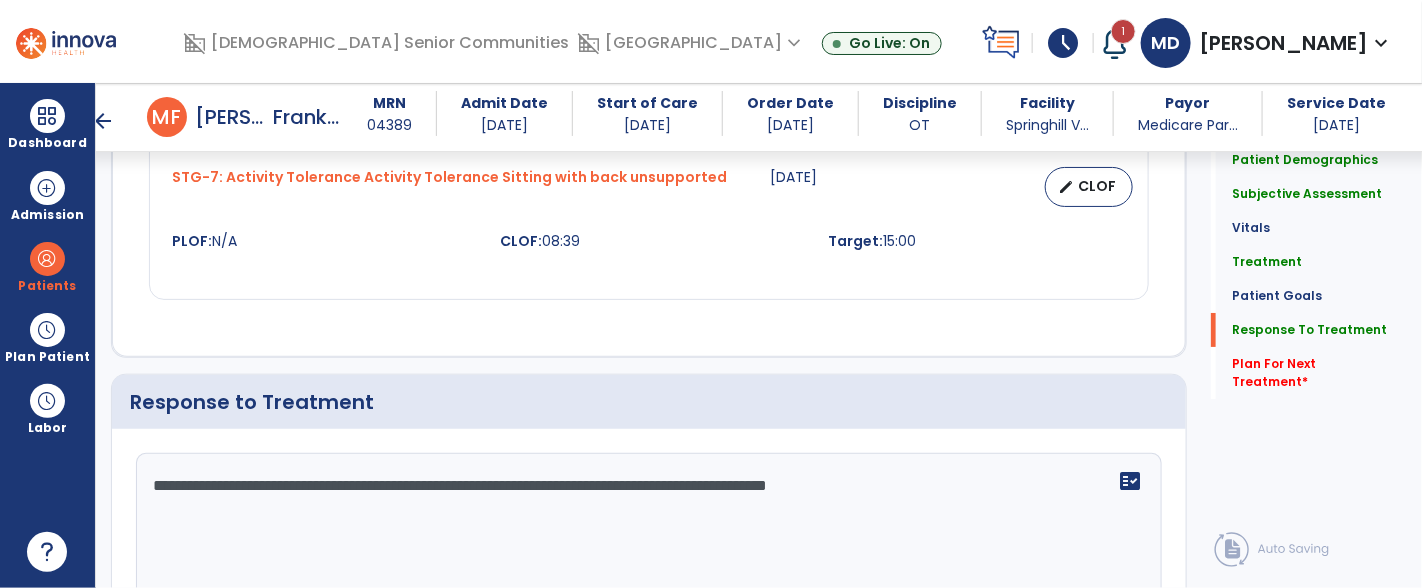 scroll, scrollTop: 3100, scrollLeft: 0, axis: vertical 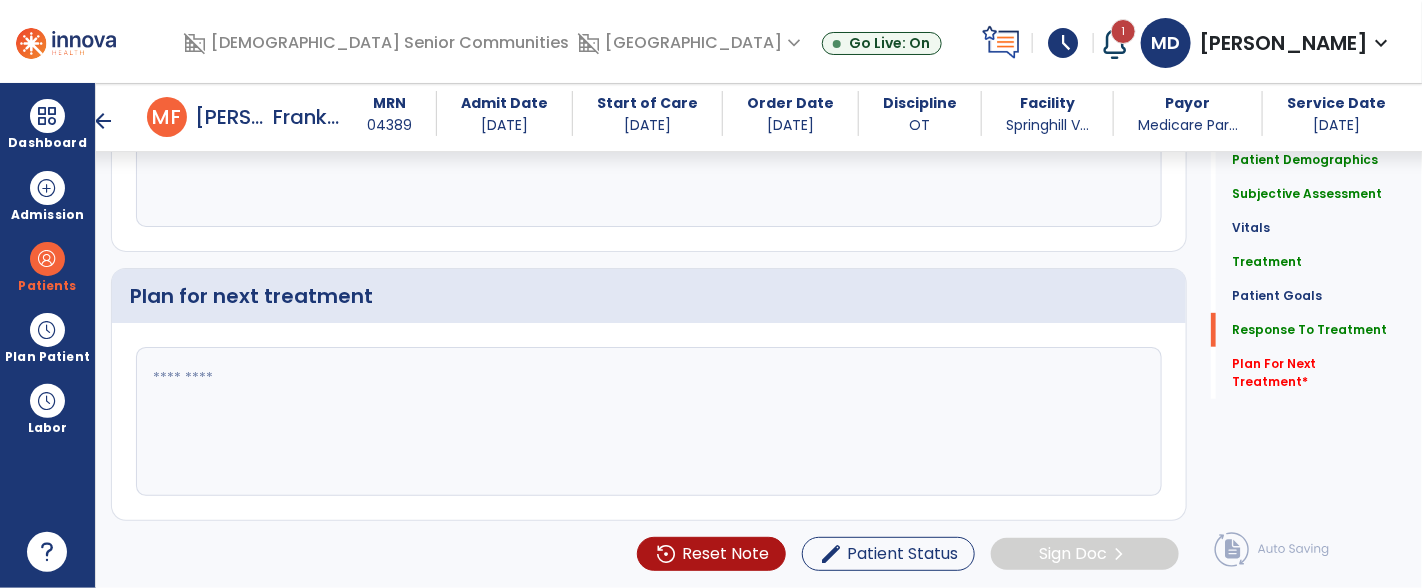 click 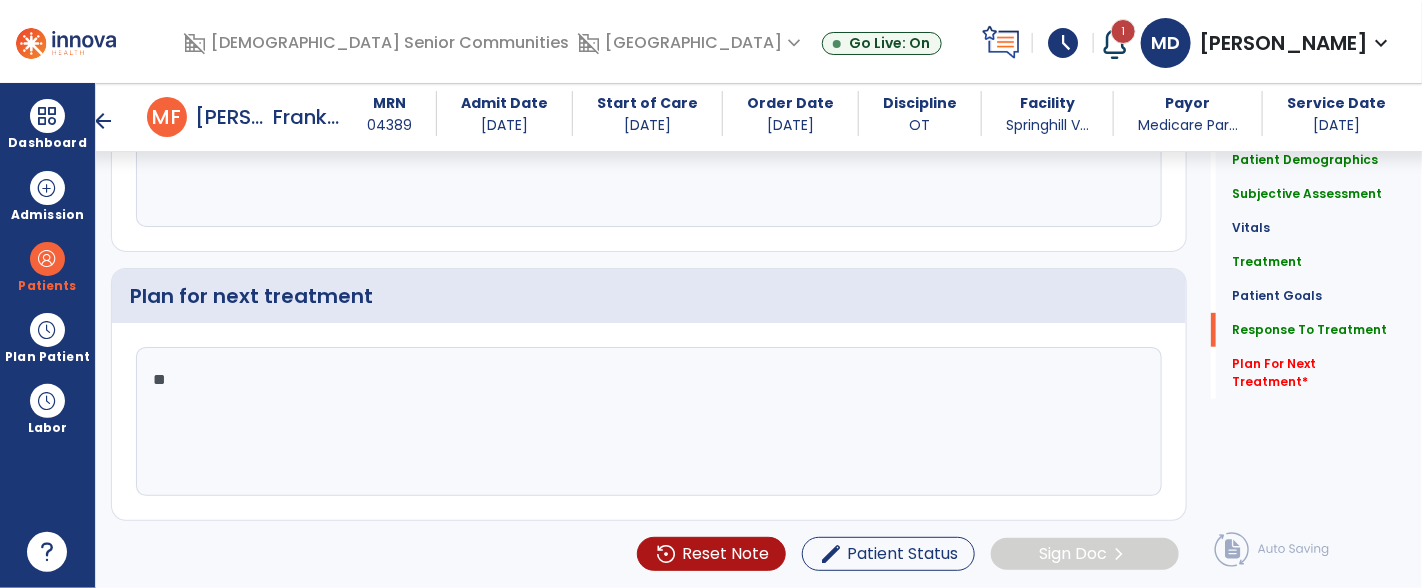 type on "***" 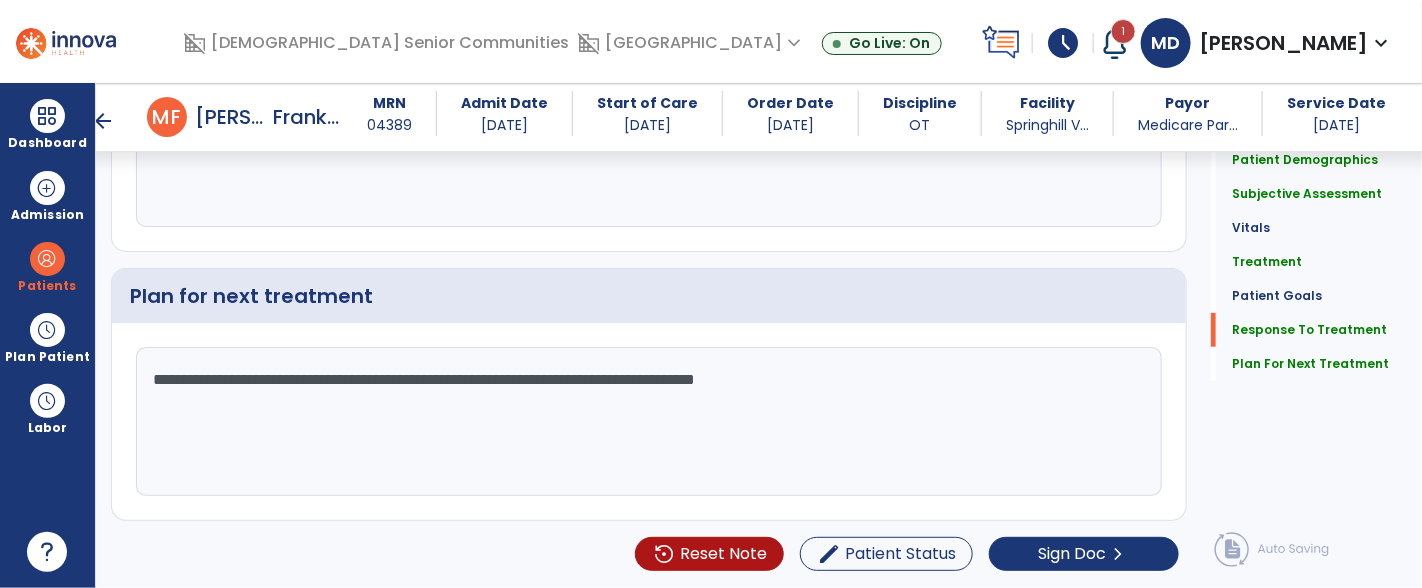 click on "**********" 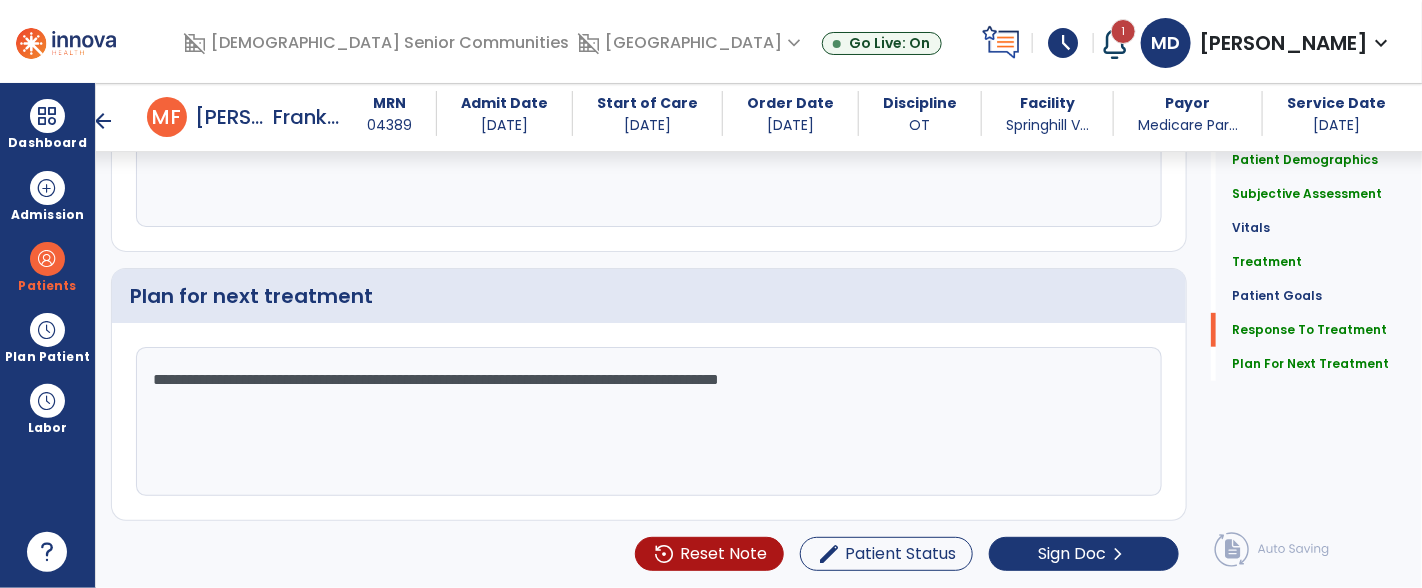 click on "**********" 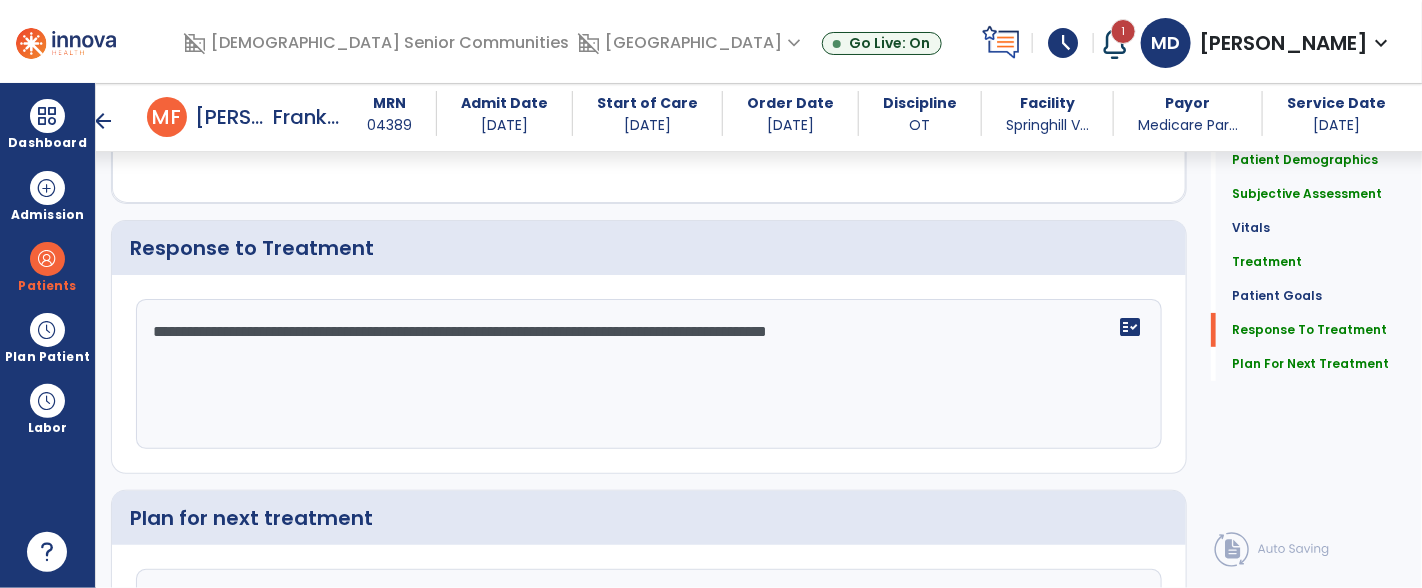 scroll, scrollTop: 2871, scrollLeft: 0, axis: vertical 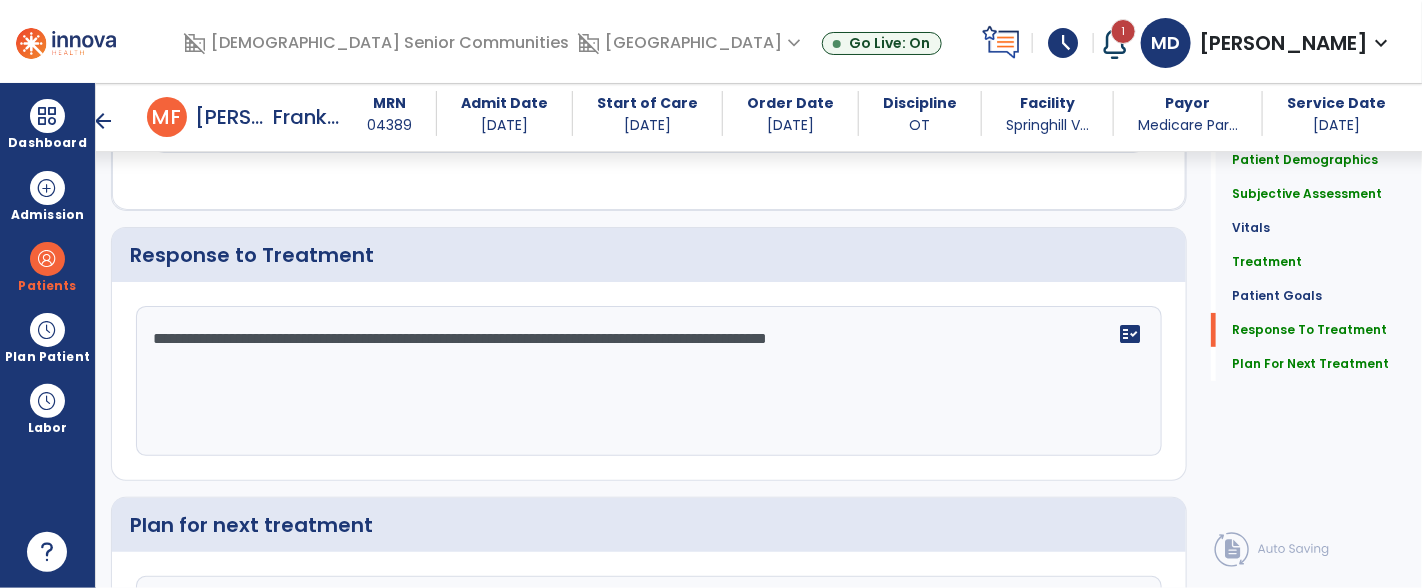 type on "**********" 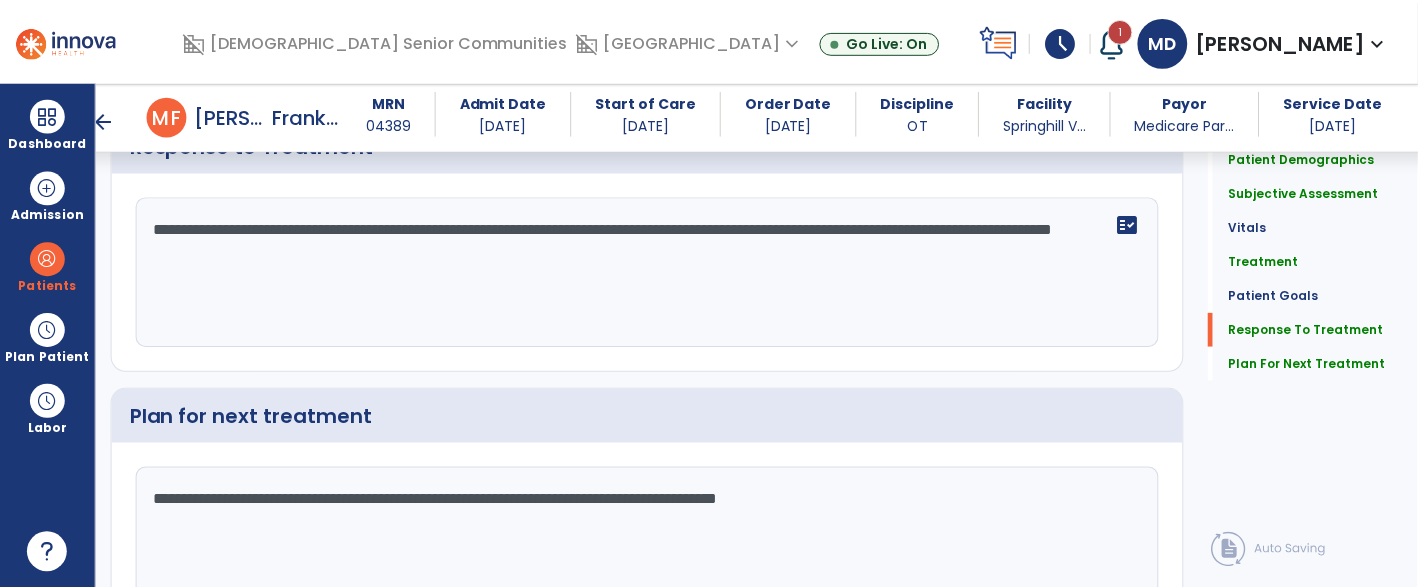 scroll, scrollTop: 3100, scrollLeft: 0, axis: vertical 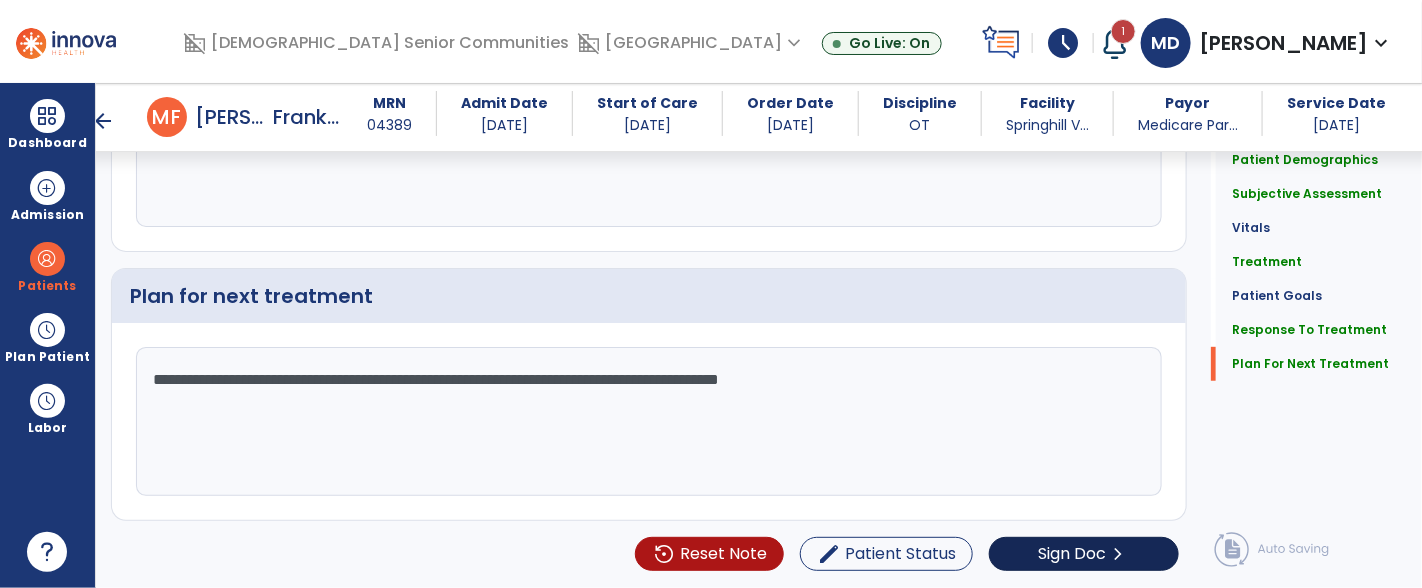 type on "**********" 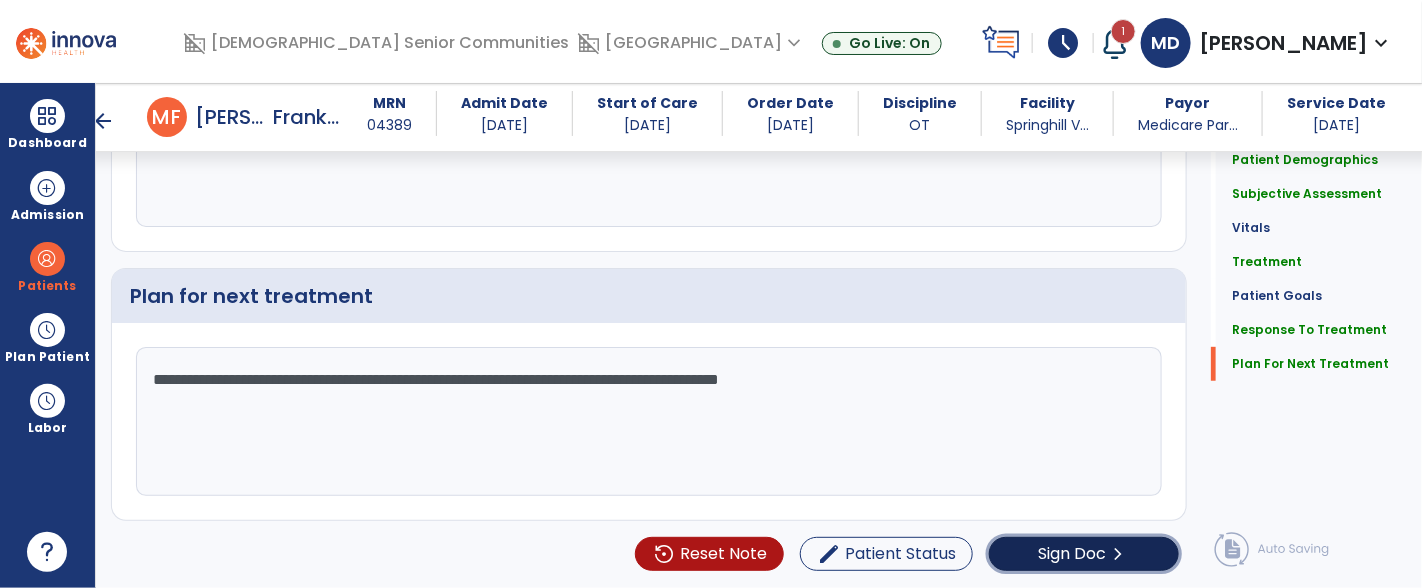 click on "Sign Doc" 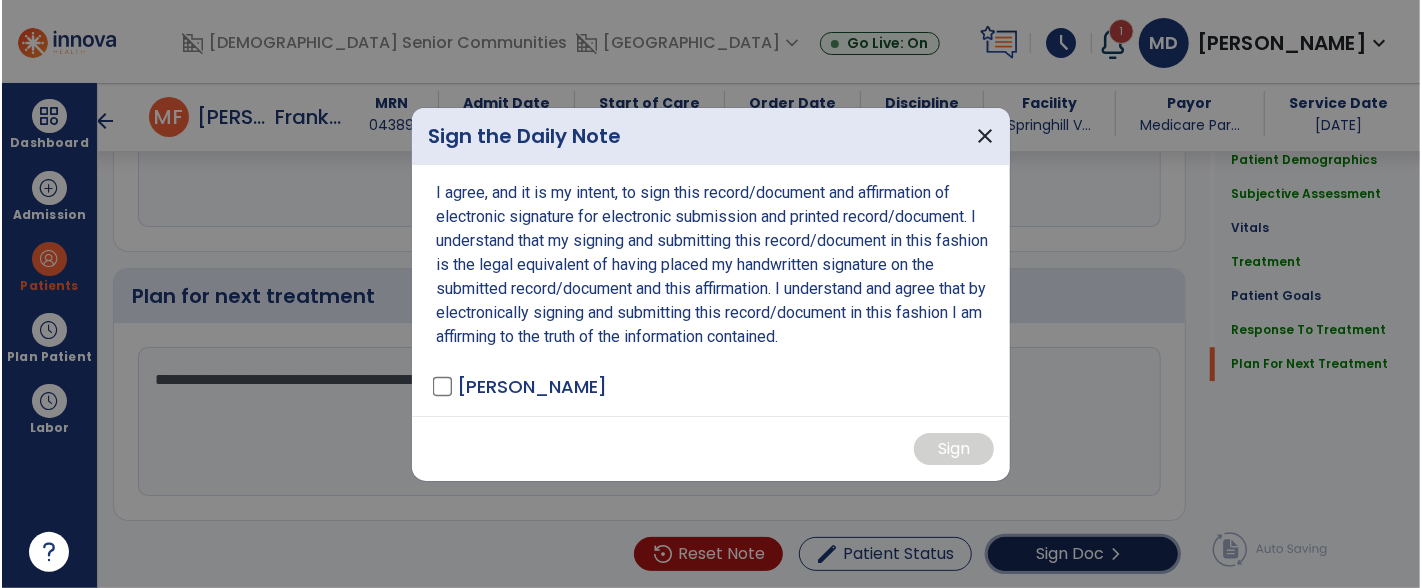 scroll, scrollTop: 3100, scrollLeft: 0, axis: vertical 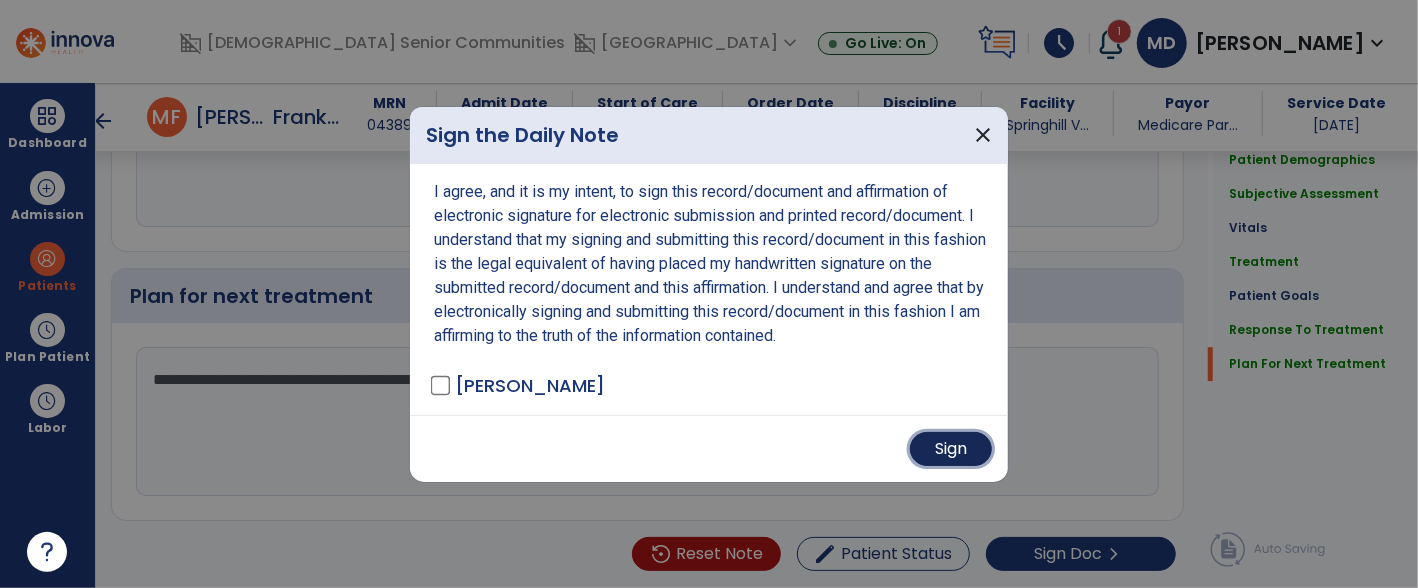 click on "Sign" at bounding box center [951, 449] 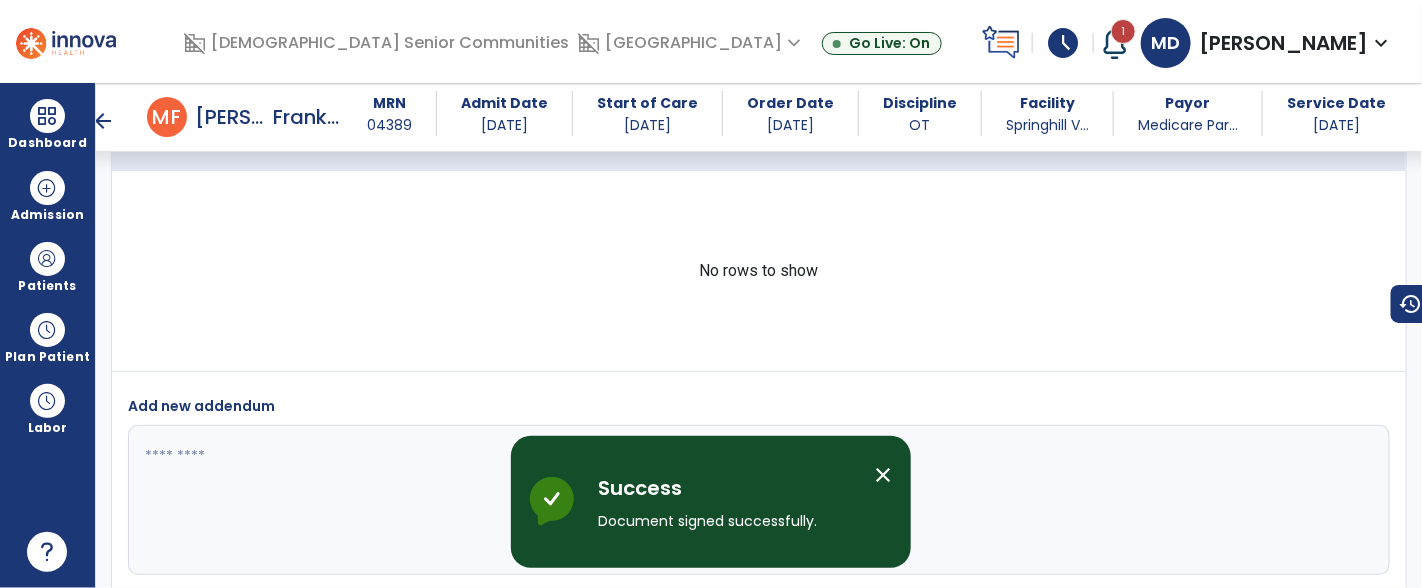 scroll, scrollTop: 4807, scrollLeft: 0, axis: vertical 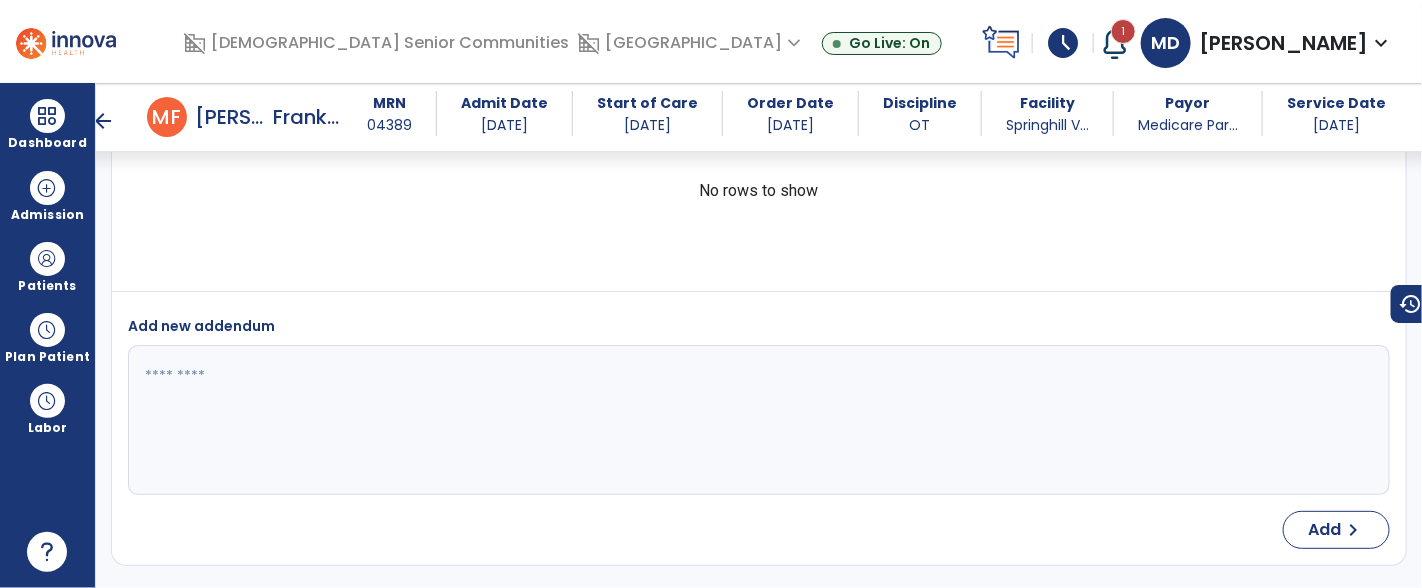 click on "arrow_back" at bounding box center (103, 121) 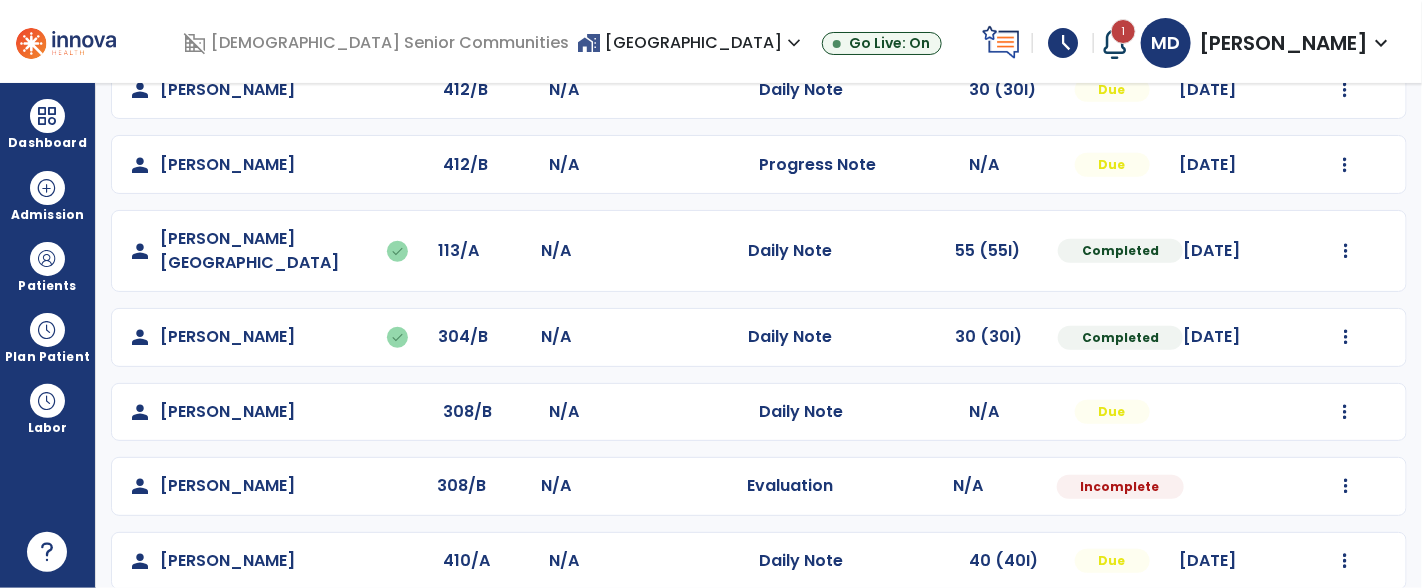 scroll, scrollTop: 420, scrollLeft: 0, axis: vertical 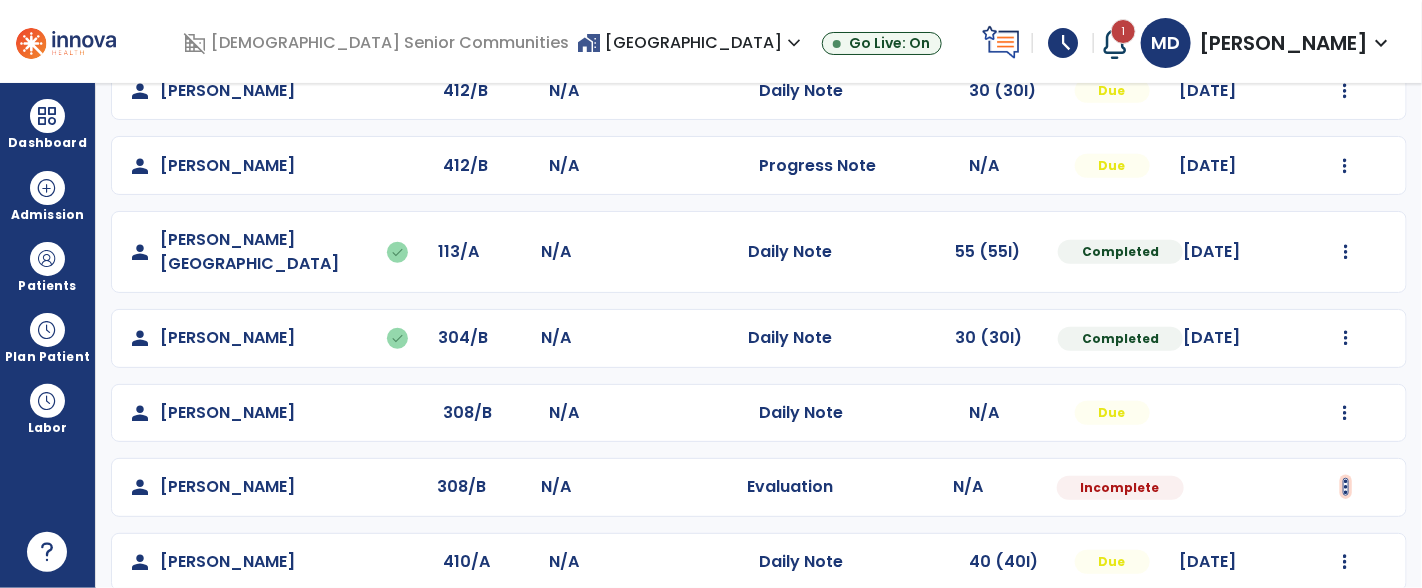 click at bounding box center [1345, -58] 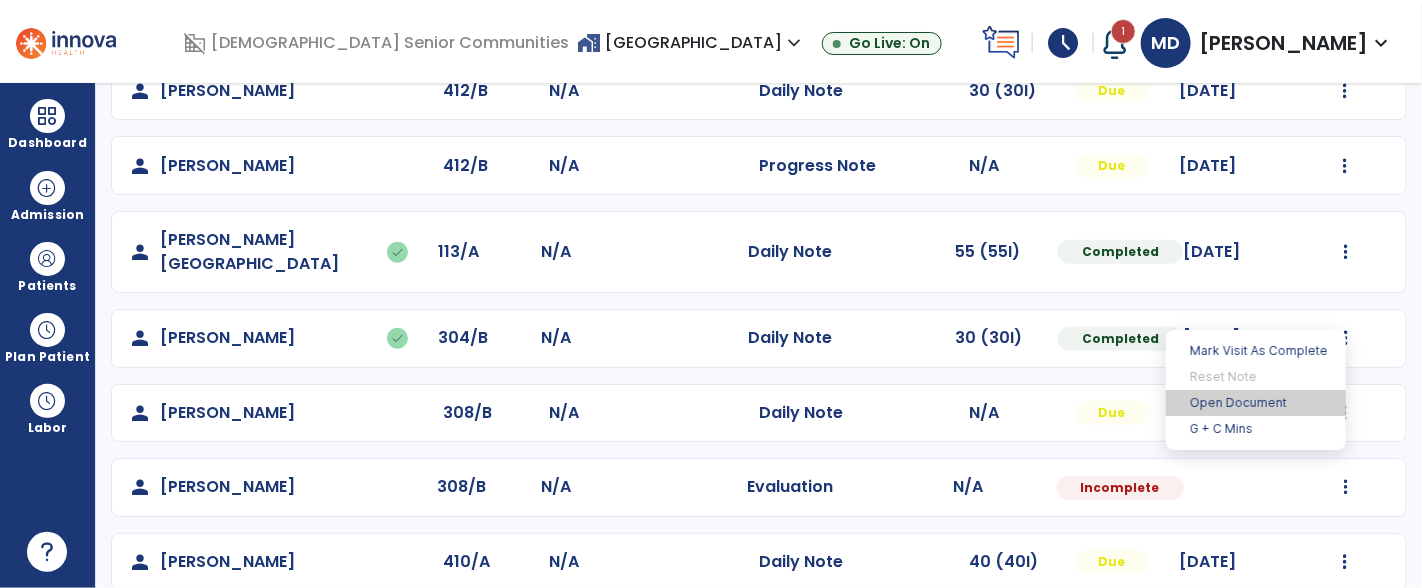 click on "Open Document" at bounding box center (1256, 403) 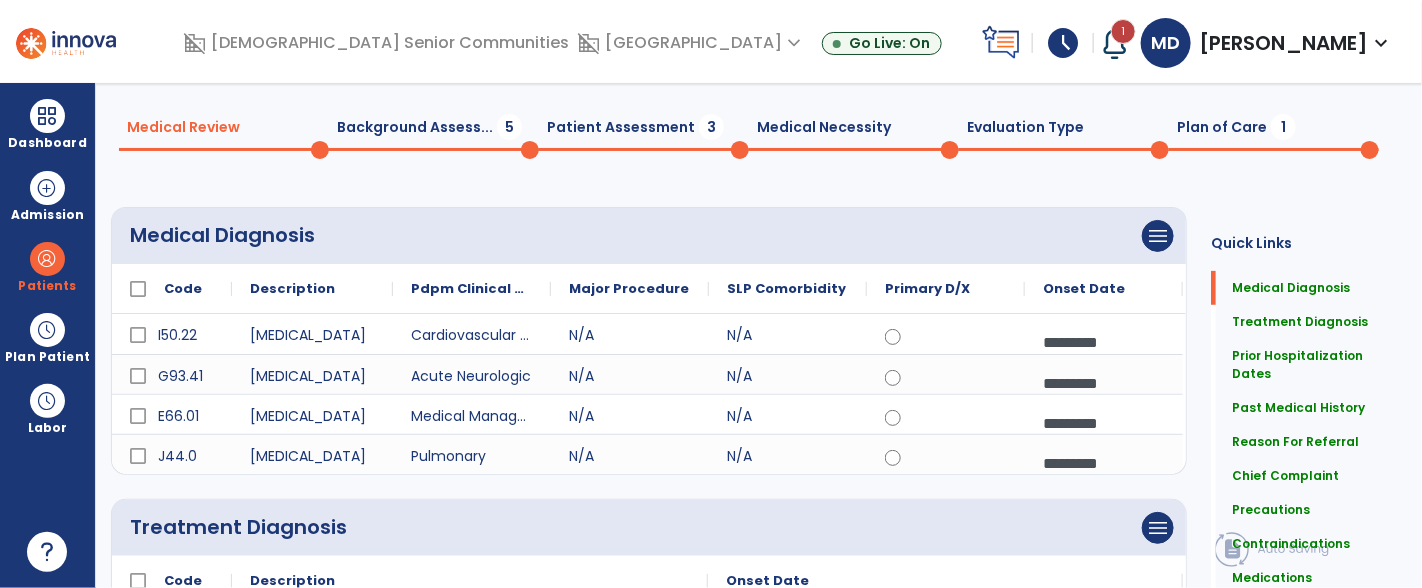 scroll, scrollTop: 0, scrollLeft: 0, axis: both 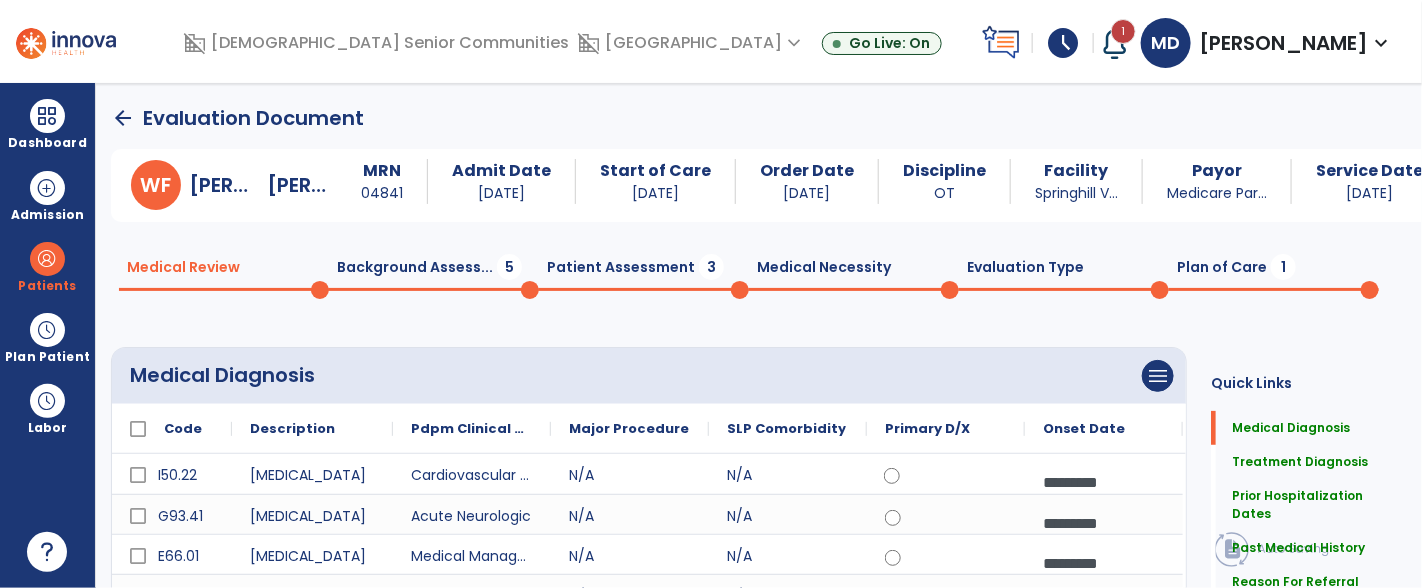click on "Background Assess...  5" 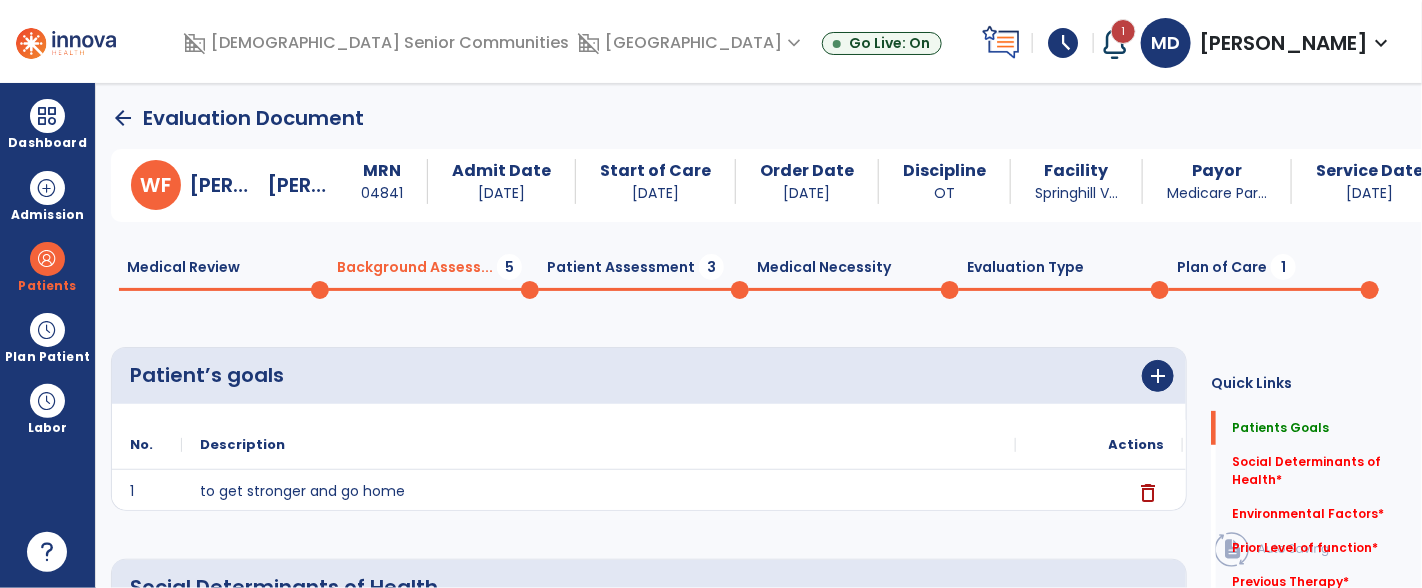 click on "1" 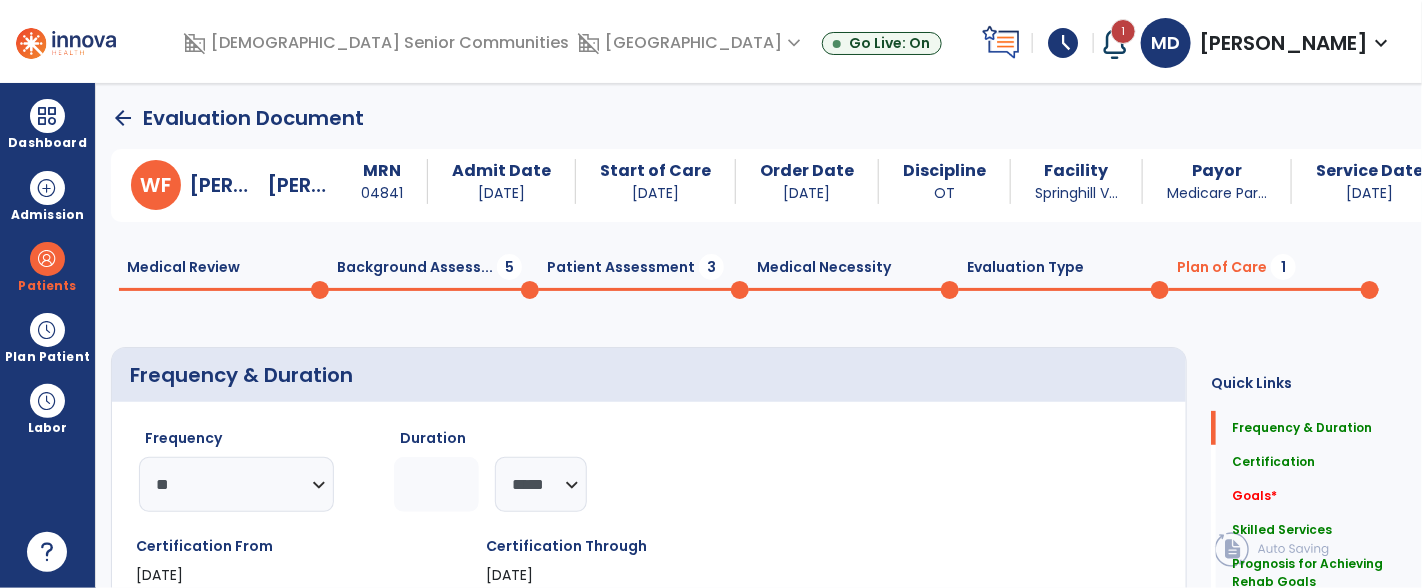 click 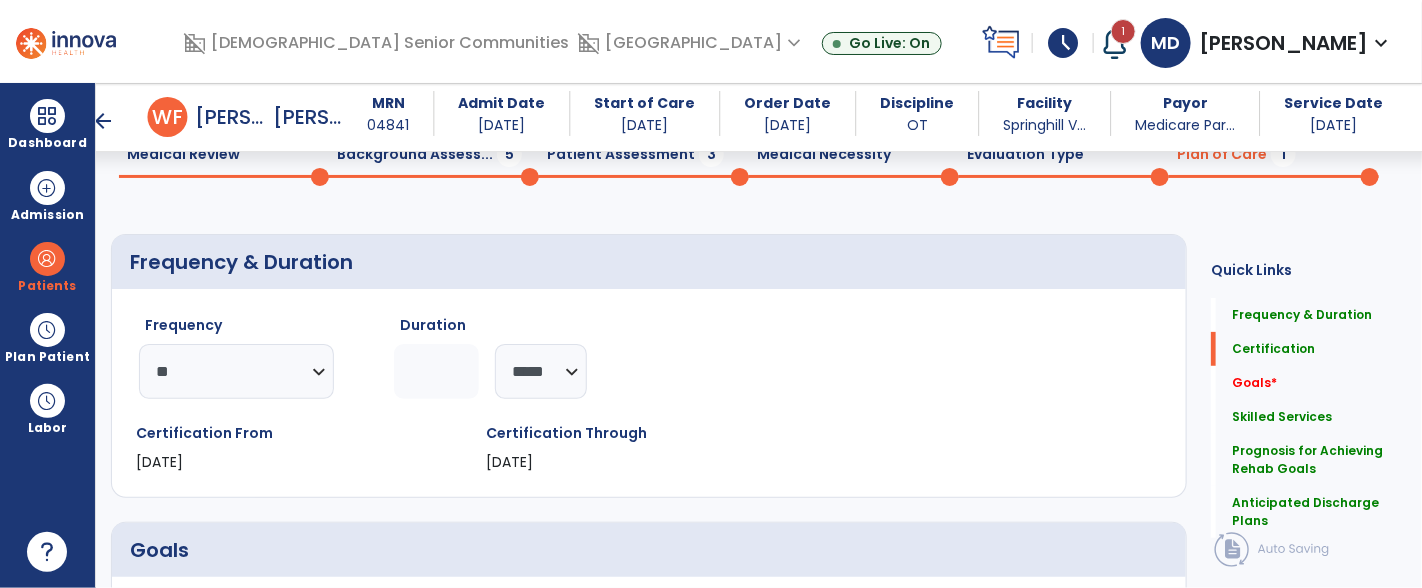 scroll, scrollTop: 0, scrollLeft: 0, axis: both 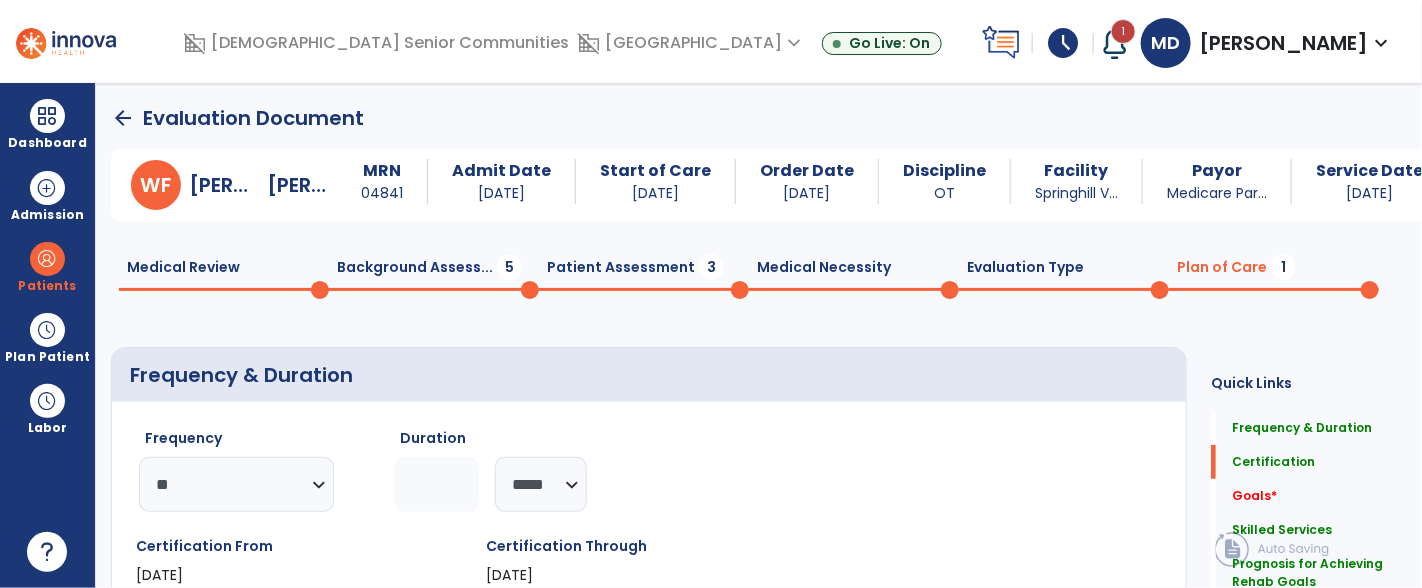 click on "Background Assess...  5" 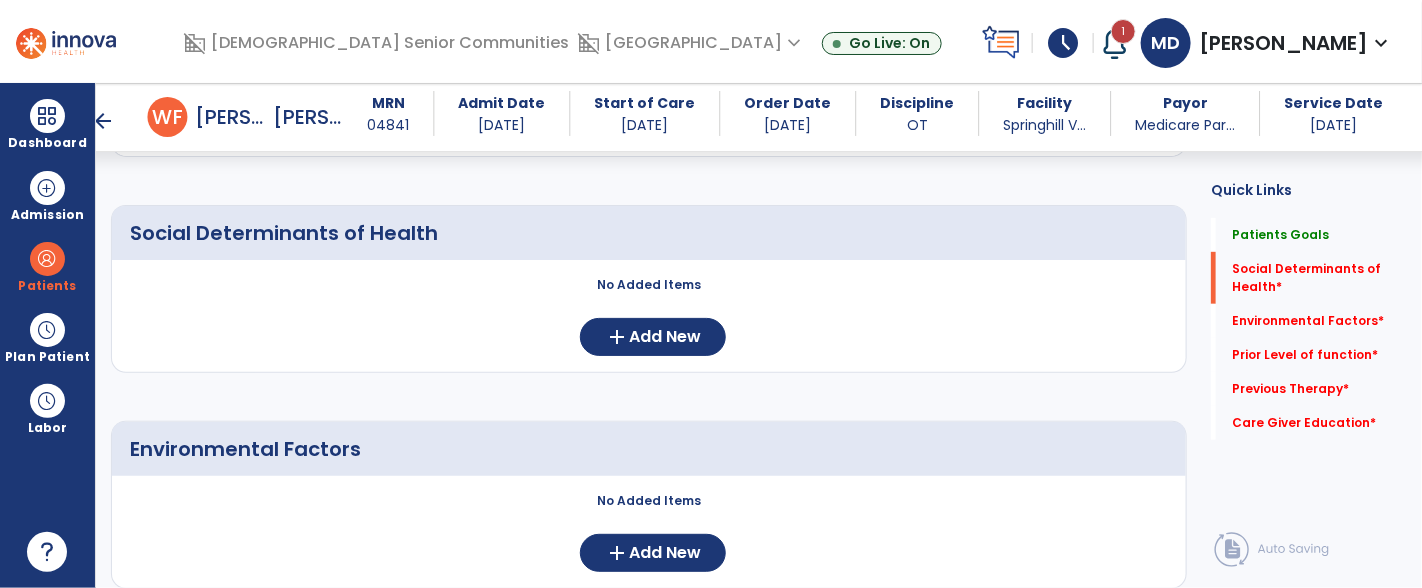 scroll, scrollTop: 332, scrollLeft: 0, axis: vertical 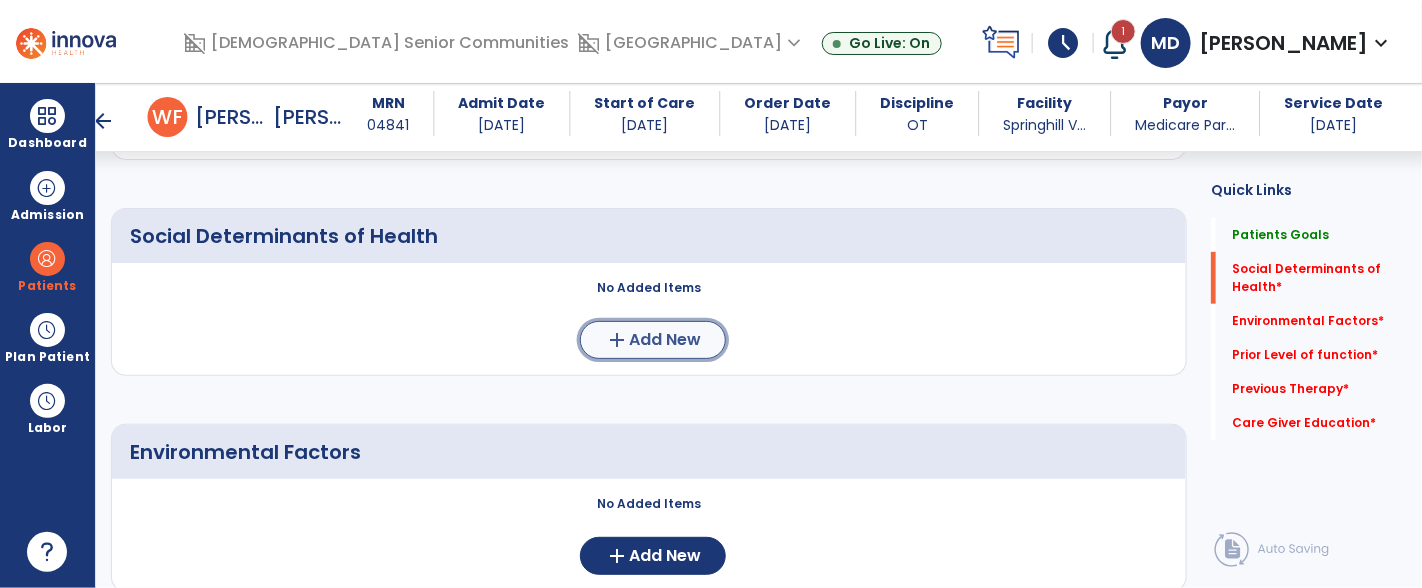 click on "Add New" 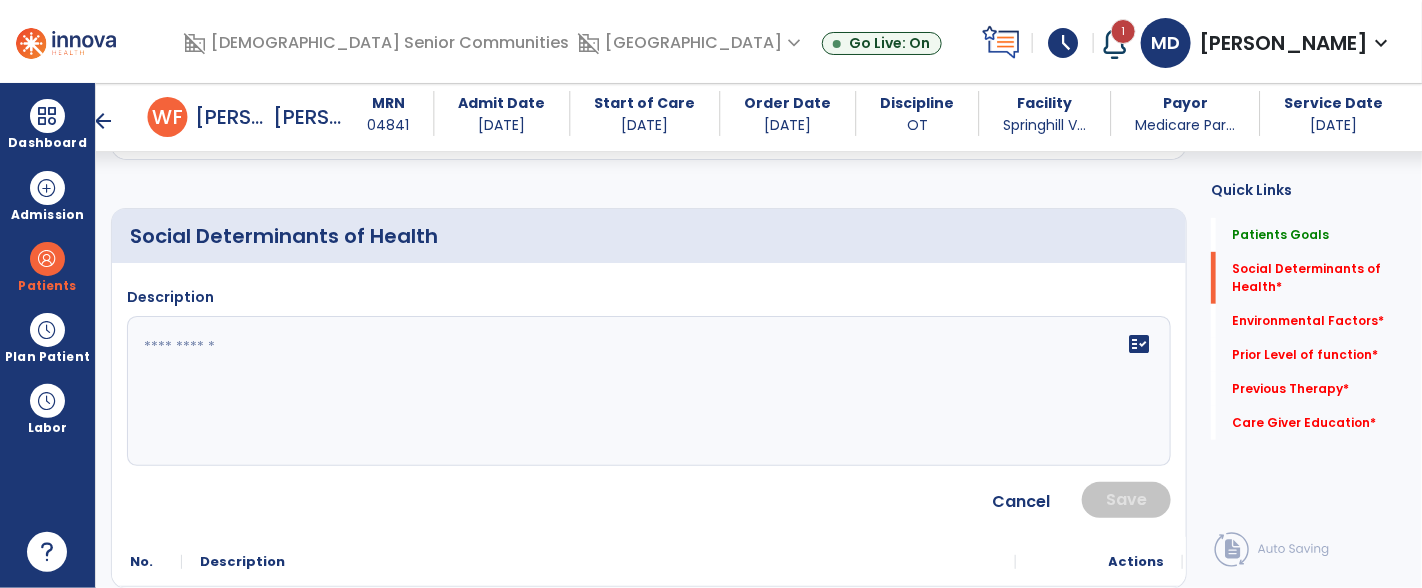click 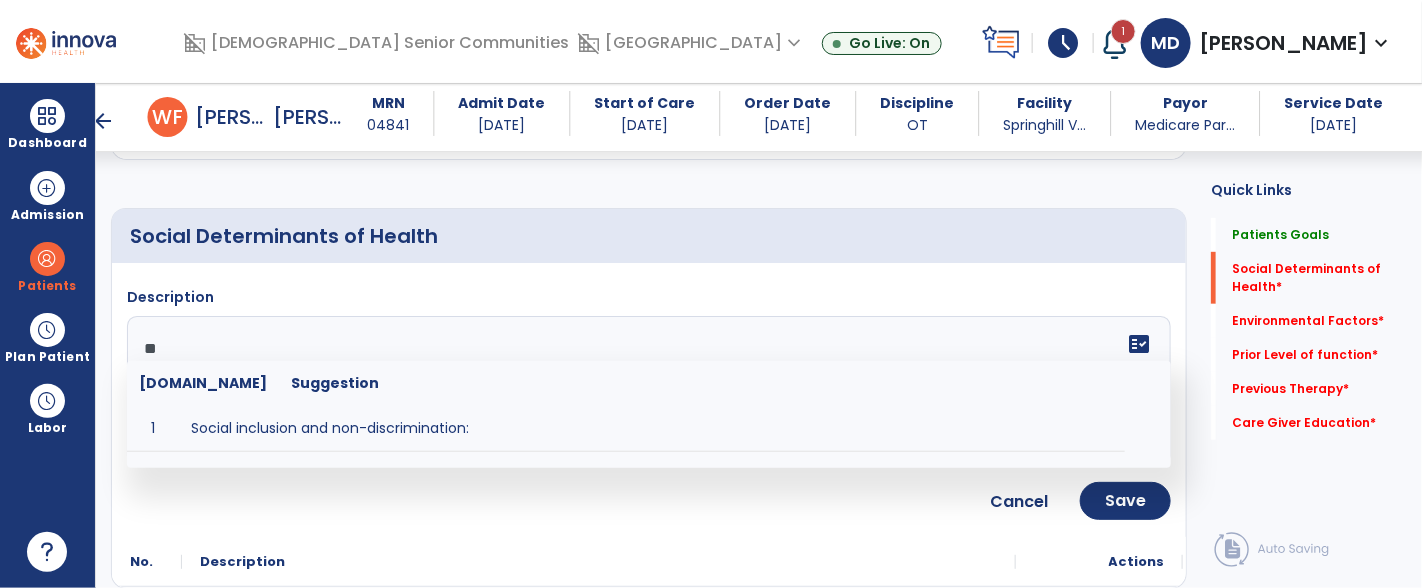 type on "*" 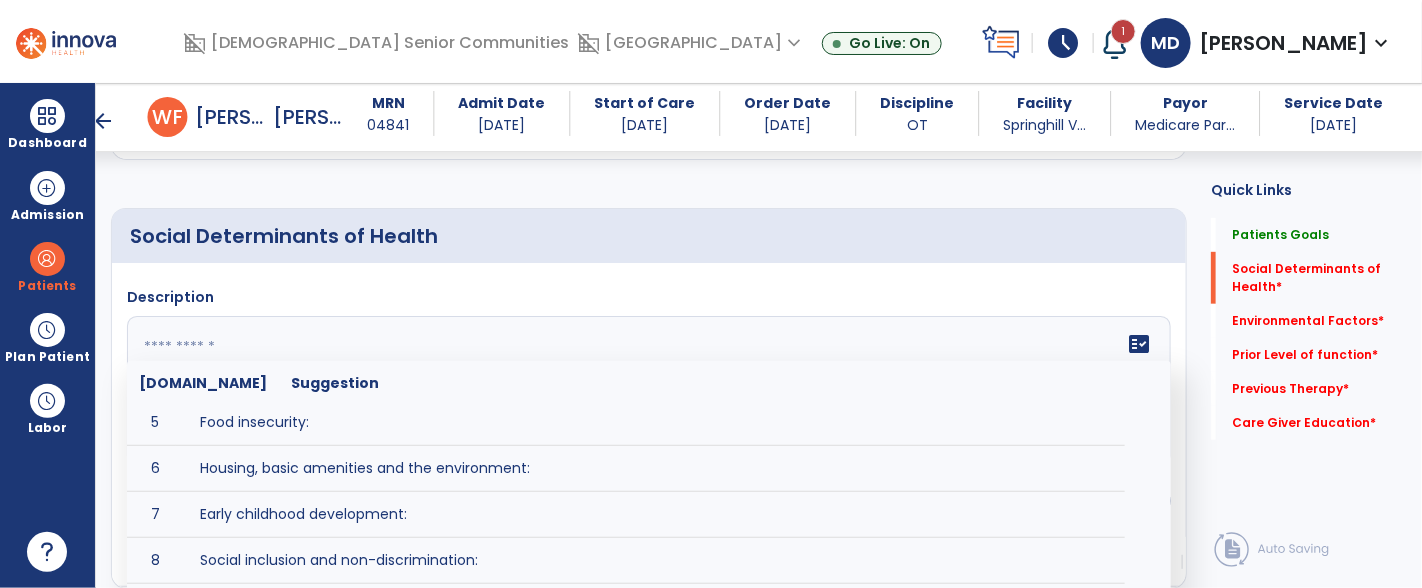 scroll, scrollTop: 210, scrollLeft: 0, axis: vertical 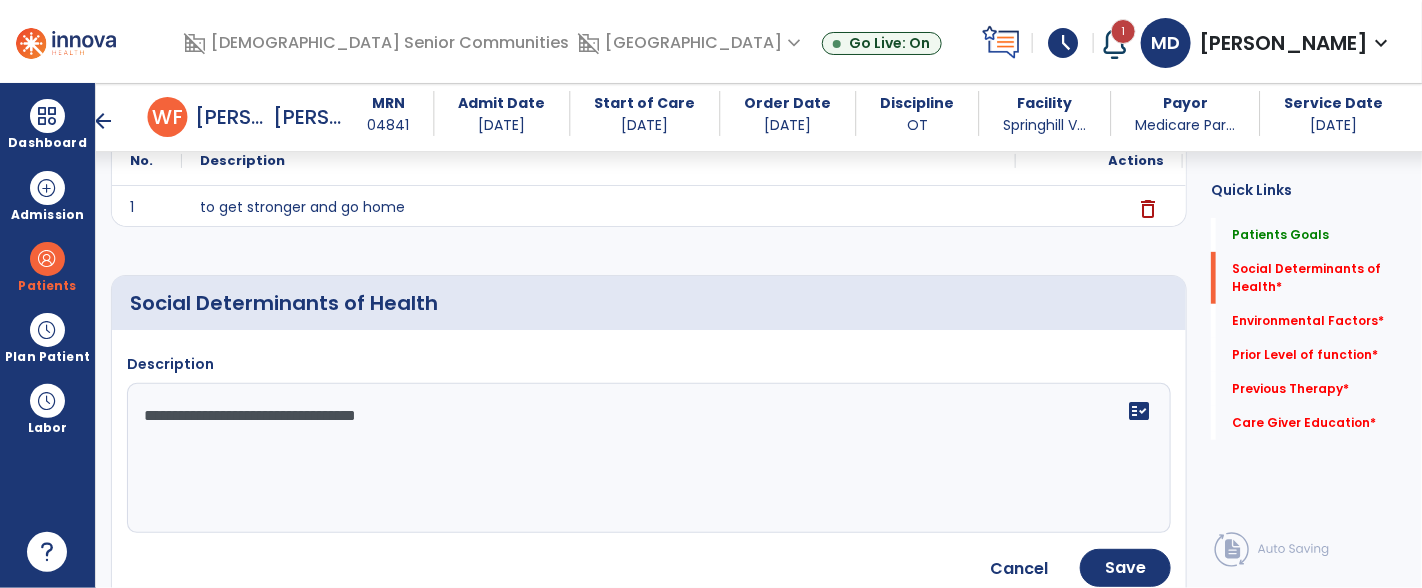 type on "**********" 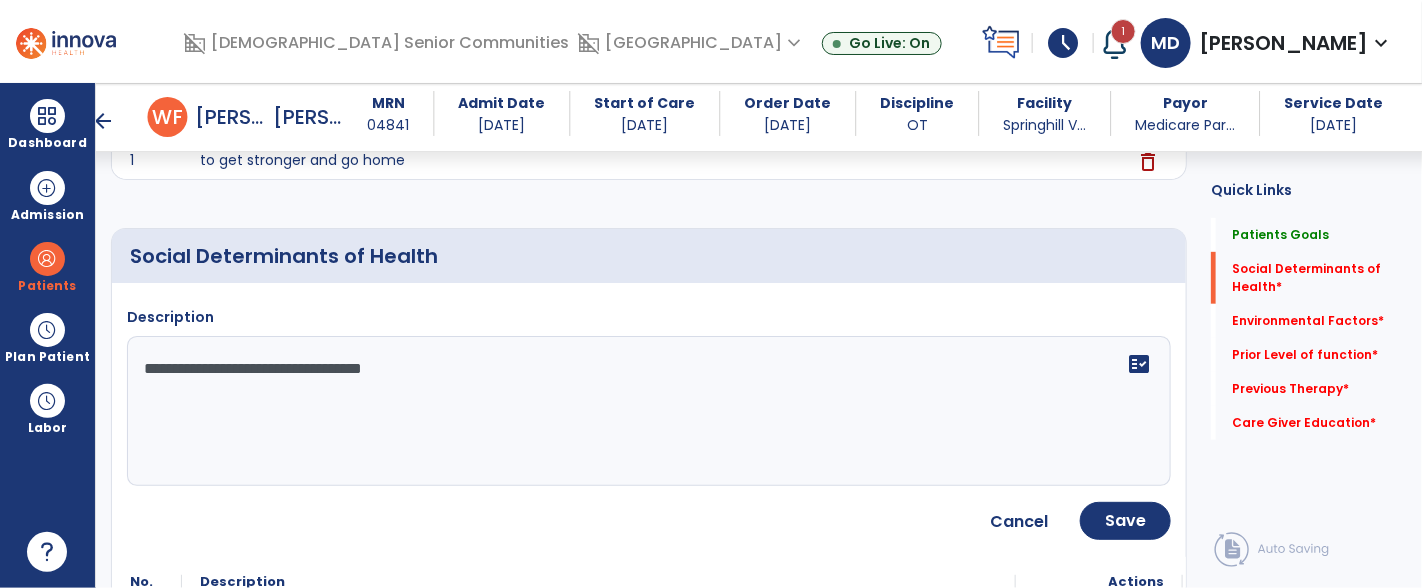 scroll, scrollTop: 317, scrollLeft: 0, axis: vertical 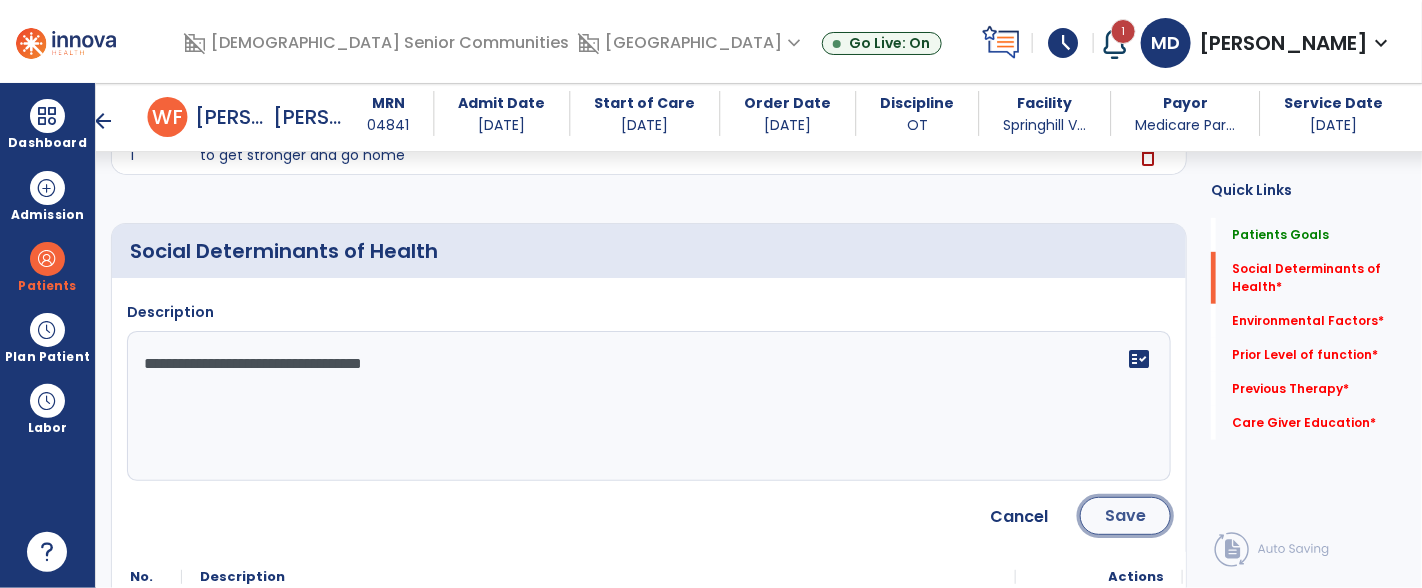 click on "Save" 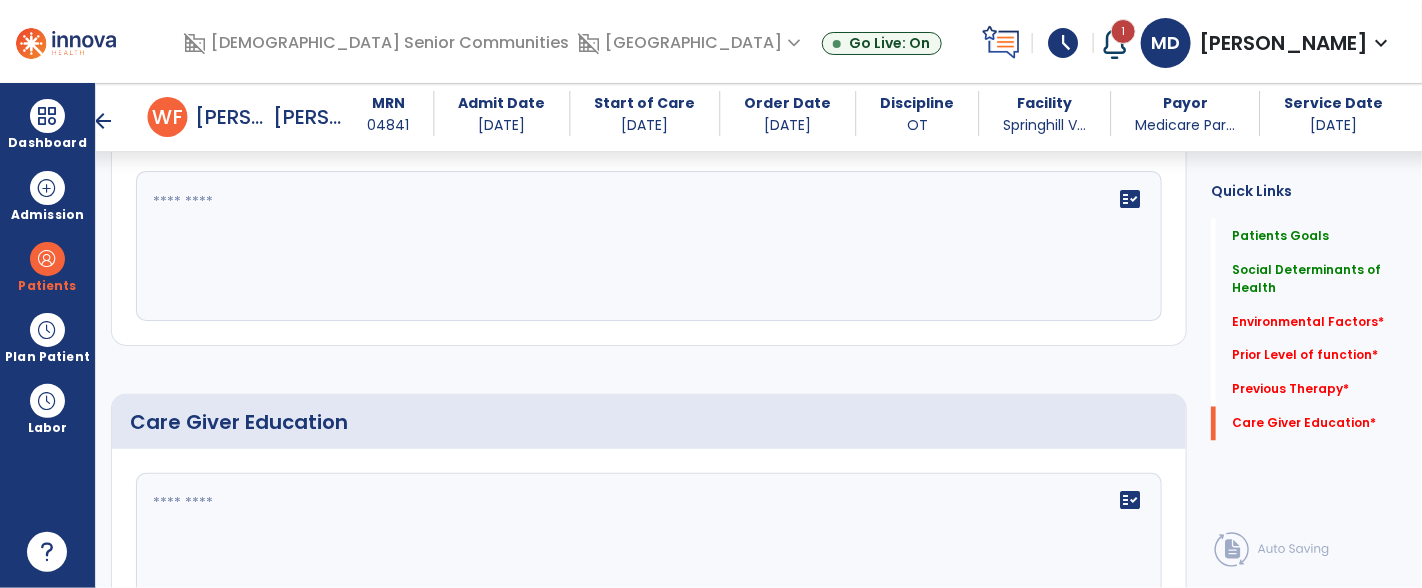 scroll, scrollTop: 1282, scrollLeft: 0, axis: vertical 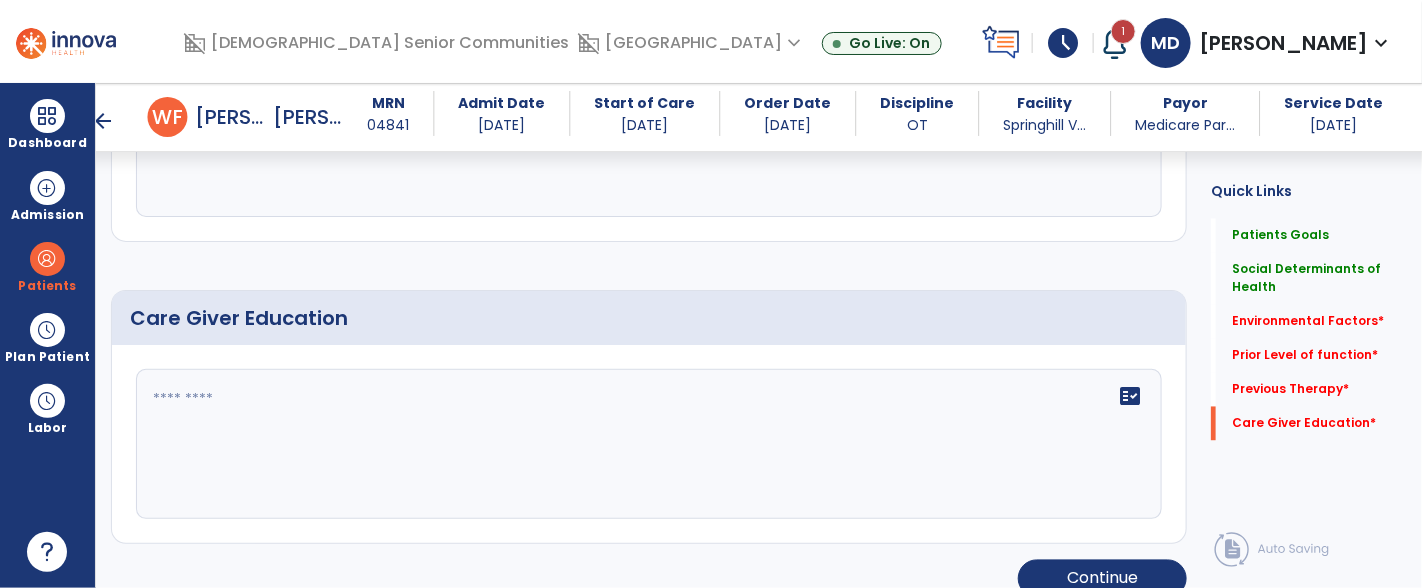 click on "fact_check" 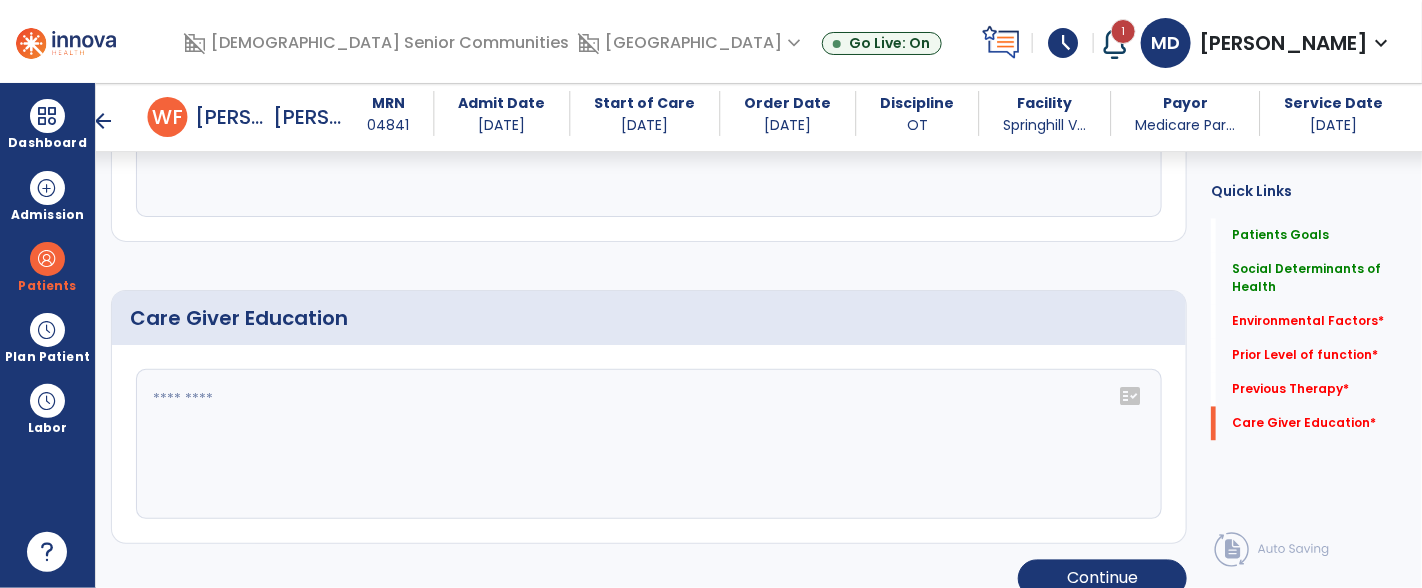 click 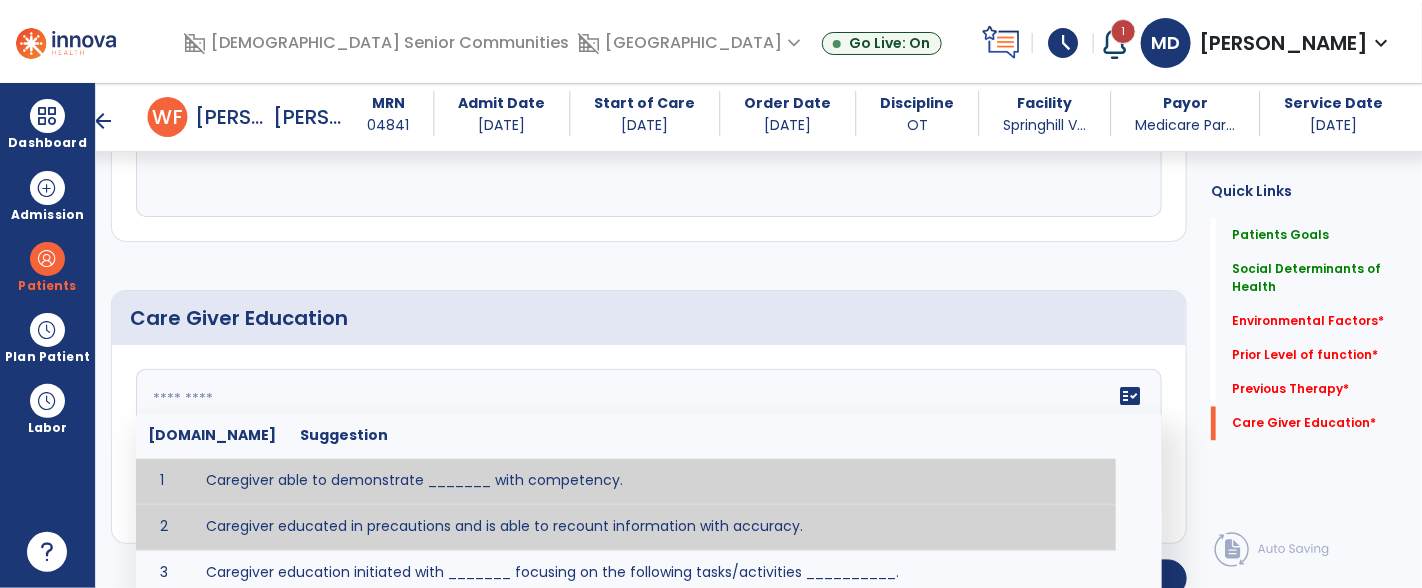 type on "**********" 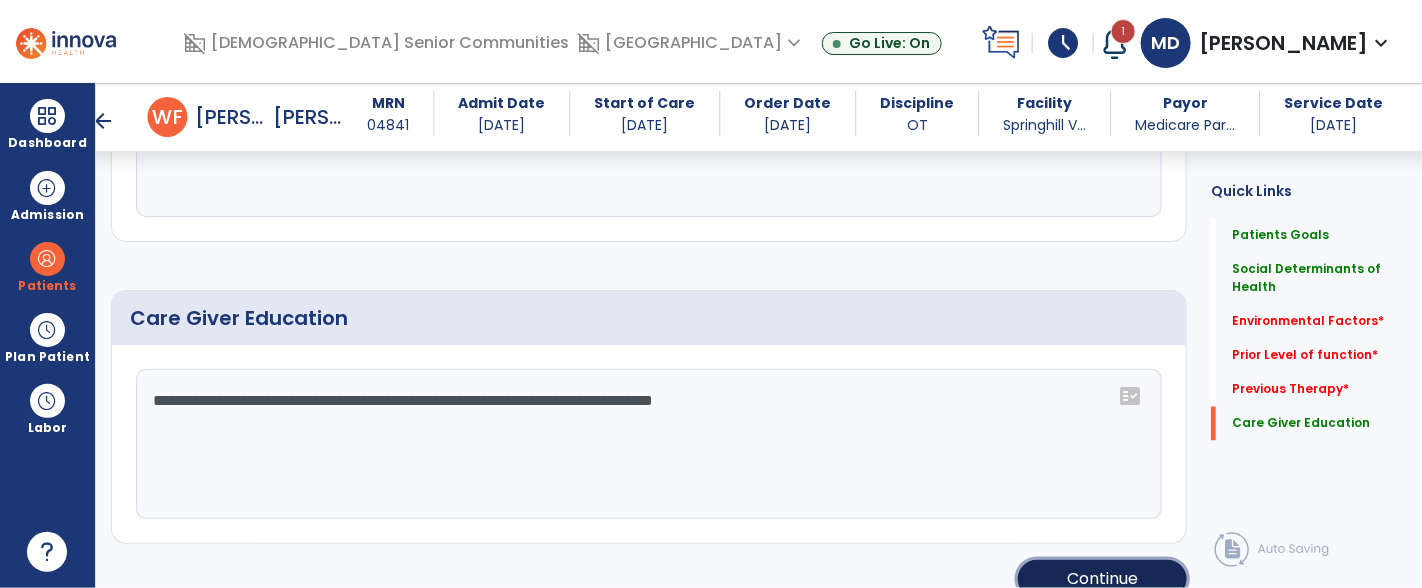 click on "Continue" 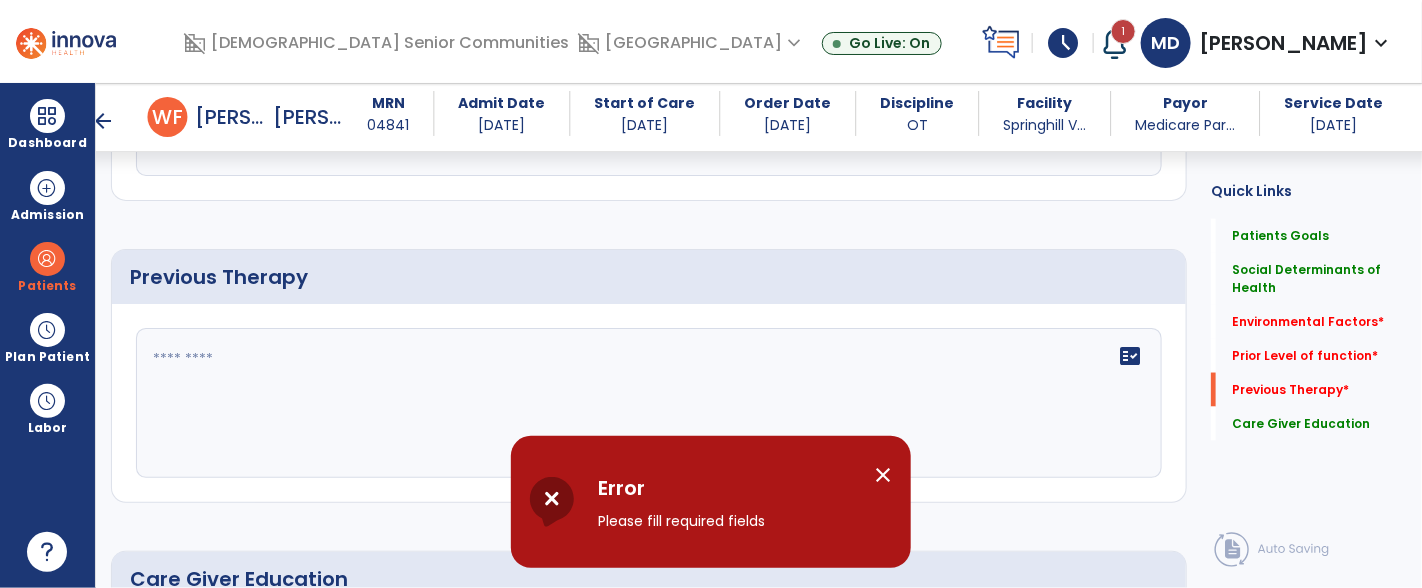 scroll, scrollTop: 1012, scrollLeft: 0, axis: vertical 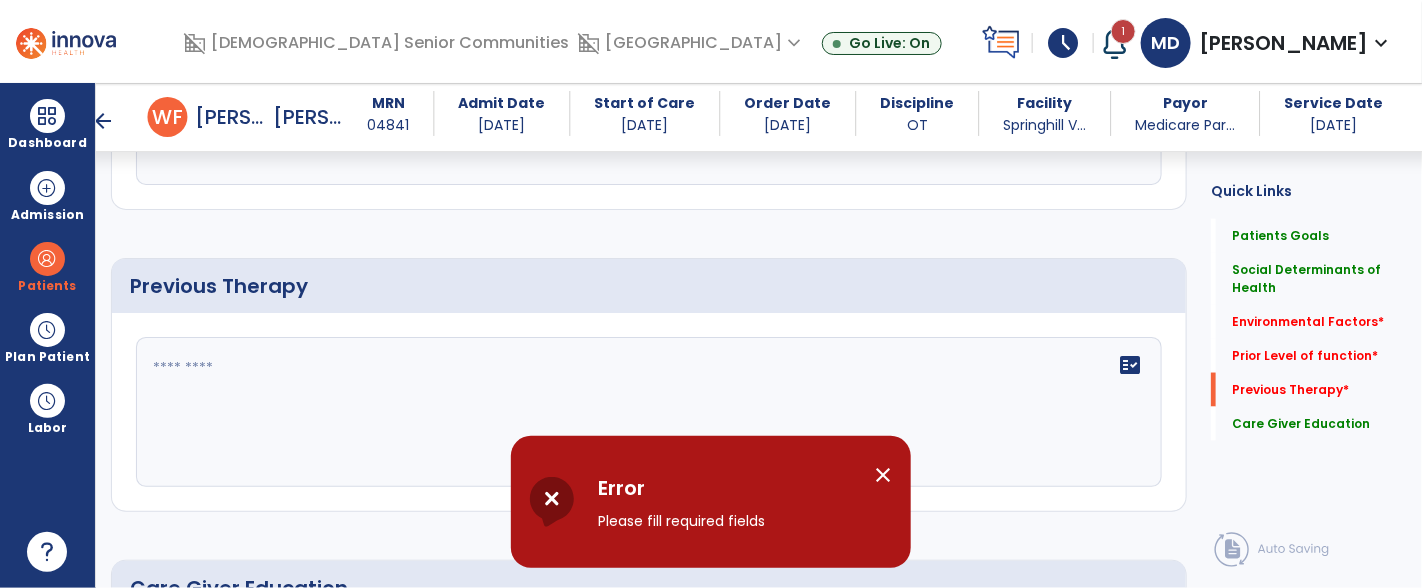 click on "arrow_back" at bounding box center (104, 121) 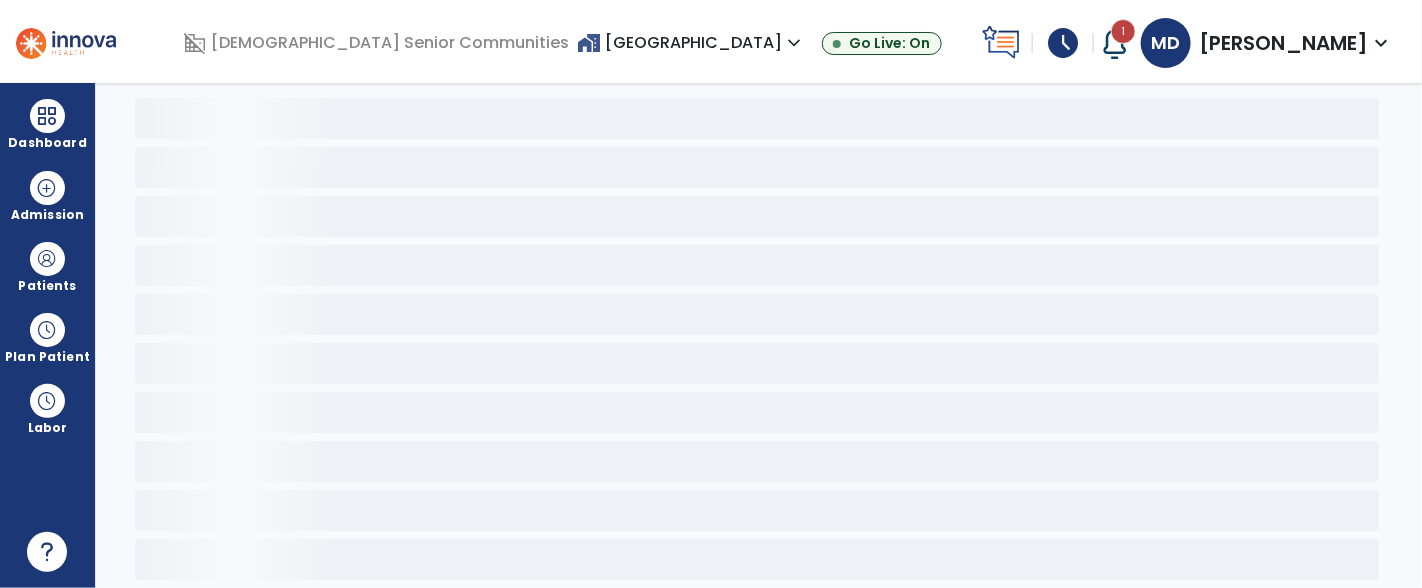 scroll, scrollTop: 91, scrollLeft: 0, axis: vertical 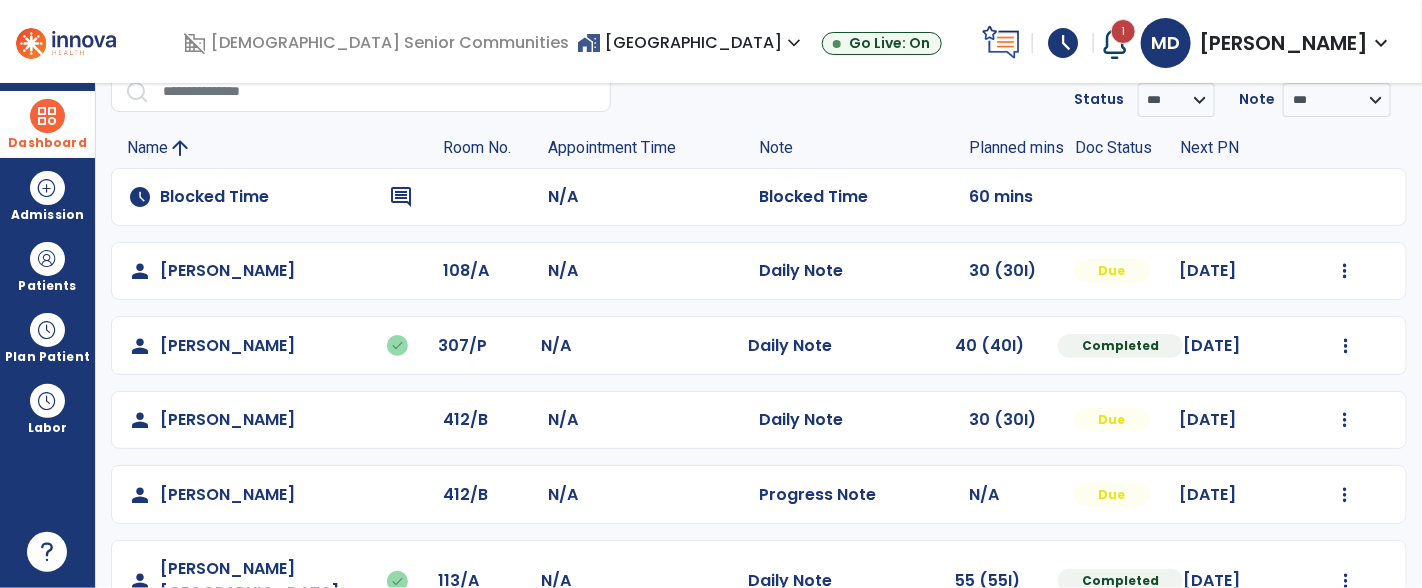 click at bounding box center [47, 116] 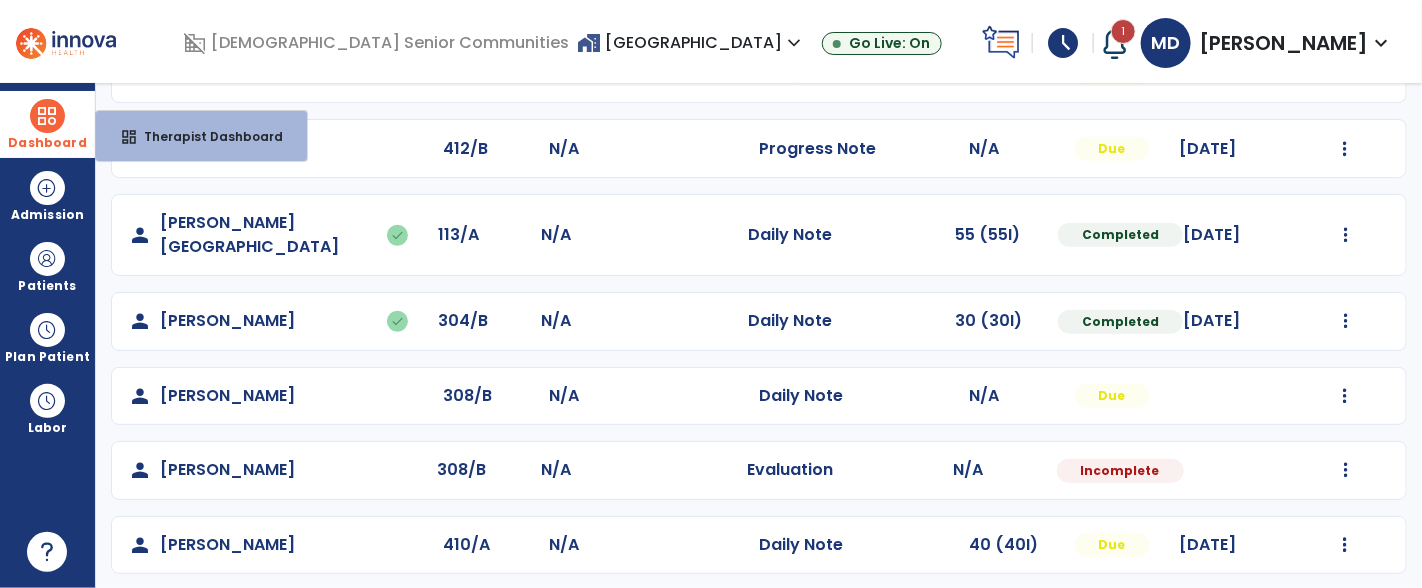 scroll, scrollTop: 353, scrollLeft: 0, axis: vertical 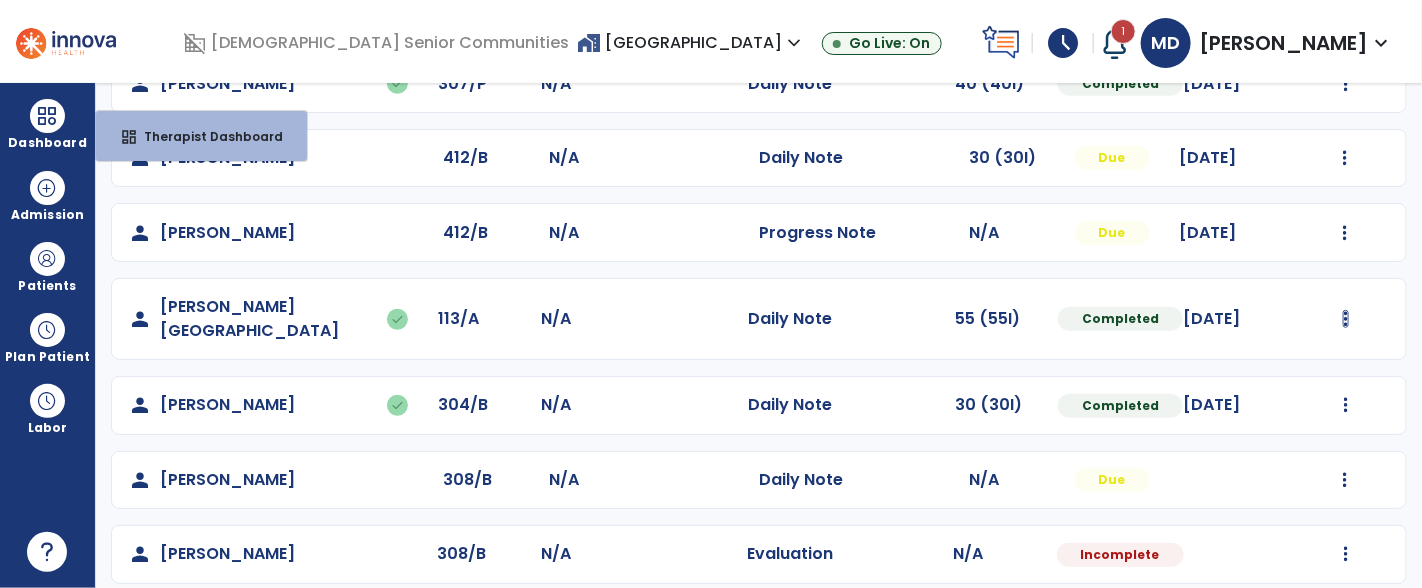 click at bounding box center [1345, 9] 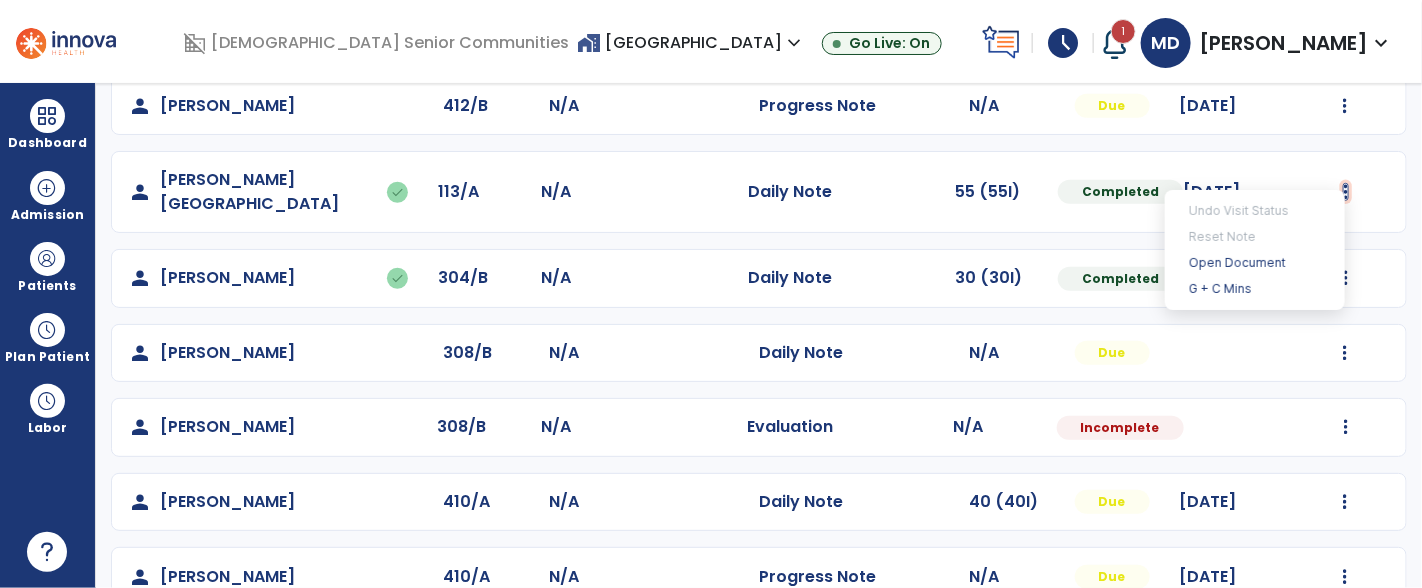 scroll, scrollTop: 495, scrollLeft: 0, axis: vertical 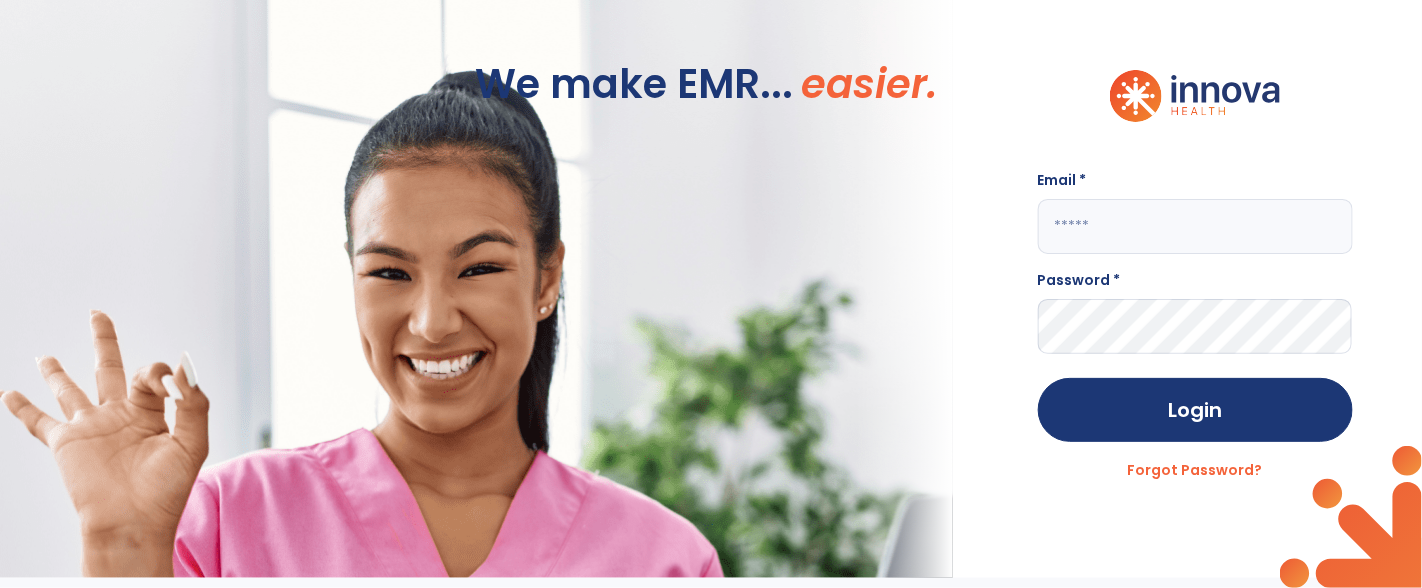 click 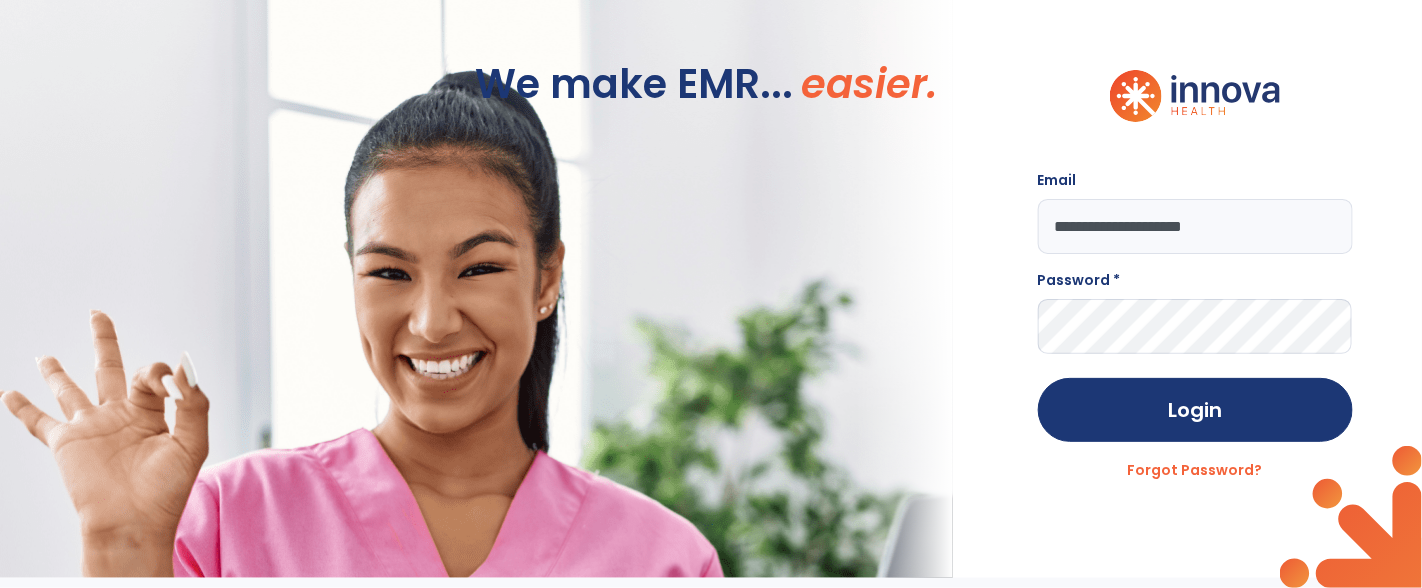 type on "**********" 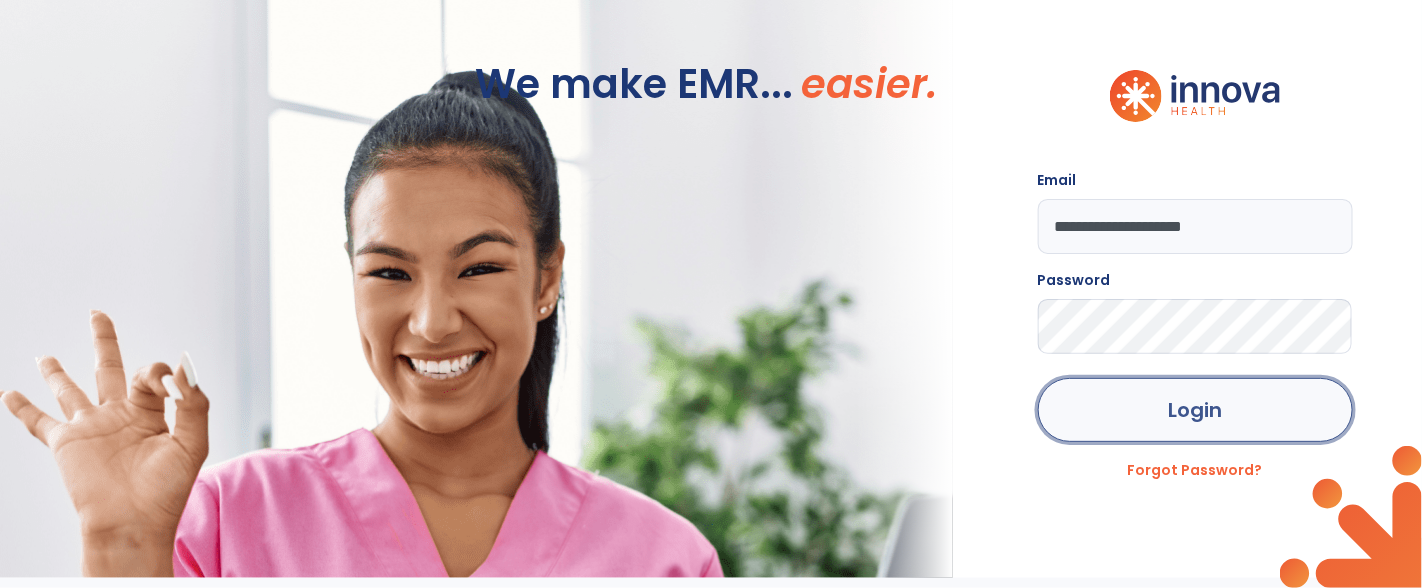 click on "Login" 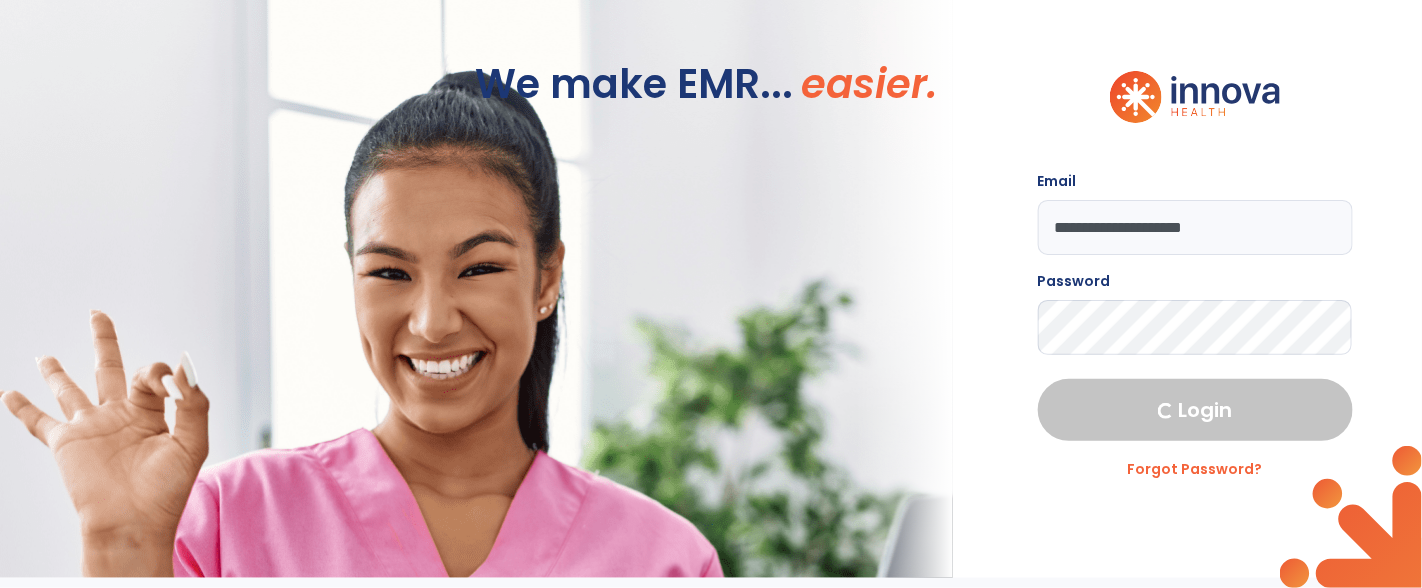 select on "****" 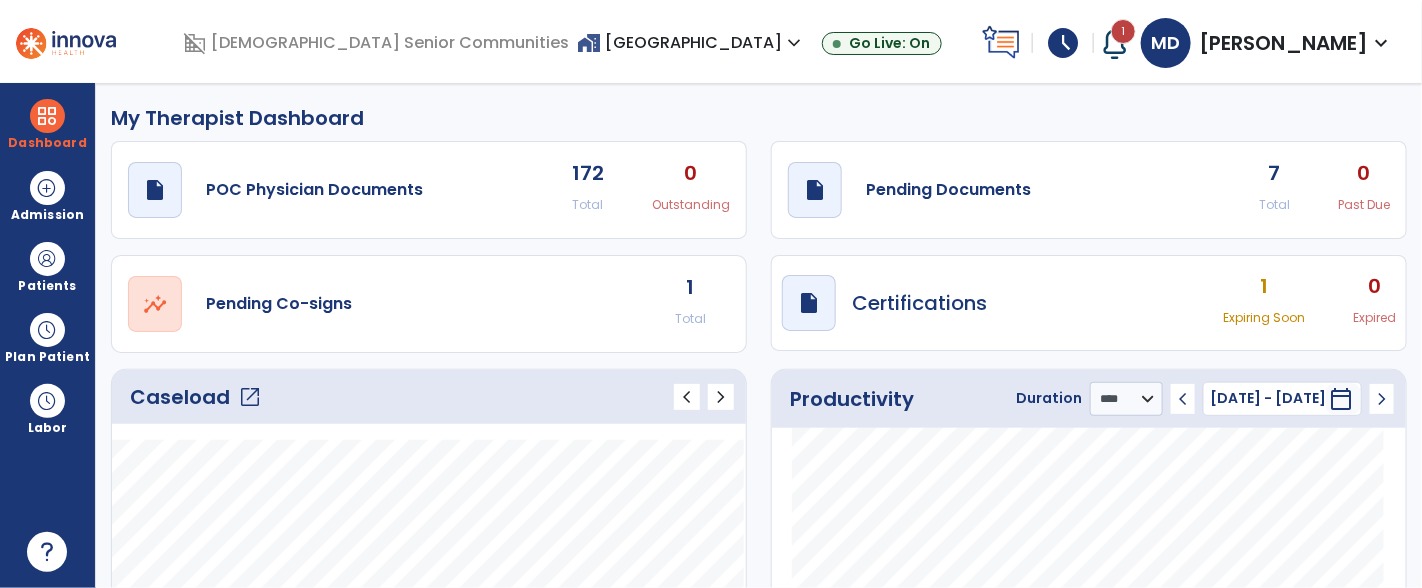 click on "Caseload   open_in_new" 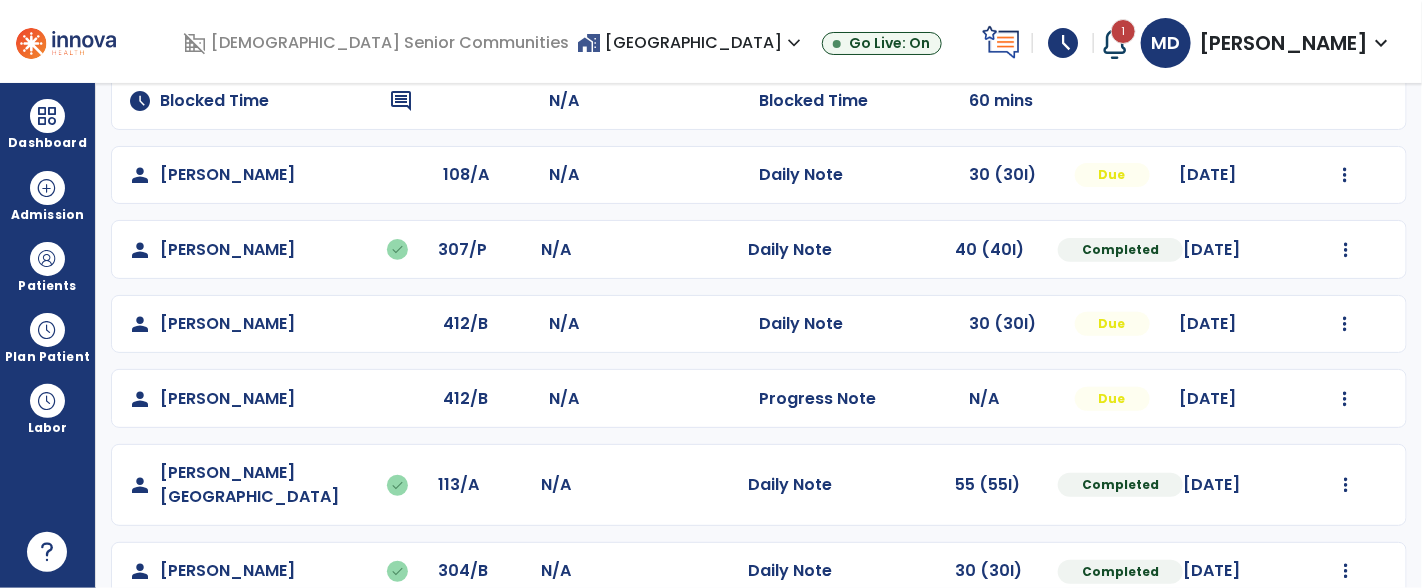scroll, scrollTop: 183, scrollLeft: 0, axis: vertical 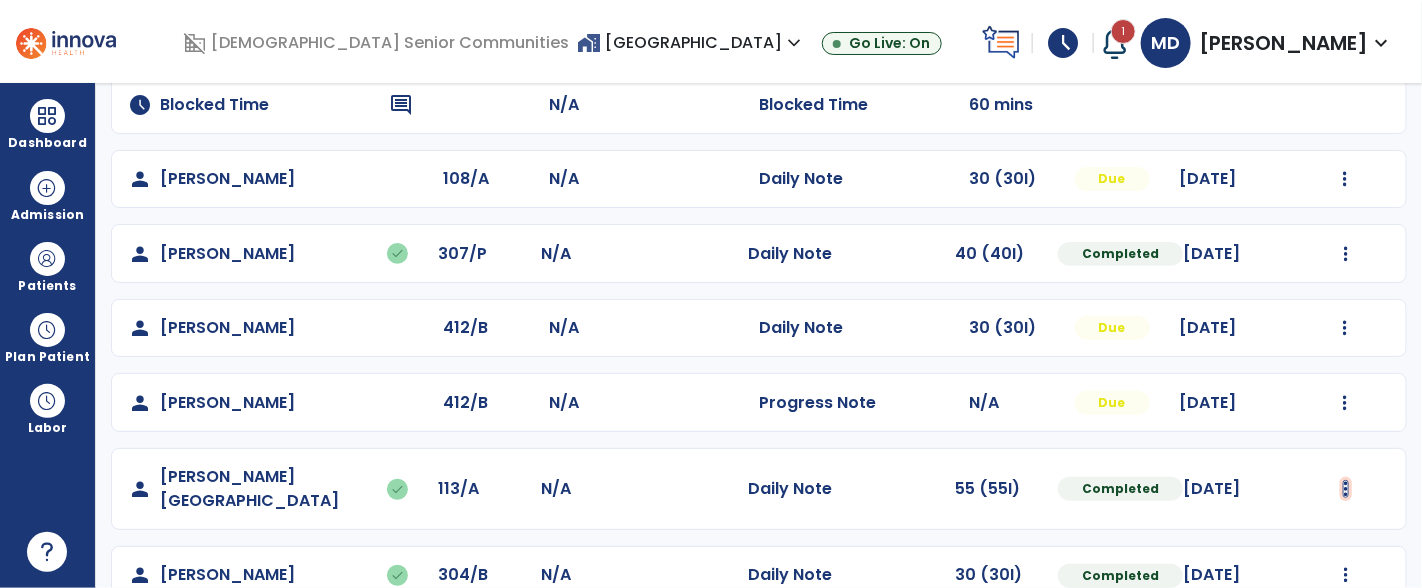 click at bounding box center [1345, 179] 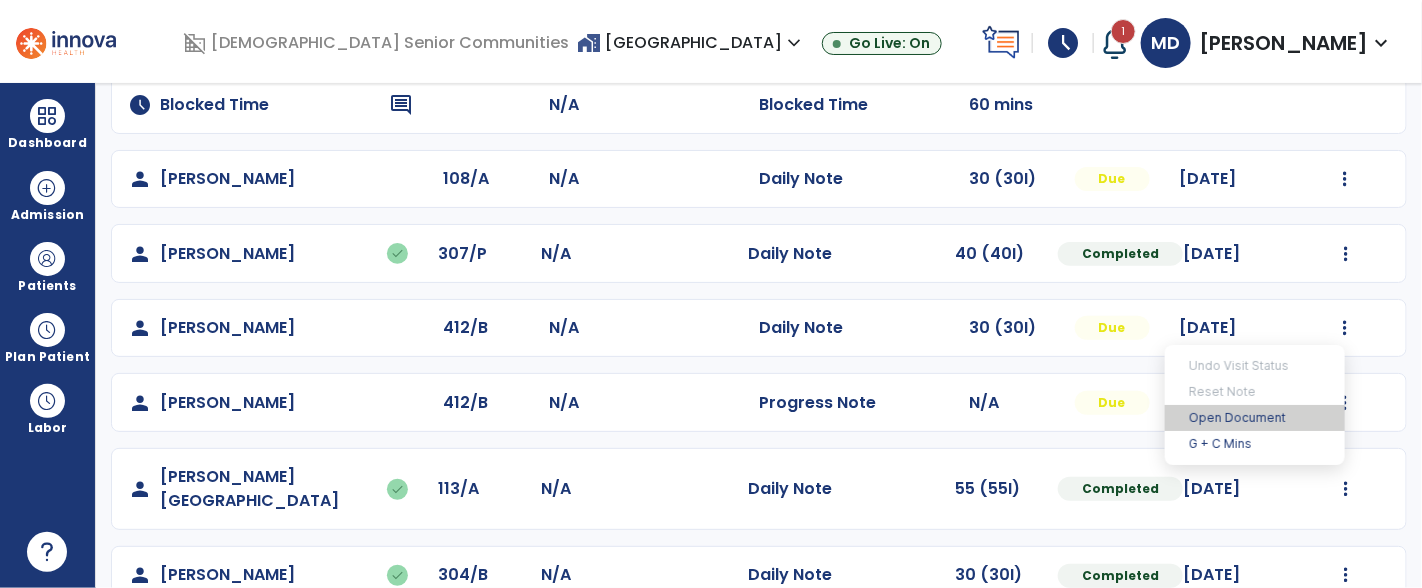 click on "Open Document" at bounding box center [1255, 418] 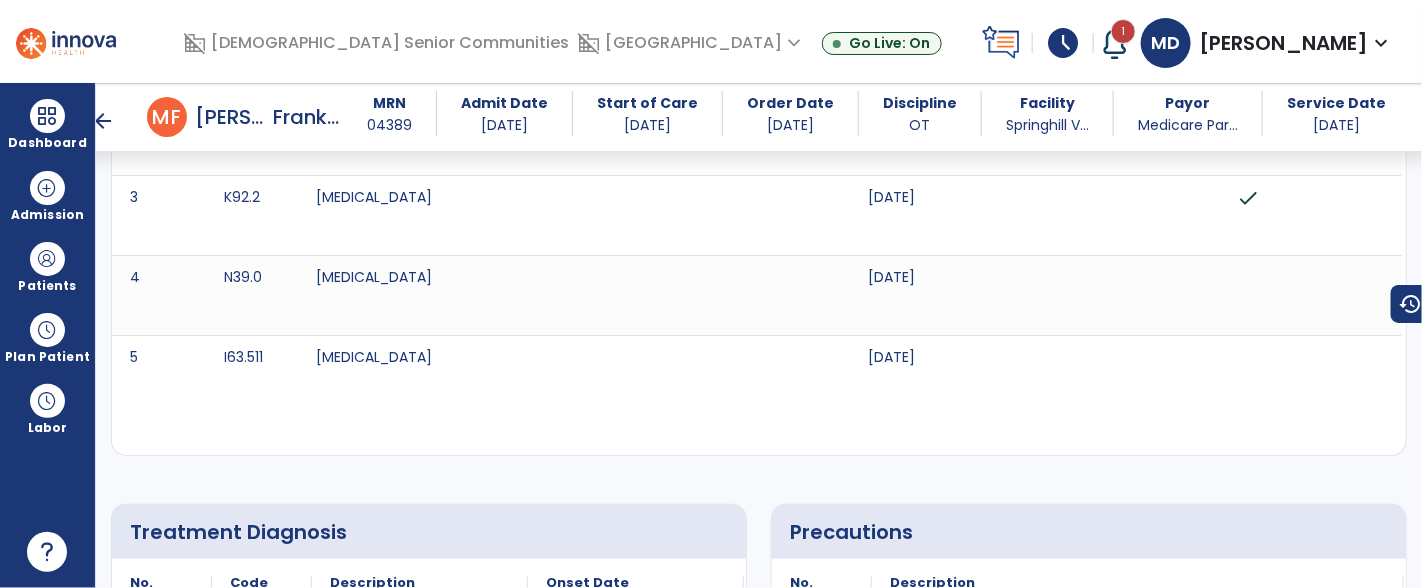 scroll, scrollTop: 350, scrollLeft: 0, axis: vertical 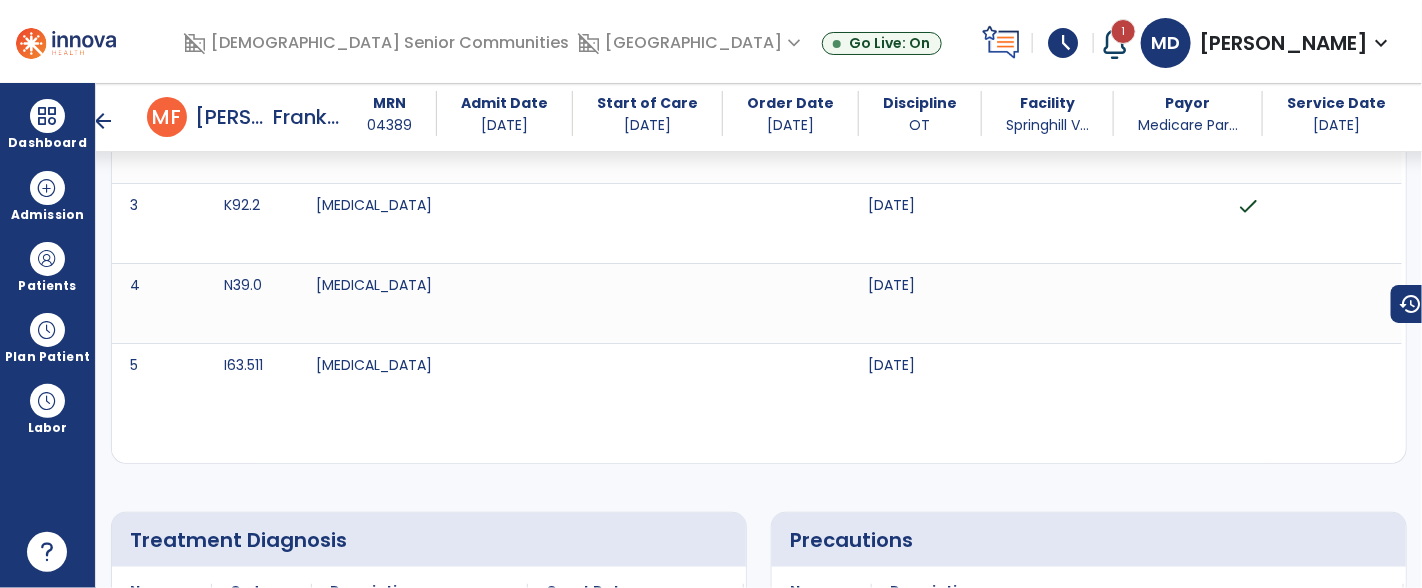 click on "arrow_back" at bounding box center (103, 121) 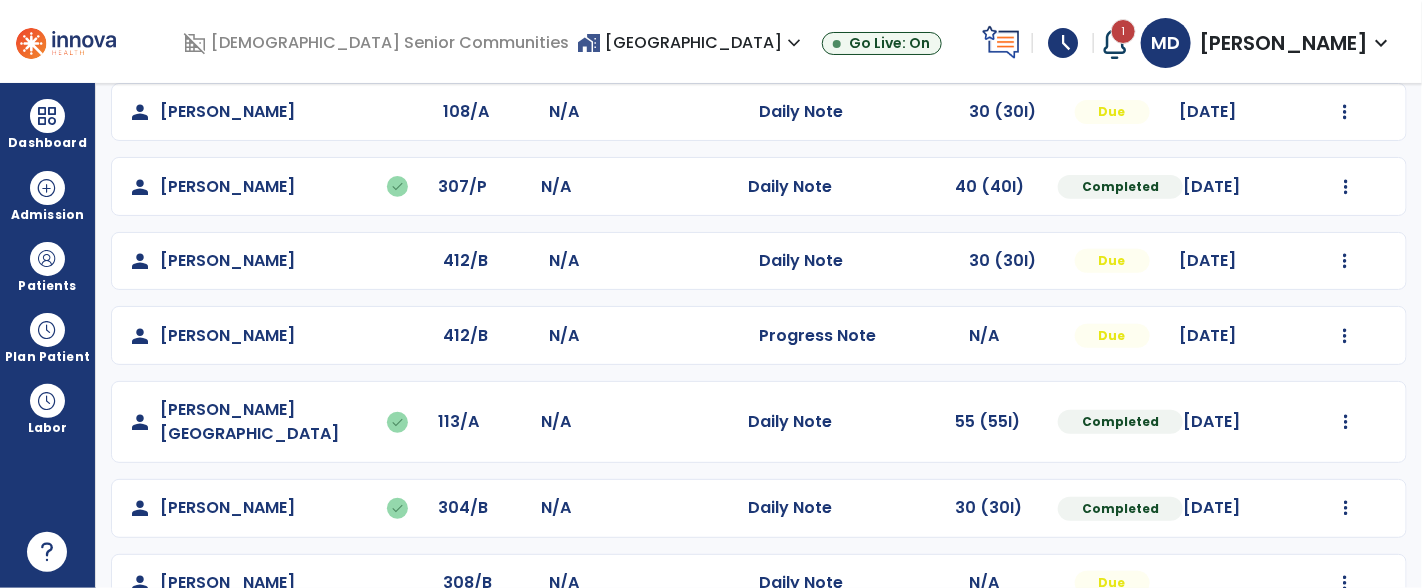 scroll, scrollTop: 249, scrollLeft: 0, axis: vertical 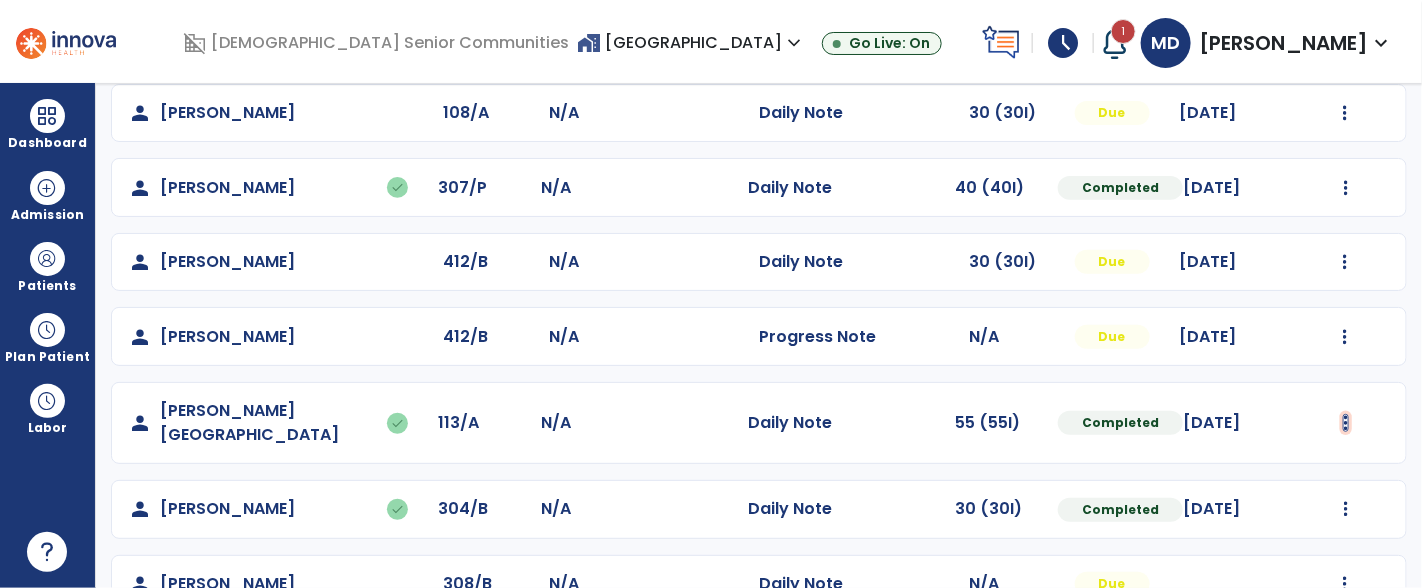 click at bounding box center [1345, 113] 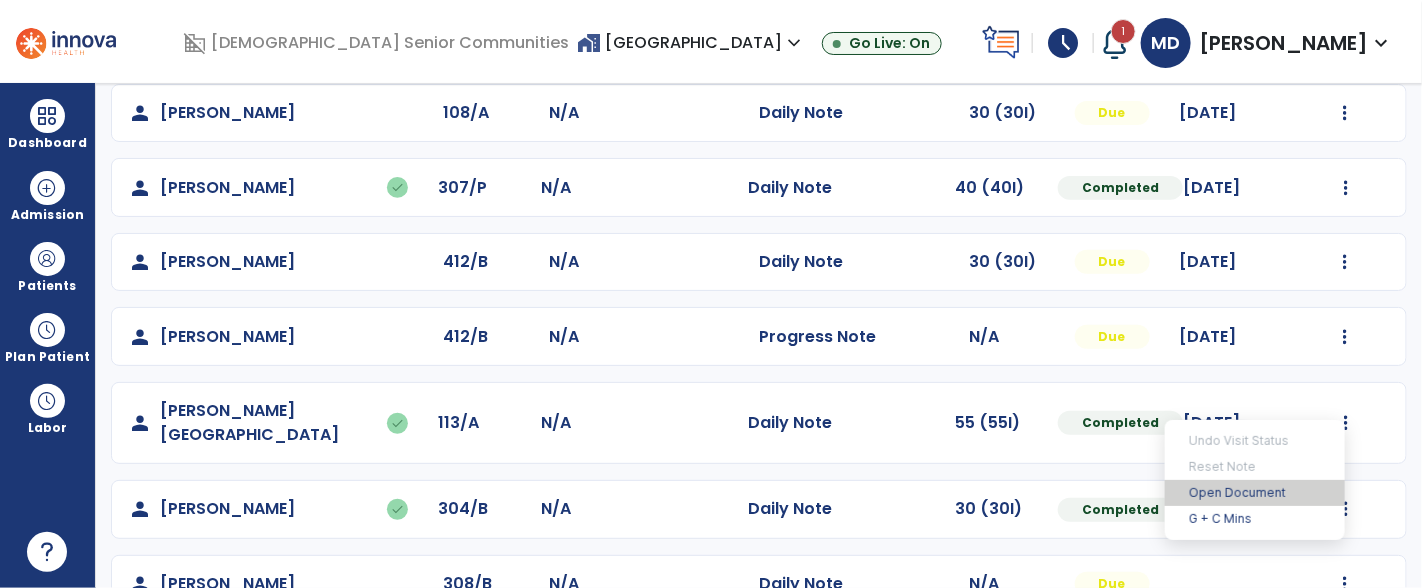 click on "Open Document" at bounding box center (1255, 493) 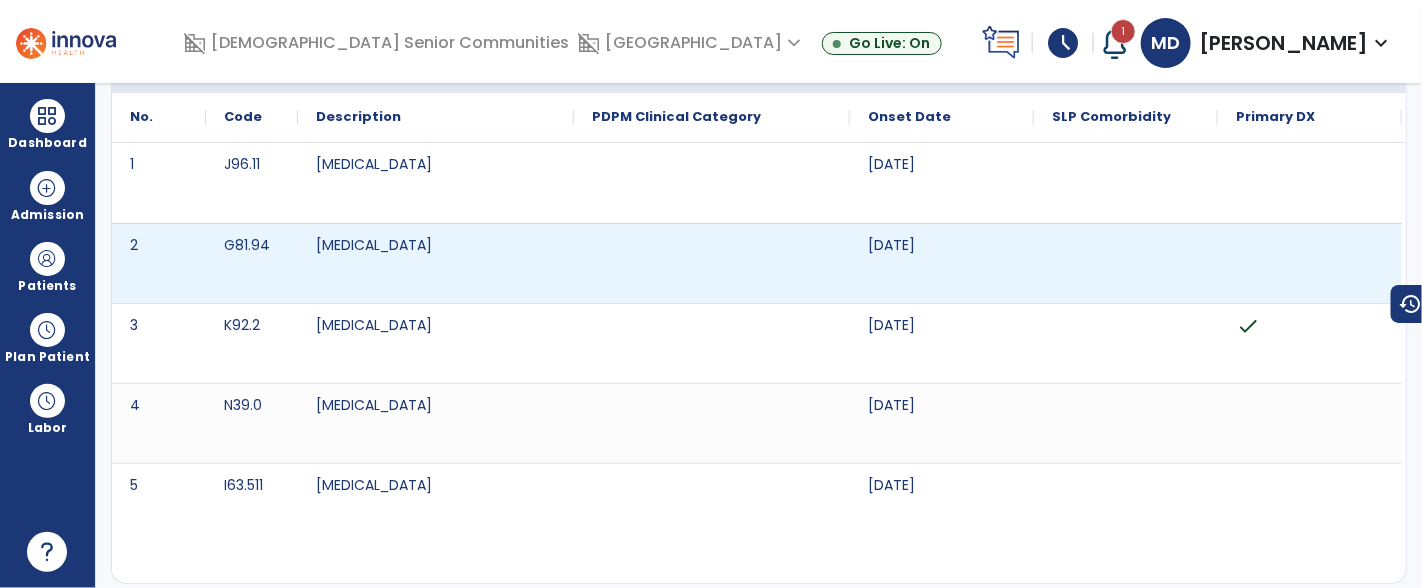 scroll, scrollTop: 0, scrollLeft: 0, axis: both 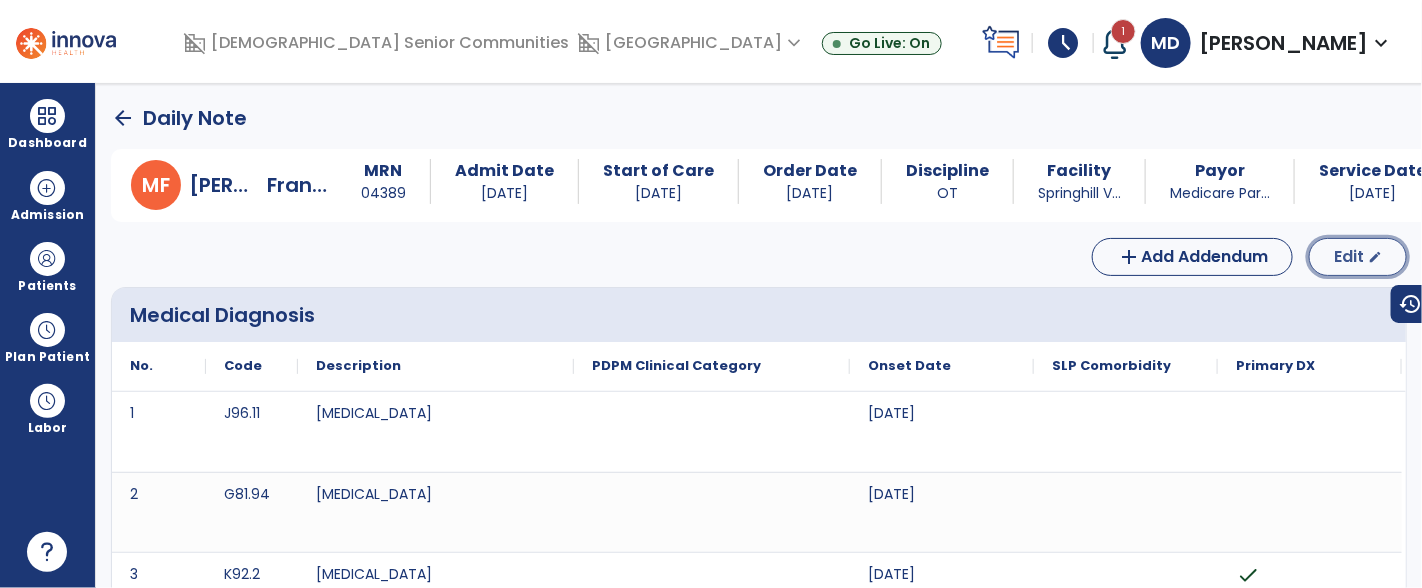 click on "edit" 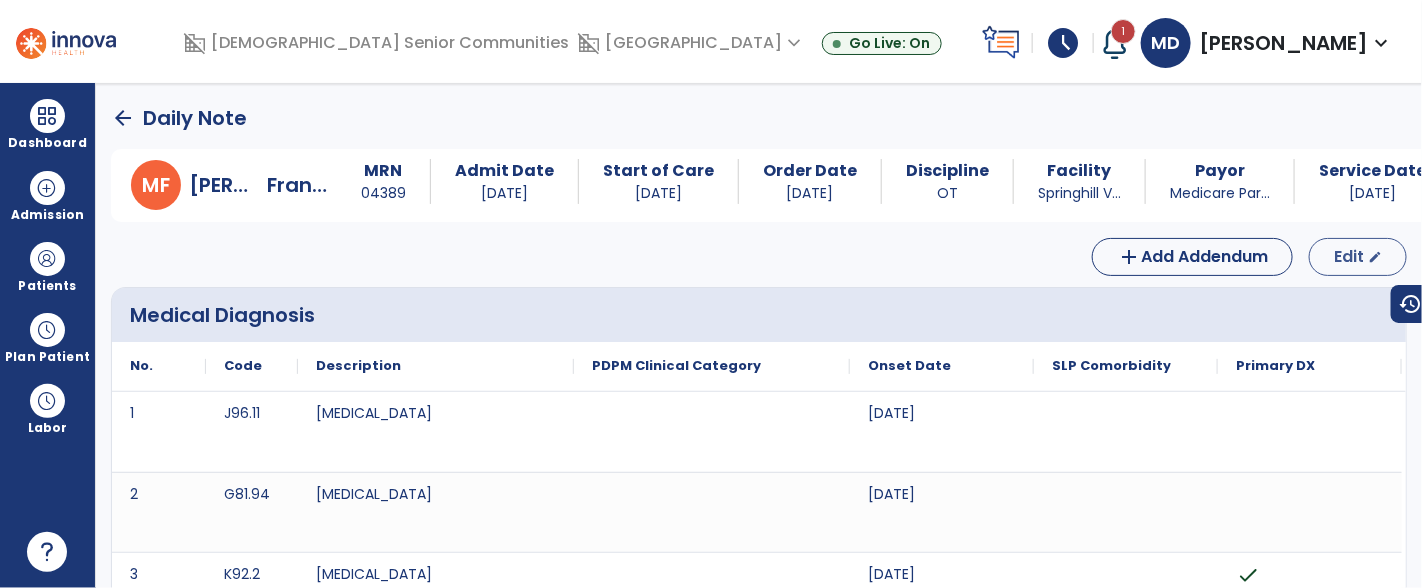 select on "*" 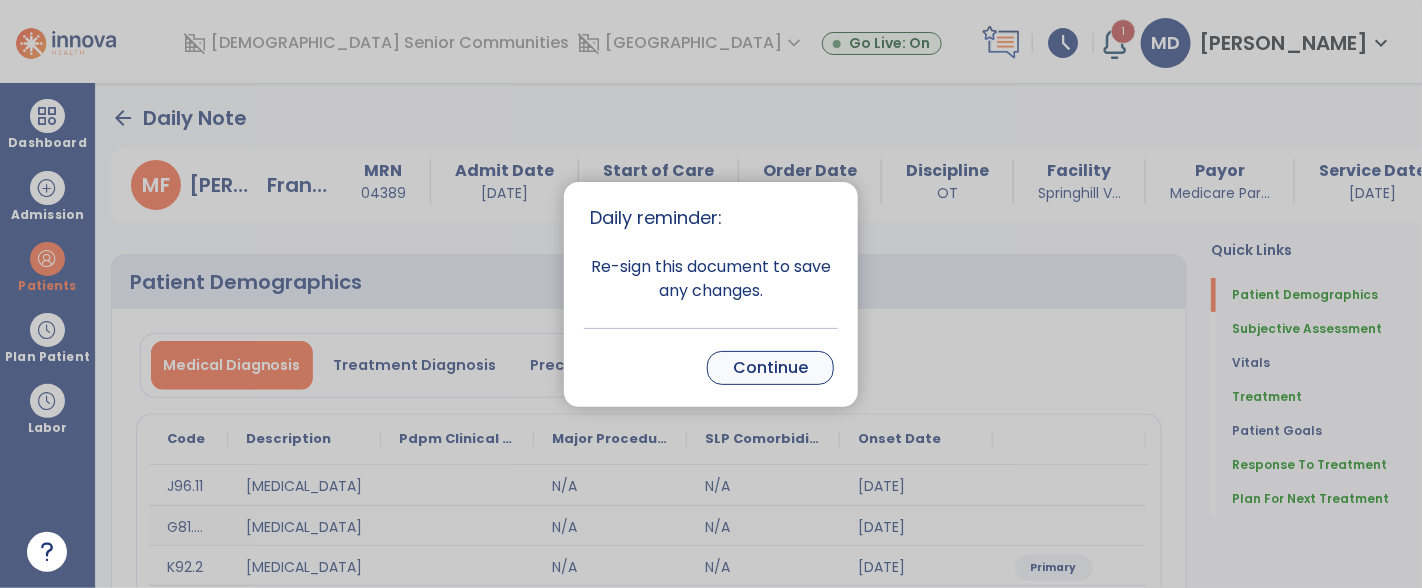 click on "Continue" at bounding box center (770, 368) 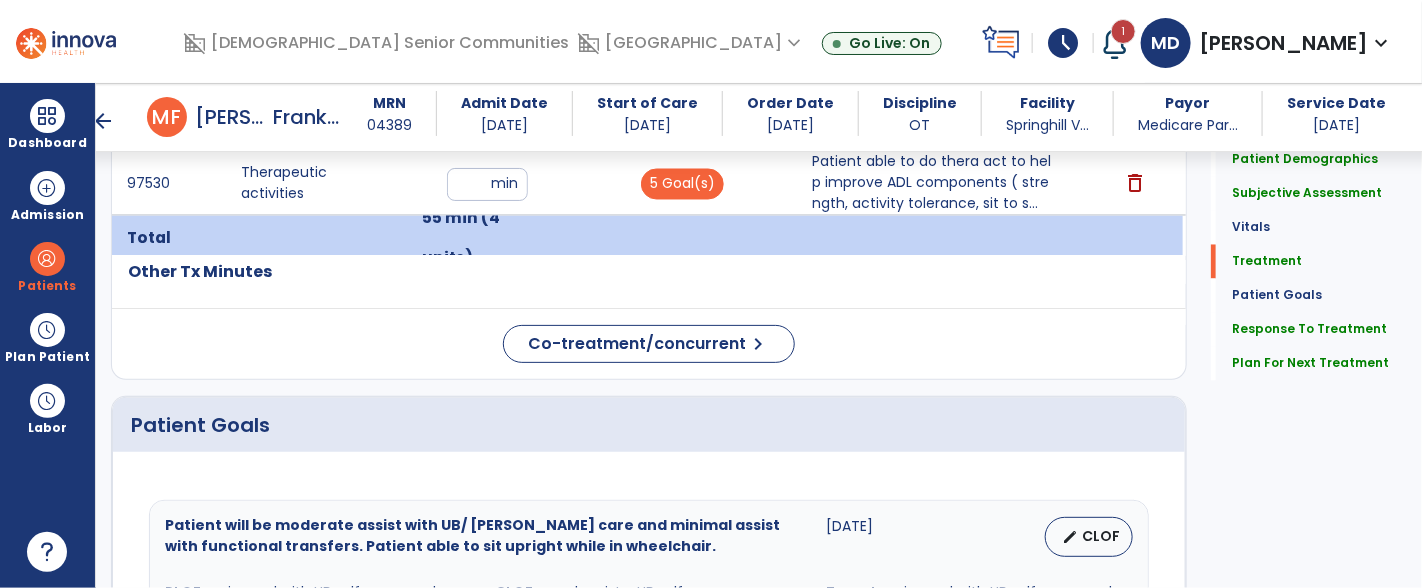 scroll, scrollTop: 1366, scrollLeft: 0, axis: vertical 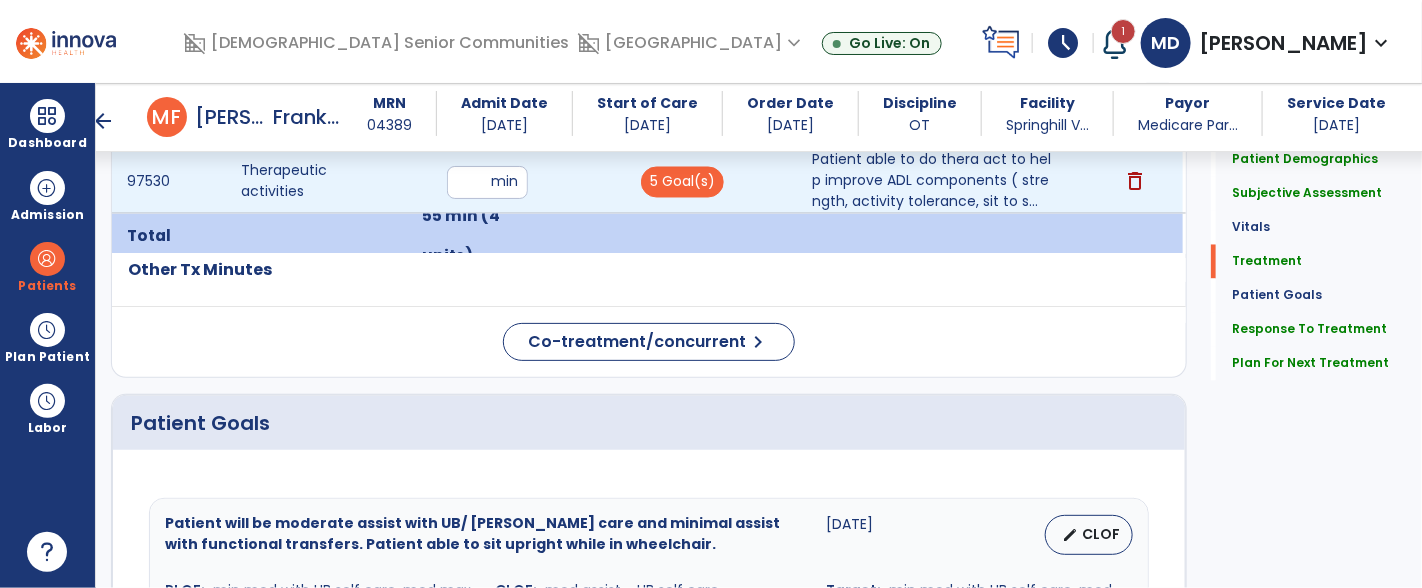 click on "**" at bounding box center (487, 182) 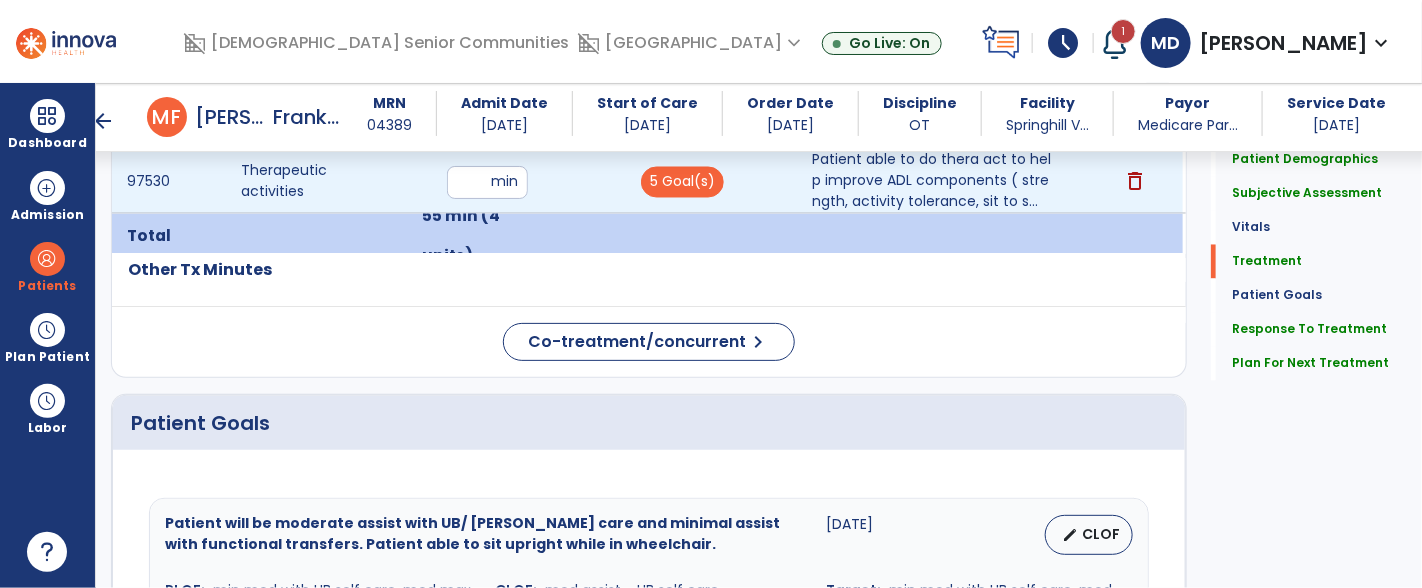 type on "**" 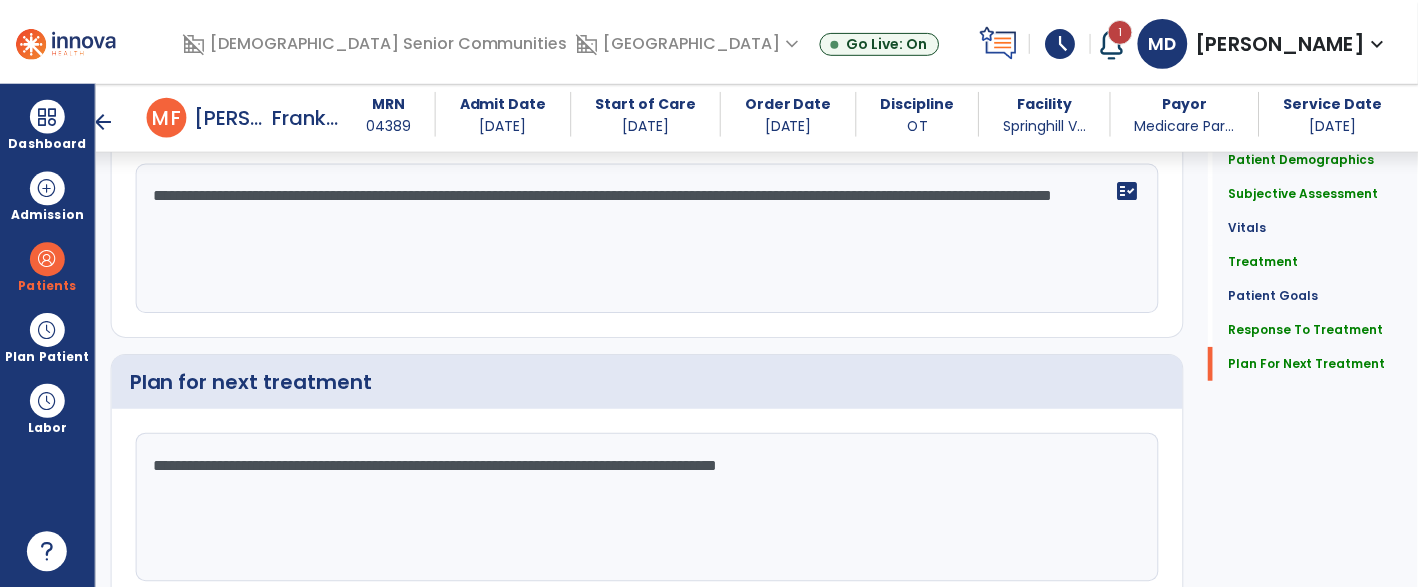 scroll, scrollTop: 3012, scrollLeft: 0, axis: vertical 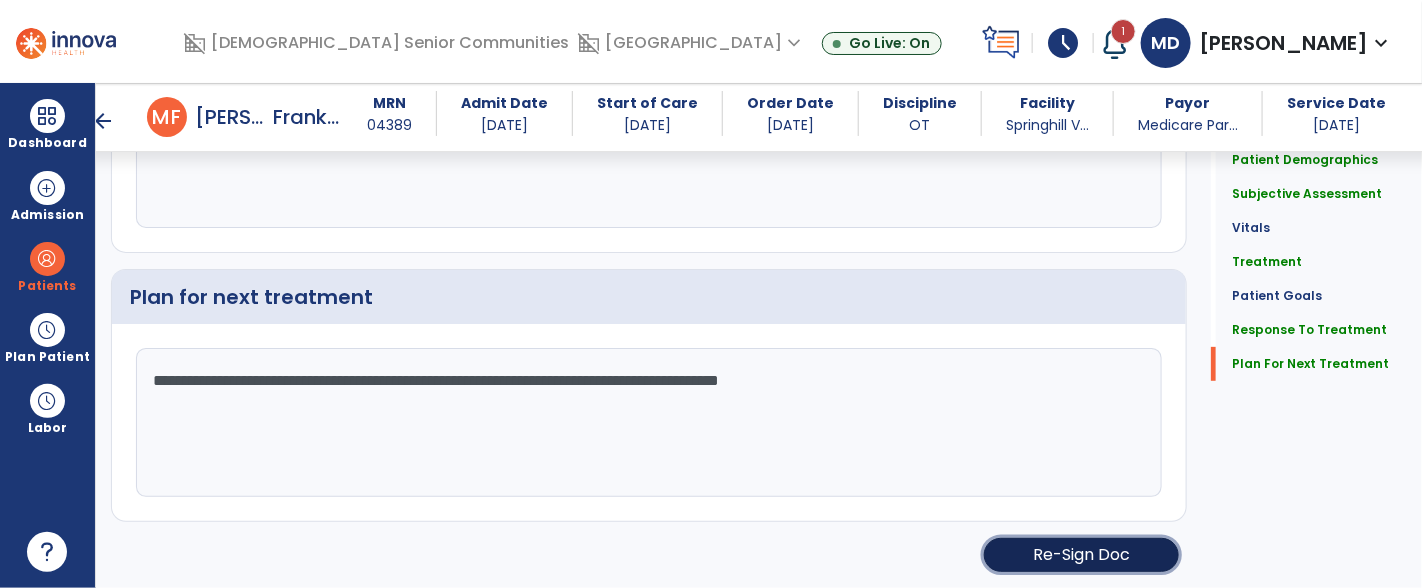 click on "Re-Sign Doc" 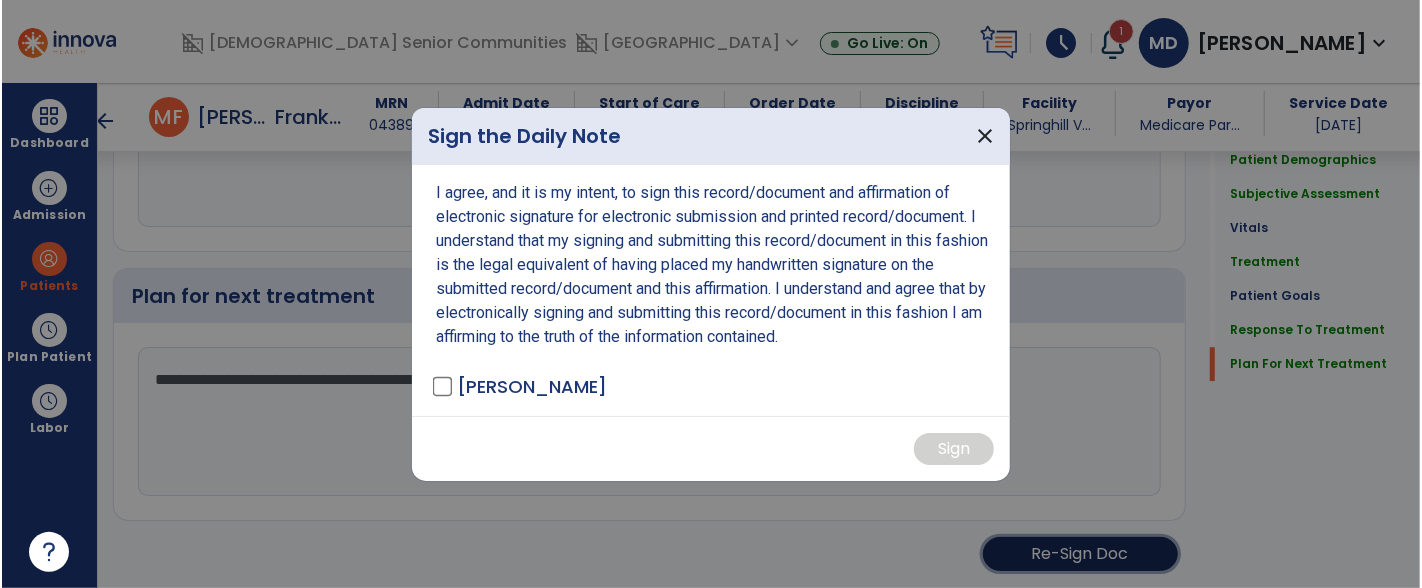 scroll, scrollTop: 3012, scrollLeft: 0, axis: vertical 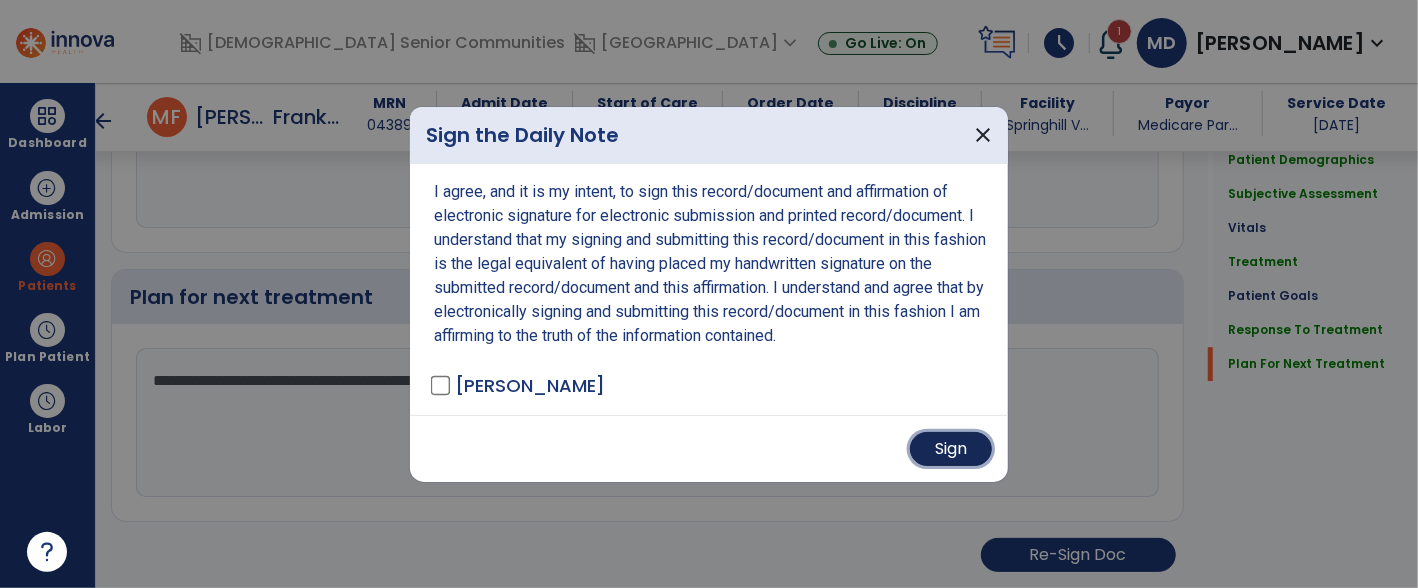 click on "Sign" at bounding box center [951, 449] 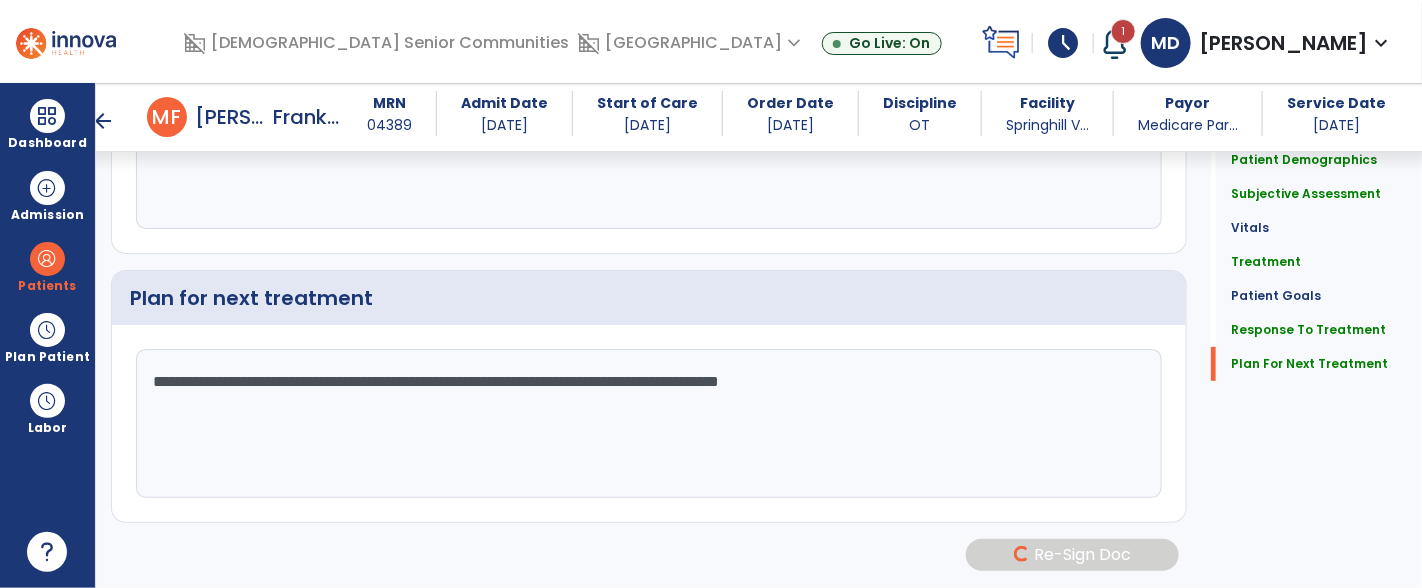 scroll, scrollTop: 3010, scrollLeft: 0, axis: vertical 